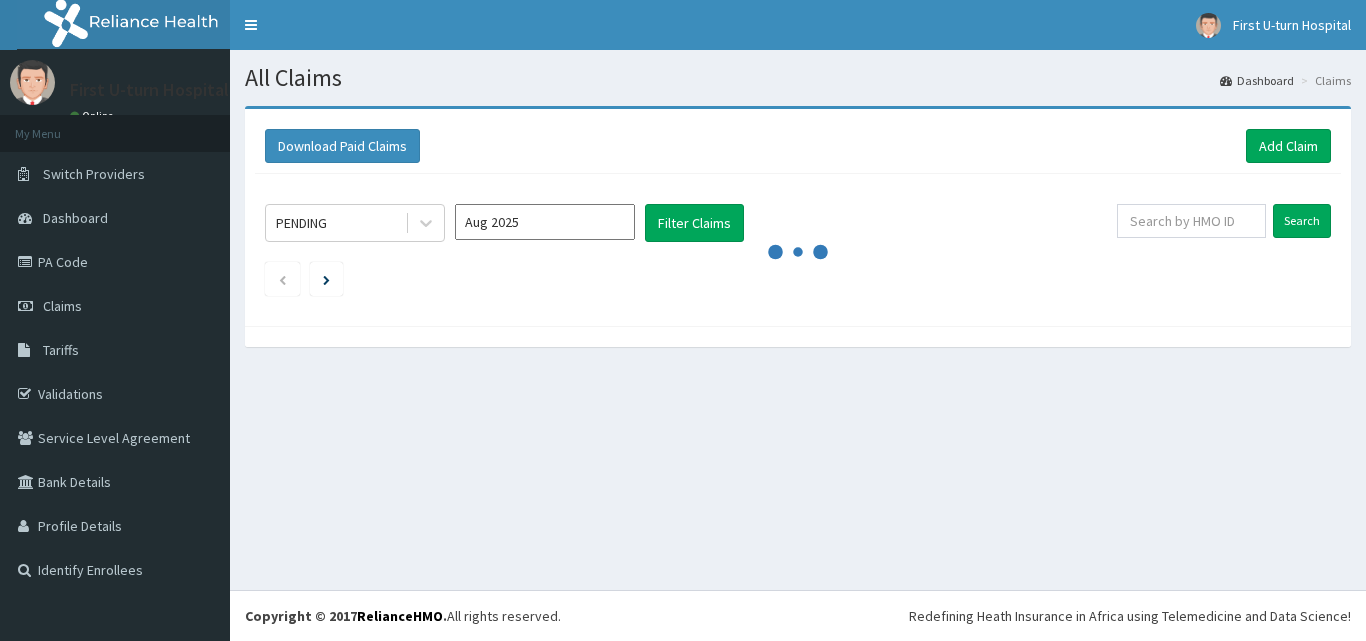 scroll, scrollTop: 0, scrollLeft: 0, axis: both 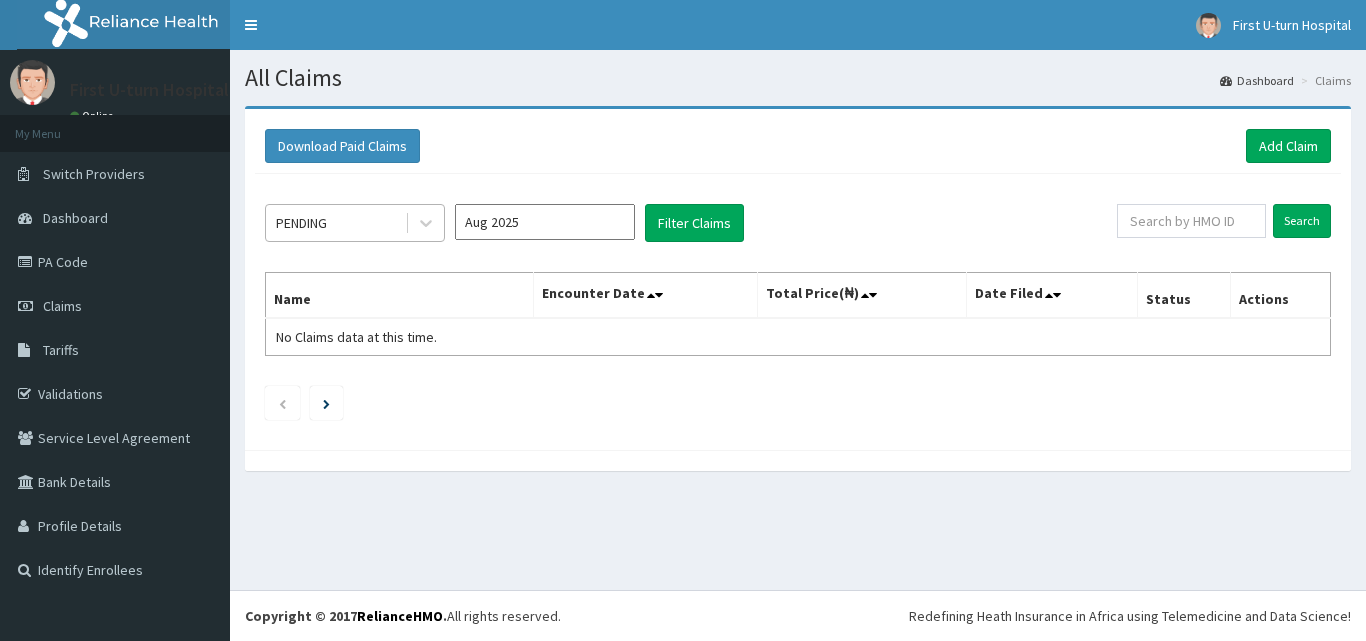 click on "PENDING" at bounding box center (335, 223) 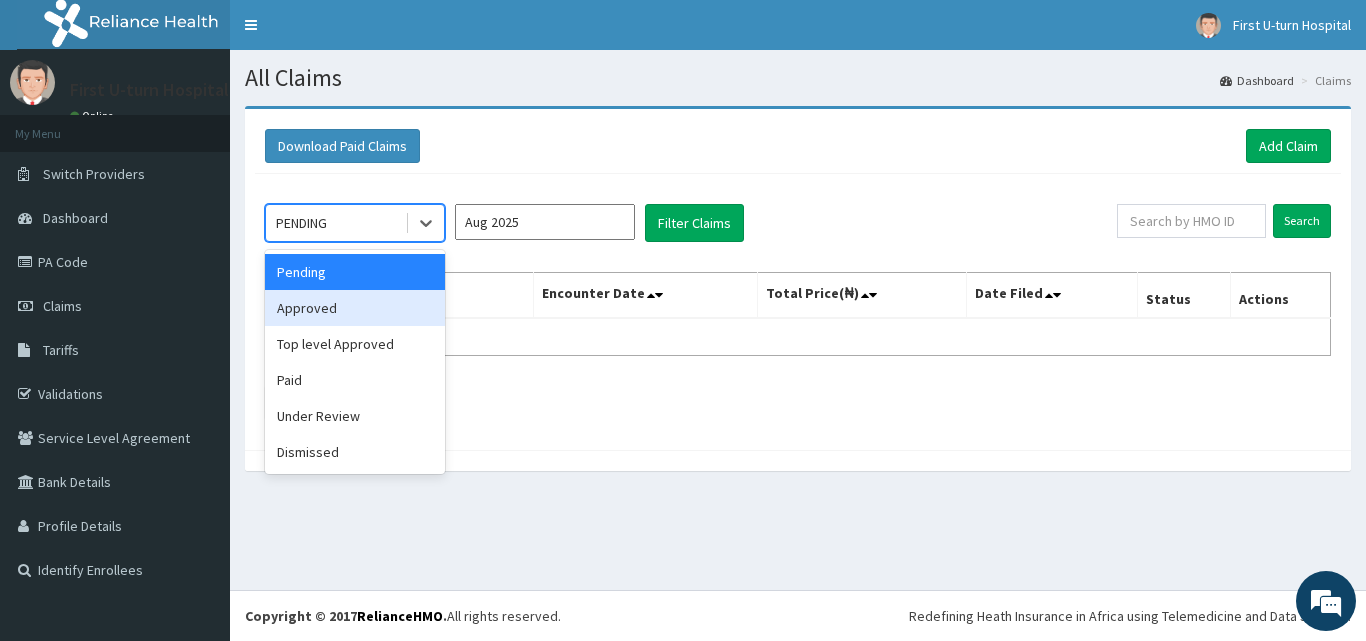 click on "Approved" at bounding box center (355, 308) 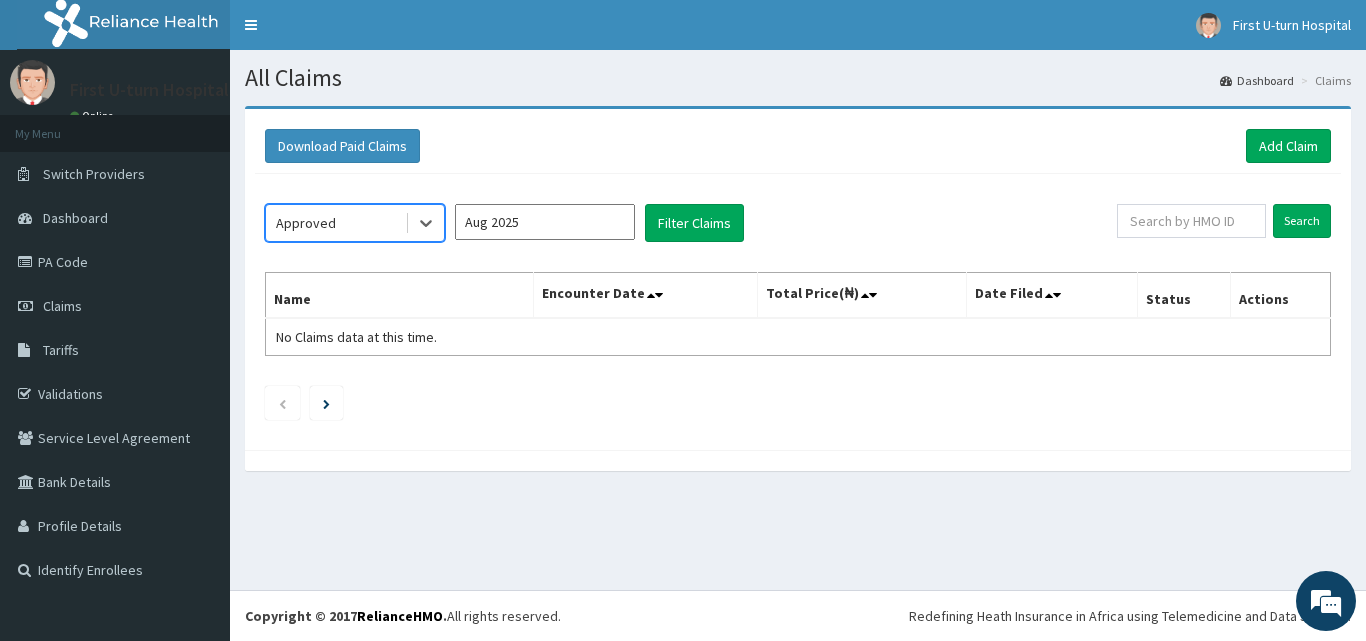 click on "Aug 2025" at bounding box center (545, 222) 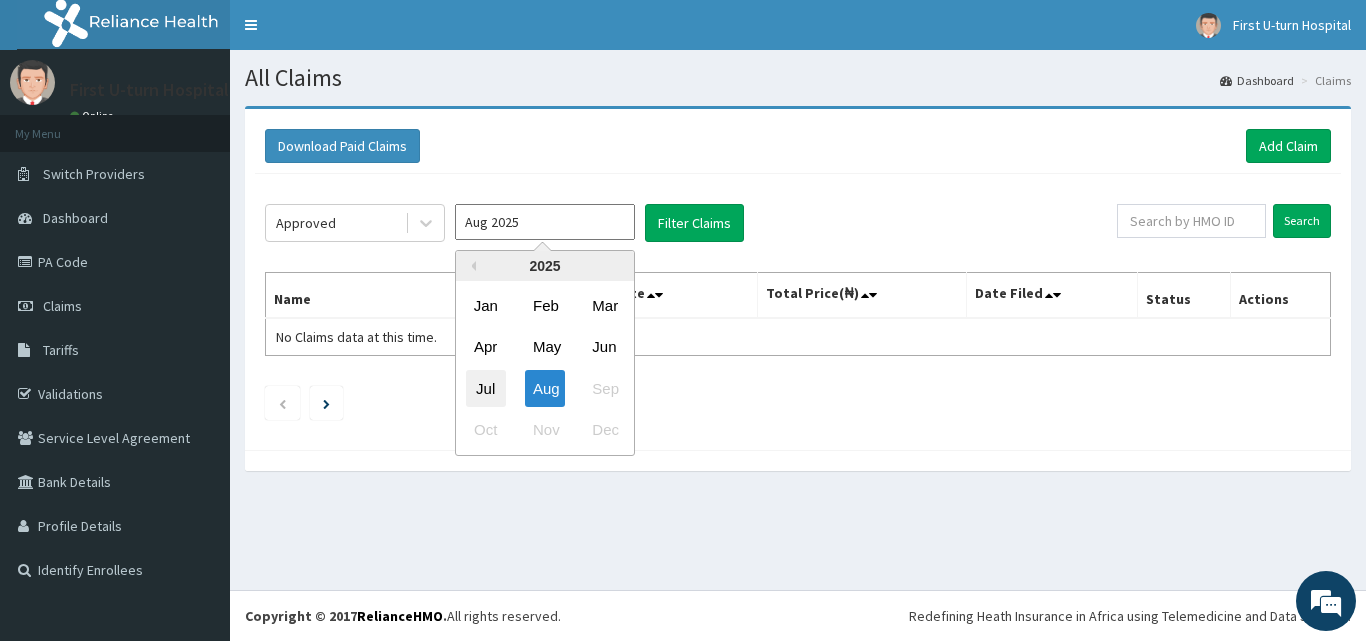 click on "Jul" at bounding box center [486, 388] 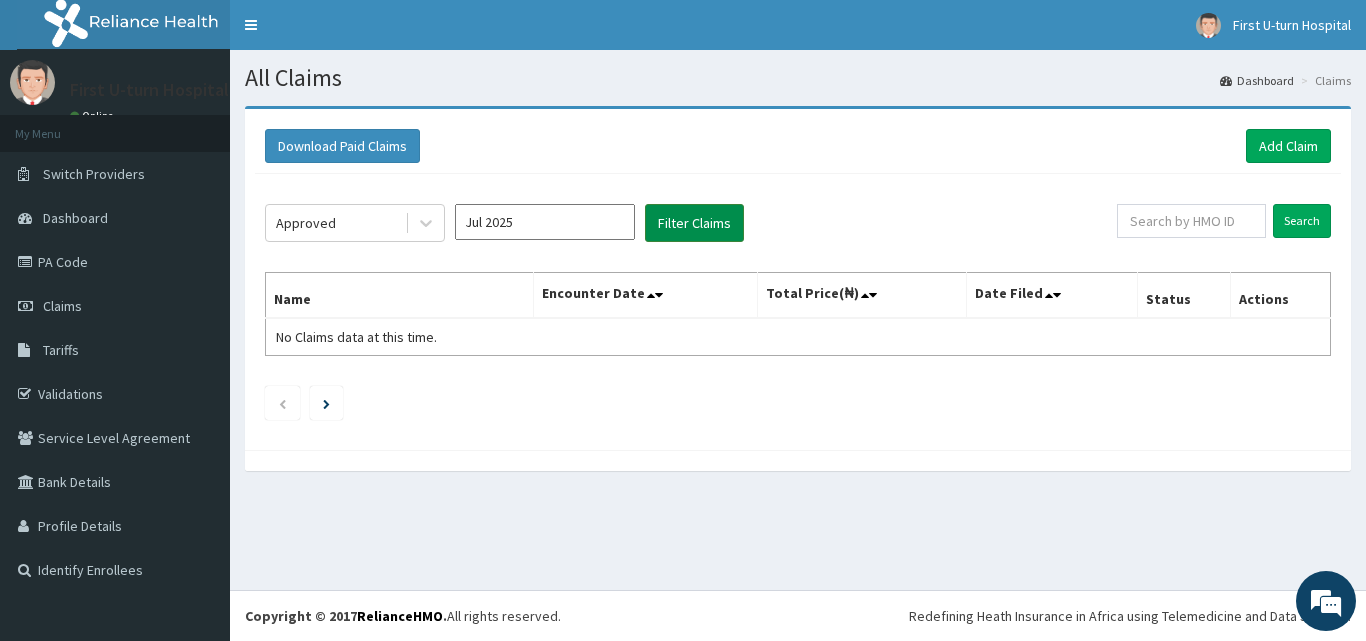 click on "Filter Claims" at bounding box center [694, 223] 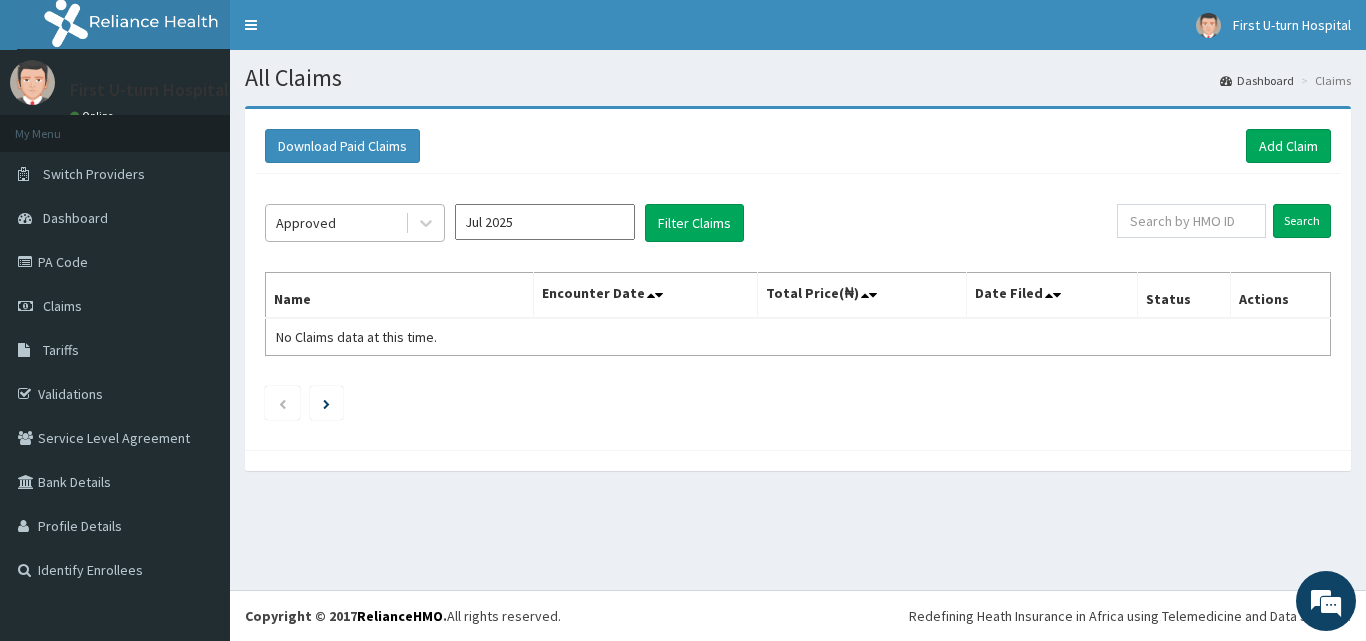 click on "Approved" at bounding box center (335, 223) 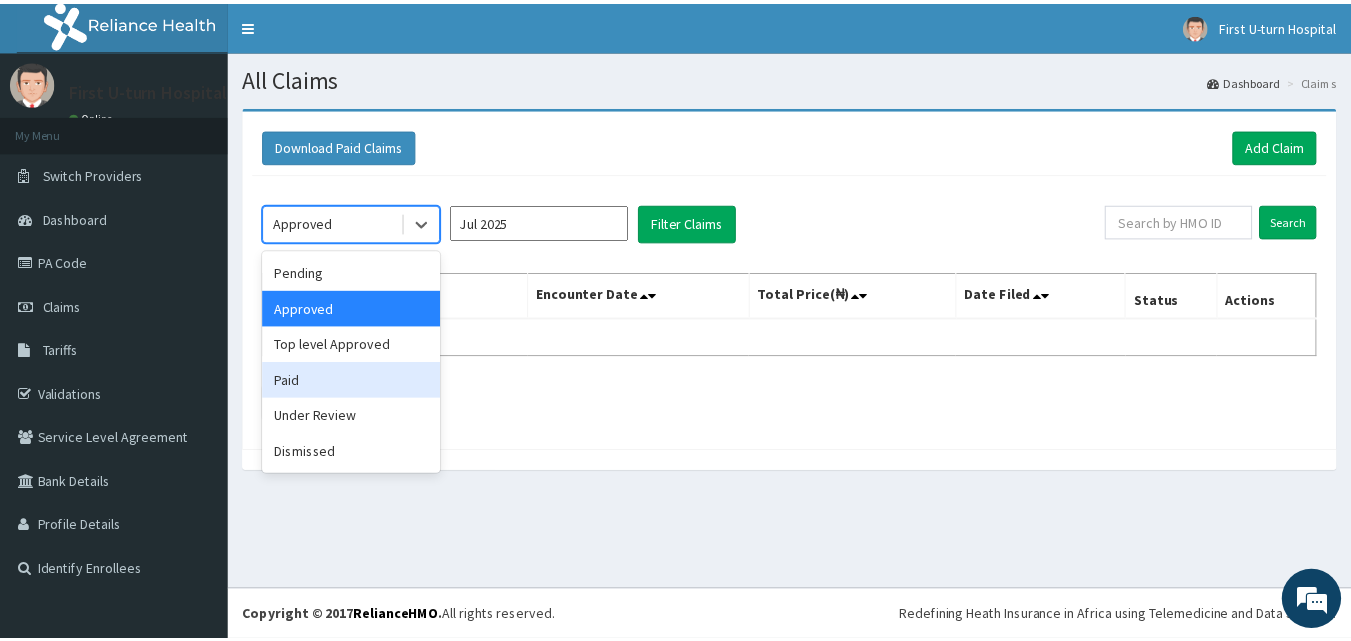scroll, scrollTop: 0, scrollLeft: 0, axis: both 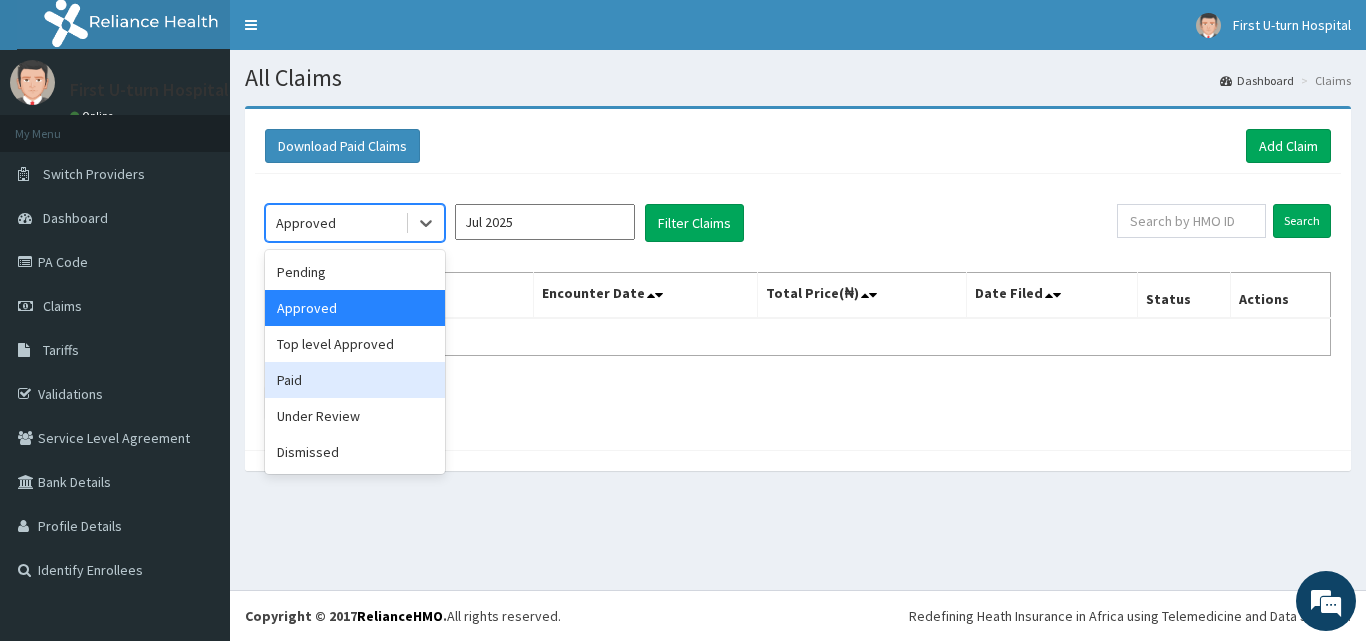 click on "Paid" at bounding box center [355, 380] 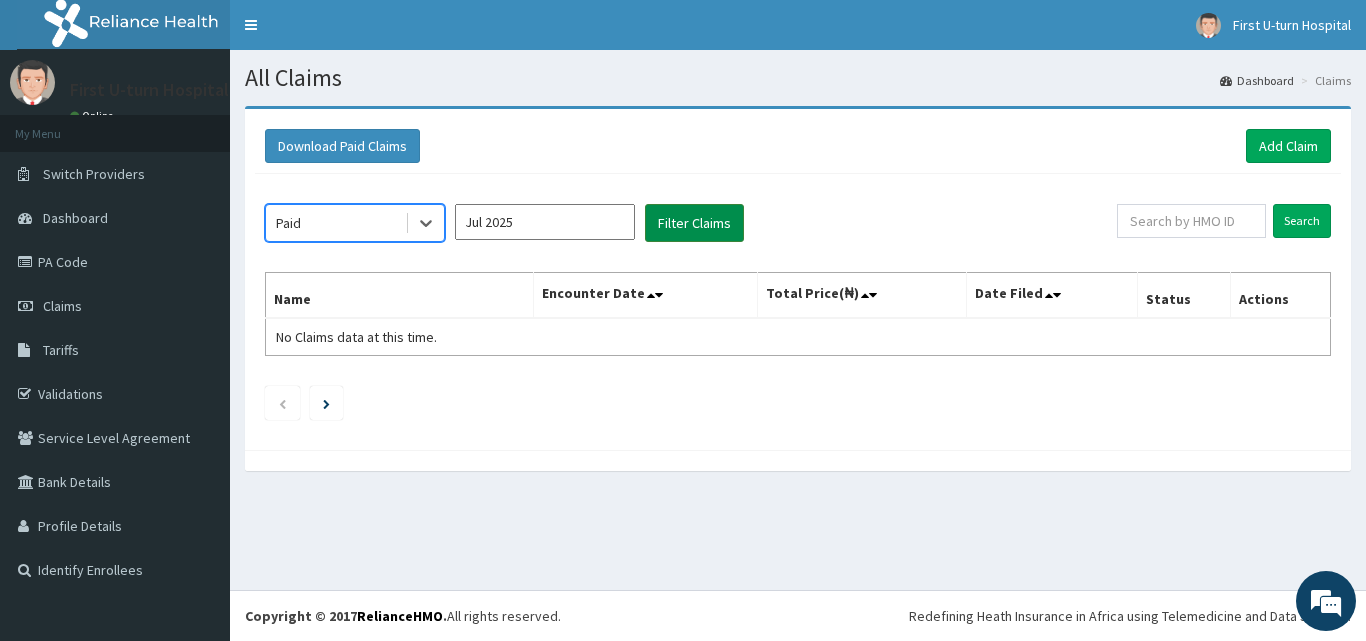 click on "Filter Claims" at bounding box center [694, 223] 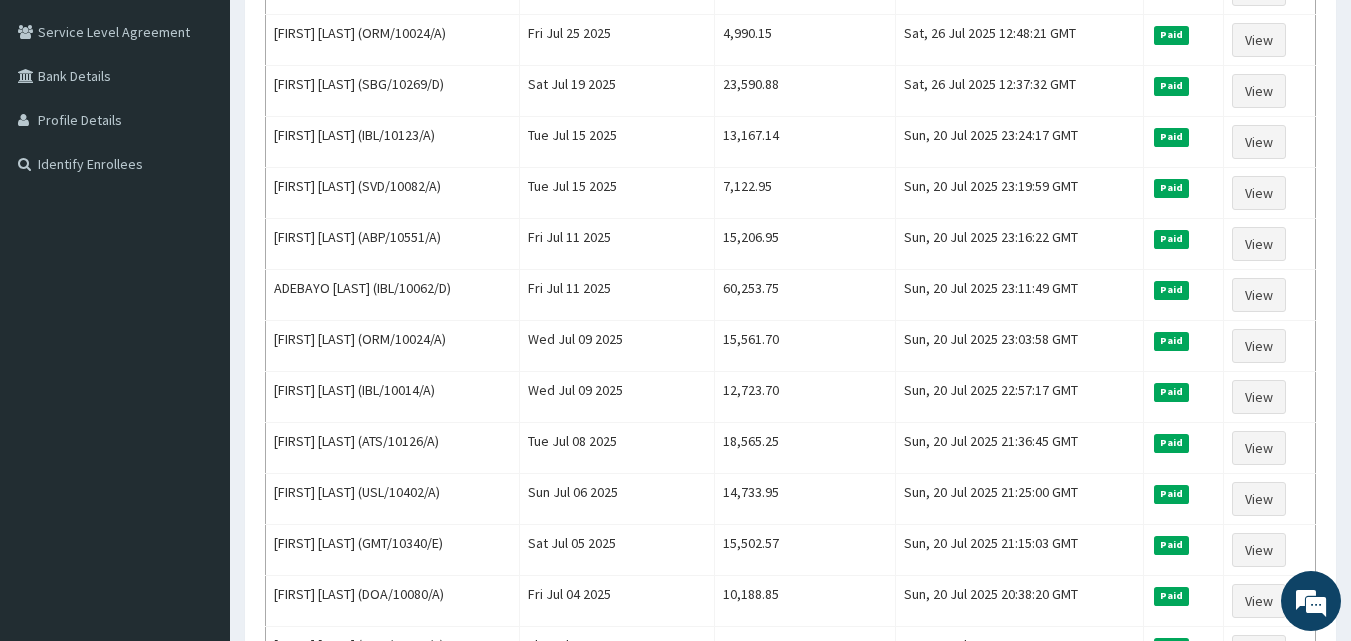 scroll, scrollTop: 408, scrollLeft: 0, axis: vertical 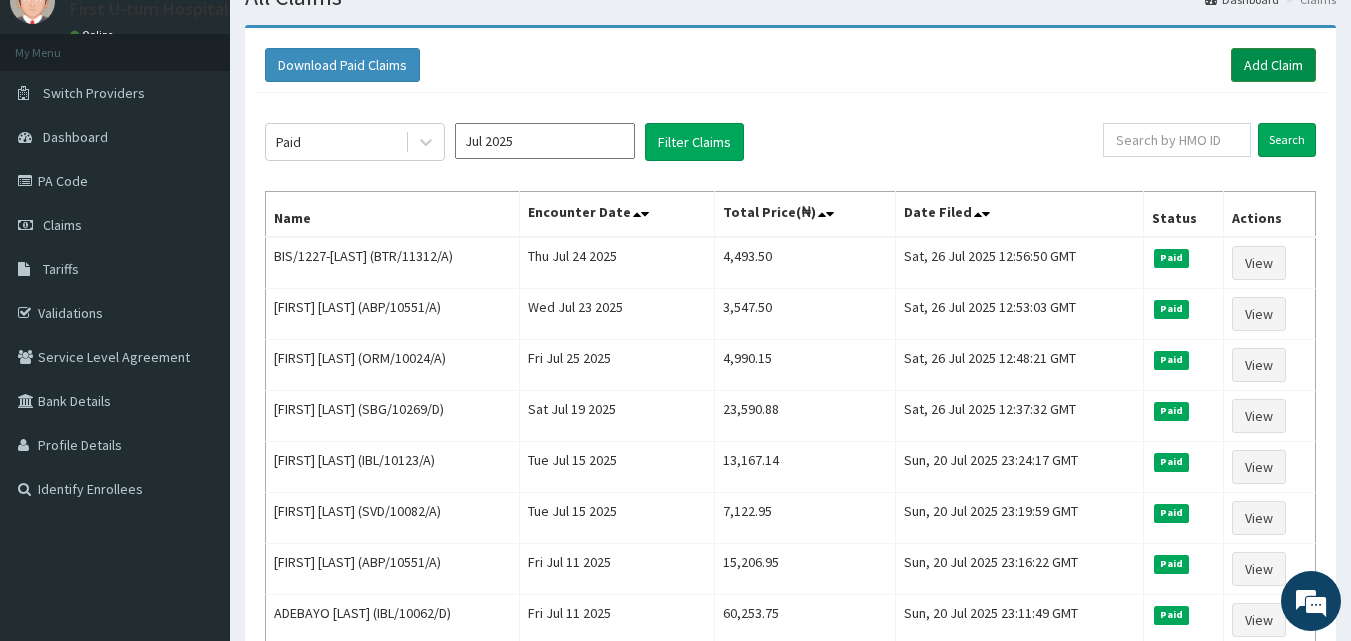 click on "Add Claim" at bounding box center [1273, 65] 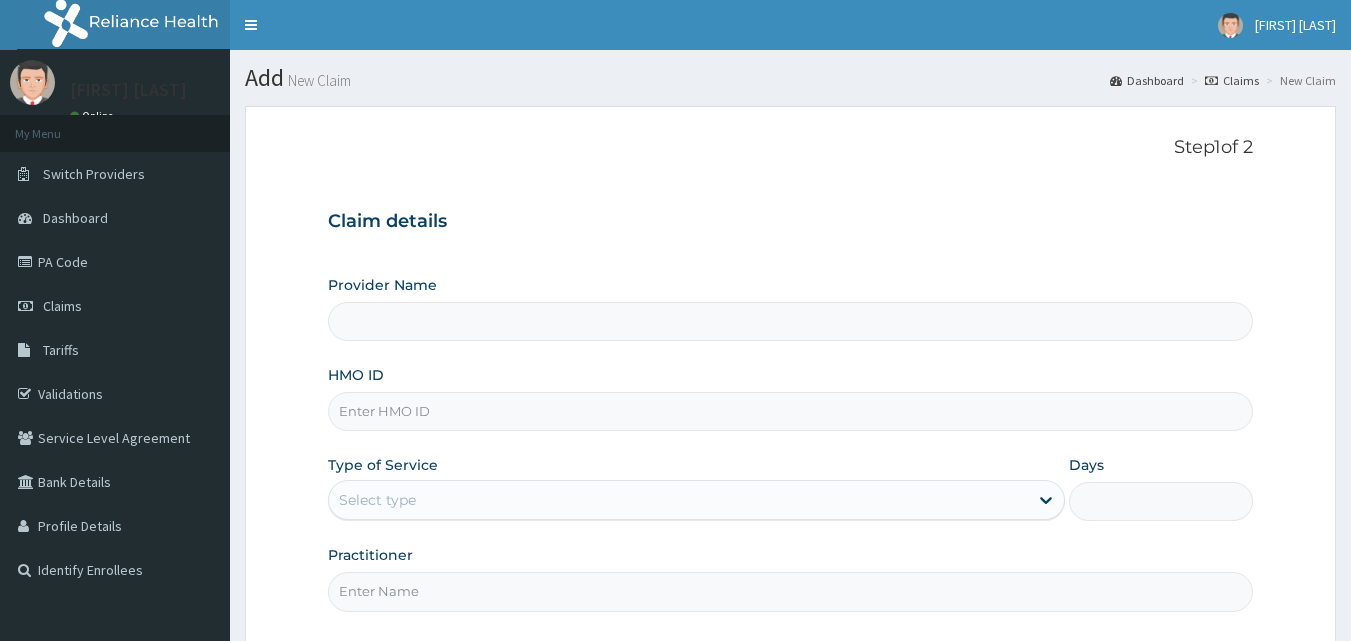scroll, scrollTop: 0, scrollLeft: 0, axis: both 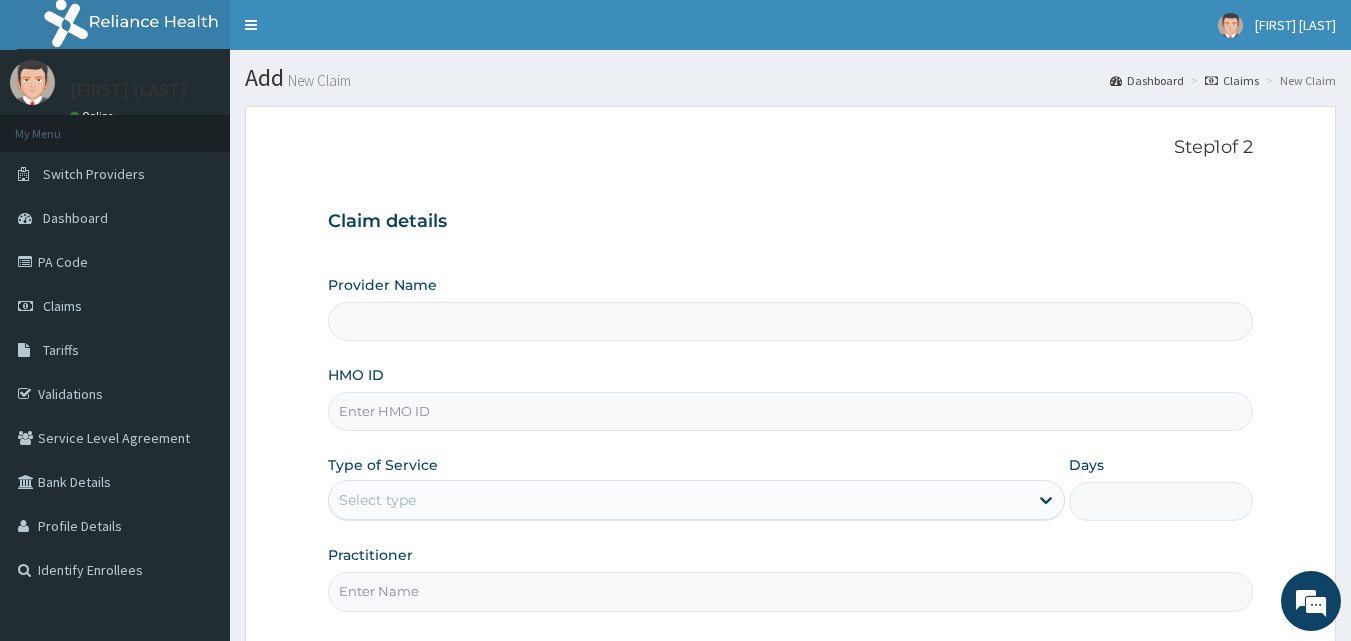 type on "FIRST U-TURN HOSPITAL" 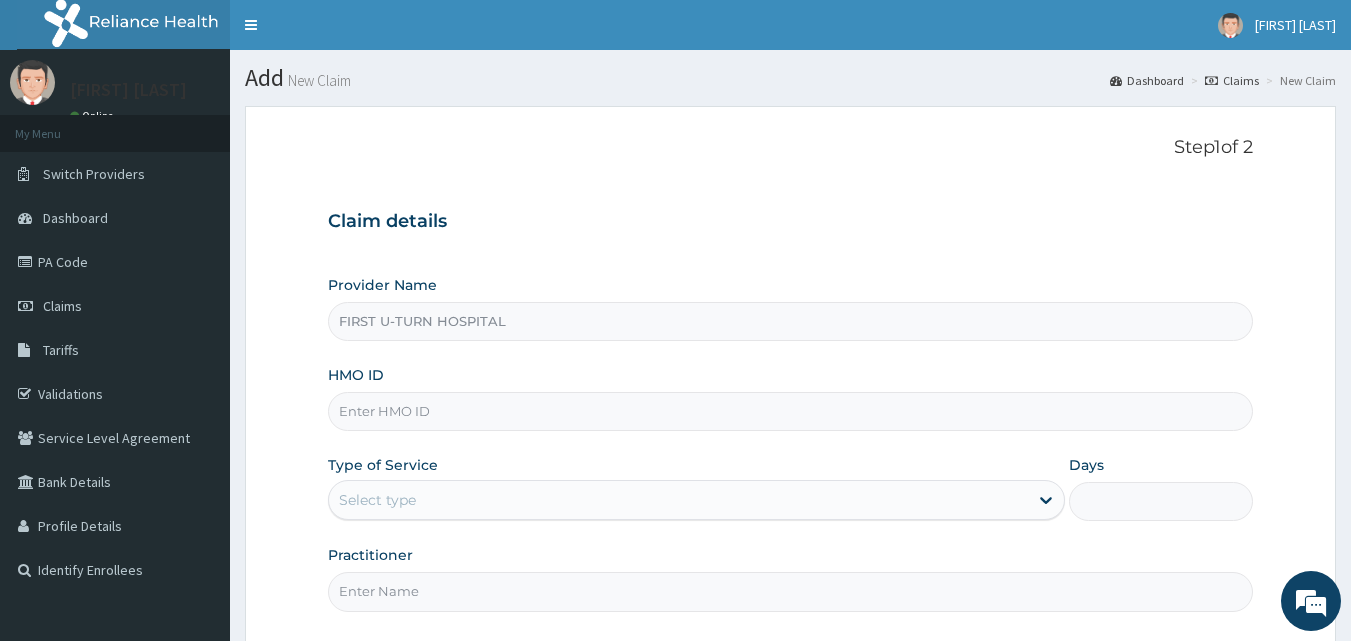 click on "HMO ID" at bounding box center (791, 411) 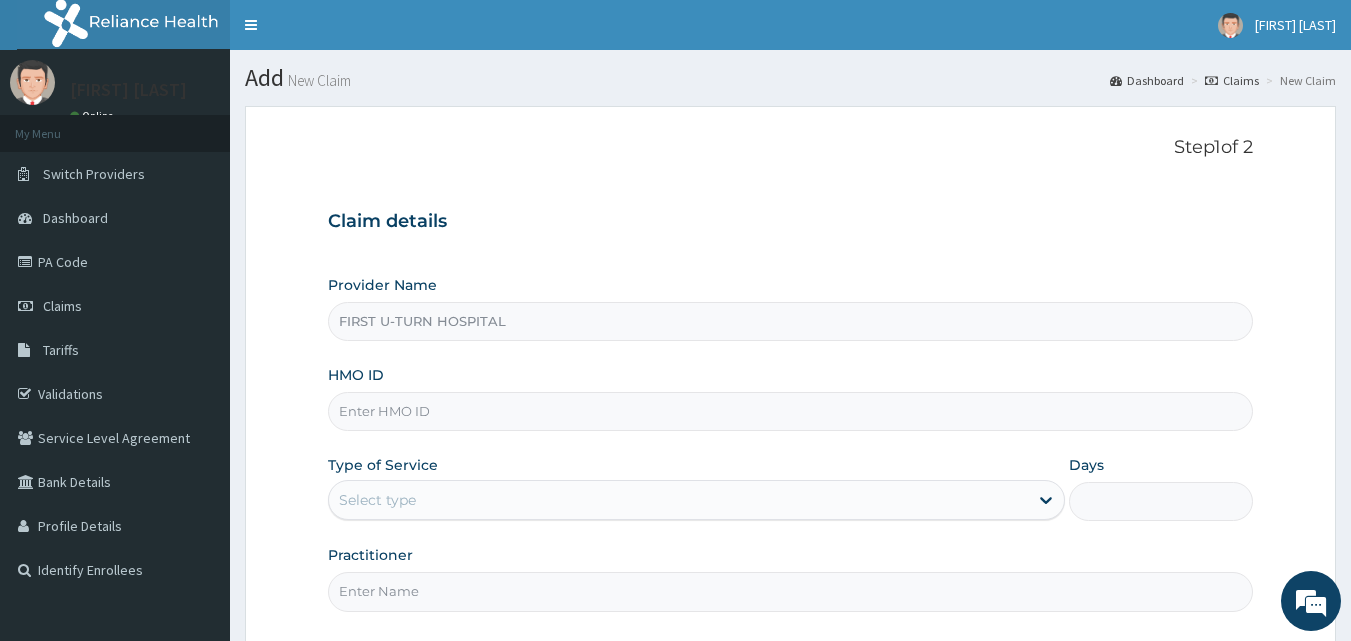 scroll, scrollTop: 0, scrollLeft: 0, axis: both 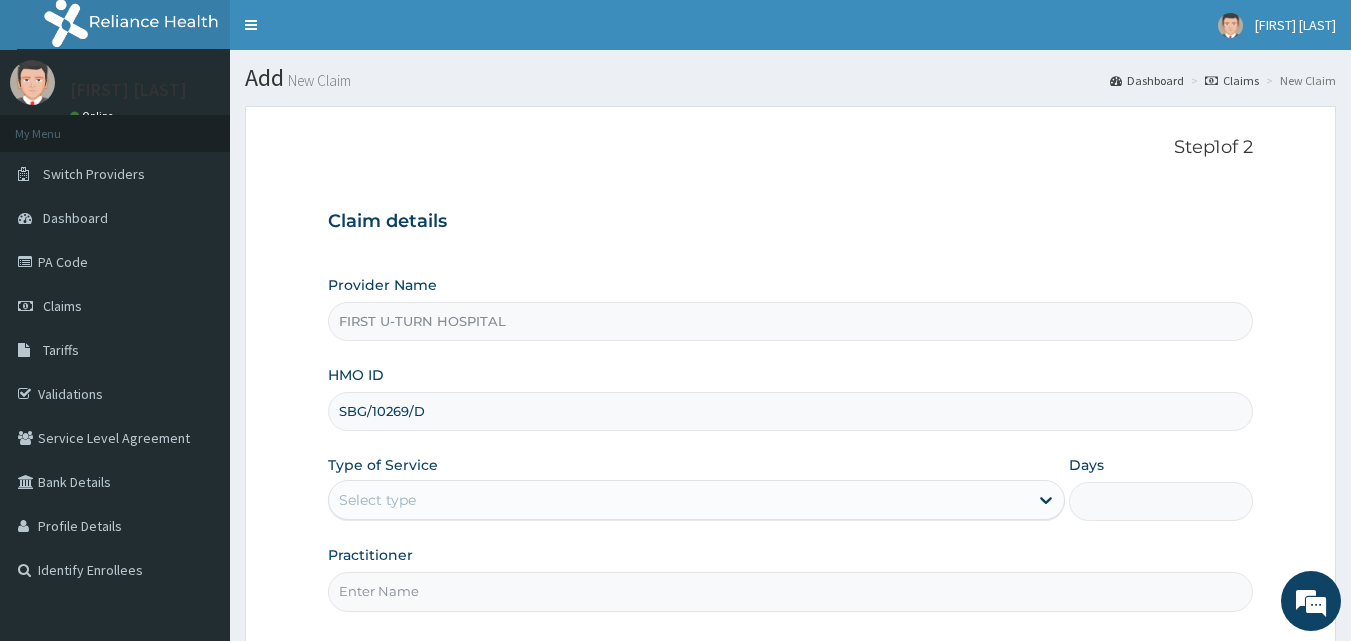type on "SBG/10269/D" 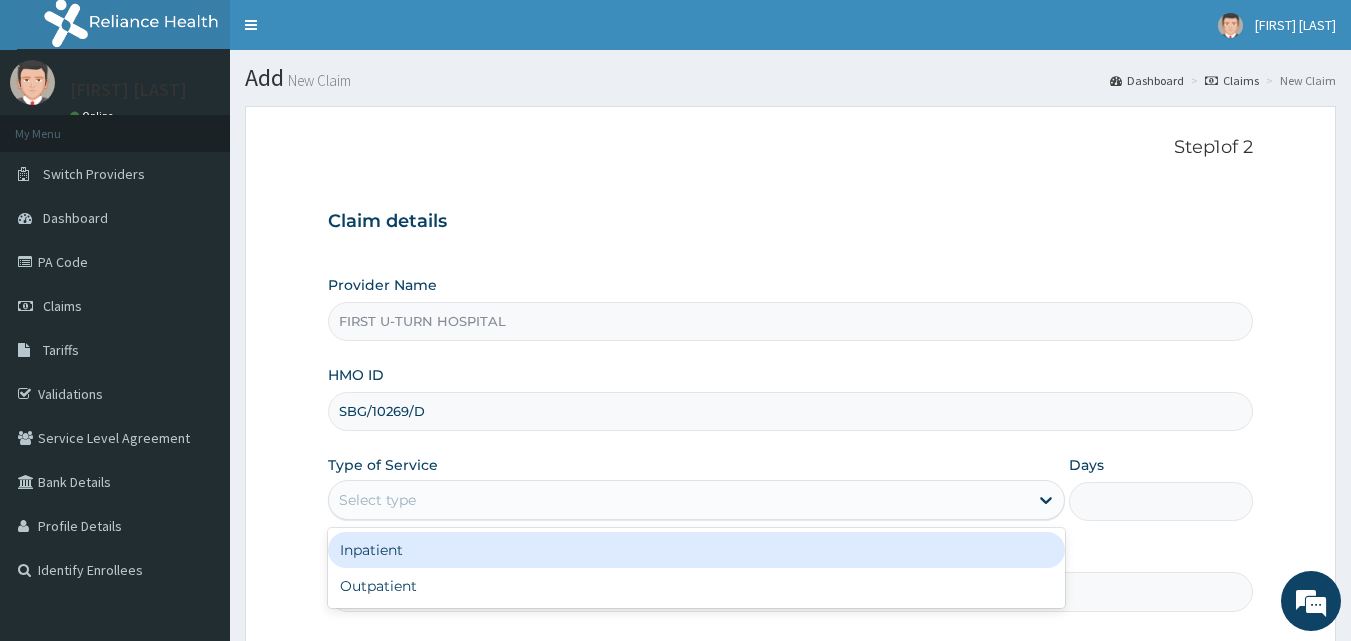 click on "Select type" at bounding box center (678, 500) 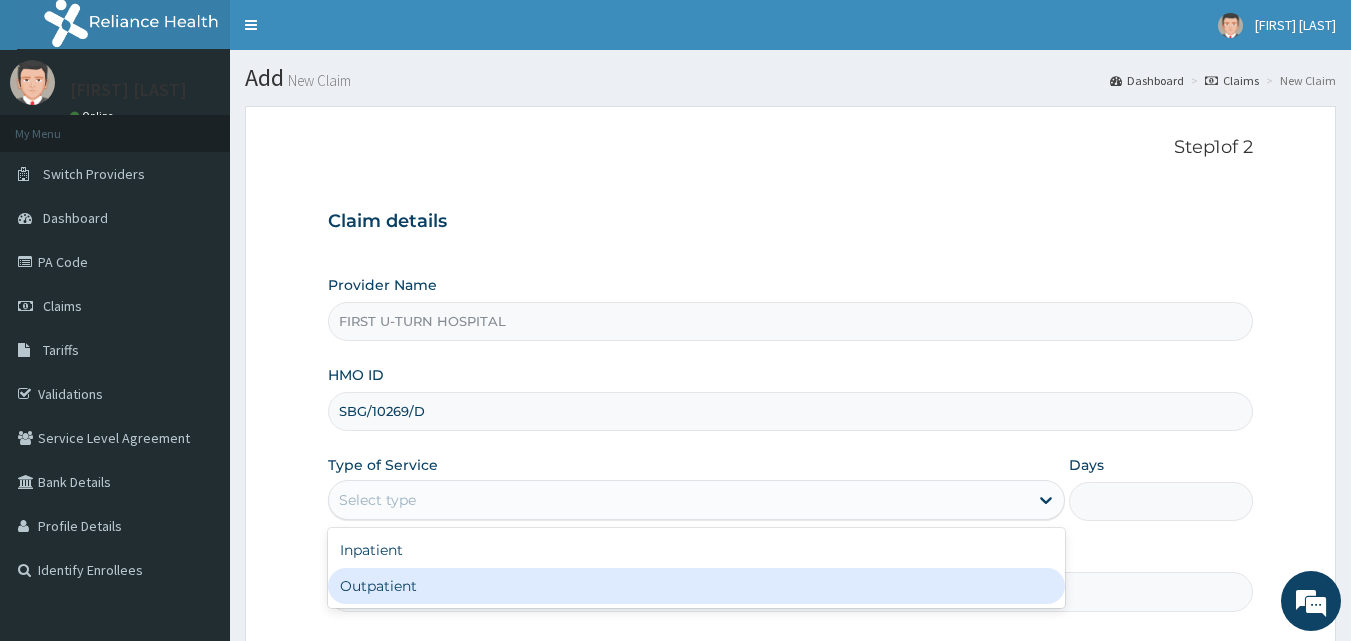 click on "Outpatient" at bounding box center [696, 586] 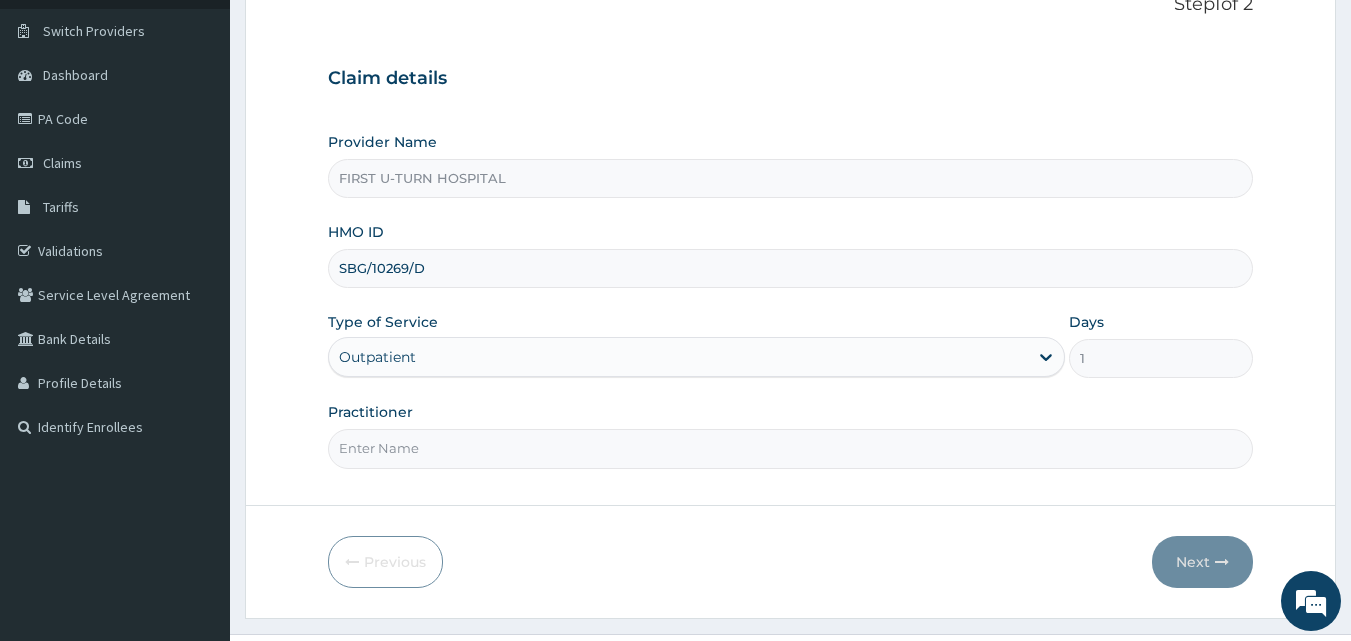 scroll, scrollTop: 145, scrollLeft: 0, axis: vertical 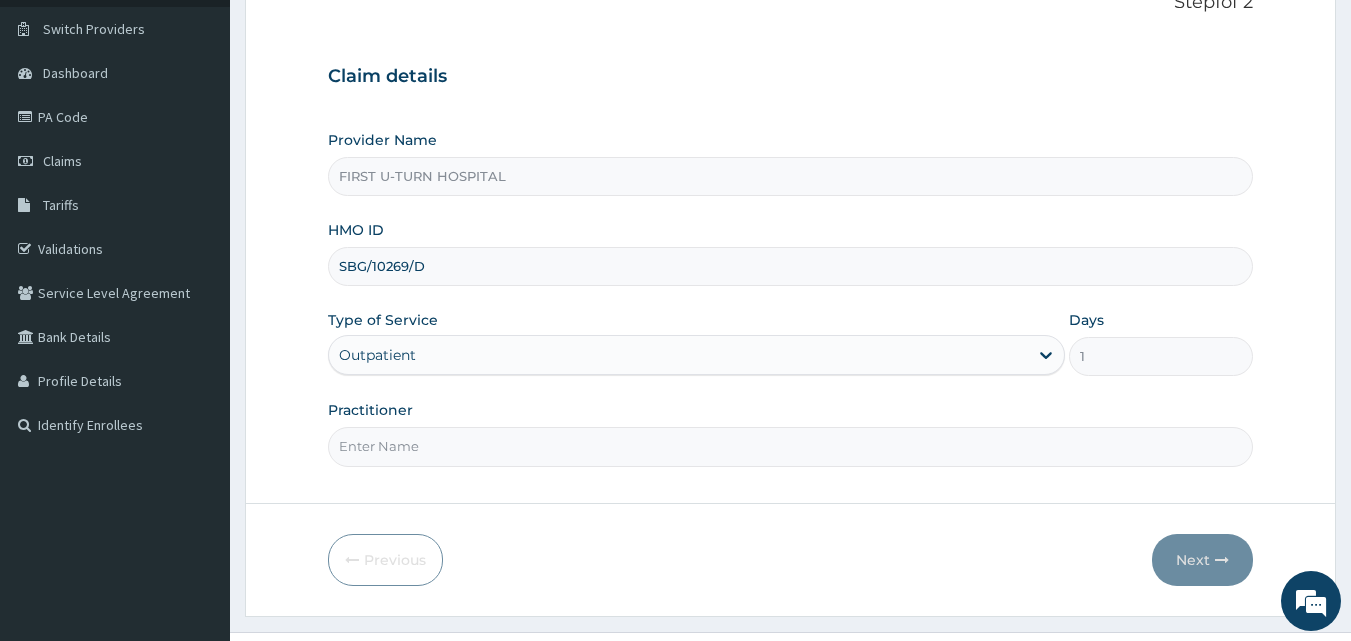 click on "Practitioner" at bounding box center [791, 446] 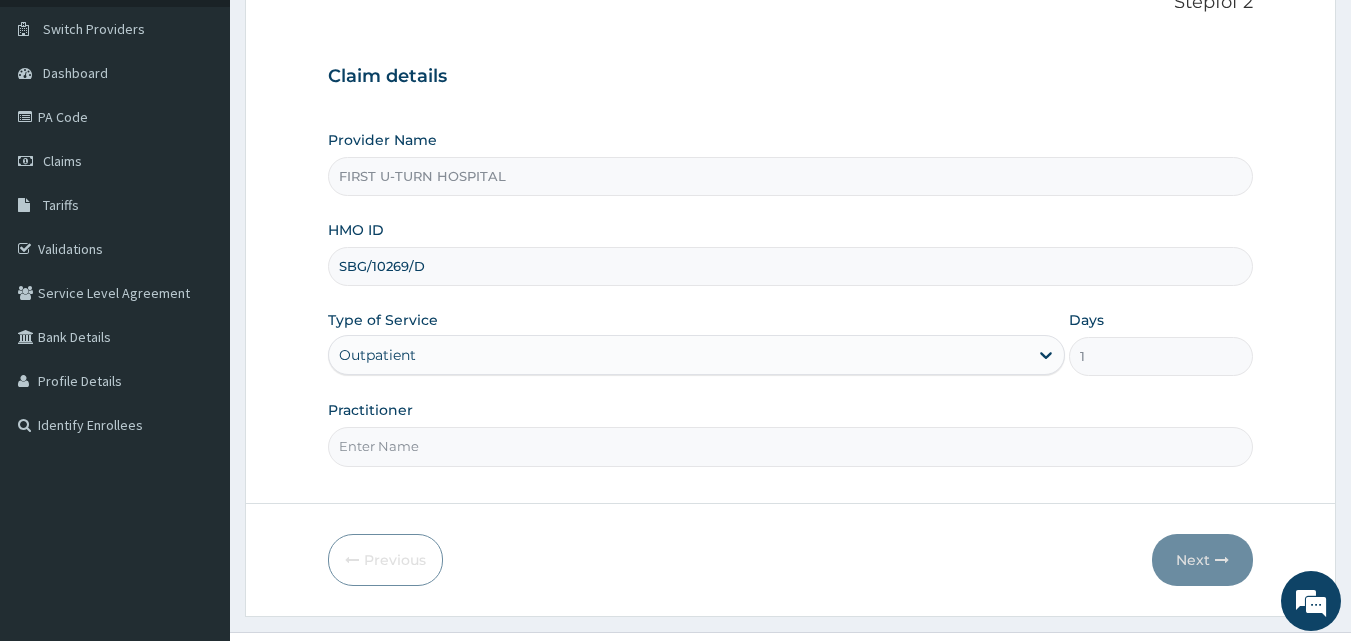 type on "Dr. Onyia" 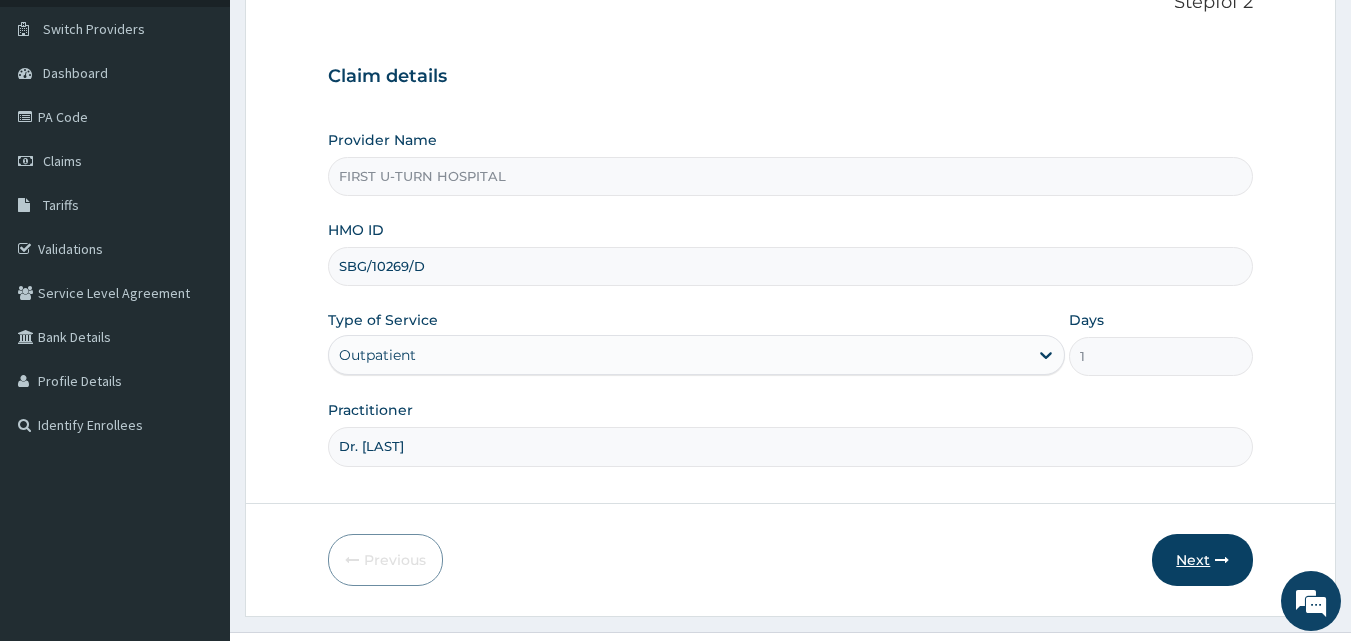 click on "Next" at bounding box center [1202, 560] 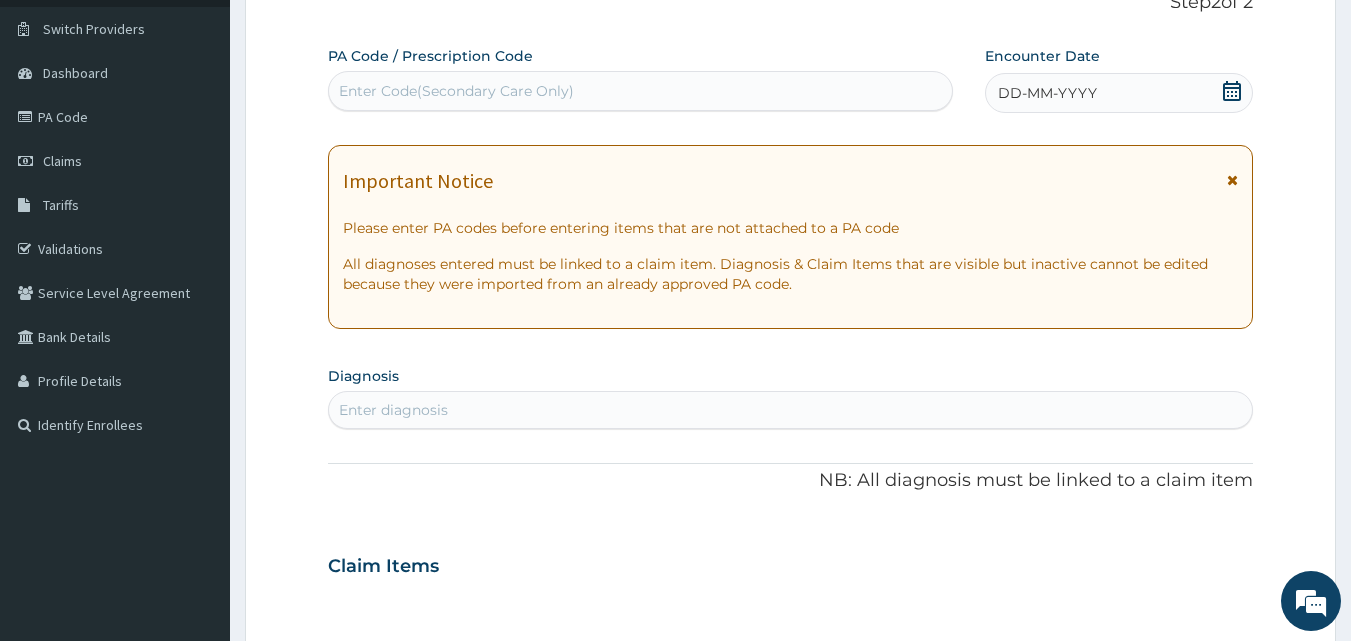 click 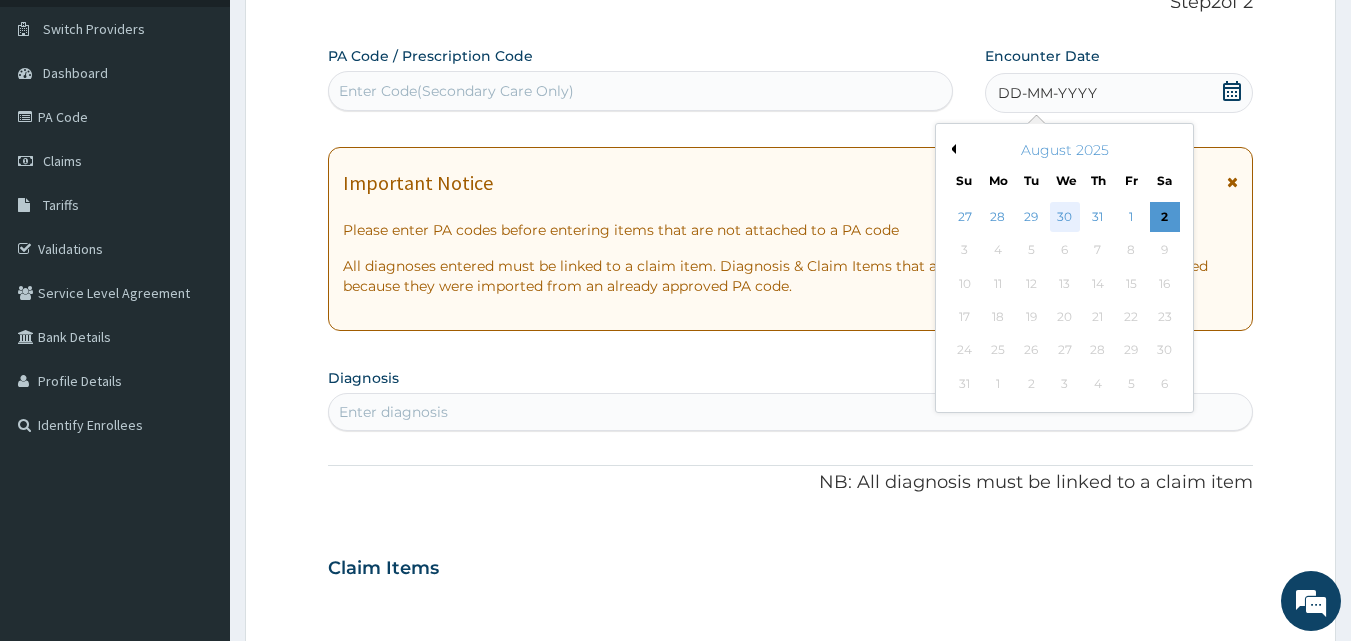 click on "30" at bounding box center (1065, 217) 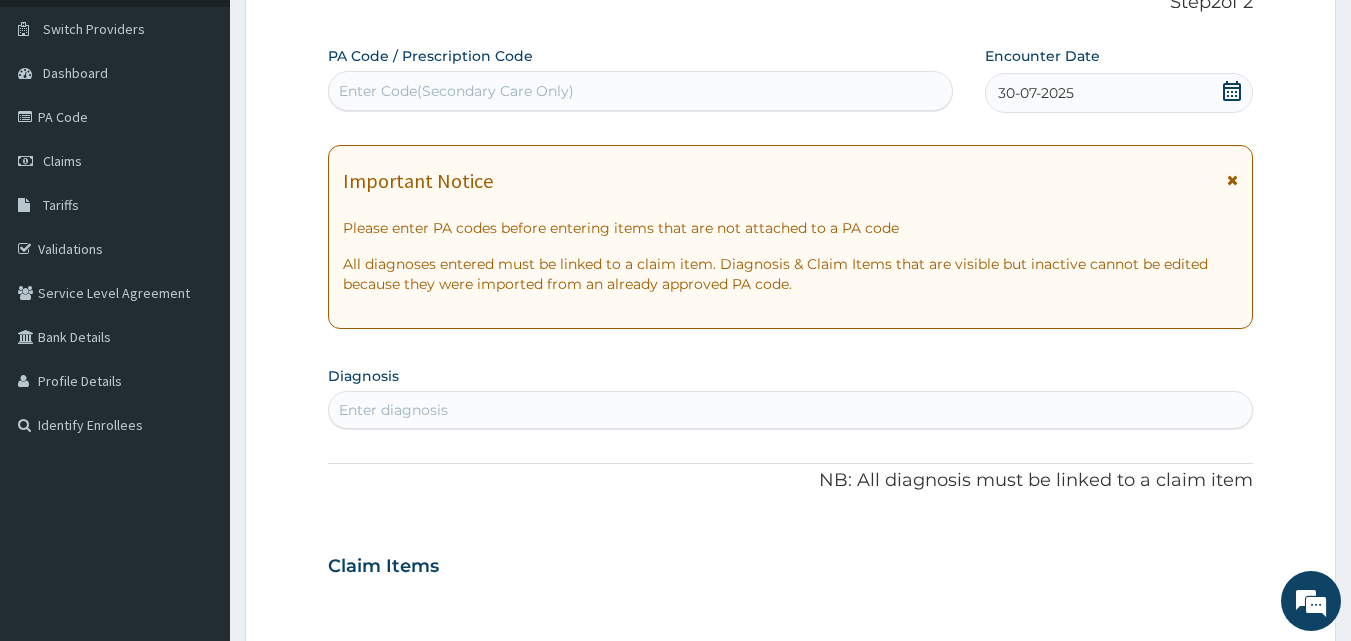 click on "Enter diagnosis" at bounding box center (791, 410) 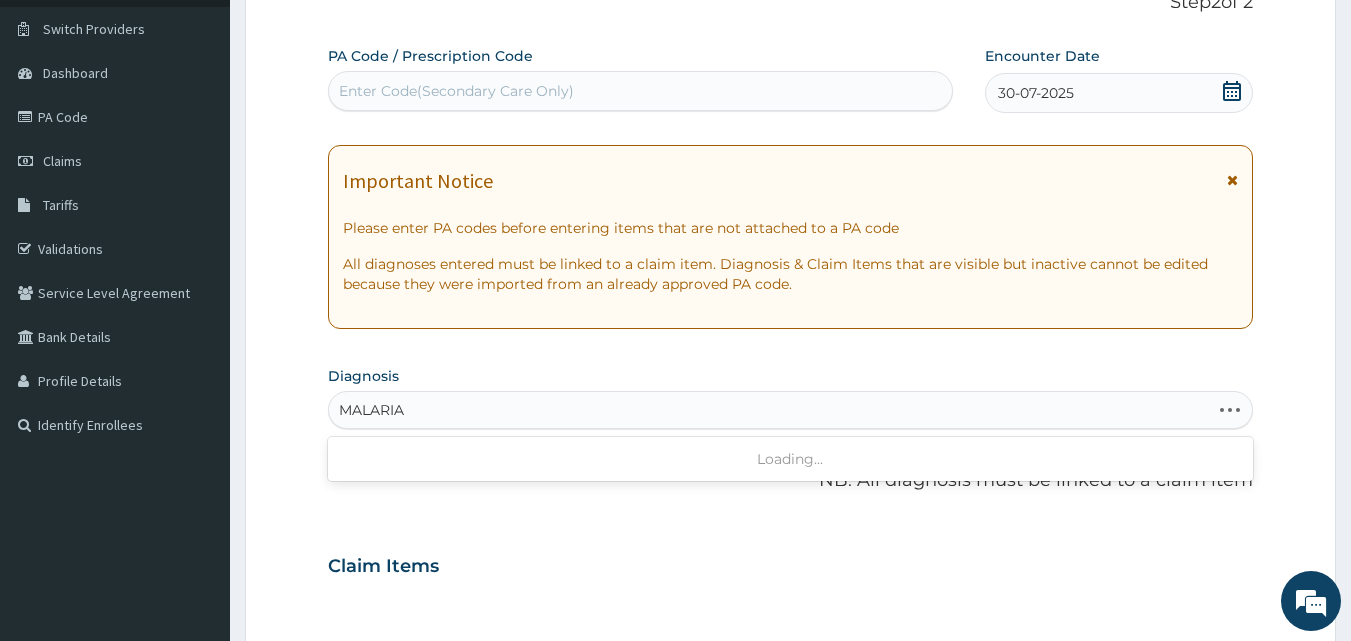 type on "MALARIA" 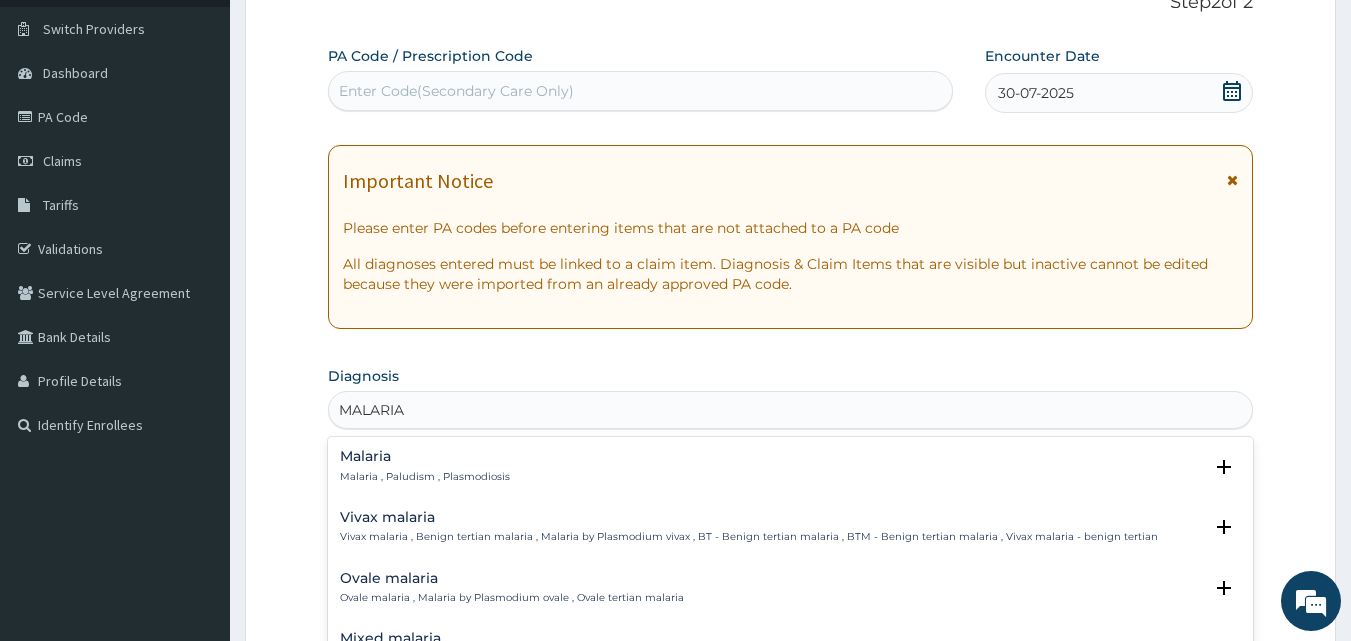 click on "Malaria , Paludism , Plasmodiosis" at bounding box center (425, 477) 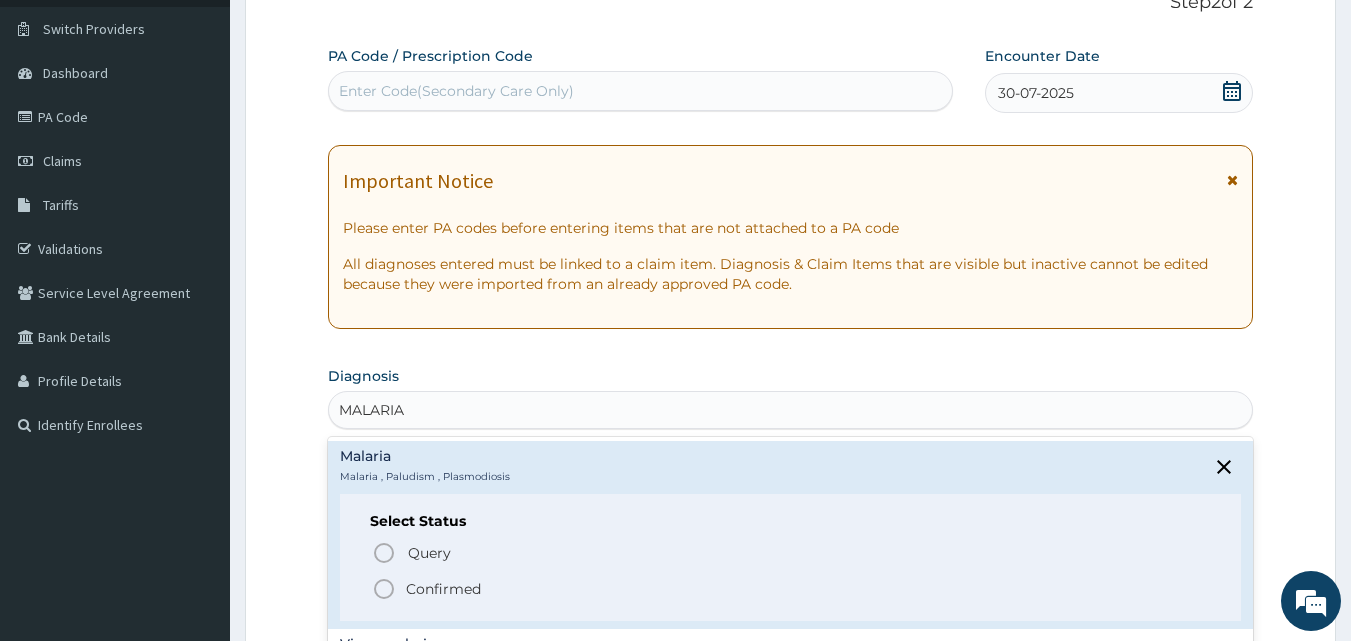 click on "Confirmed" at bounding box center (443, 589) 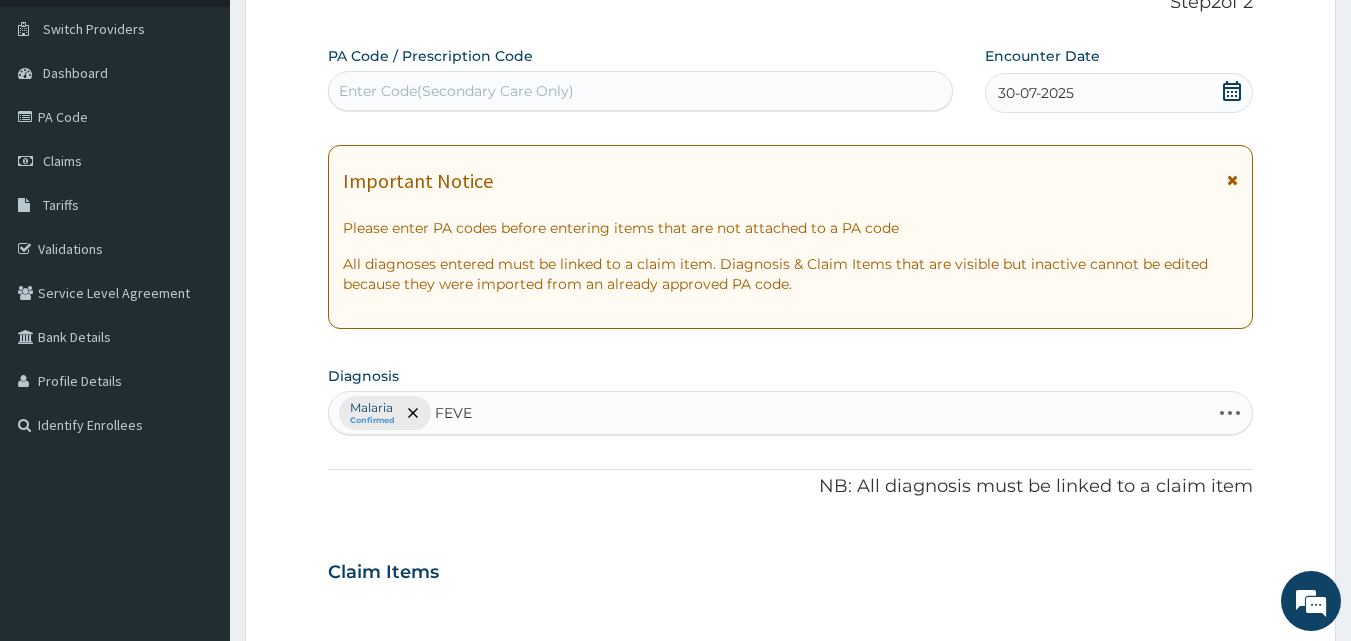 type on "FEVER" 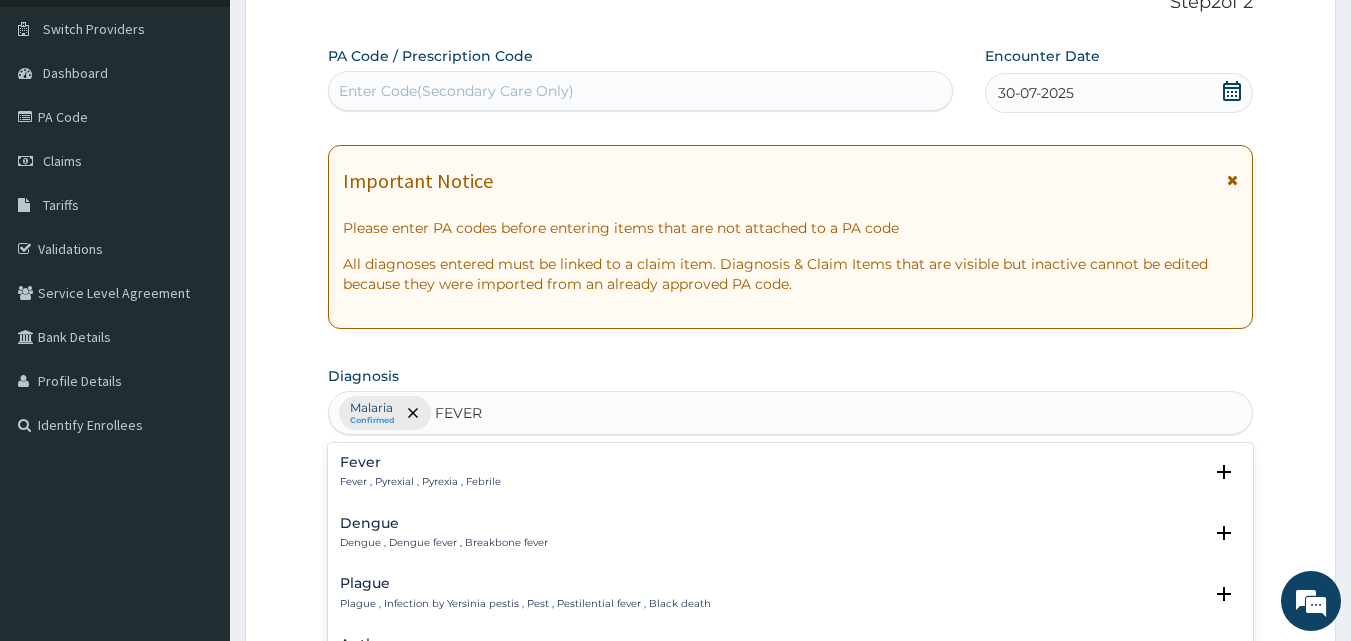click on "Fever" at bounding box center (420, 462) 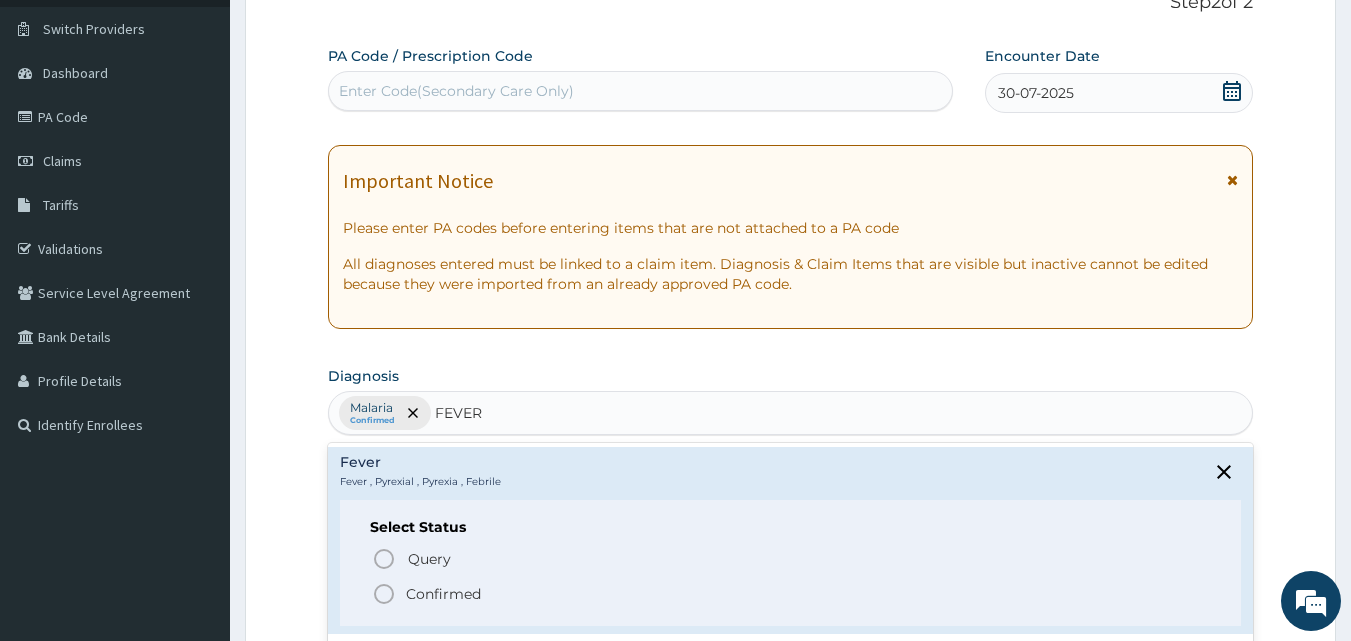 click on "Confirmed" at bounding box center [443, 594] 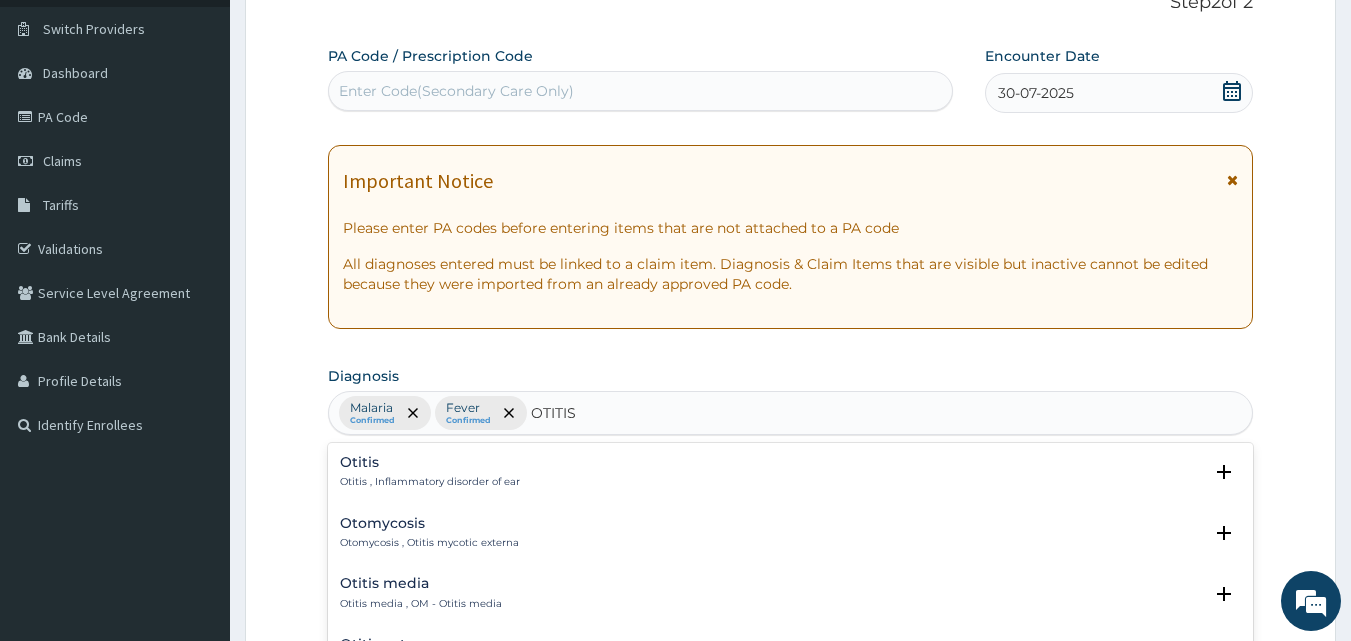 type on "OTITIS M" 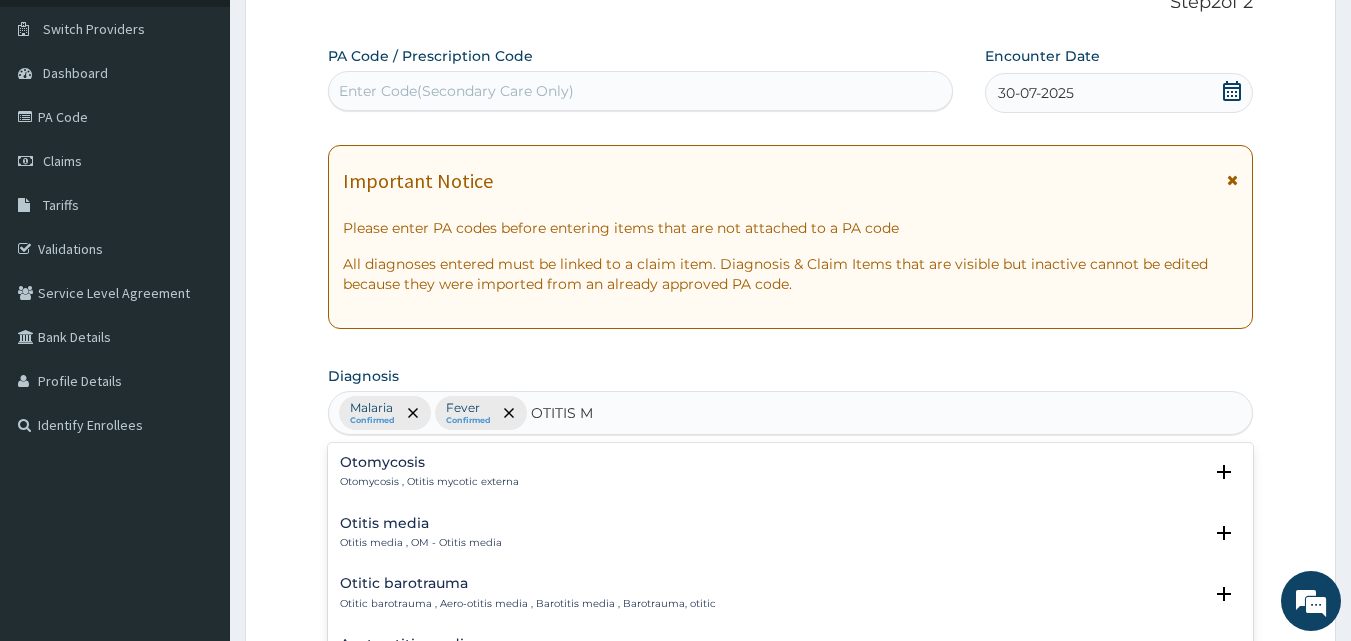 click on "Otitis media" at bounding box center [421, 523] 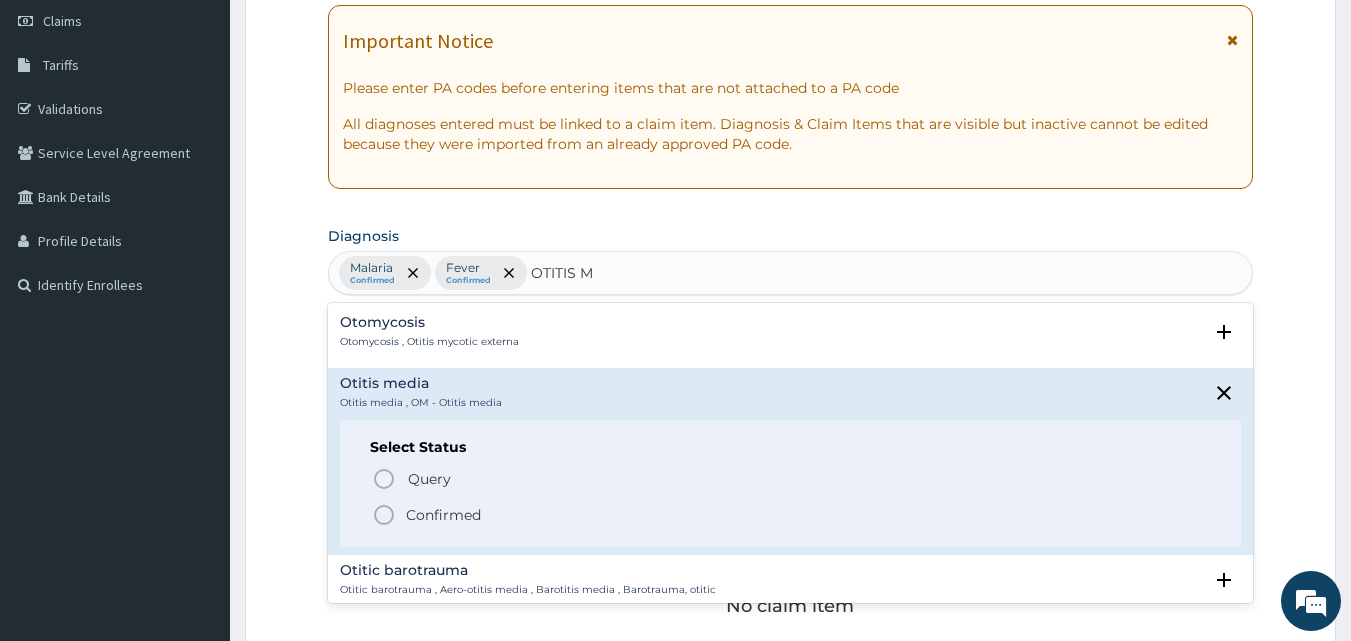 scroll, scrollTop: 302, scrollLeft: 0, axis: vertical 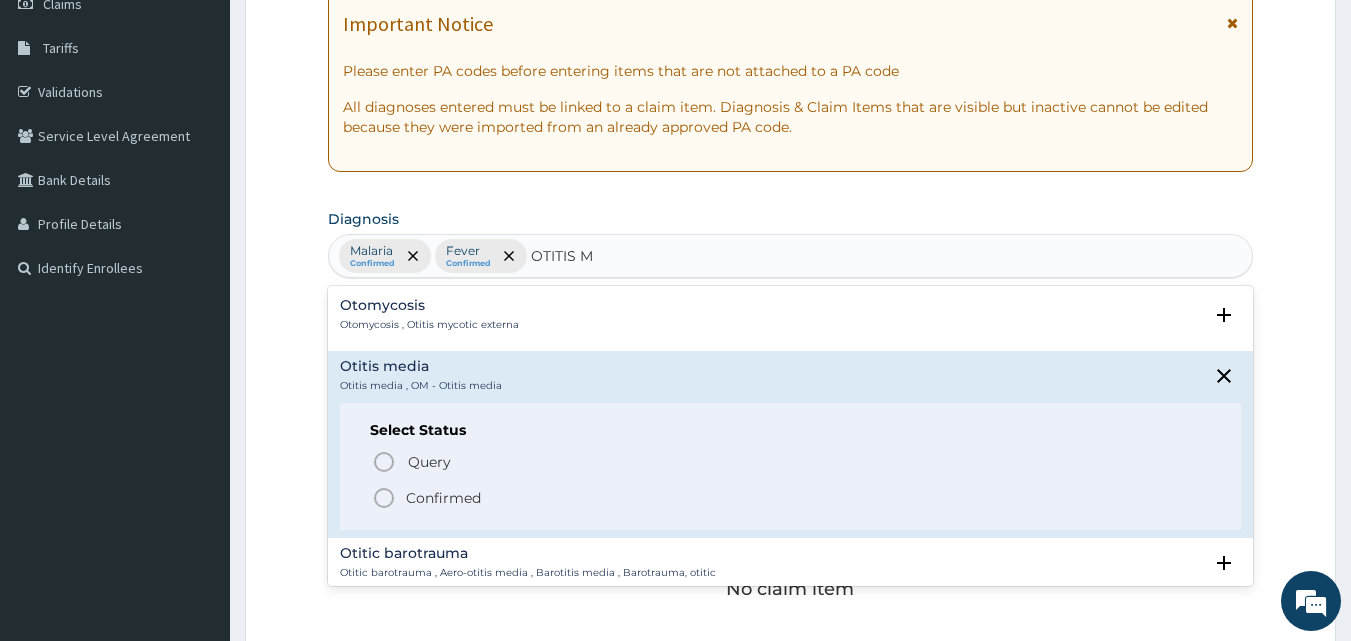click on "Confirmed" at bounding box center (443, 498) 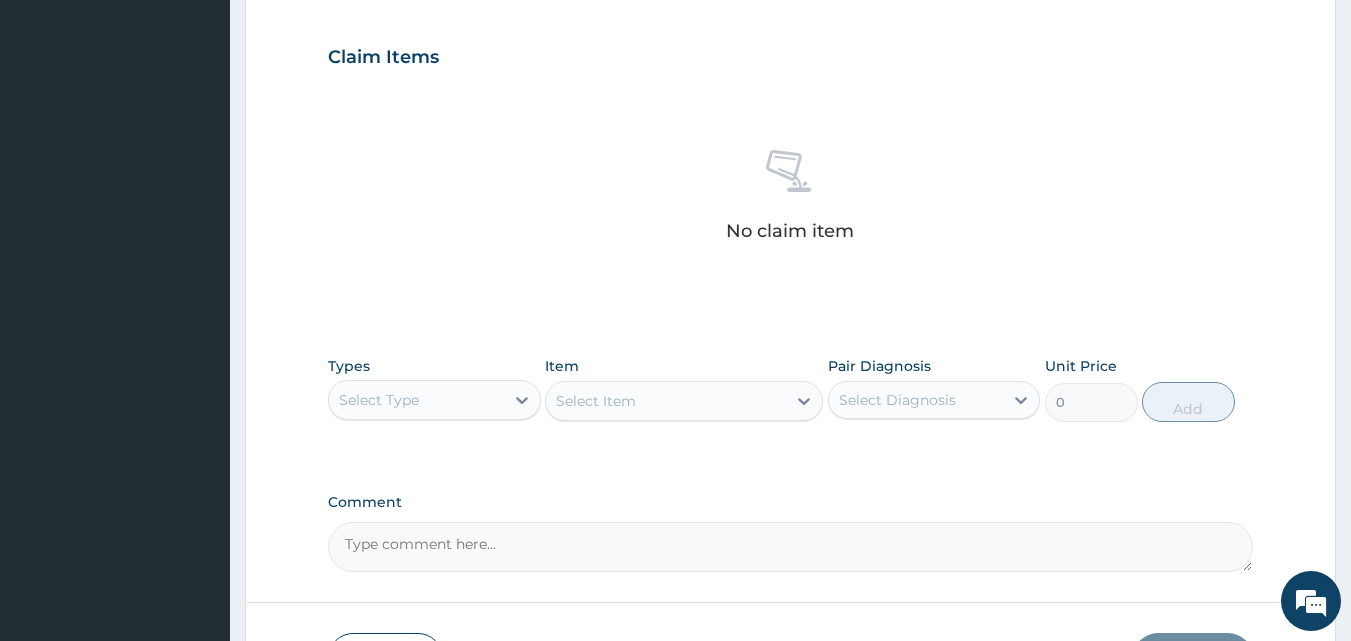 scroll, scrollTop: 743, scrollLeft: 0, axis: vertical 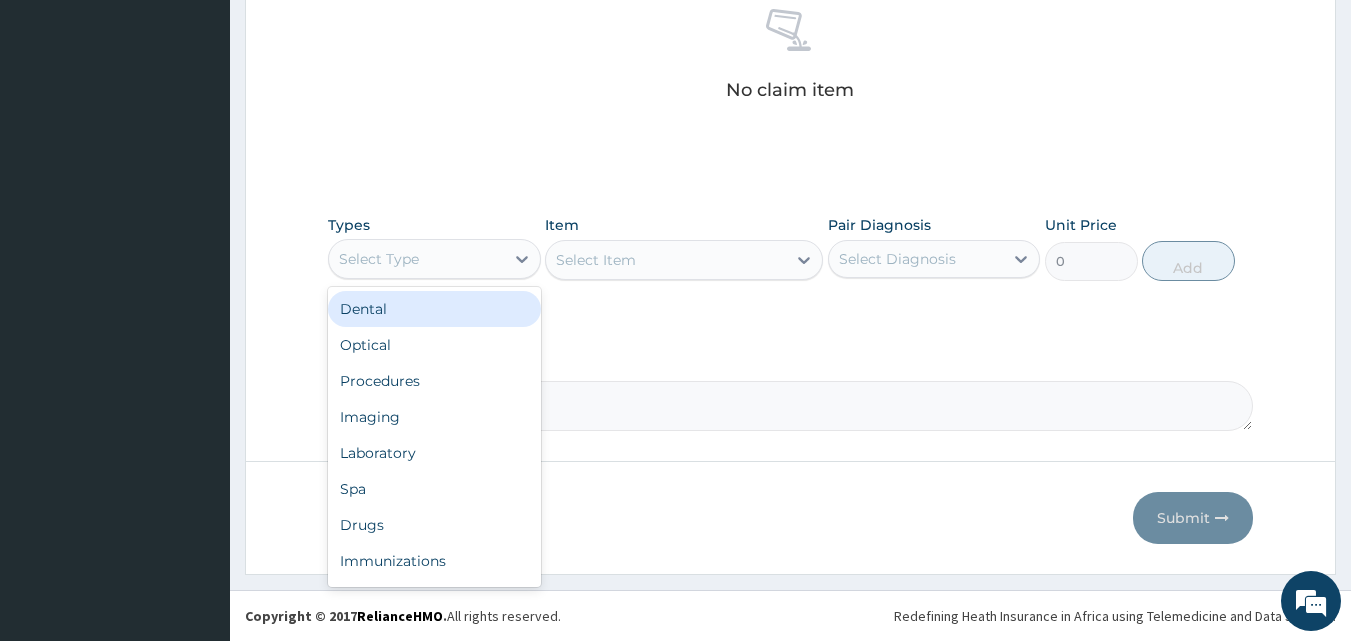 click on "Select Type" at bounding box center (416, 259) 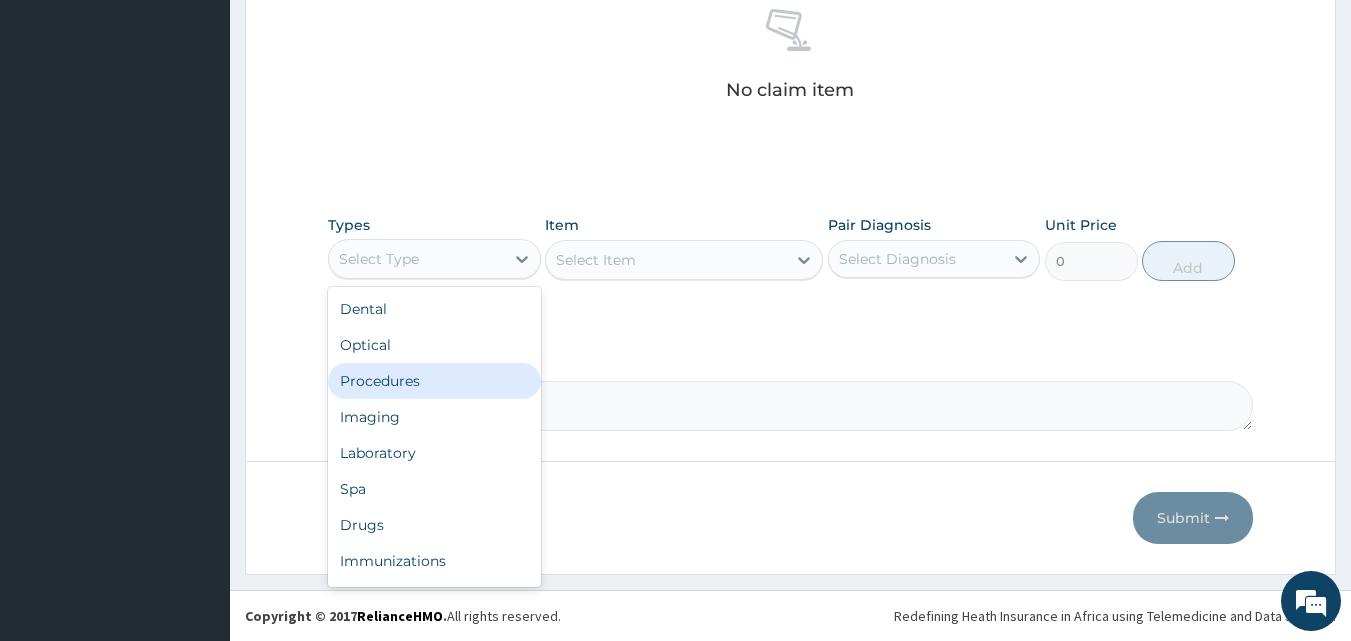 click on "Procedures" at bounding box center [434, 381] 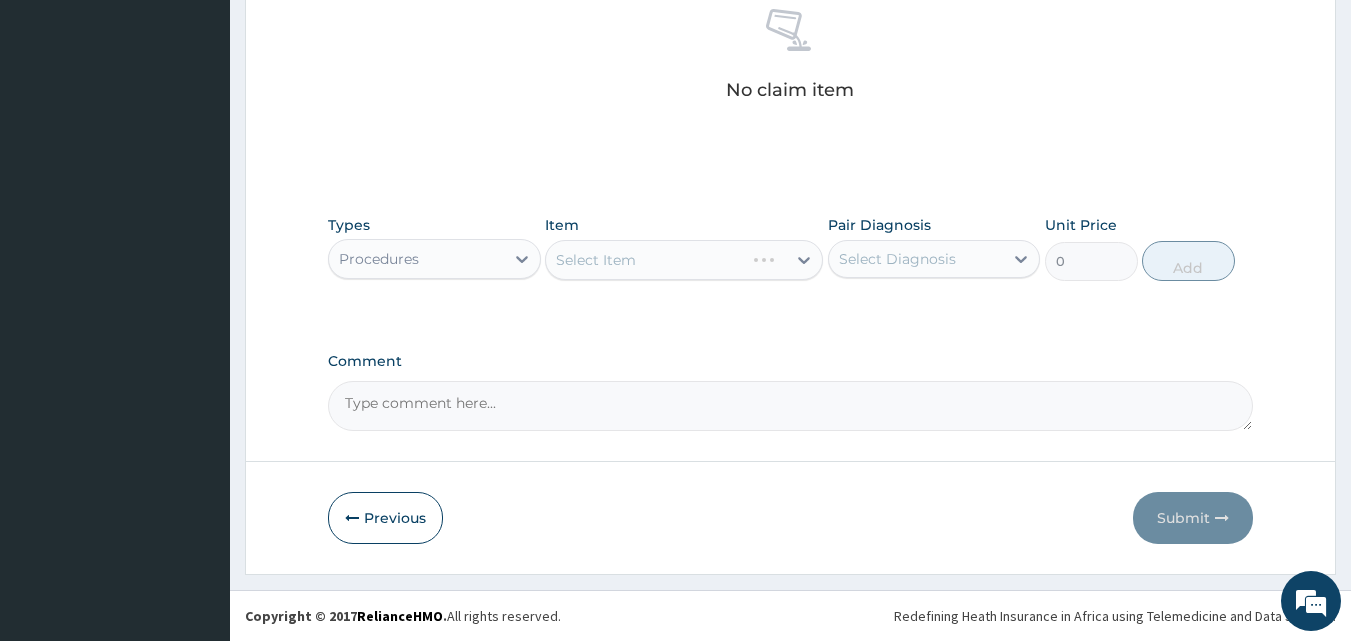 click on "Select Item" at bounding box center [684, 260] 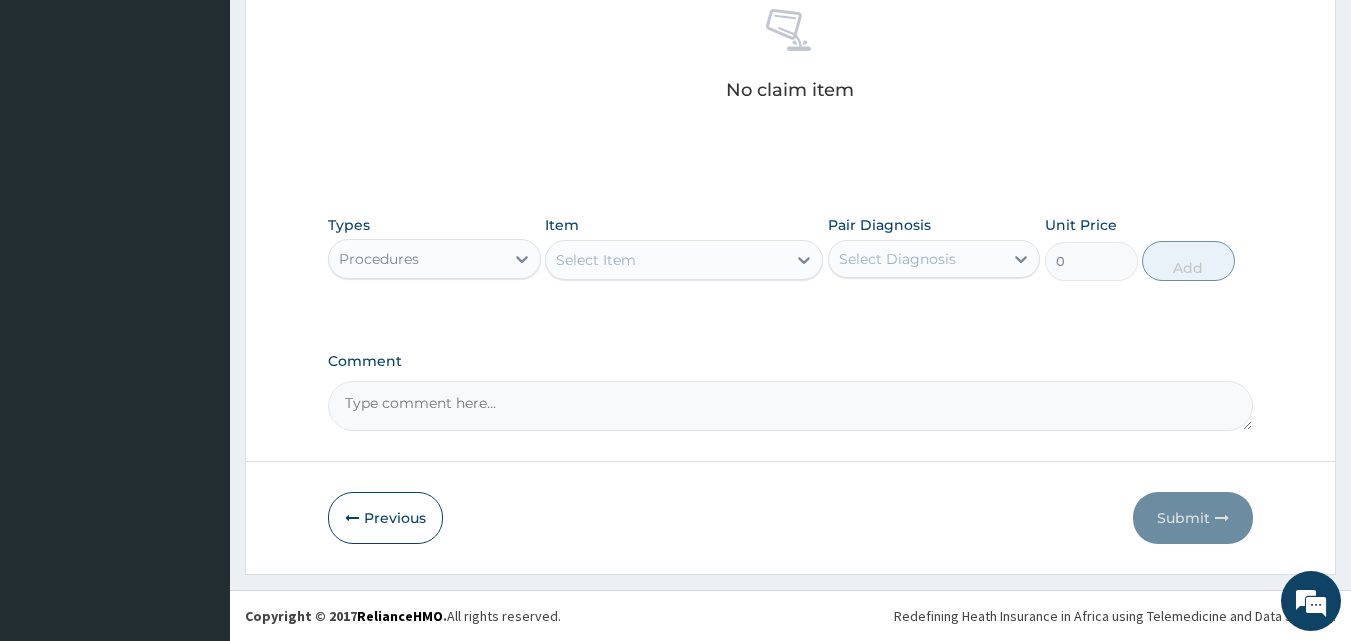 click on "Select Item" at bounding box center [666, 260] 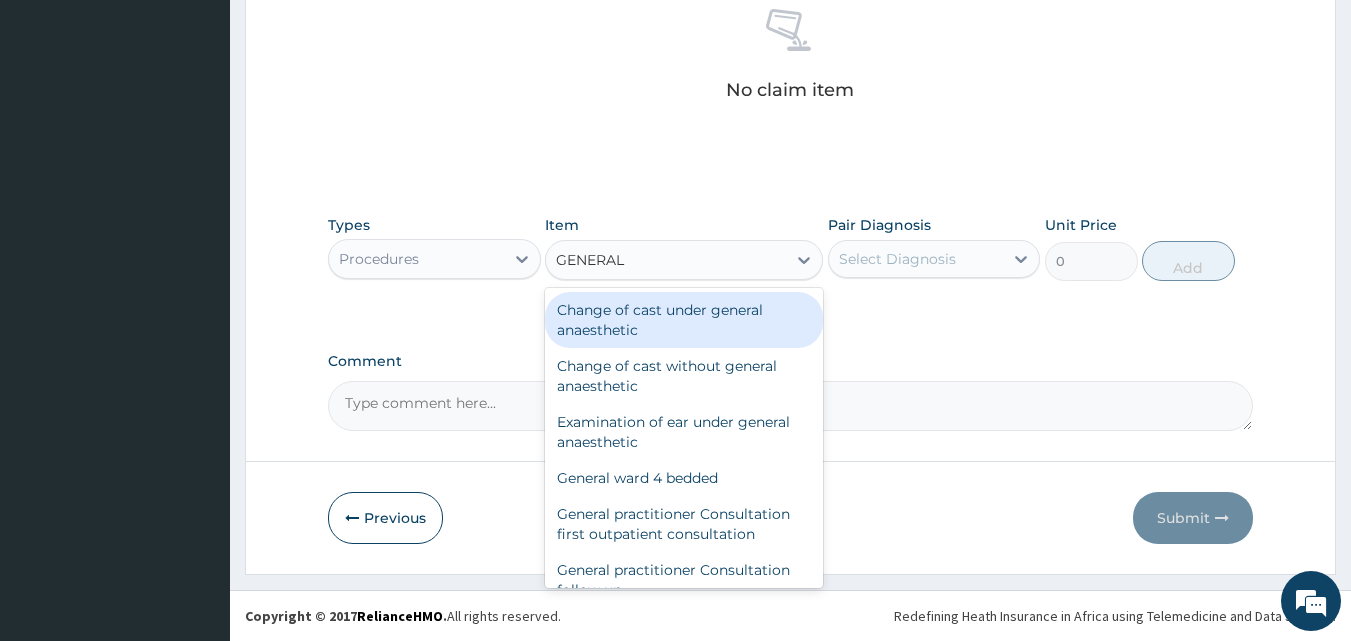 type on "GENERAL P" 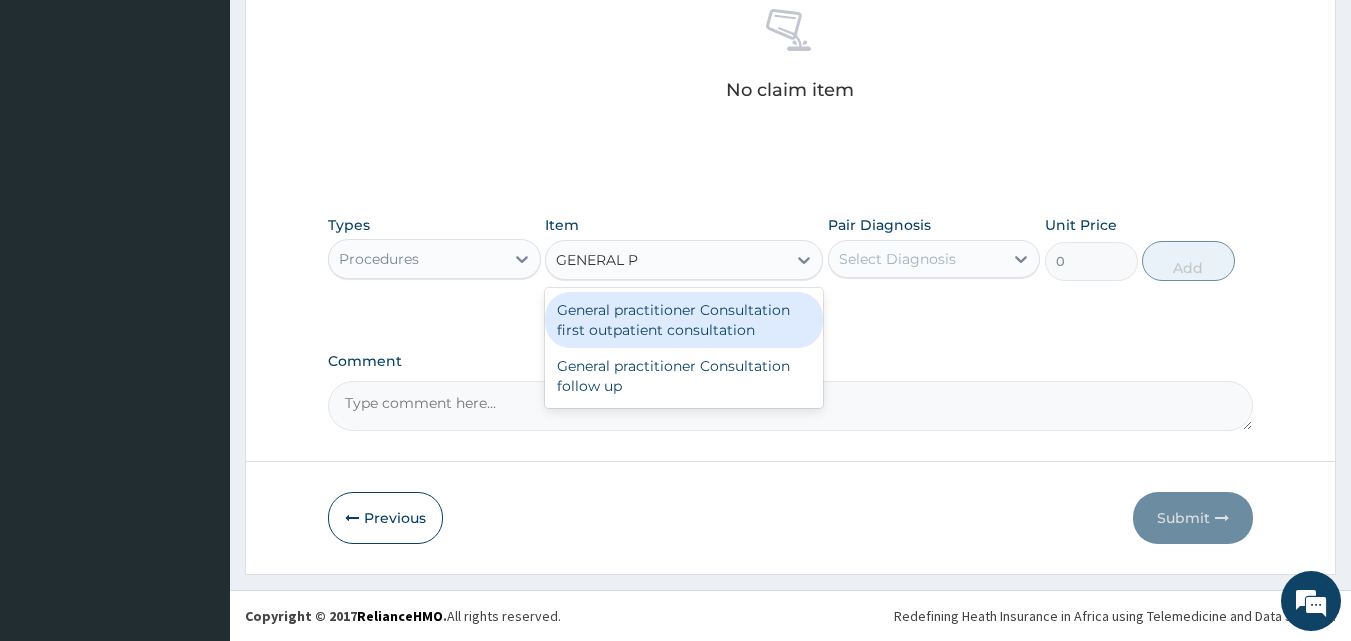 click on "General practitioner Consultation first outpatient consultation" at bounding box center [684, 320] 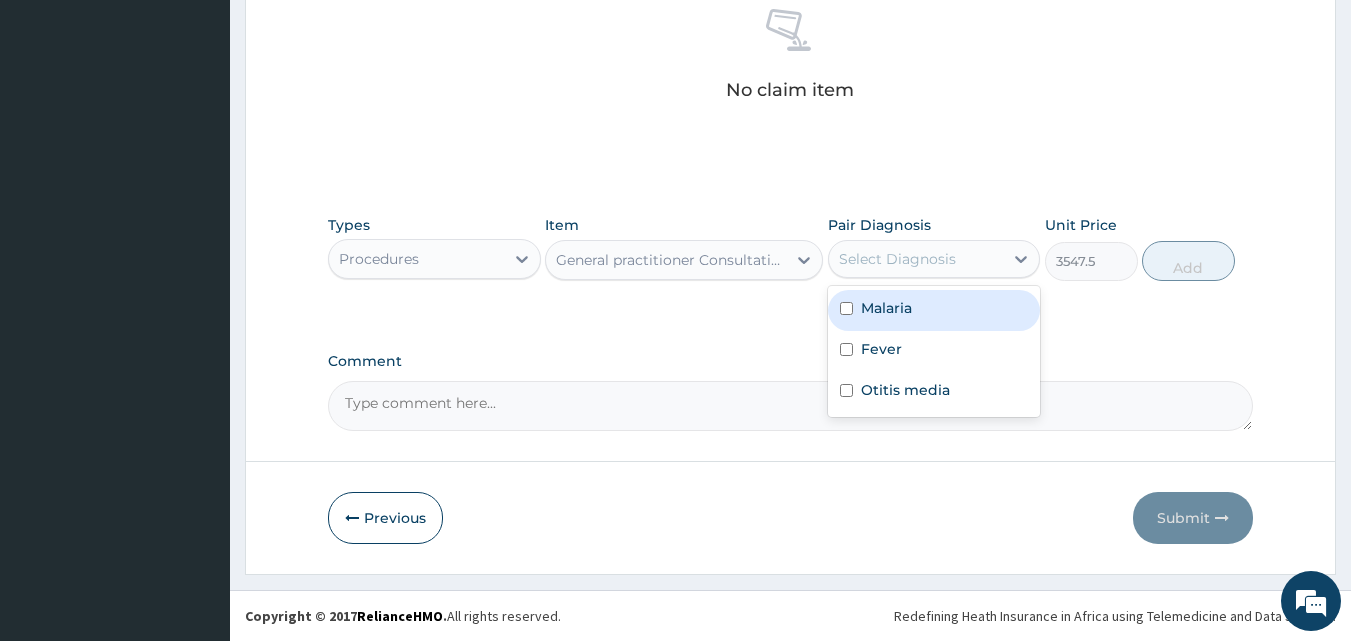 click on "Select Diagnosis" at bounding box center (897, 259) 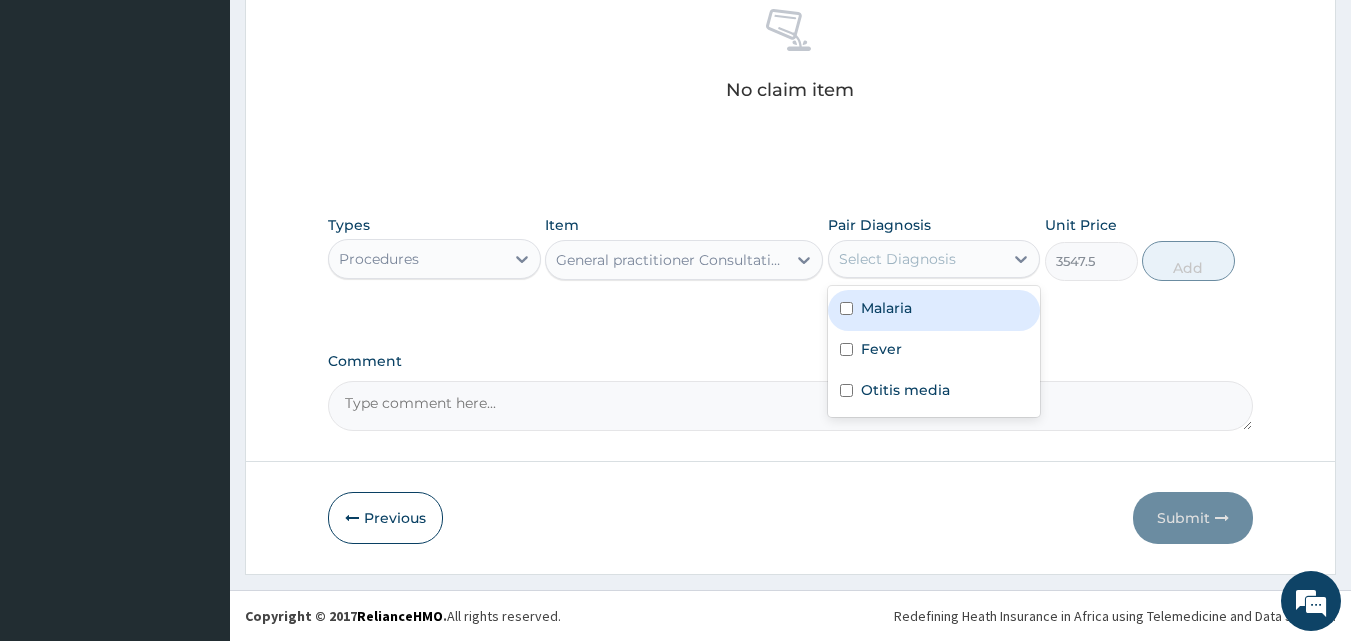 click at bounding box center (846, 308) 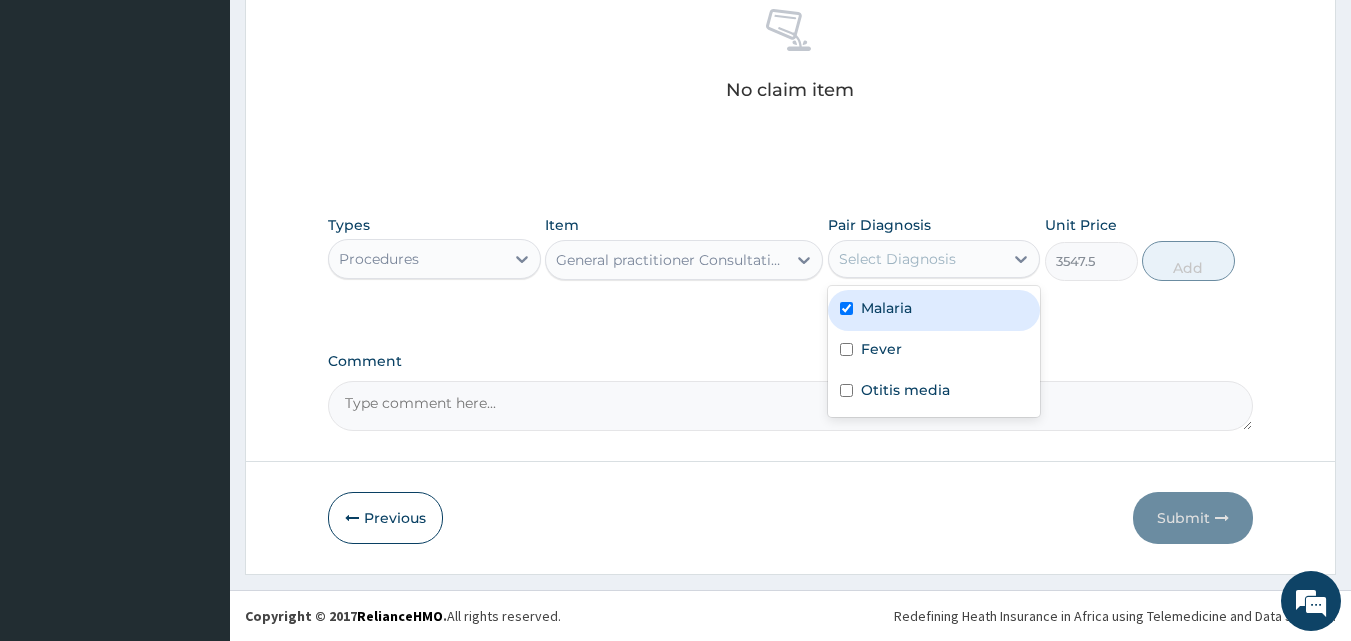 checkbox on "true" 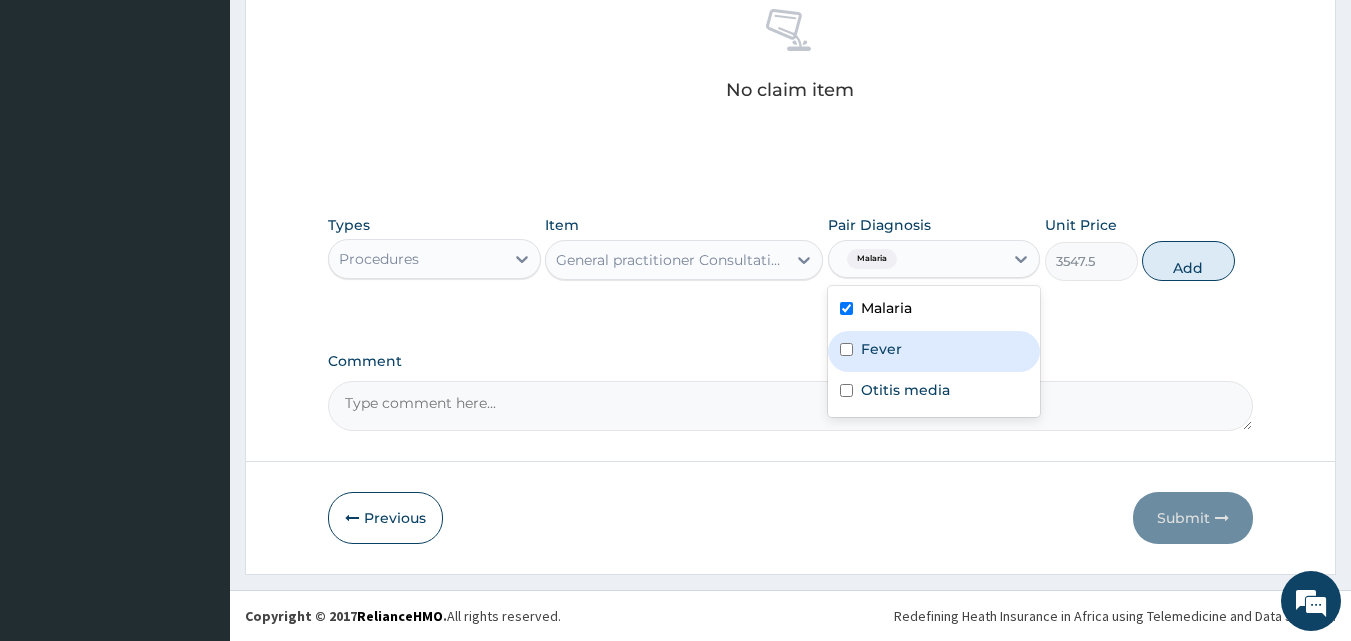 click at bounding box center (846, 349) 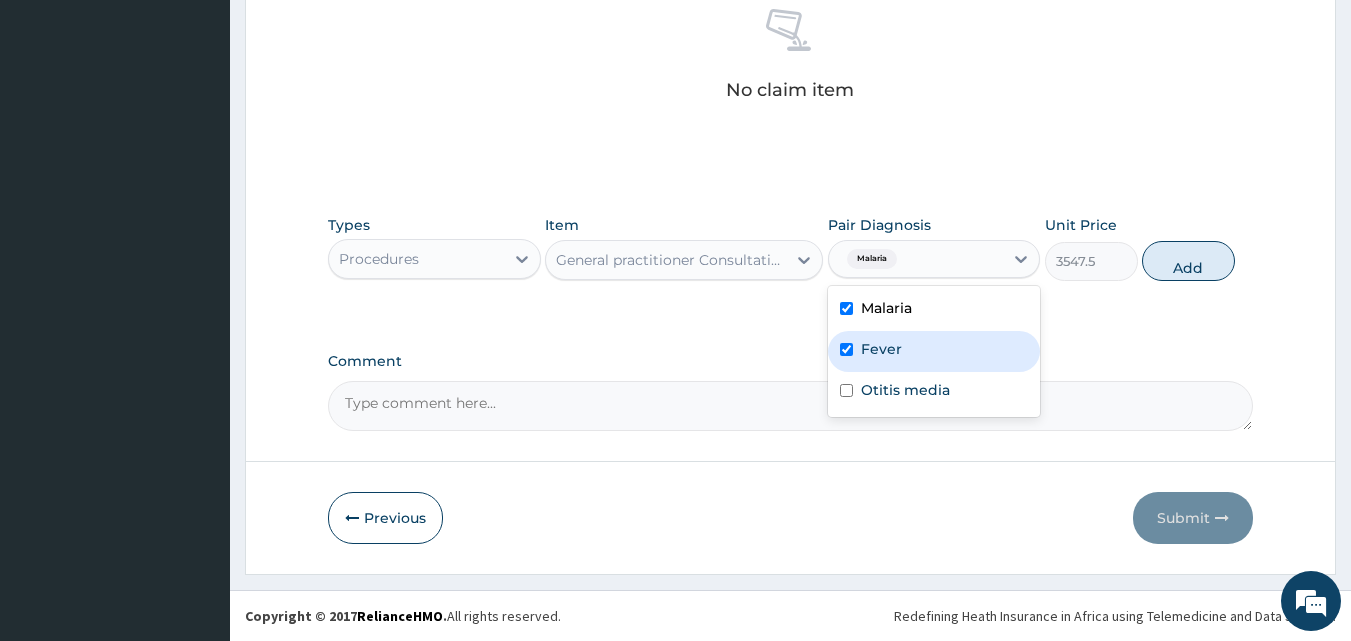 checkbox on "true" 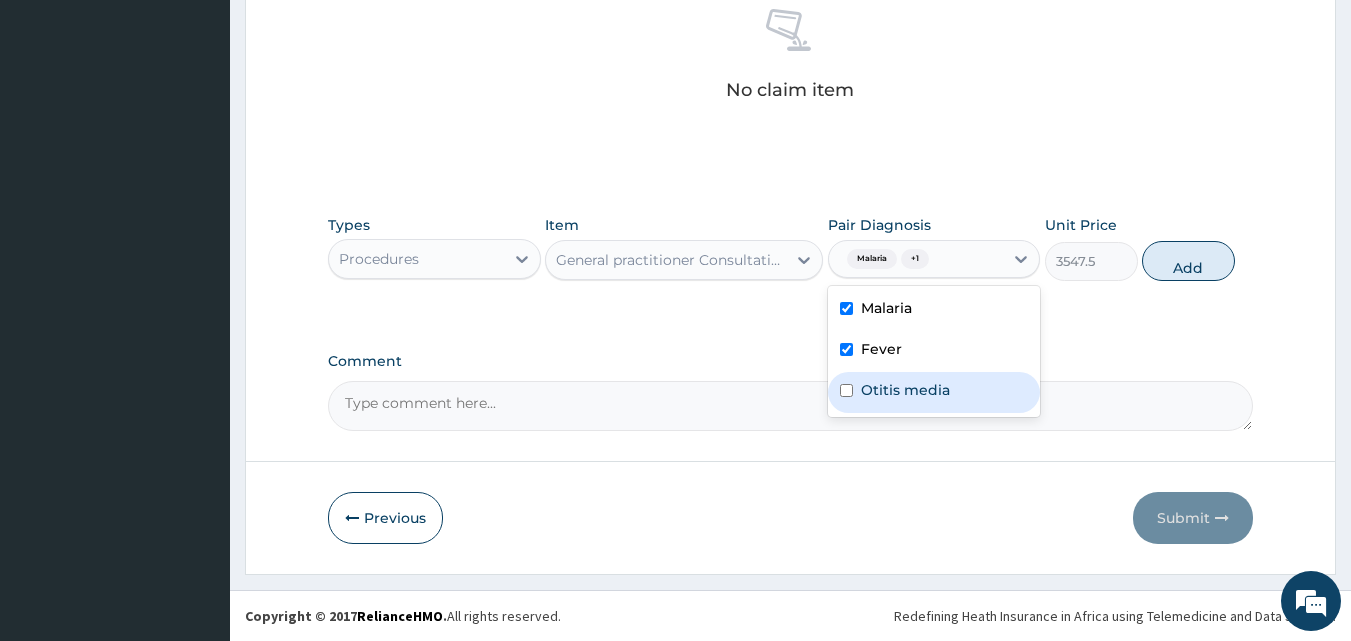 click at bounding box center [846, 390] 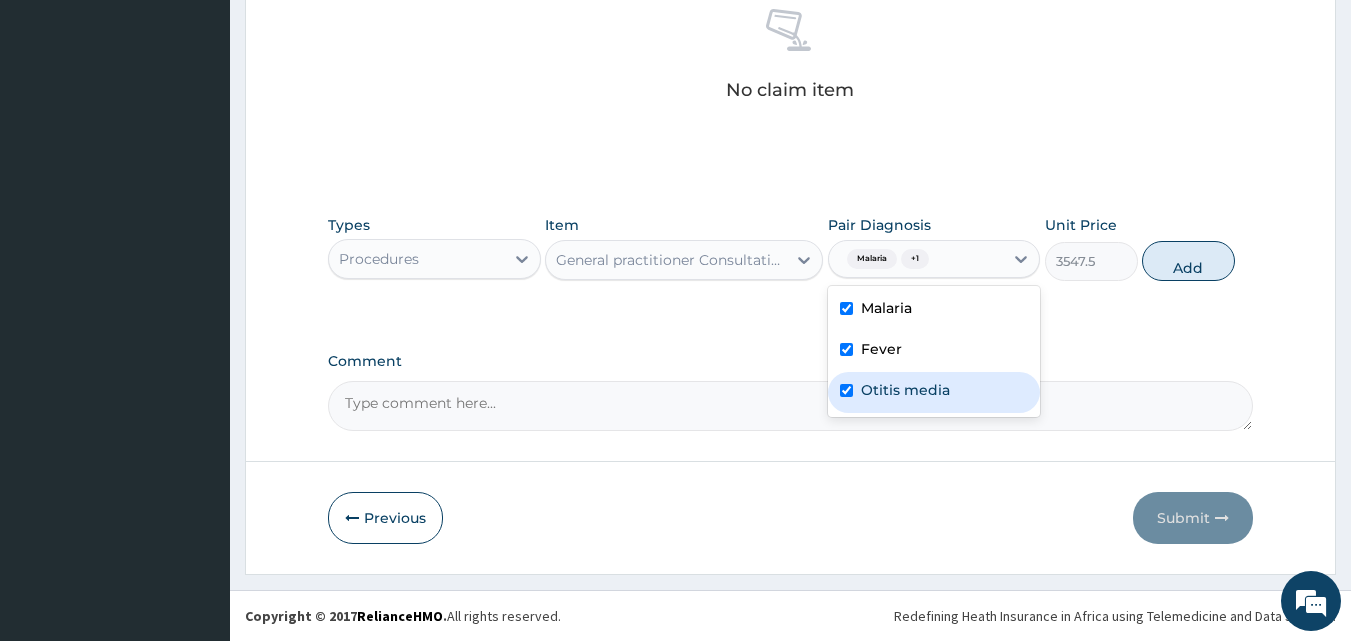 checkbox on "true" 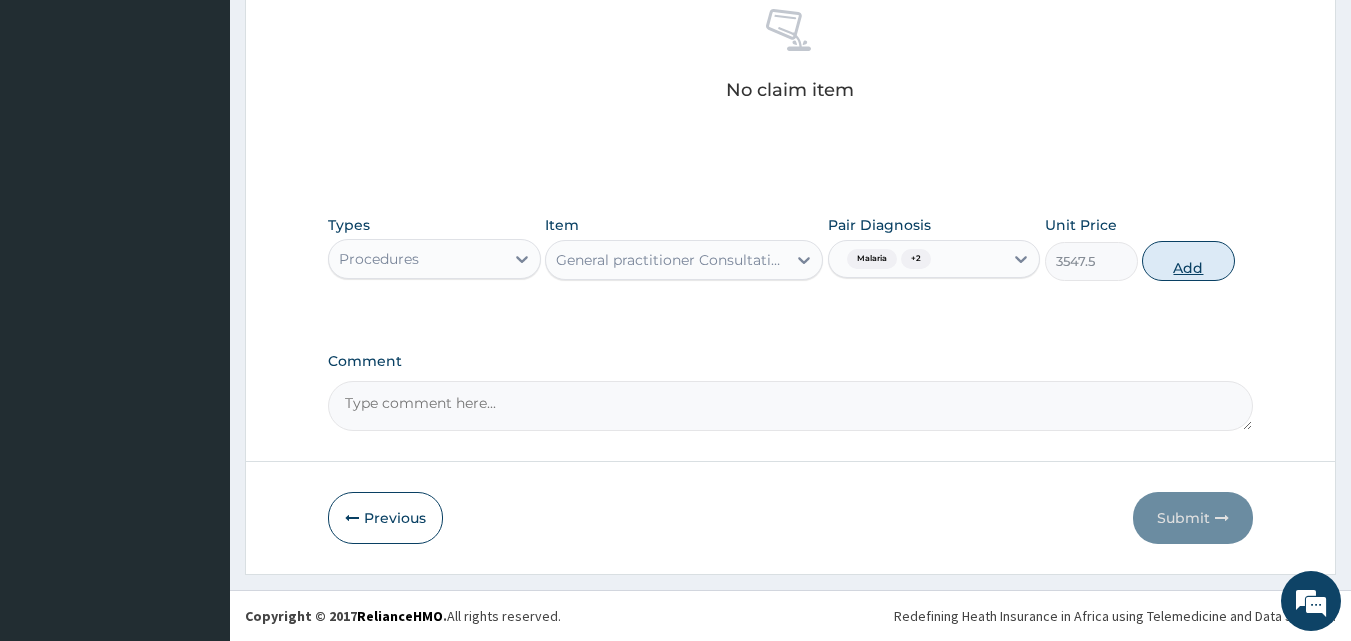 click on "Add" at bounding box center [1188, 261] 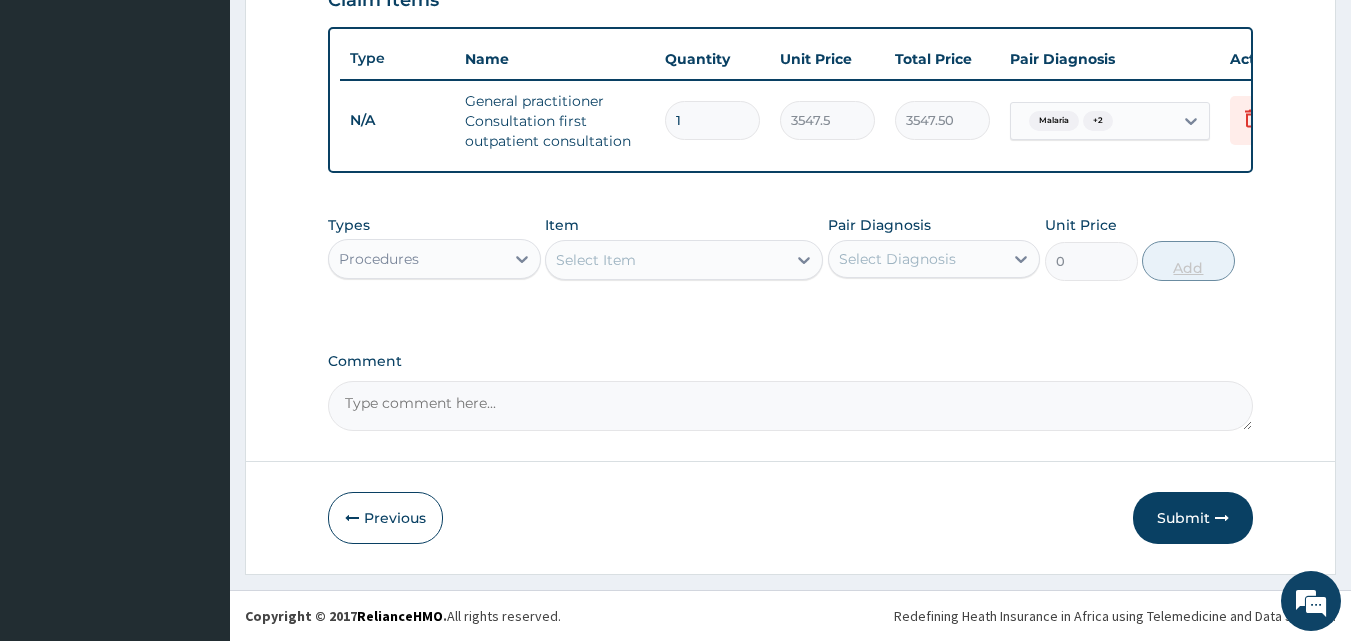 scroll, scrollTop: 732, scrollLeft: 0, axis: vertical 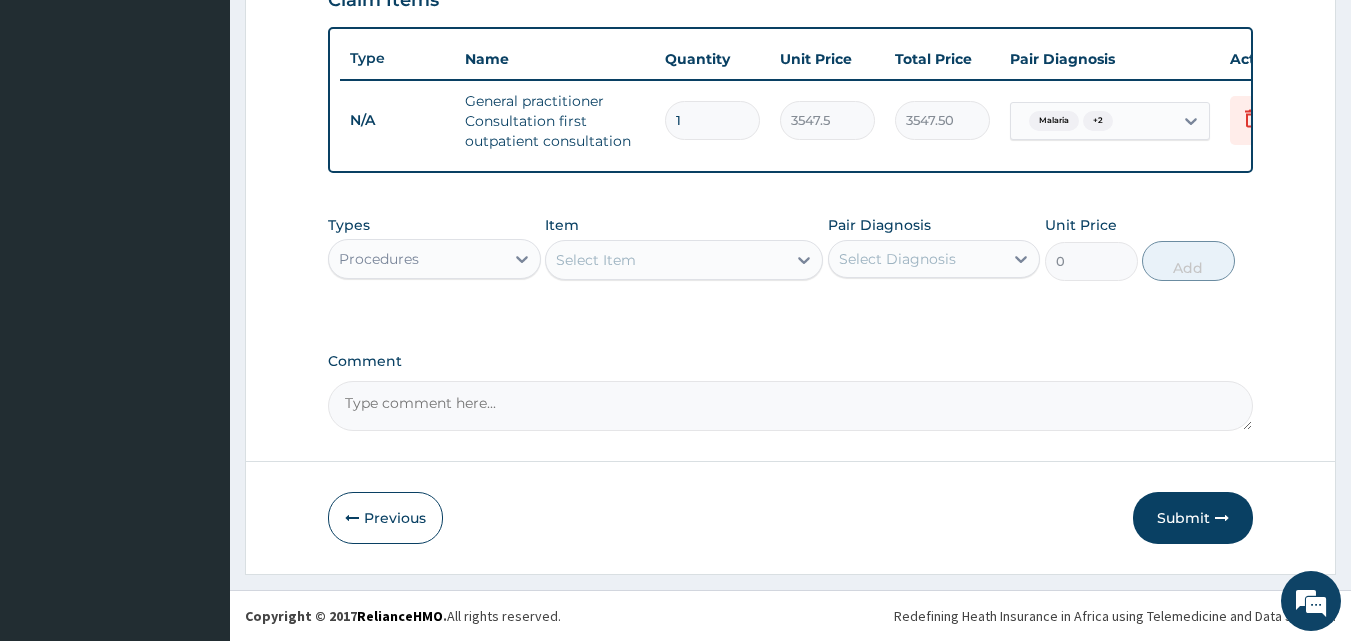 click on "Select Item" at bounding box center (666, 260) 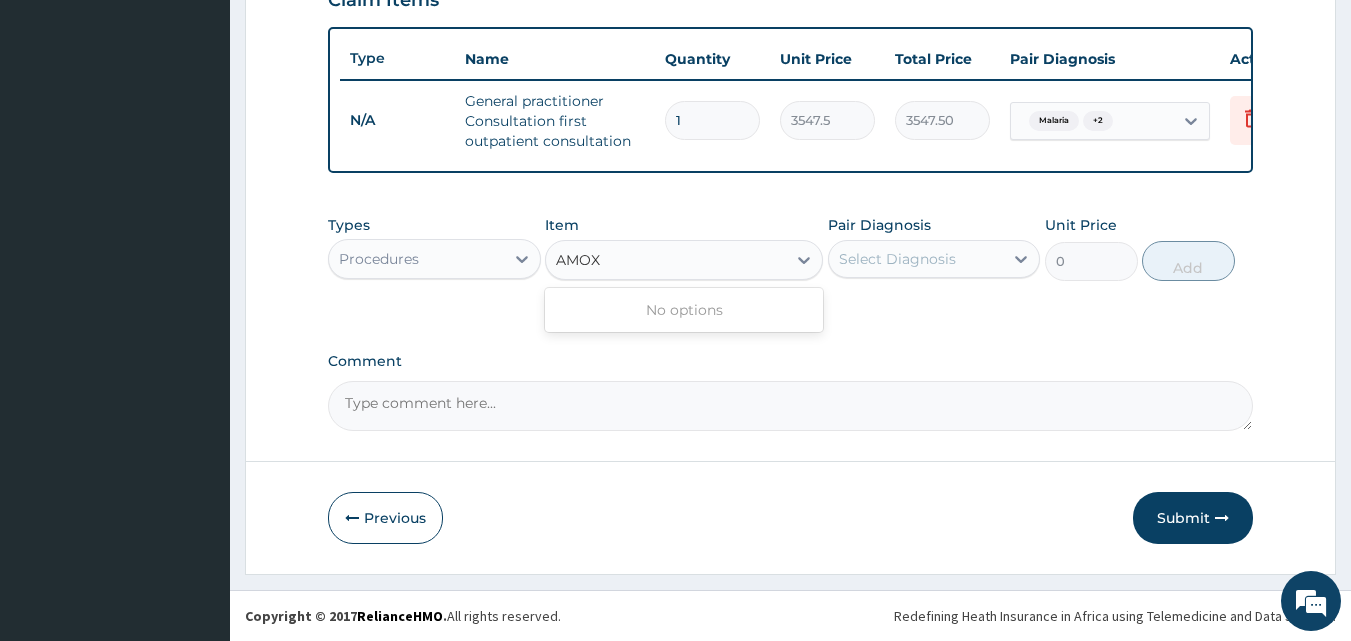 type on "AMOX" 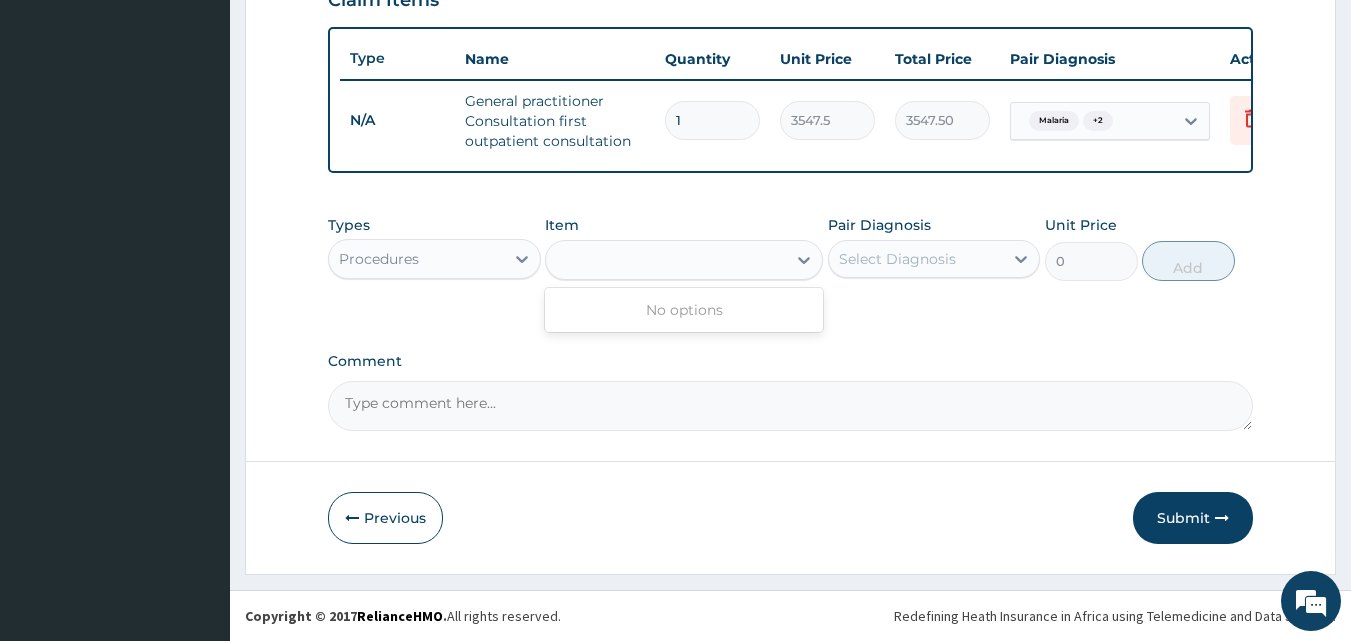 click on "Procedures" at bounding box center (379, 259) 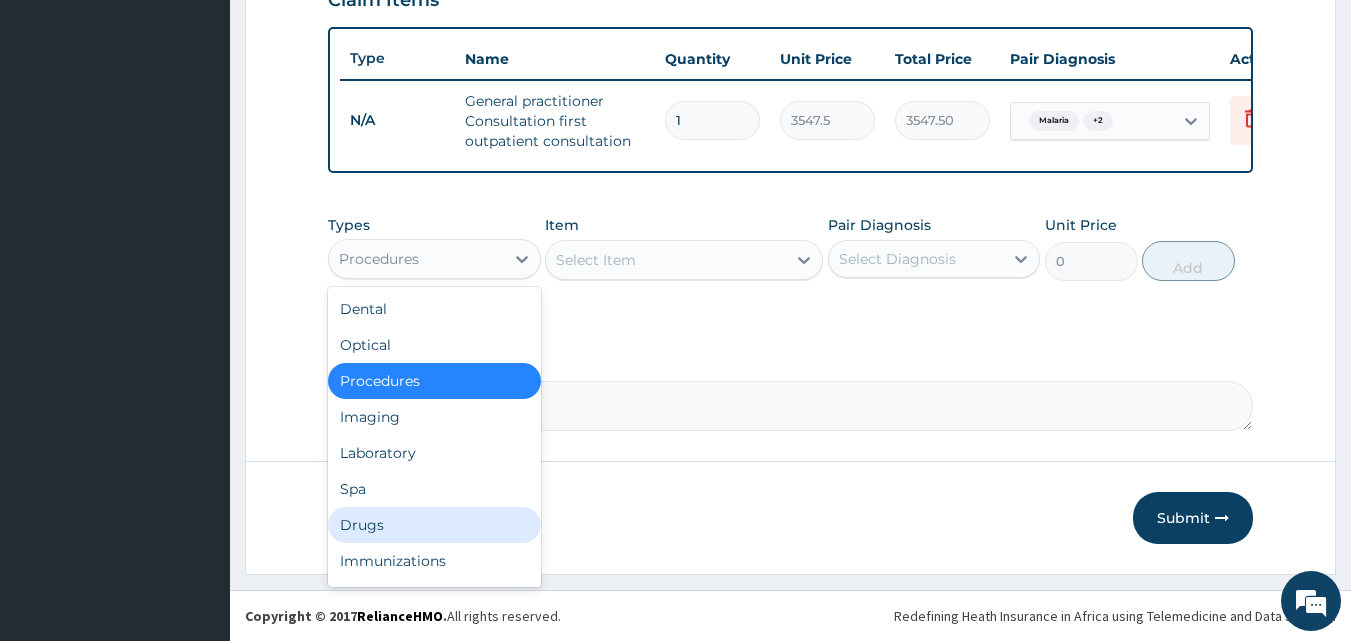 click on "Drugs" at bounding box center (434, 525) 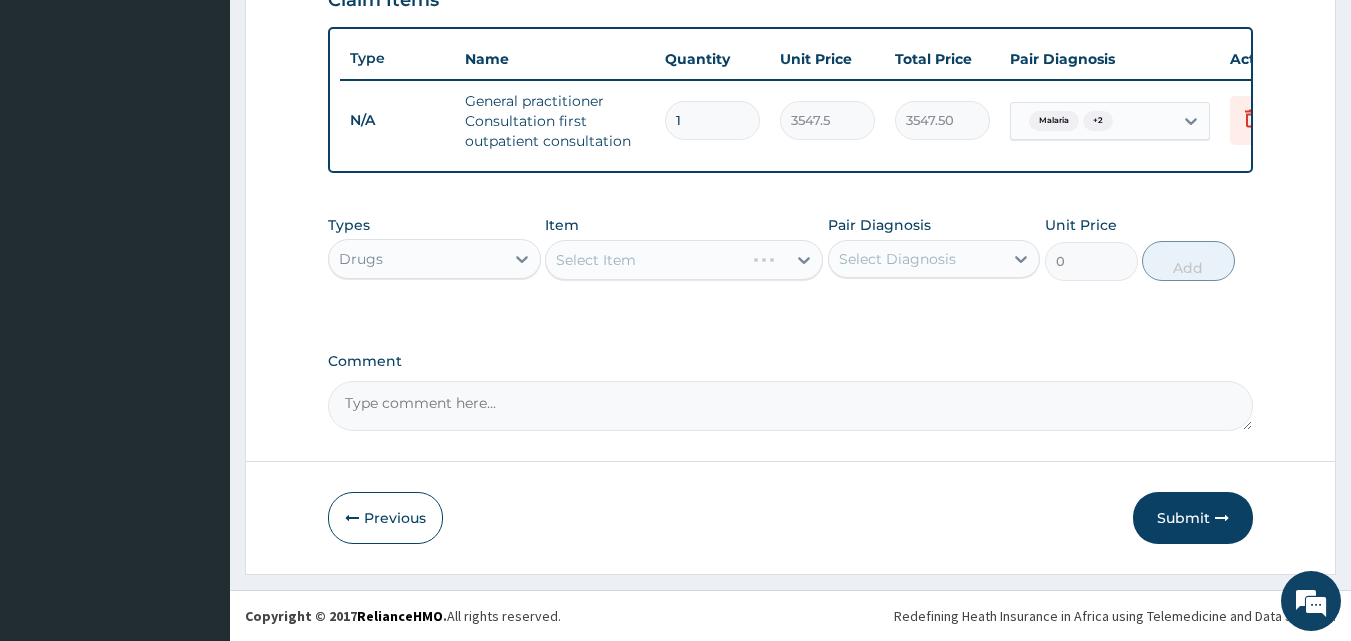 click on "Select Item" at bounding box center (684, 260) 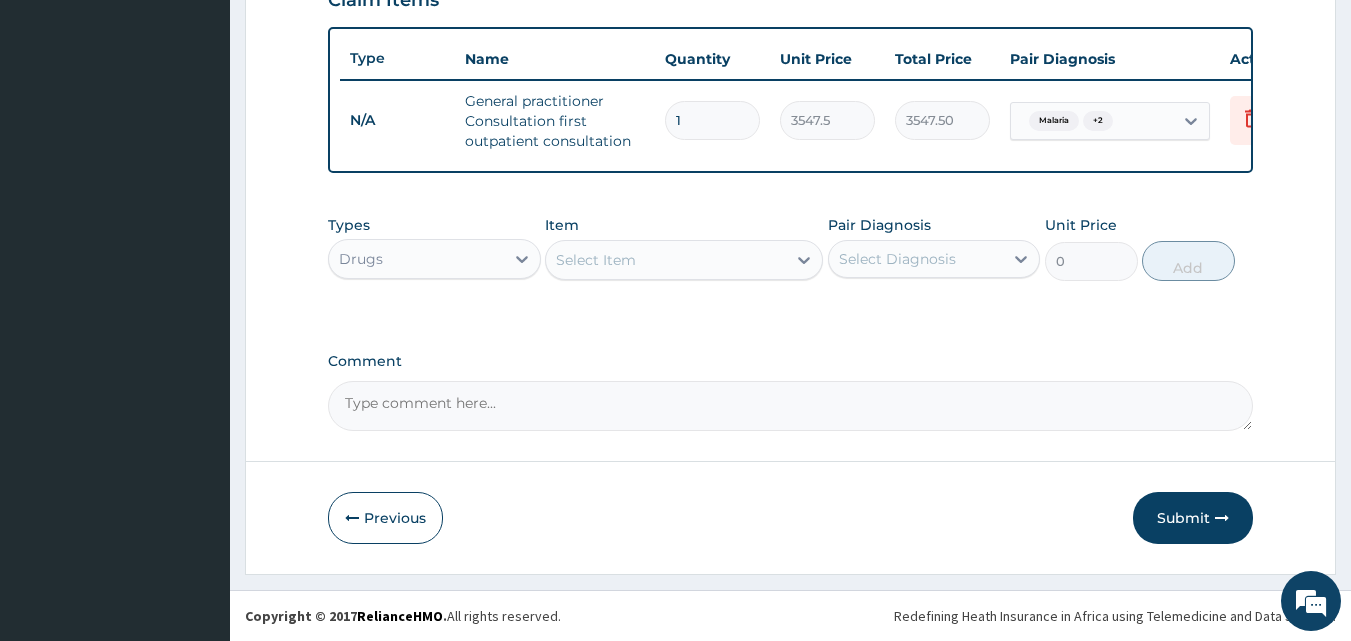 click on "Select Item" at bounding box center [684, 260] 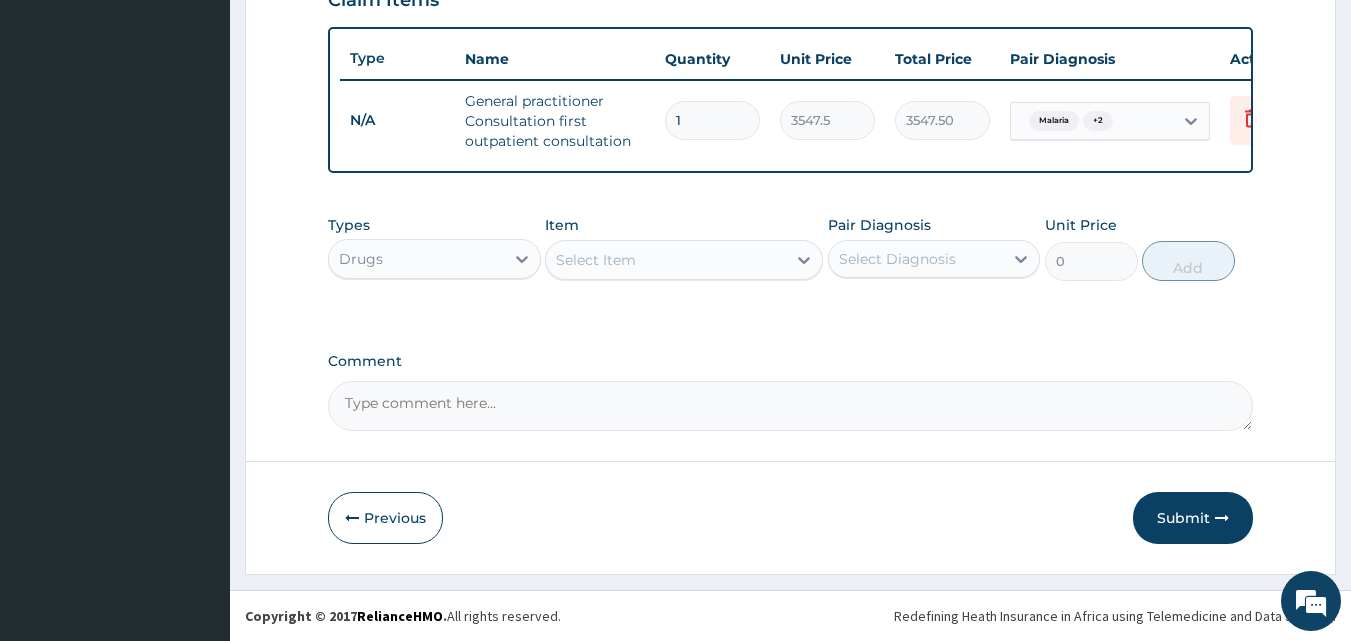 click on "Select Item" at bounding box center [666, 260] 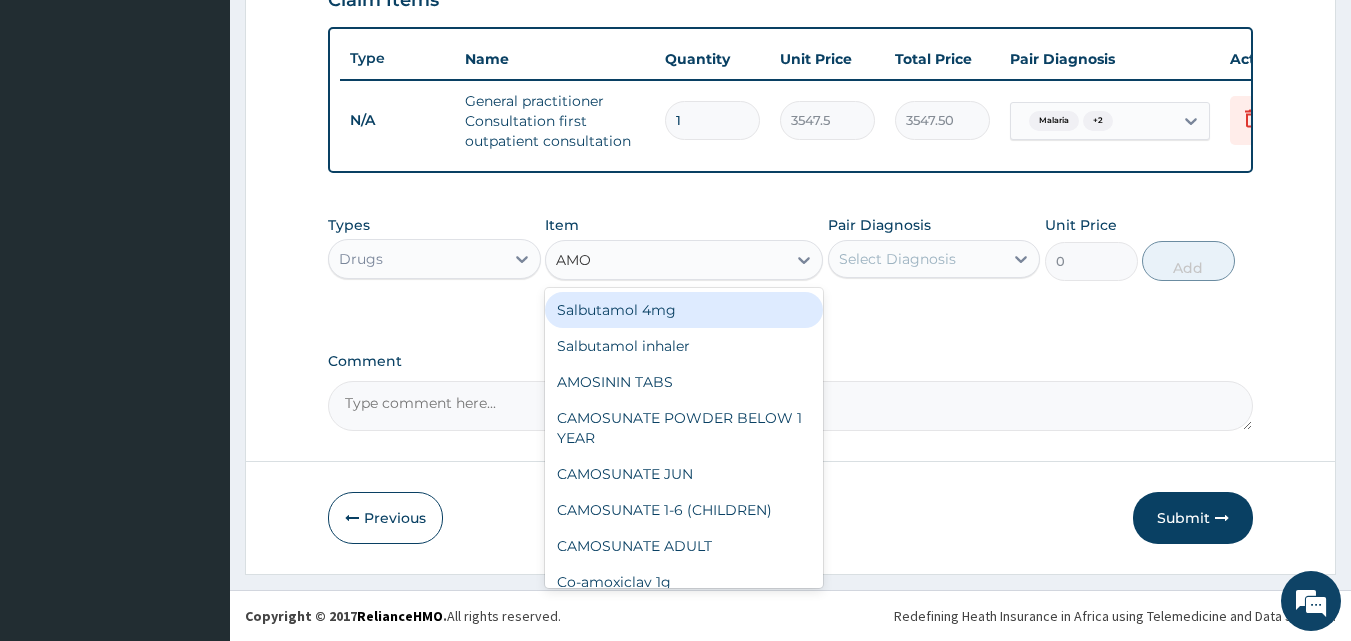 type on "AMOX" 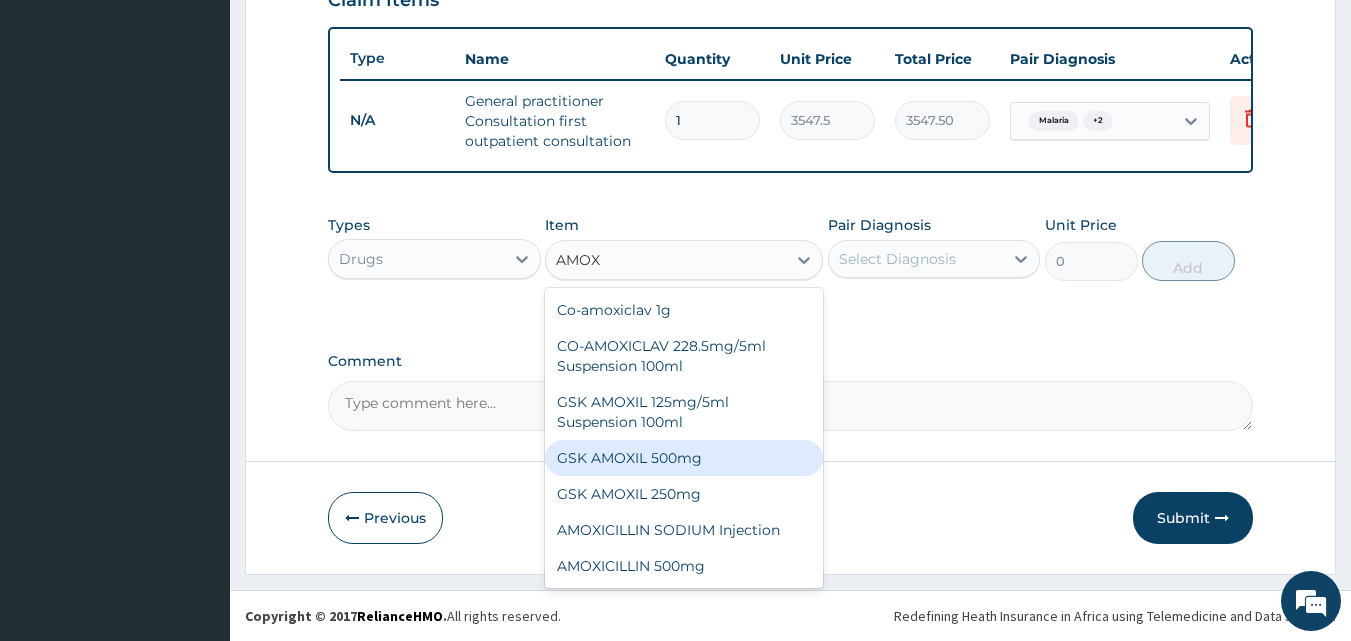 click on "GSK AMOXIL 500mg" at bounding box center [684, 458] 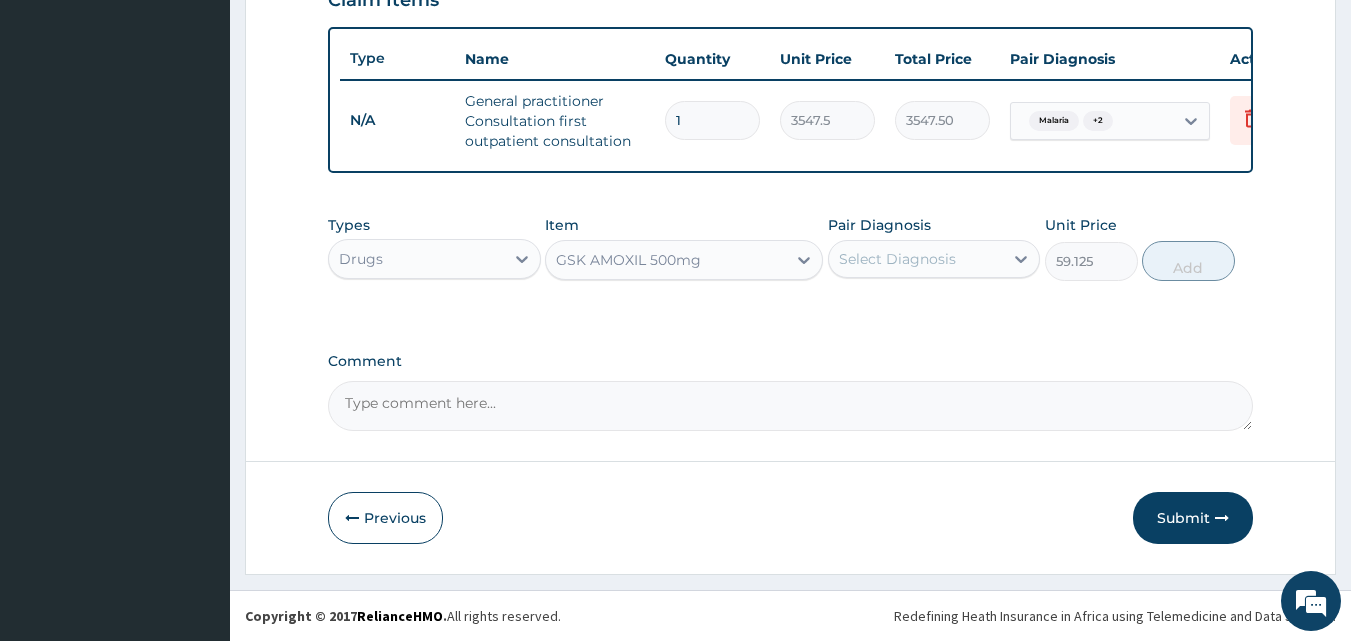 click on "GSK AMOXIL 500mg" at bounding box center [666, 260] 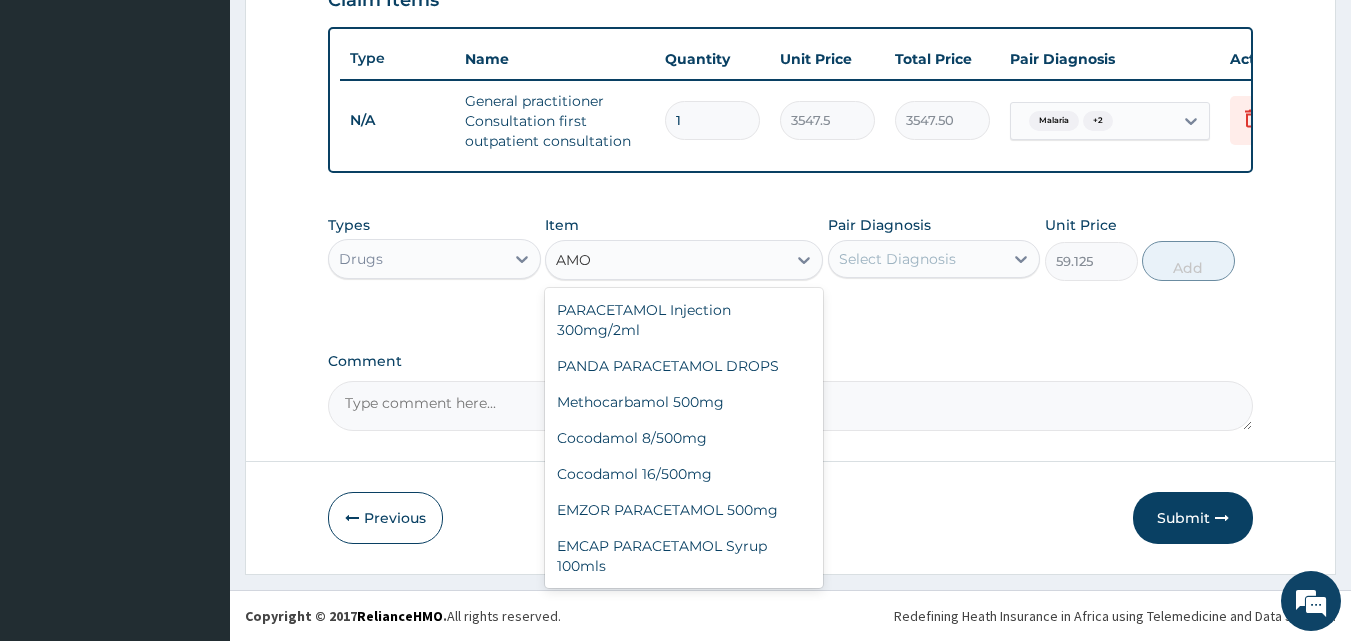 scroll, scrollTop: 208, scrollLeft: 0, axis: vertical 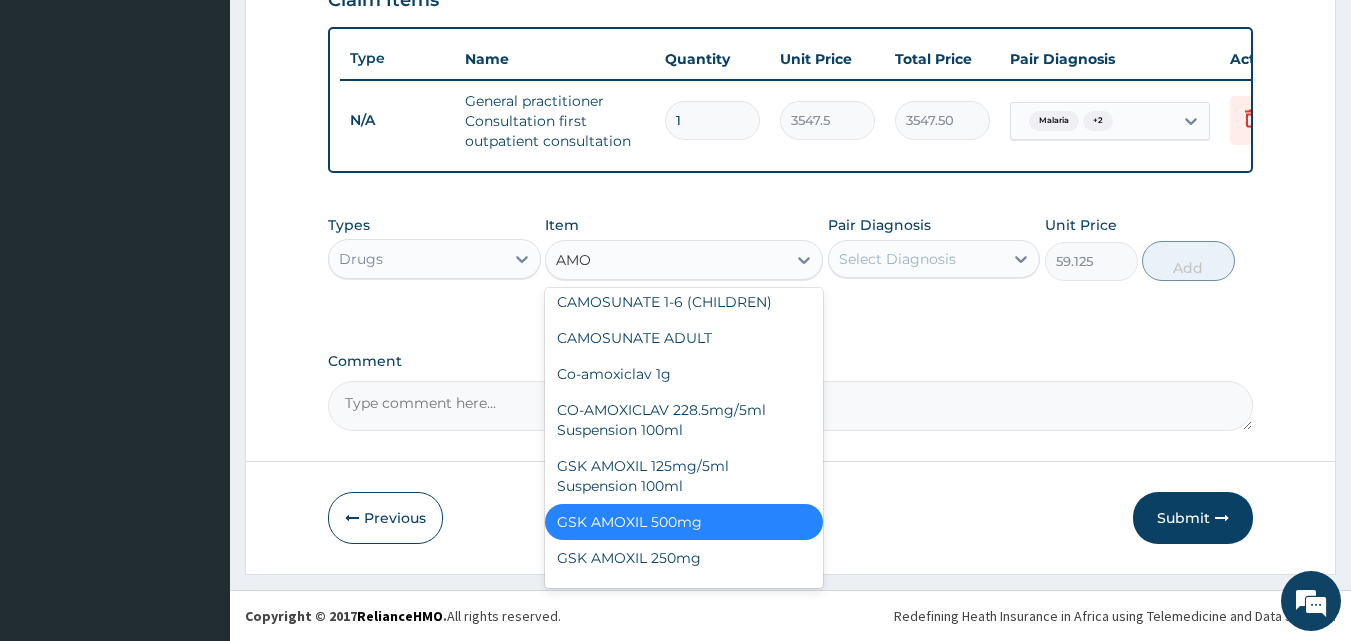 type on "AMOX" 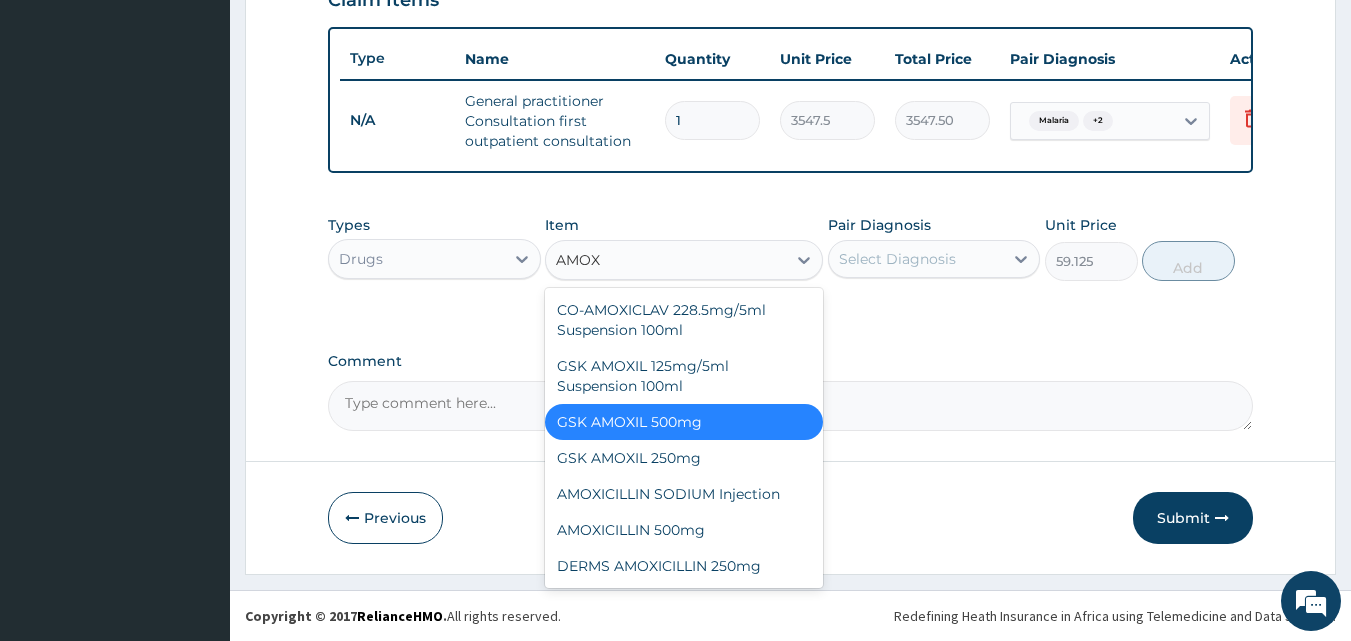 scroll, scrollTop: 0, scrollLeft: 0, axis: both 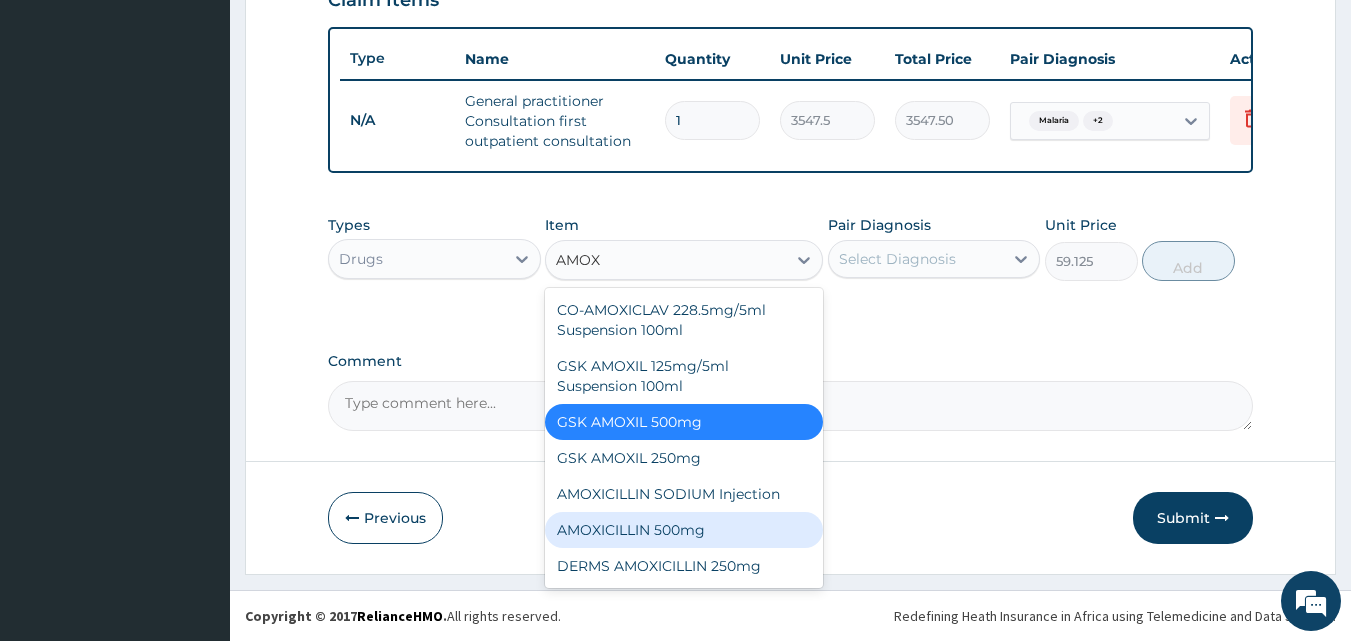 click on "AMOXICILLIN 500mg" at bounding box center [684, 530] 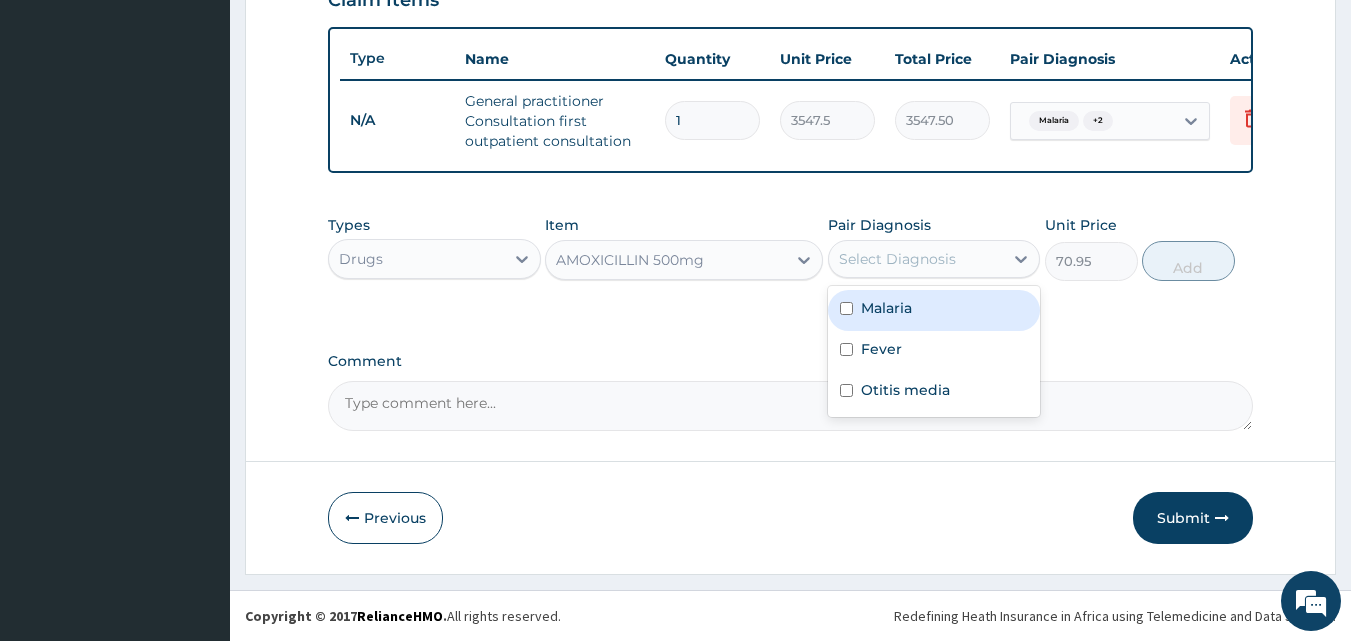click on "Select Diagnosis" at bounding box center (897, 259) 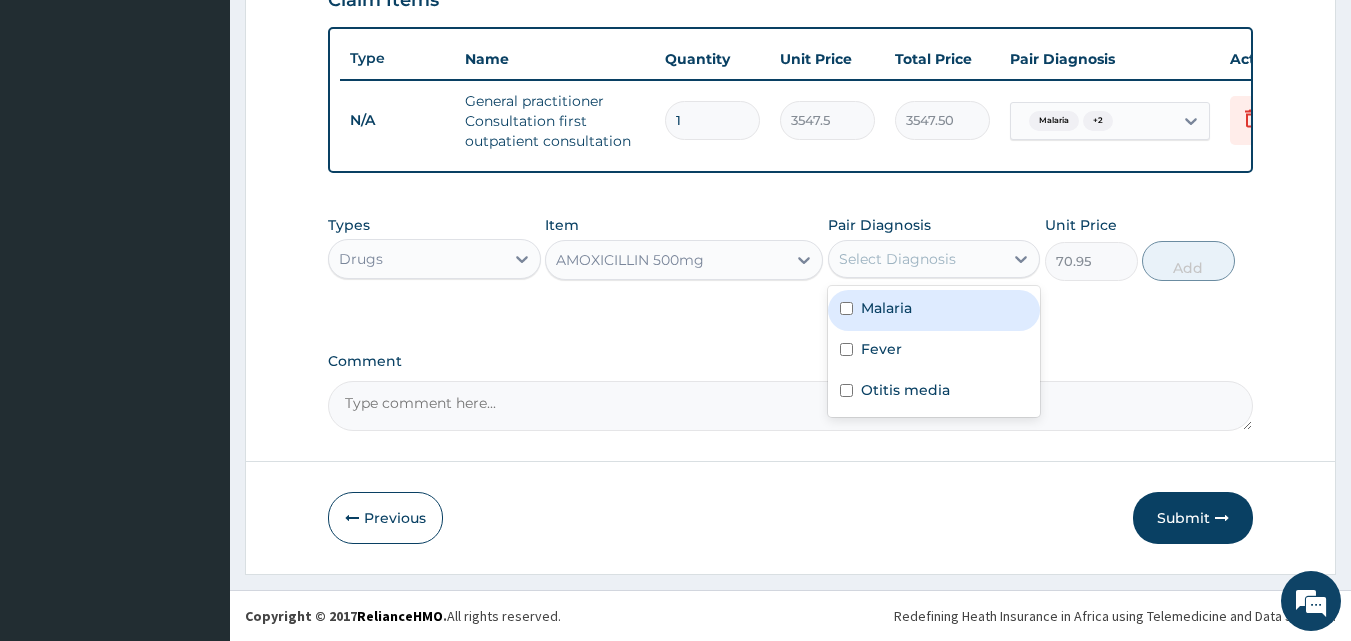 click on "AMOXICILLIN 500mg" at bounding box center (630, 260) 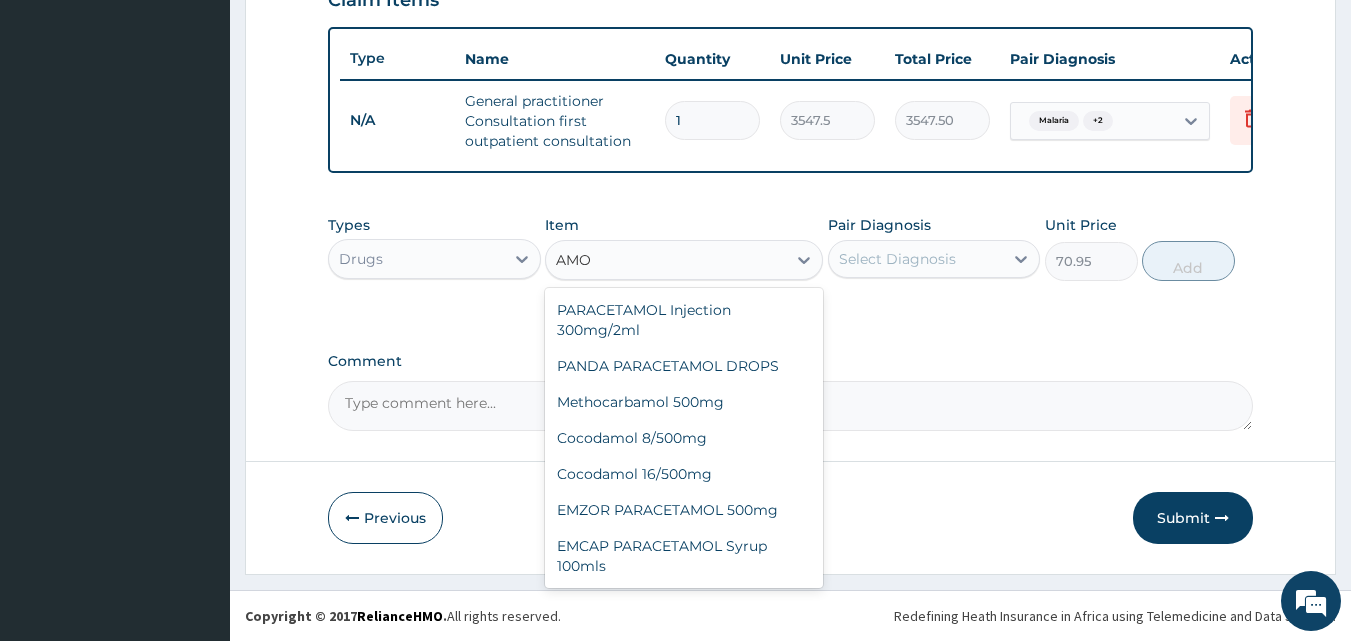 scroll, scrollTop: 336, scrollLeft: 0, axis: vertical 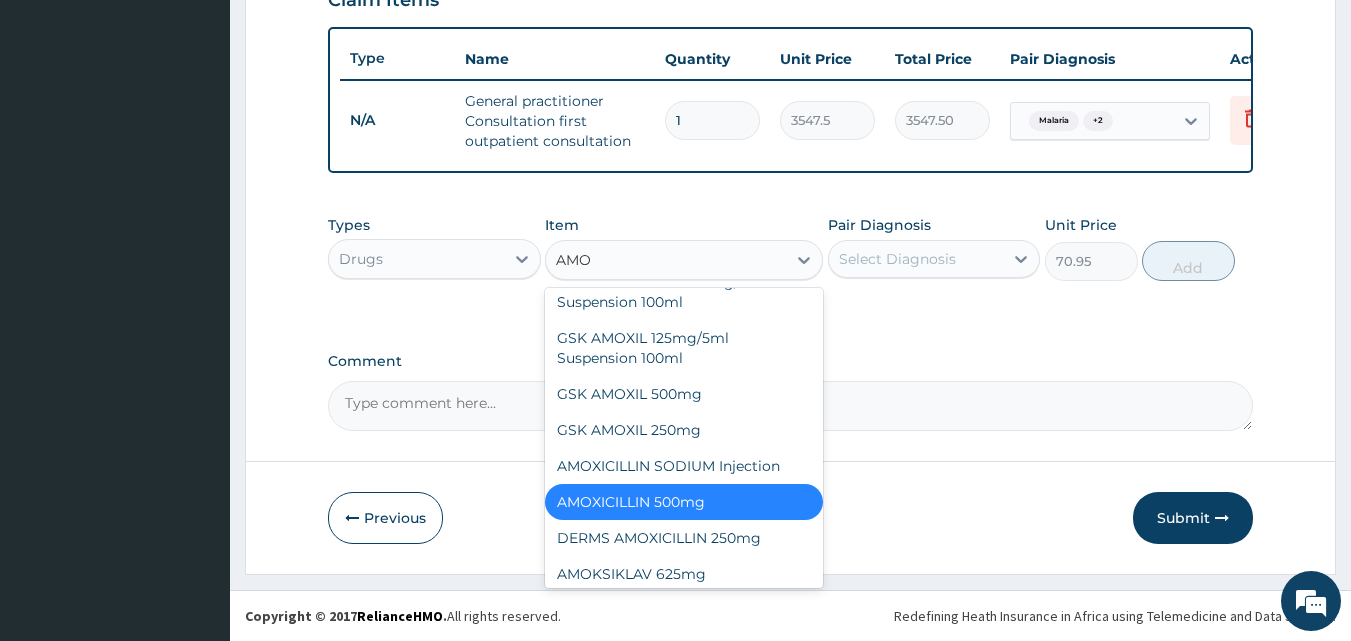 type on "AMOX" 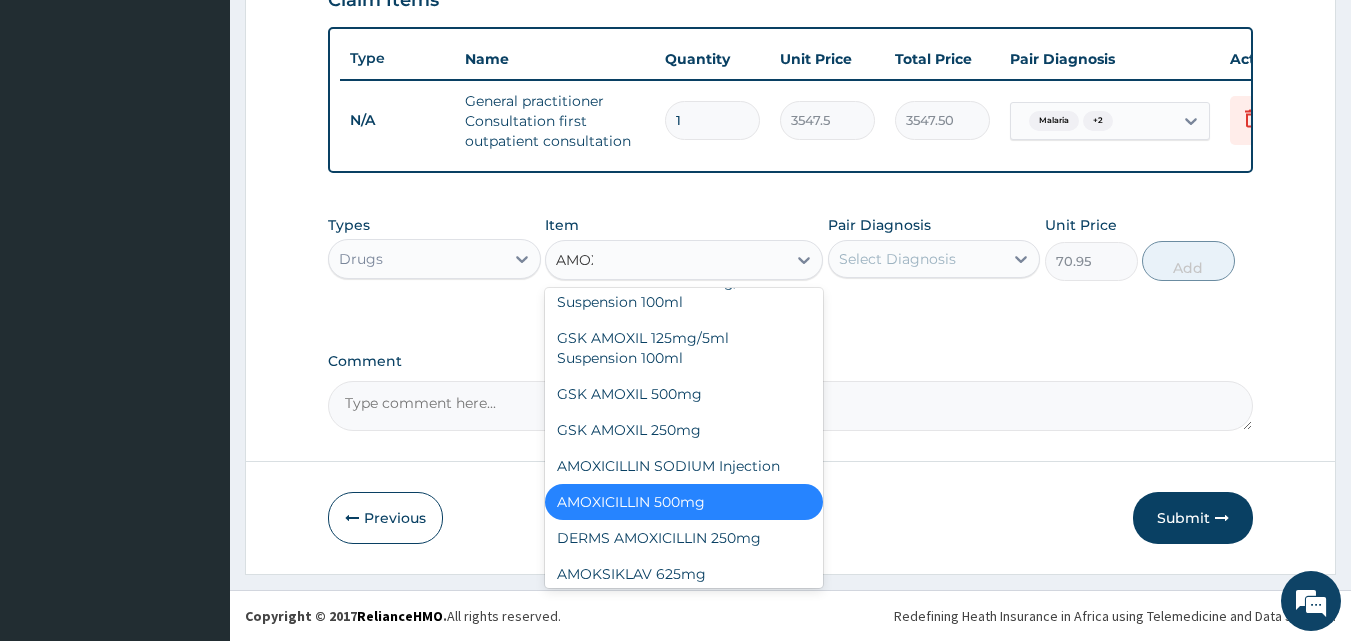 scroll, scrollTop: 36, scrollLeft: 0, axis: vertical 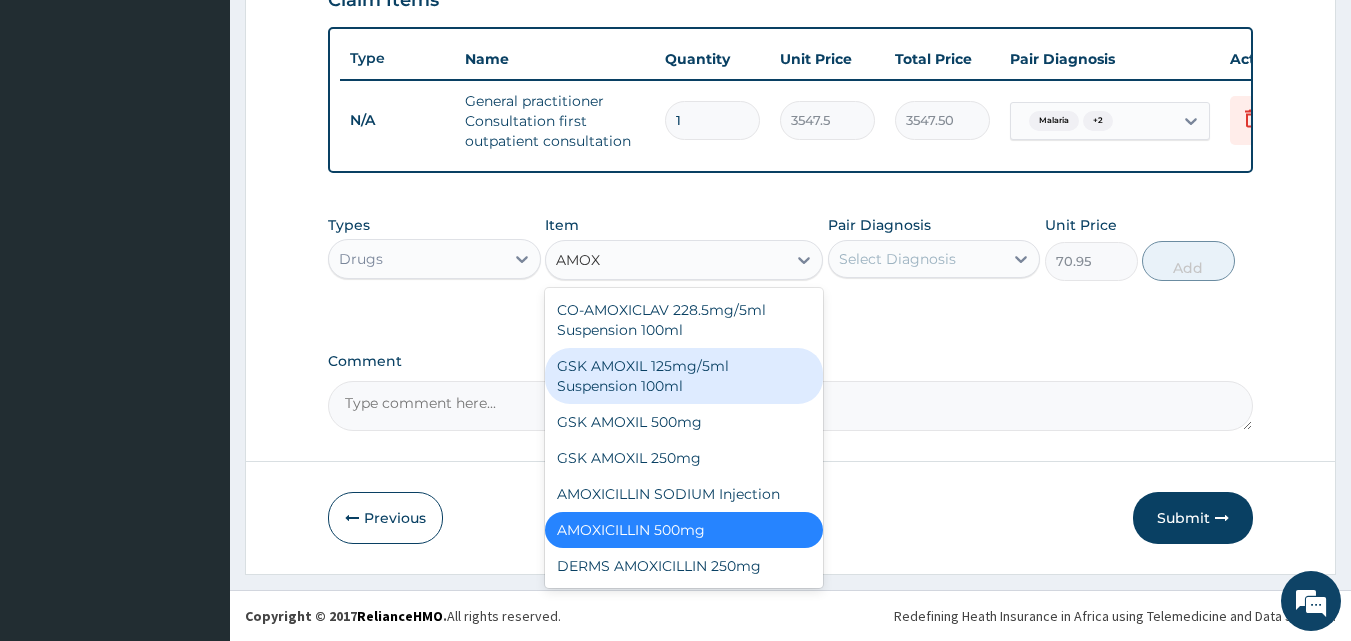 click on "GSK AMOXIL 125mg/5ml Suspension 100ml" at bounding box center [684, 376] 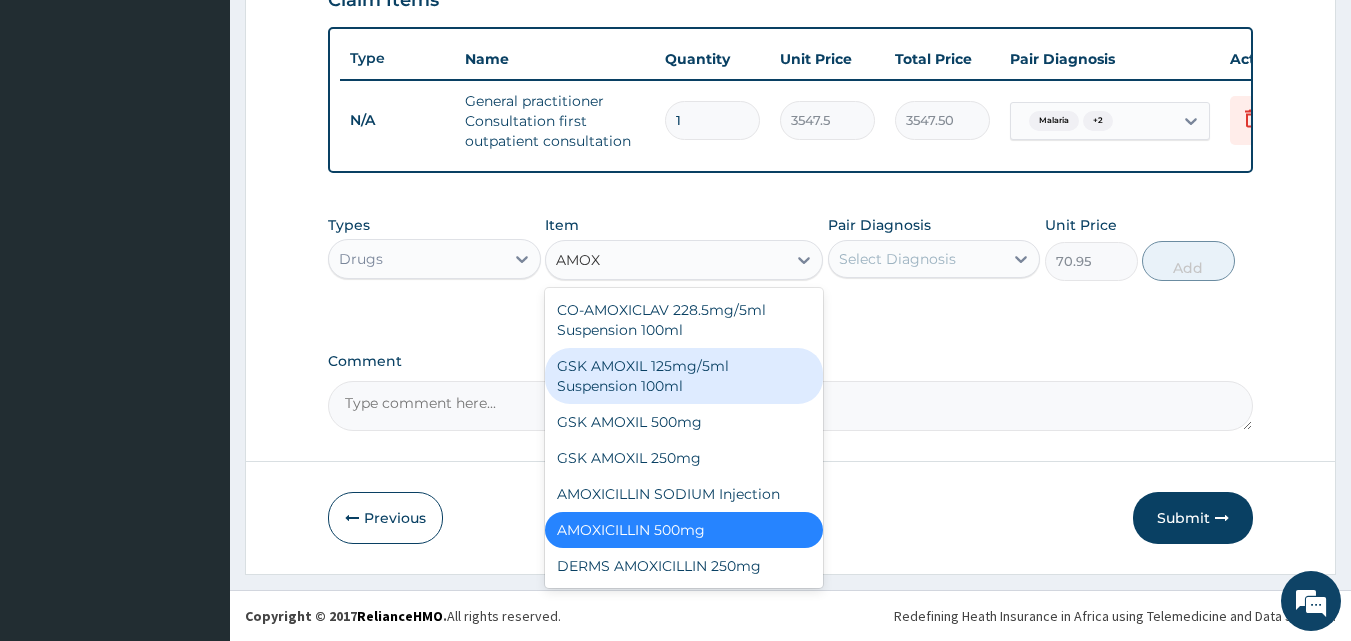 type 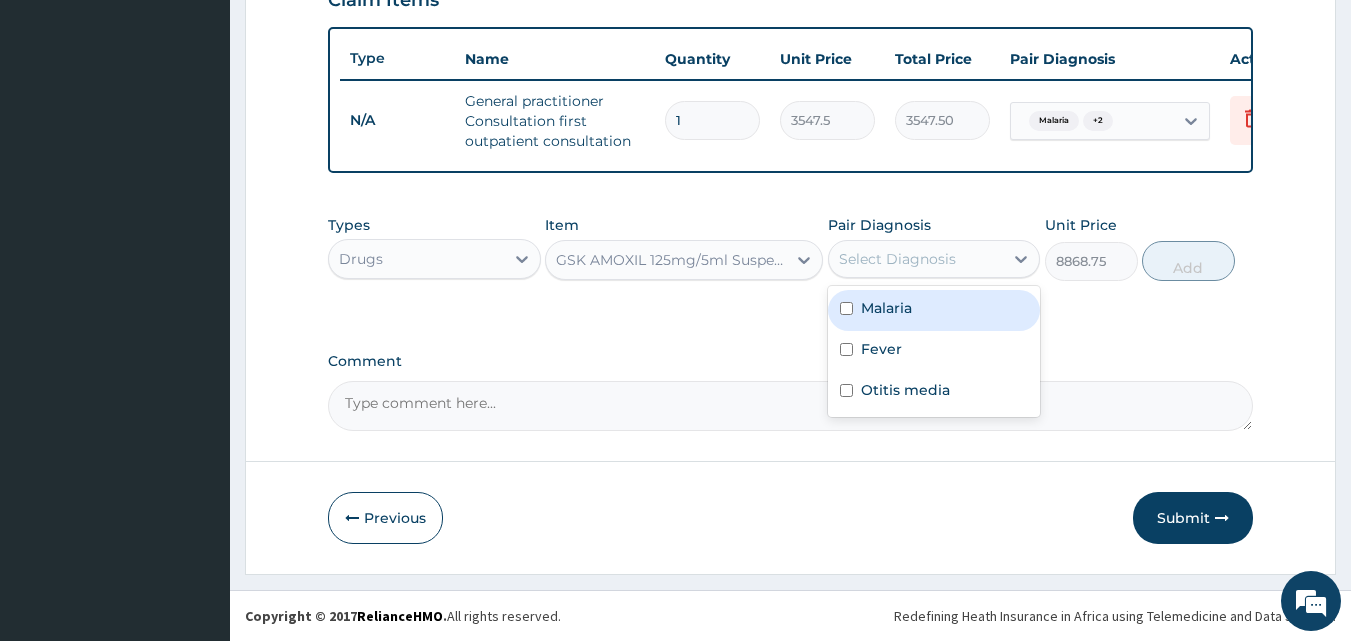 click on "Select Diagnosis" at bounding box center (897, 259) 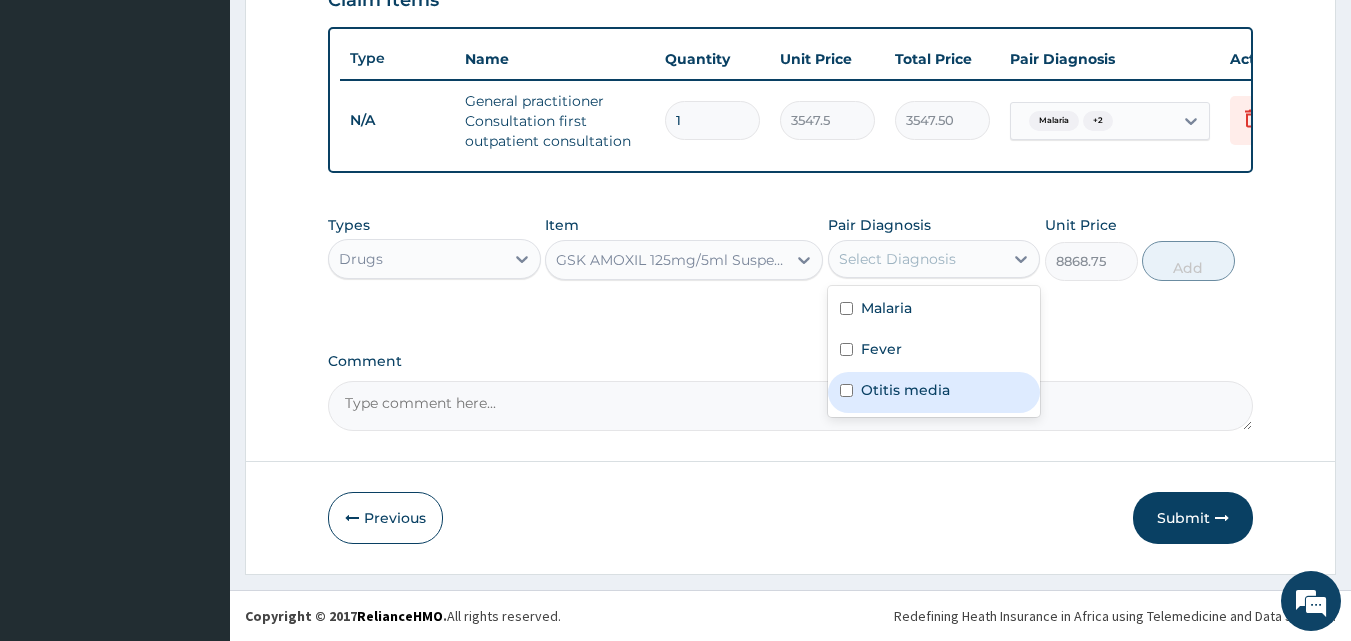click on "Otitis media" at bounding box center [905, 390] 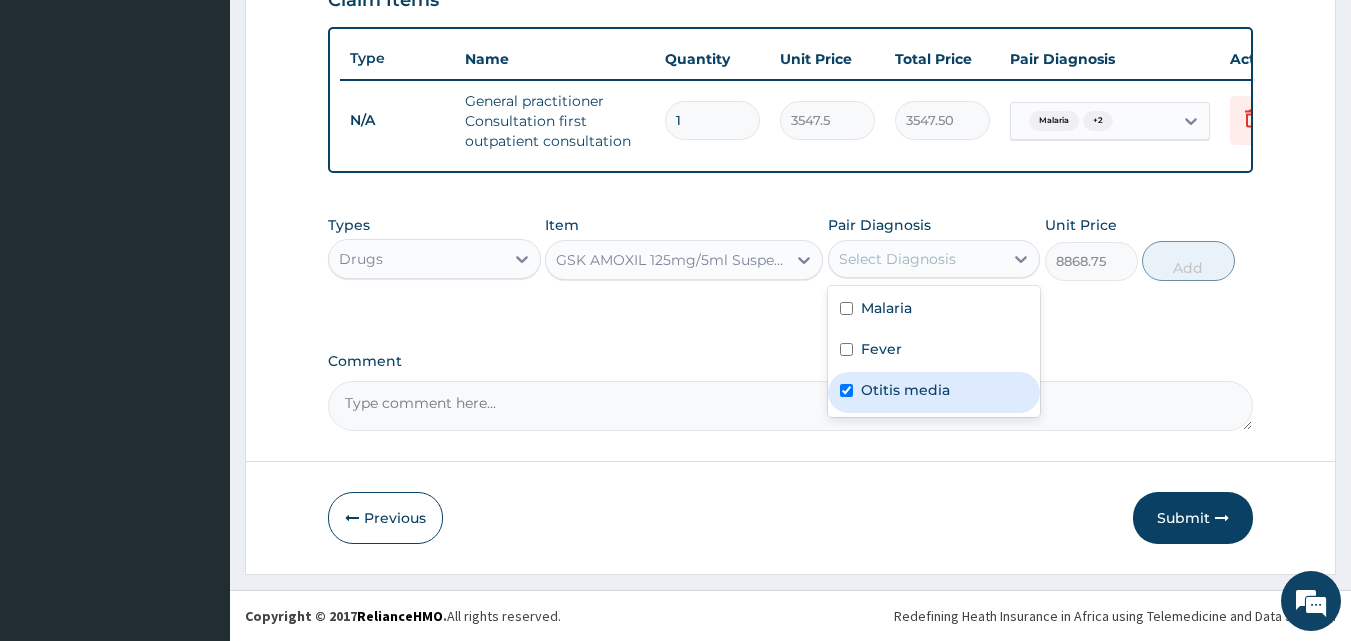 checkbox on "true" 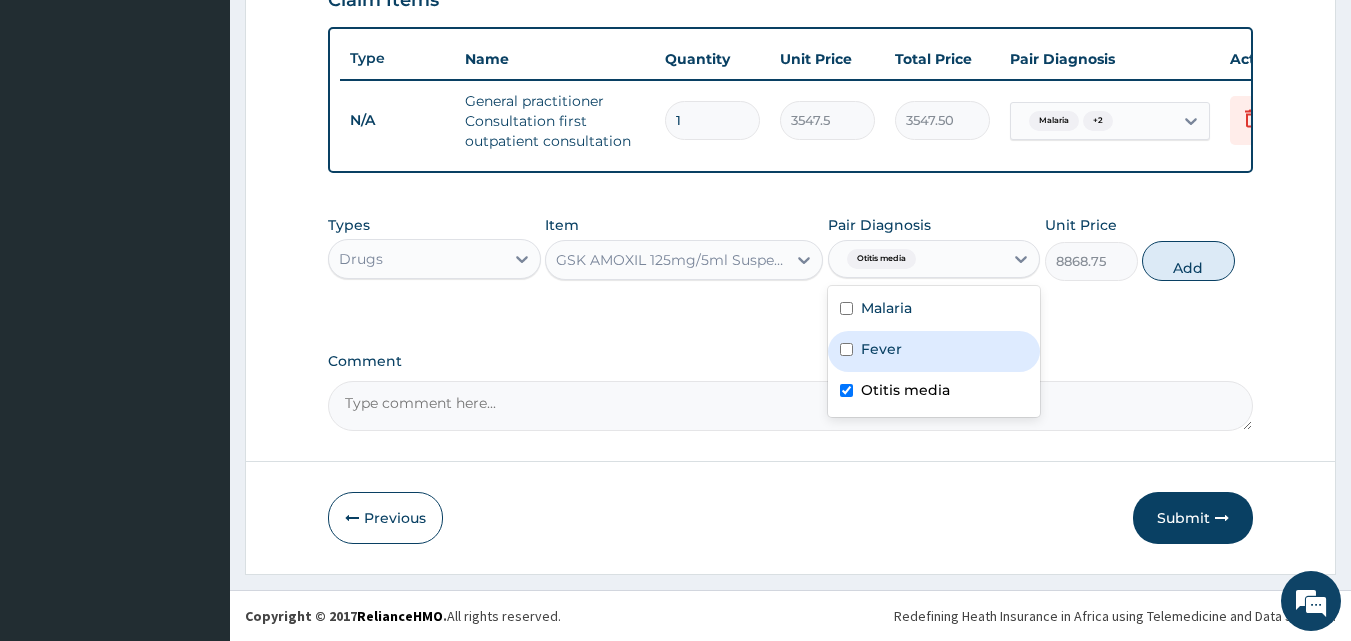 click on "Fever" at bounding box center (881, 349) 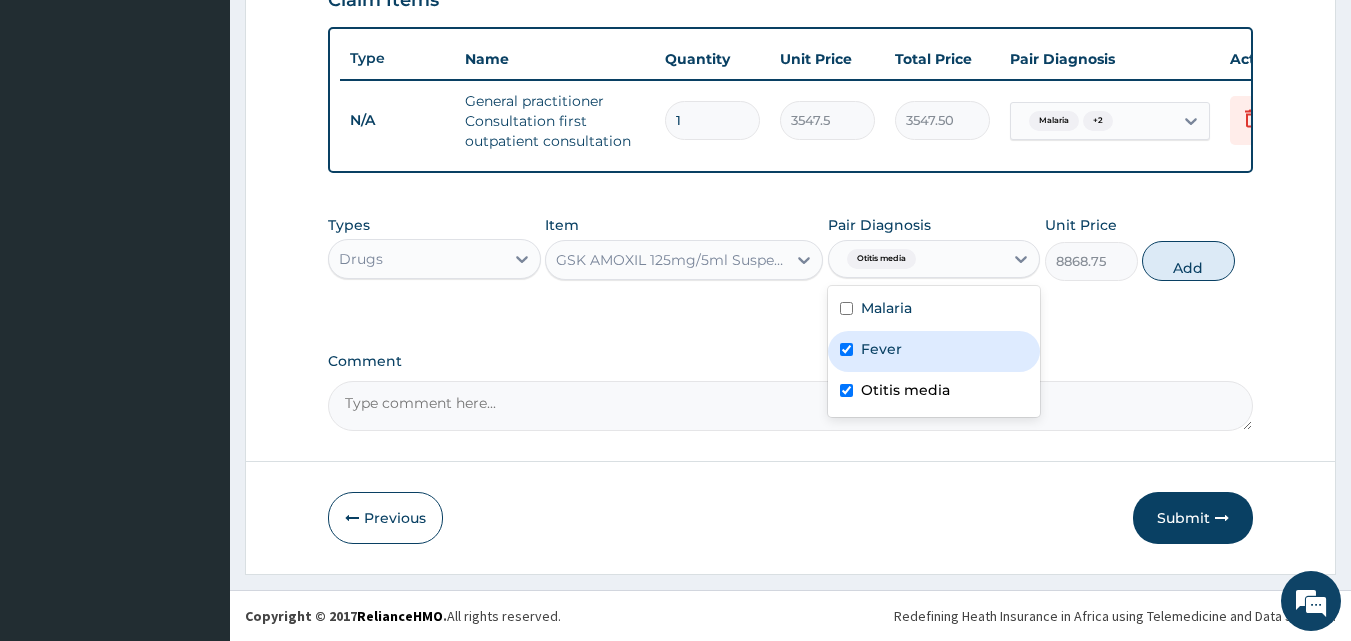 checkbox on "true" 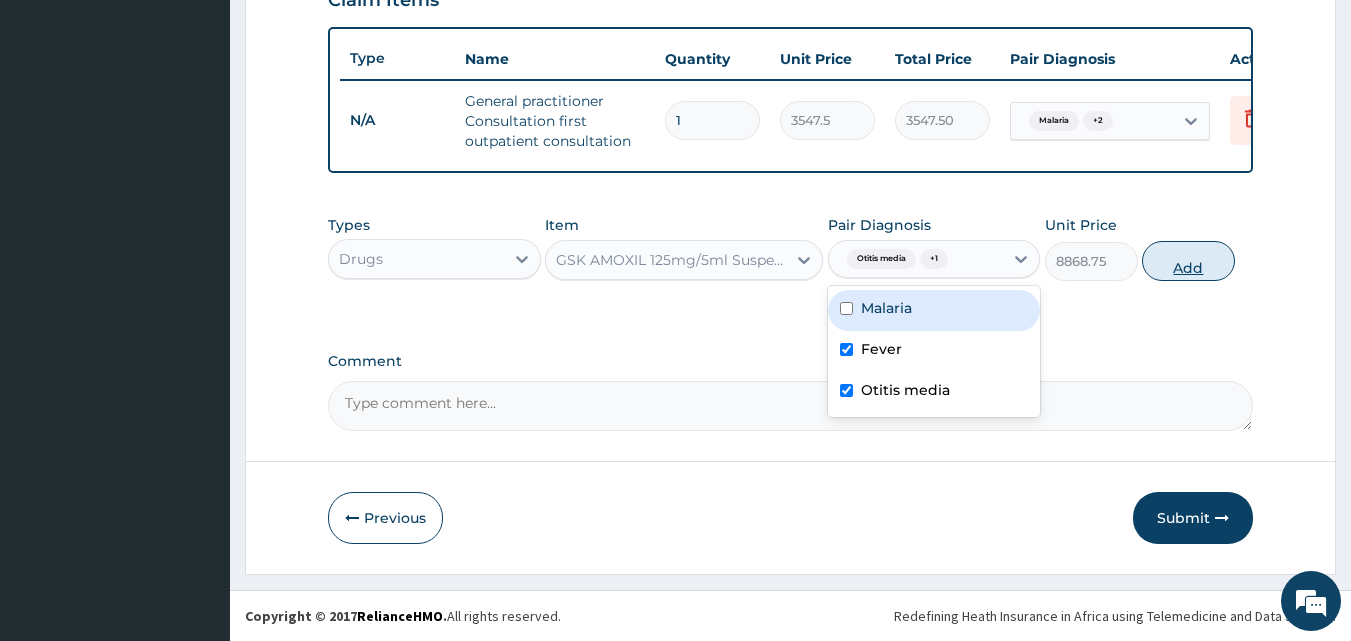 click on "Add" at bounding box center [1188, 261] 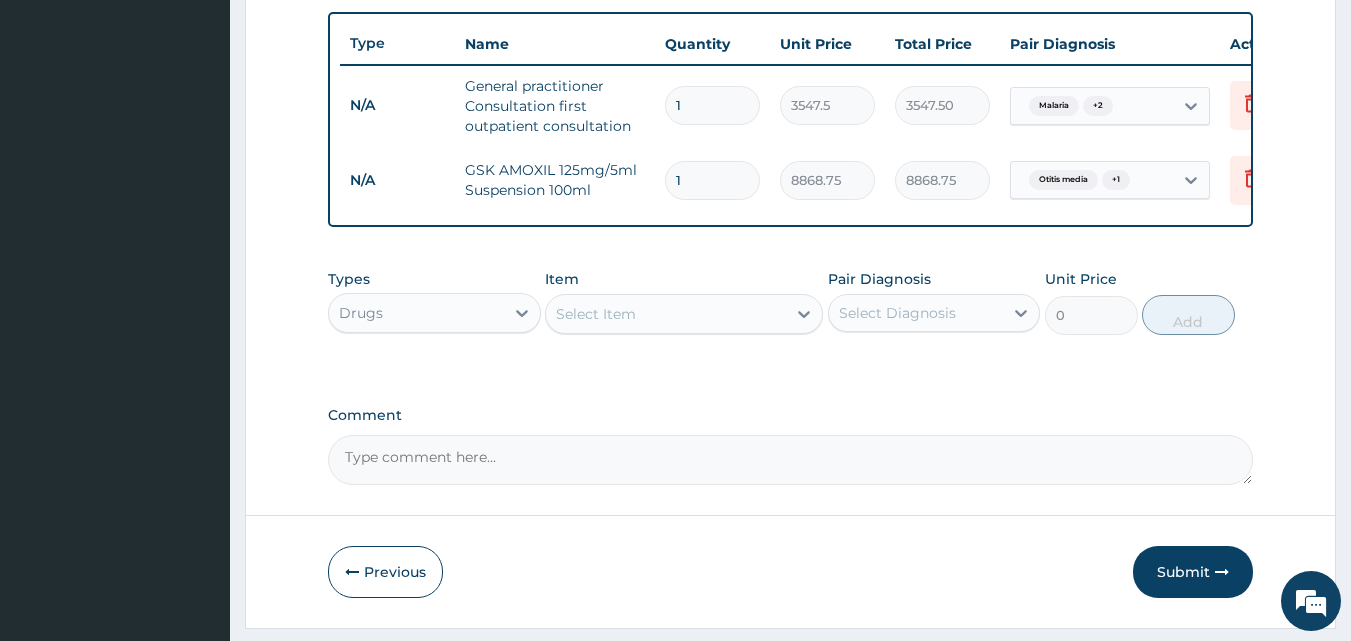 click on "Select Item" at bounding box center [684, 314] 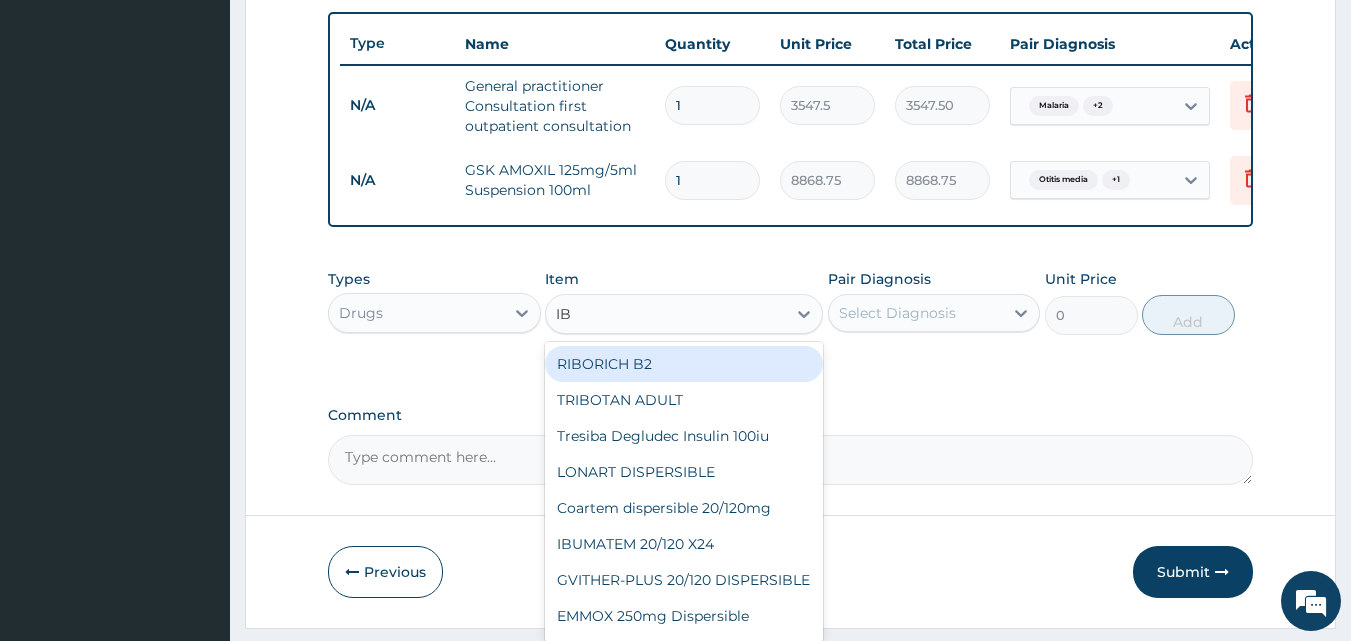 type on "IBU" 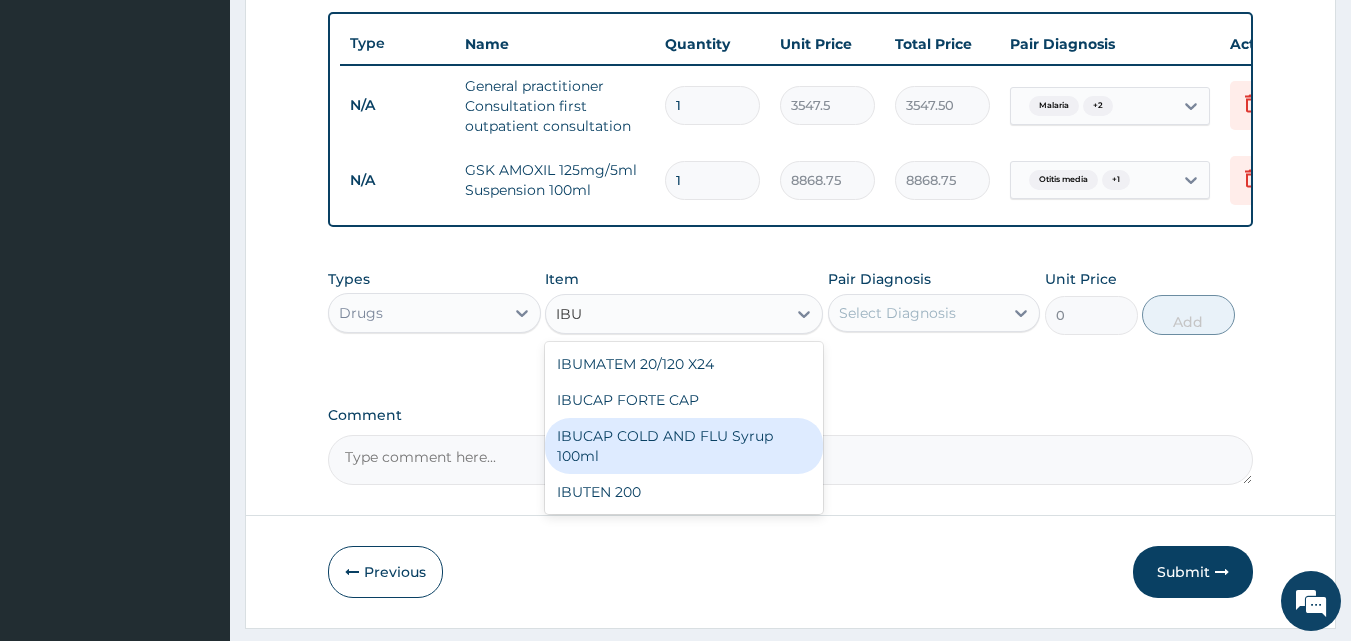 click on "IBUCAP COLD AND FLU Syrup 100ml" at bounding box center [684, 446] 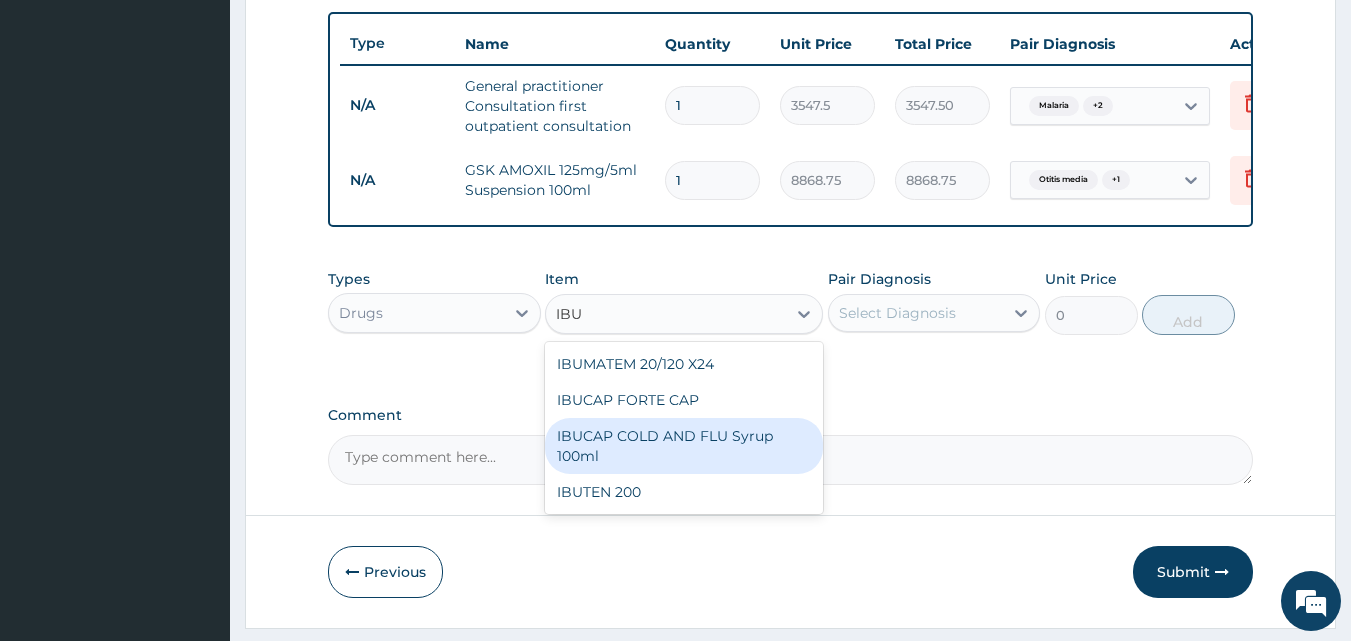 type 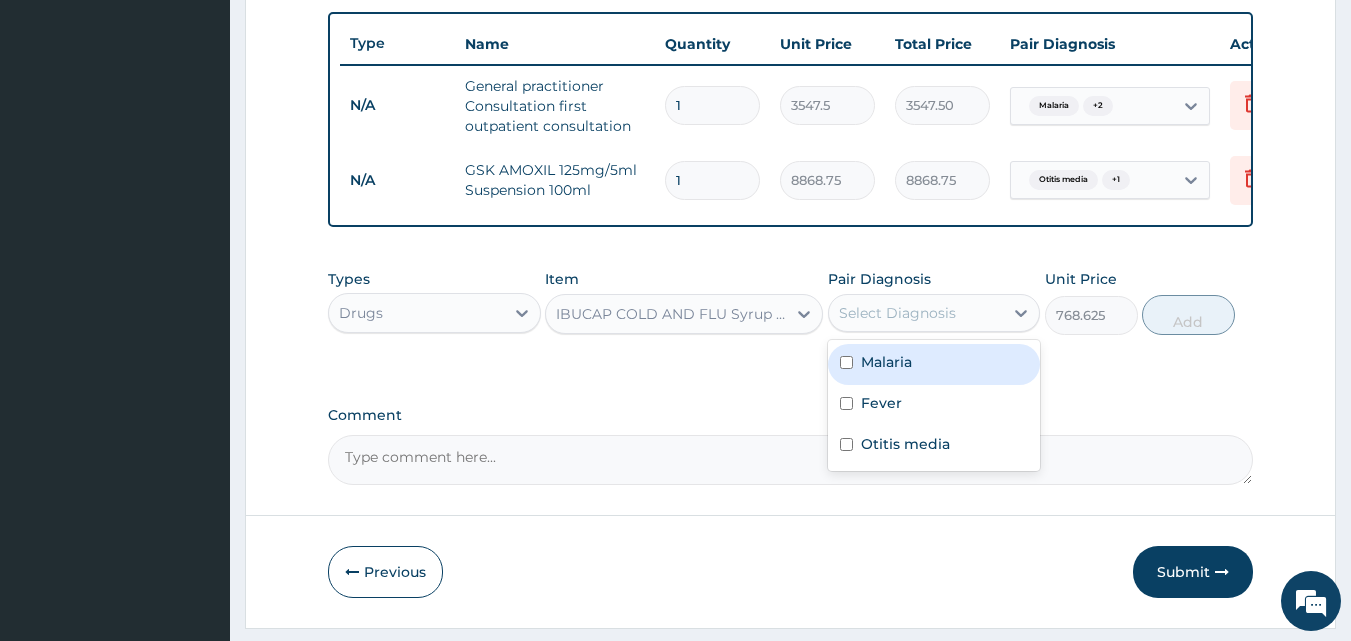 click on "Select Diagnosis" at bounding box center [897, 313] 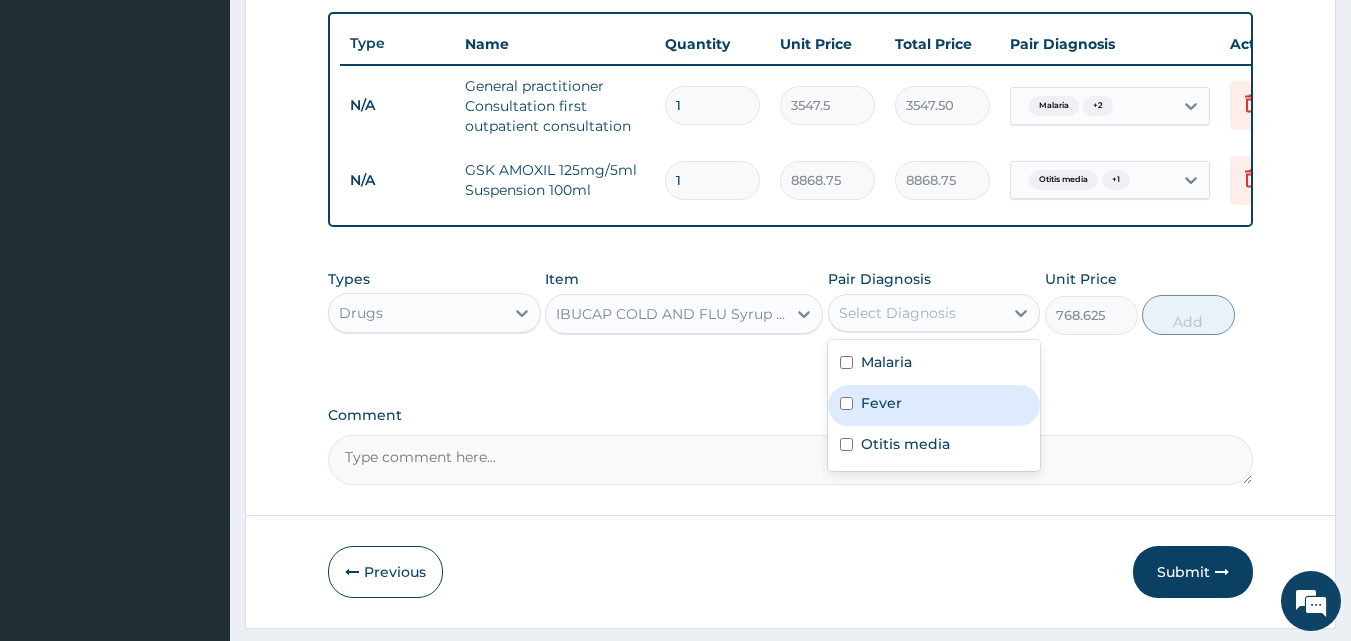 click on "Fever" at bounding box center (881, 403) 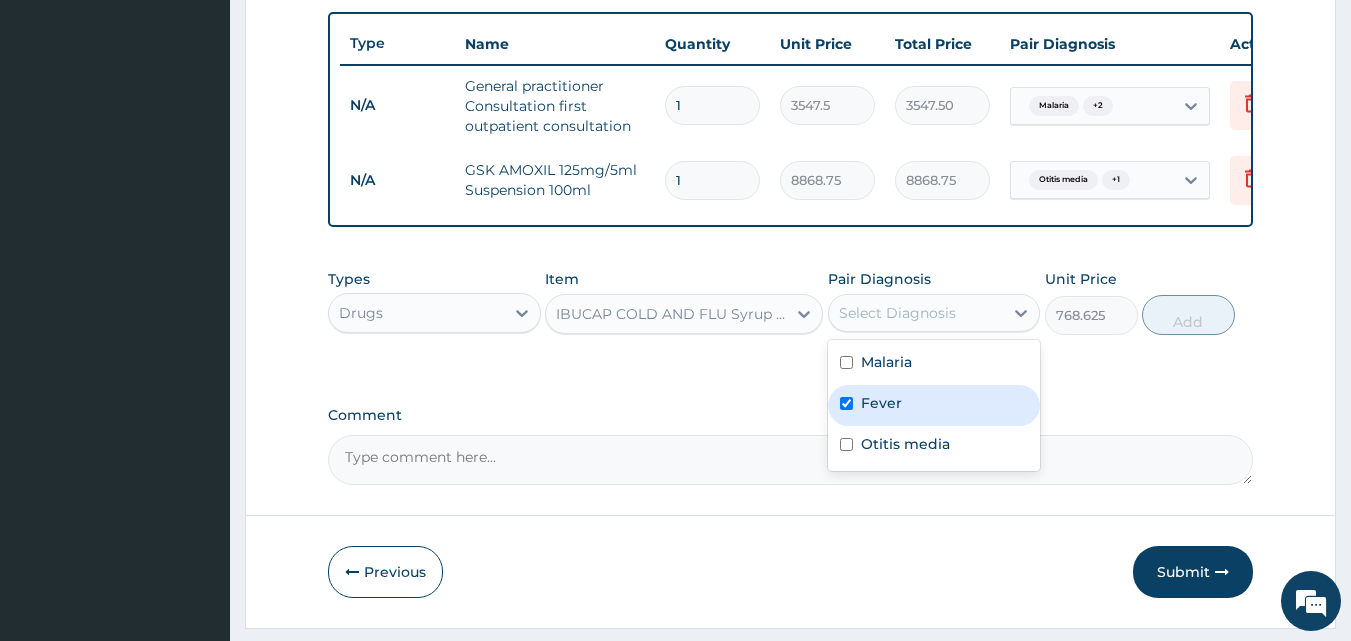 checkbox on "true" 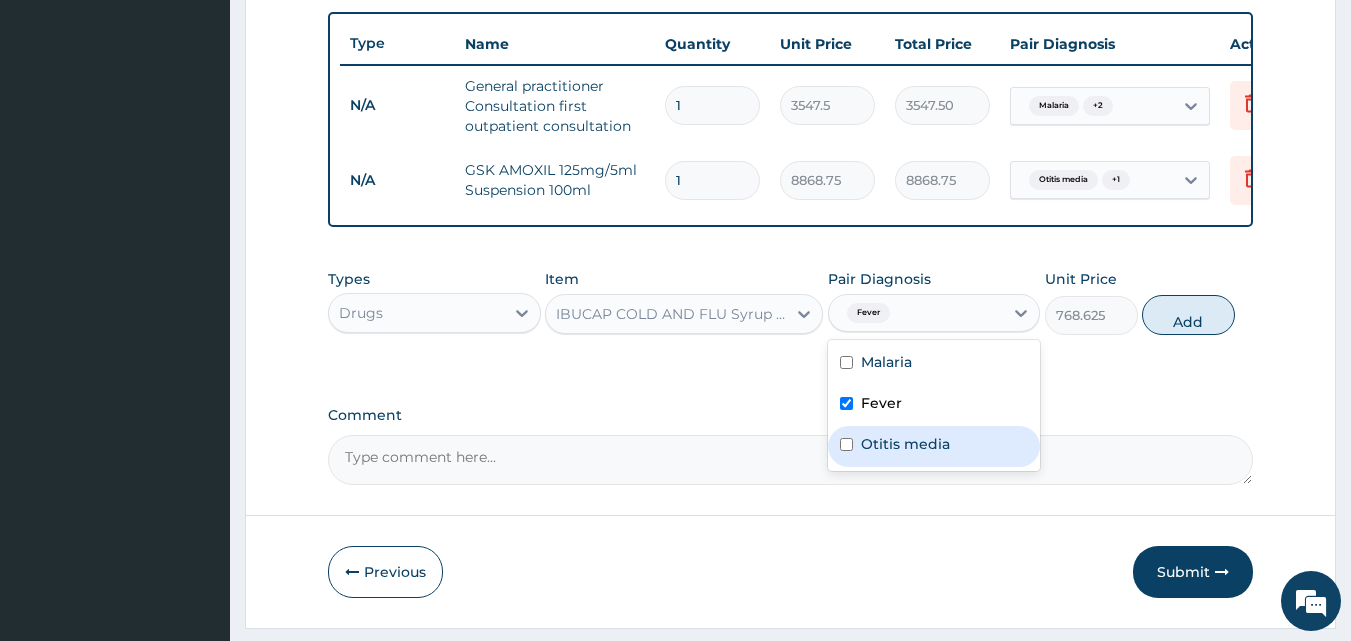 click on "Otitis media" at bounding box center [905, 444] 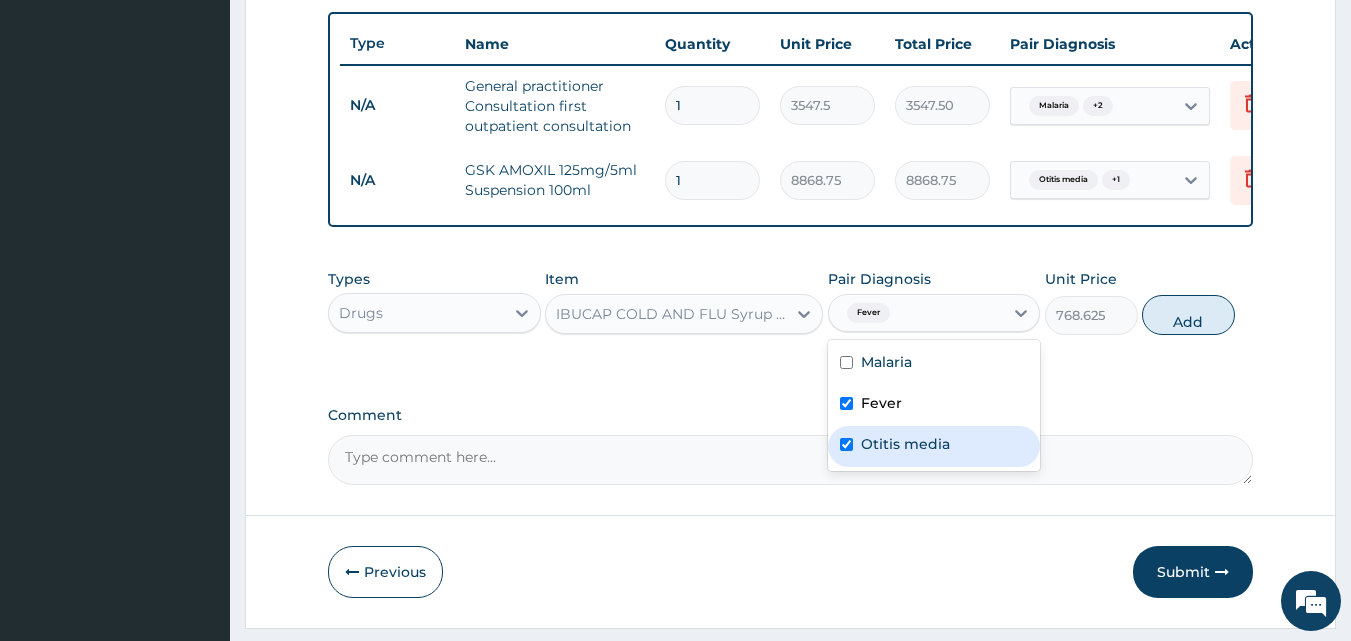 checkbox on "true" 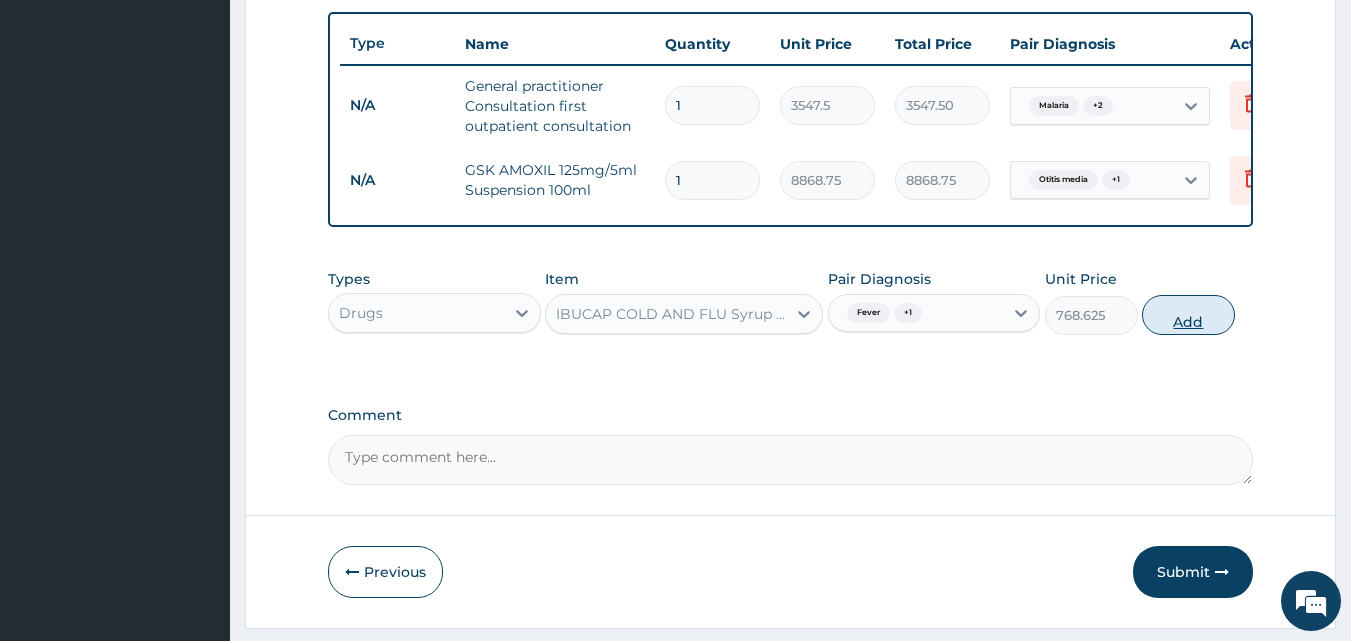 click on "Add" at bounding box center [1188, 315] 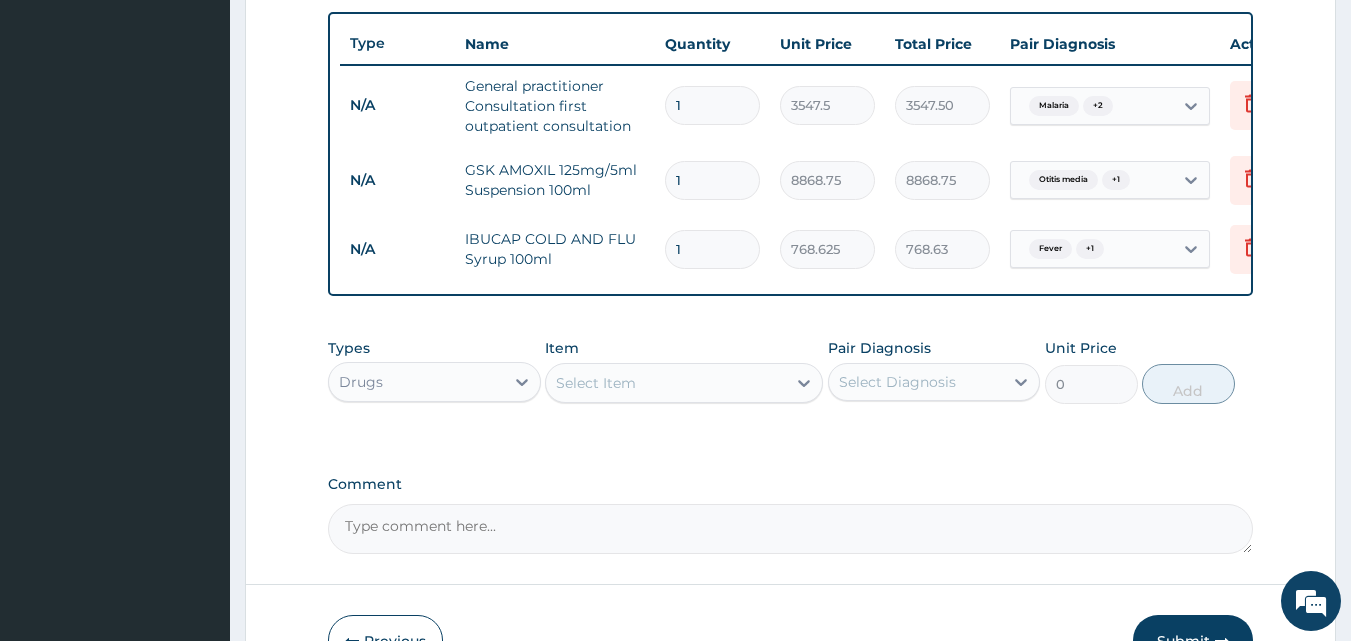 click on "Select Item" at bounding box center (666, 383) 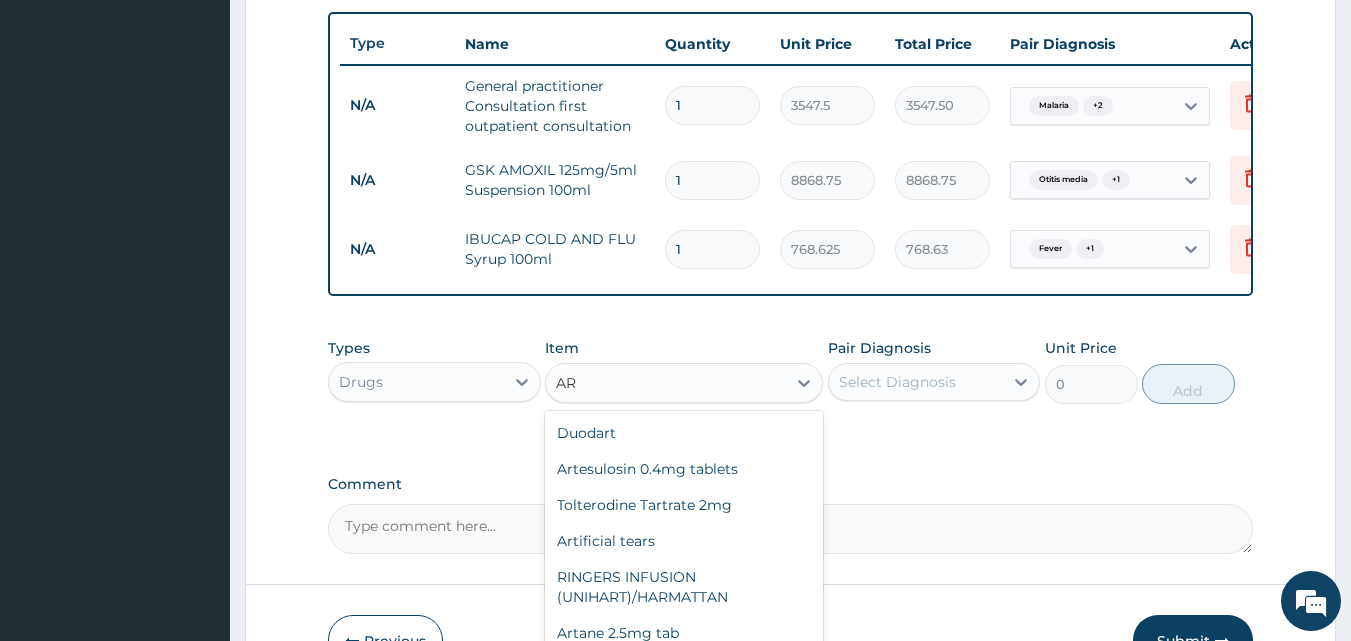 type on "A" 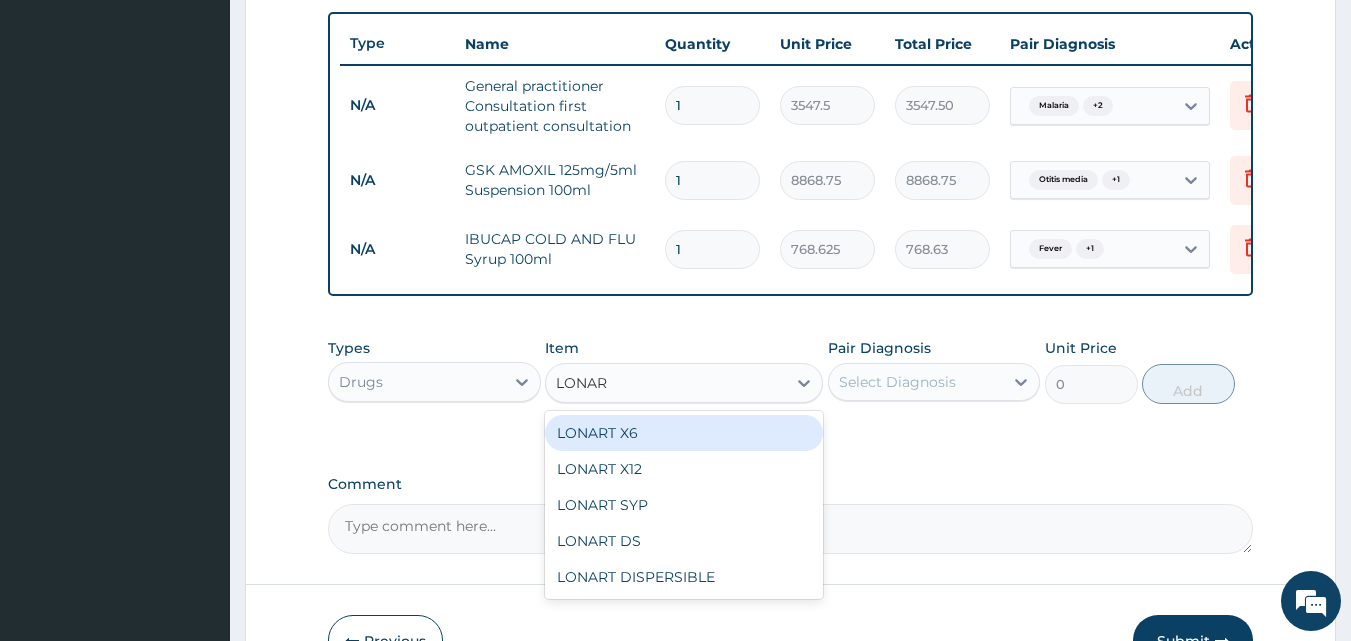 type on "LONART" 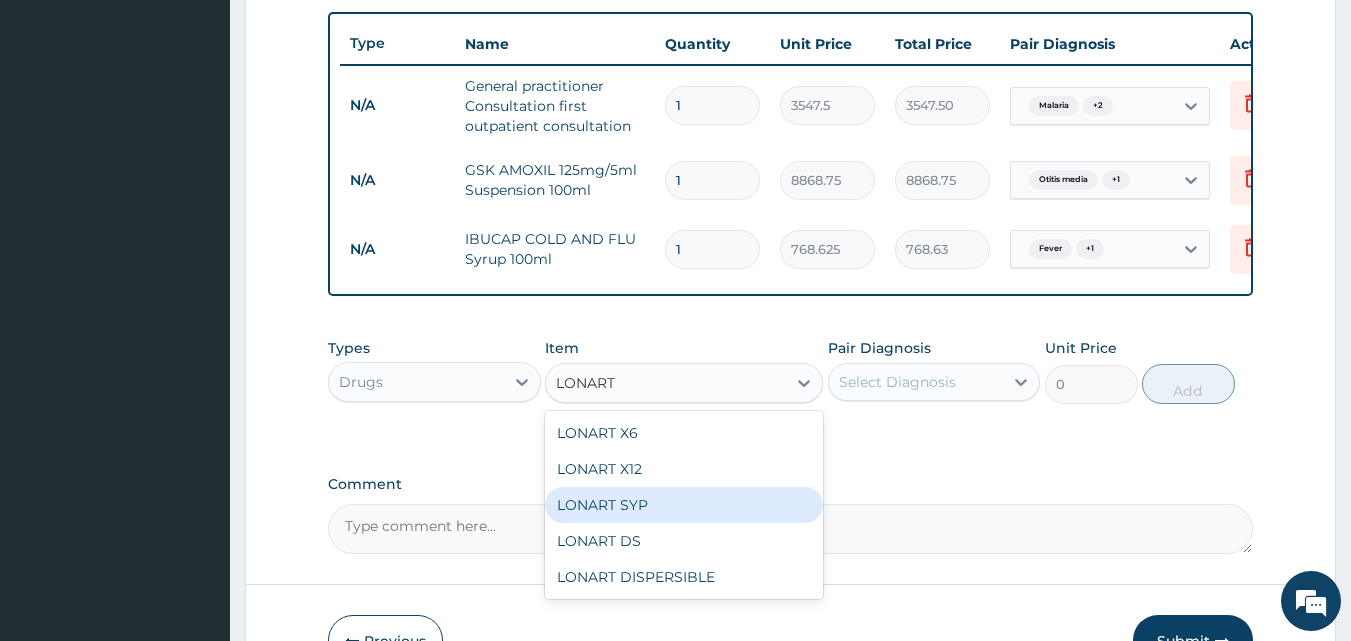 click on "LONART SYP" at bounding box center [684, 505] 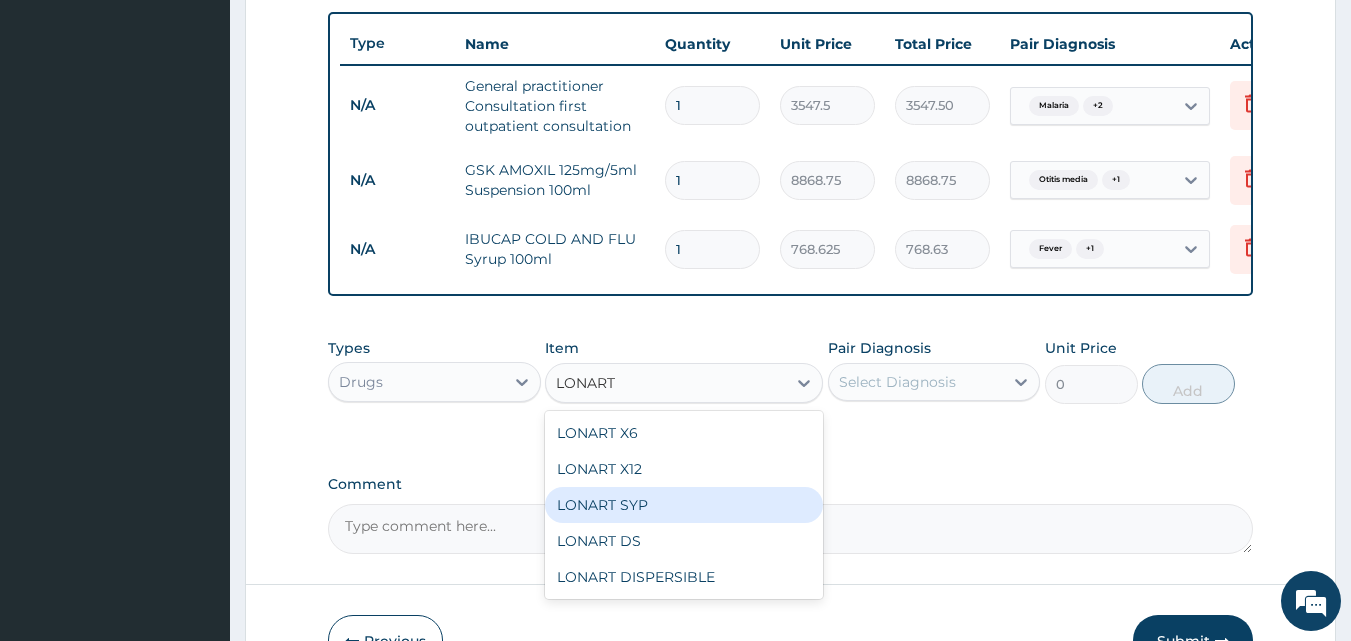 type 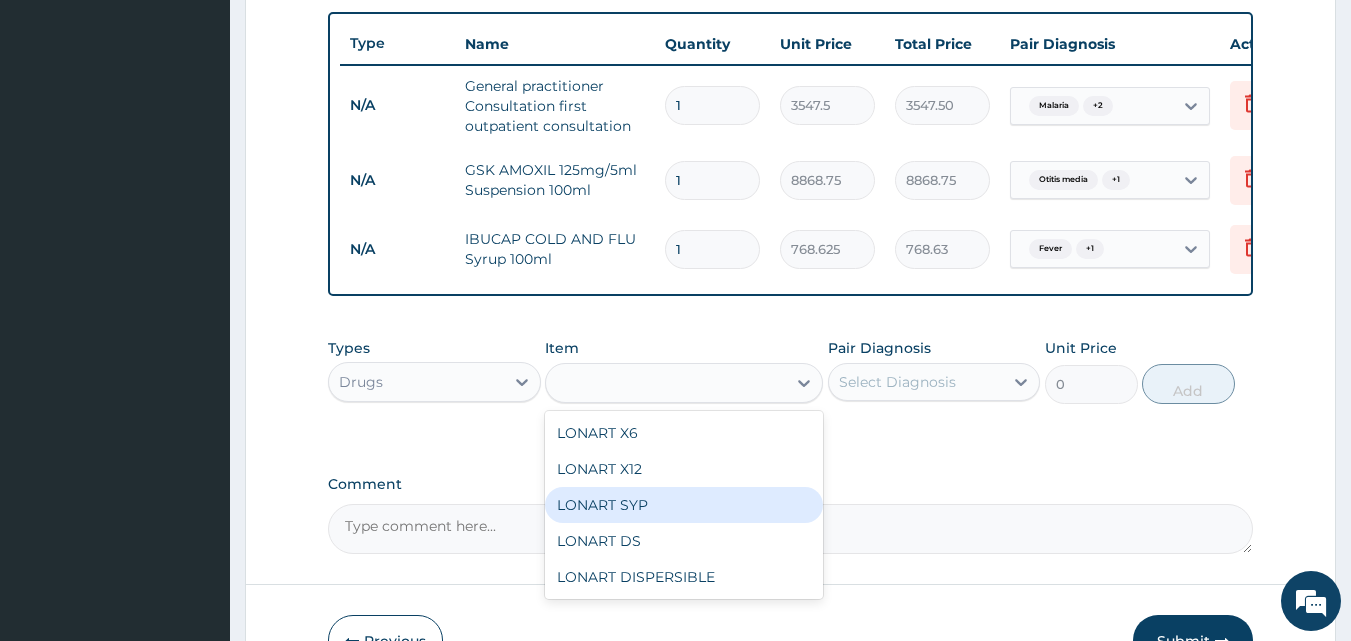 type on "2719.75" 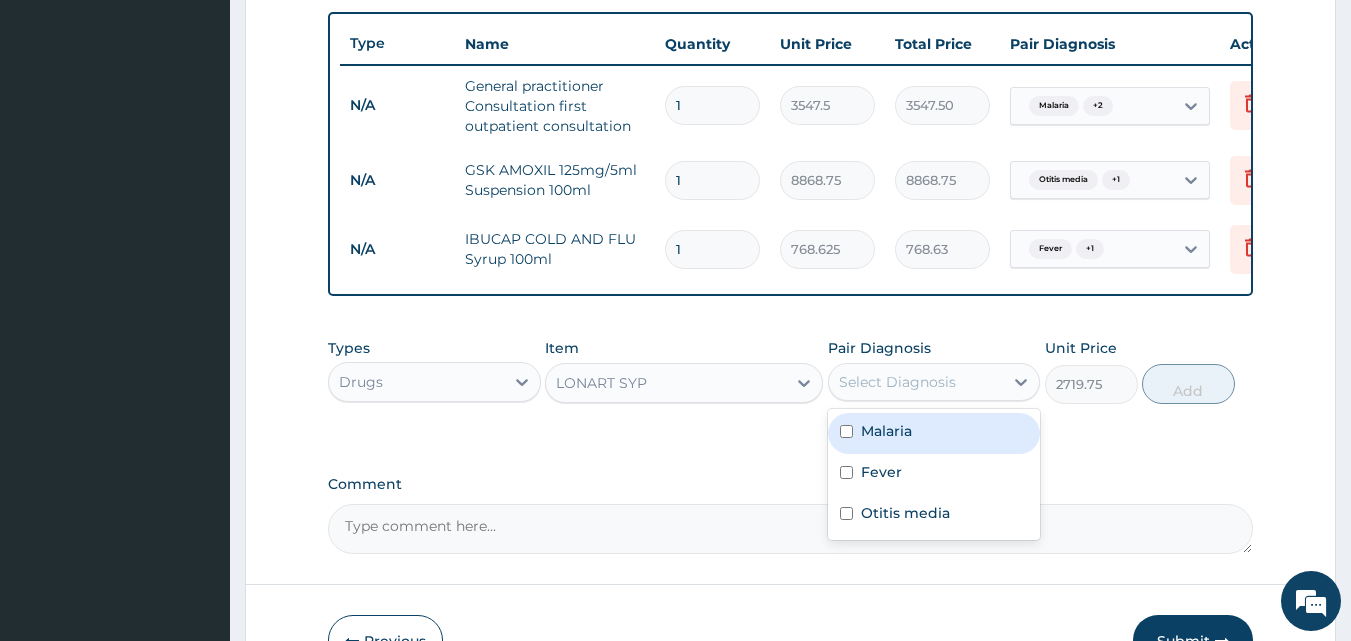 click on "Select Diagnosis" at bounding box center (897, 382) 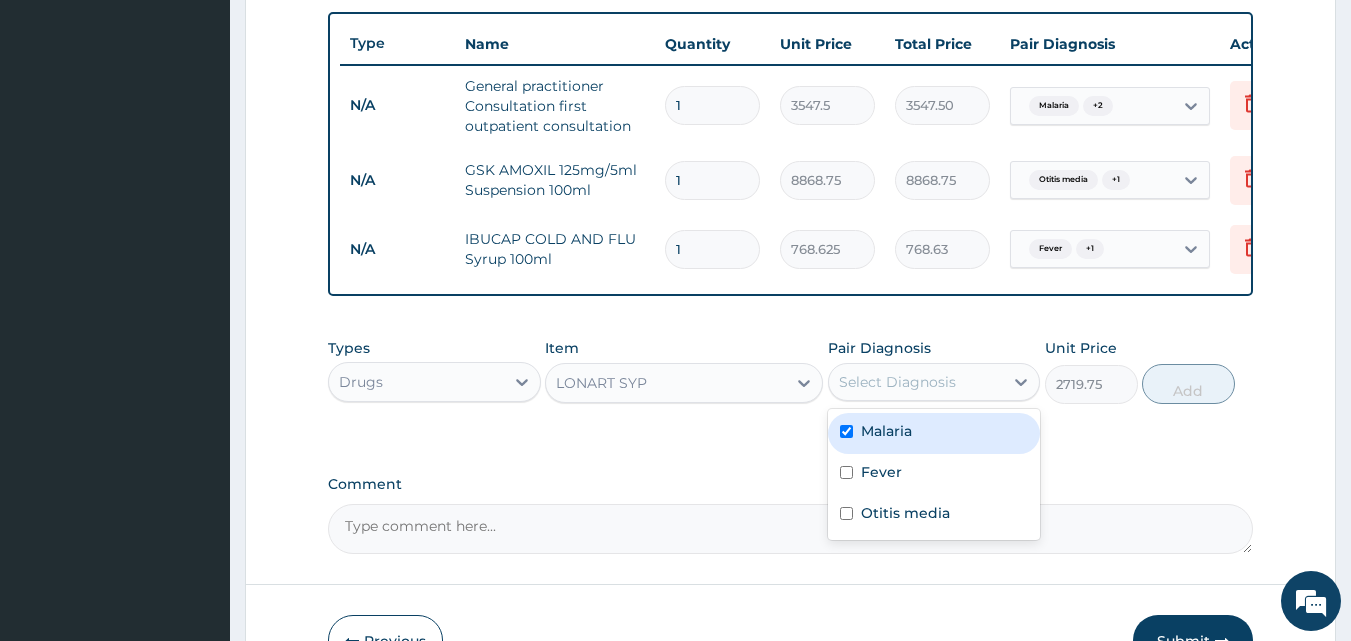 checkbox on "true" 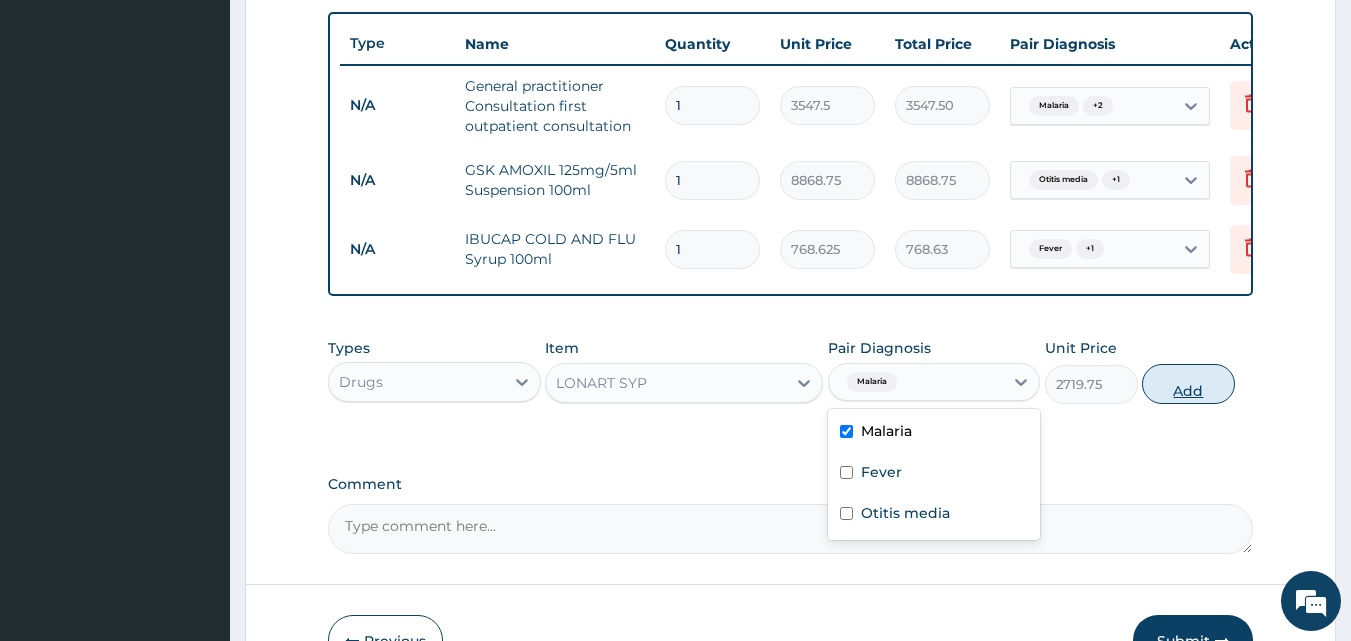 click on "Add" at bounding box center [1188, 384] 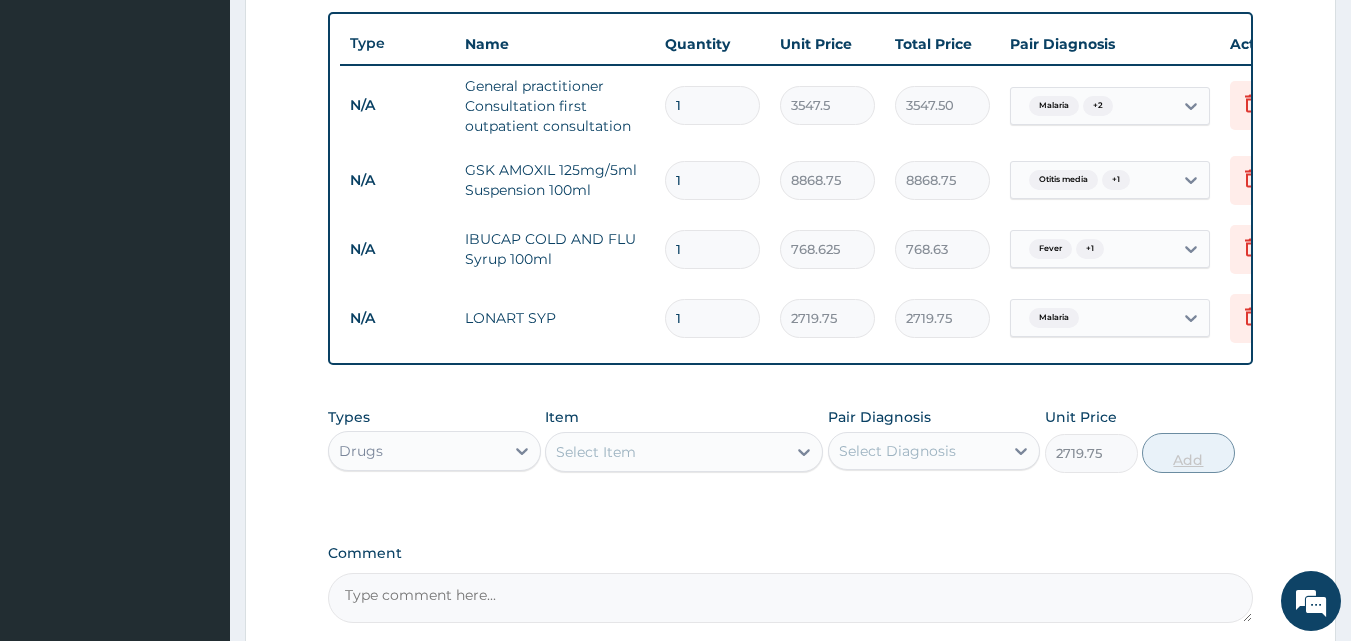 type on "0" 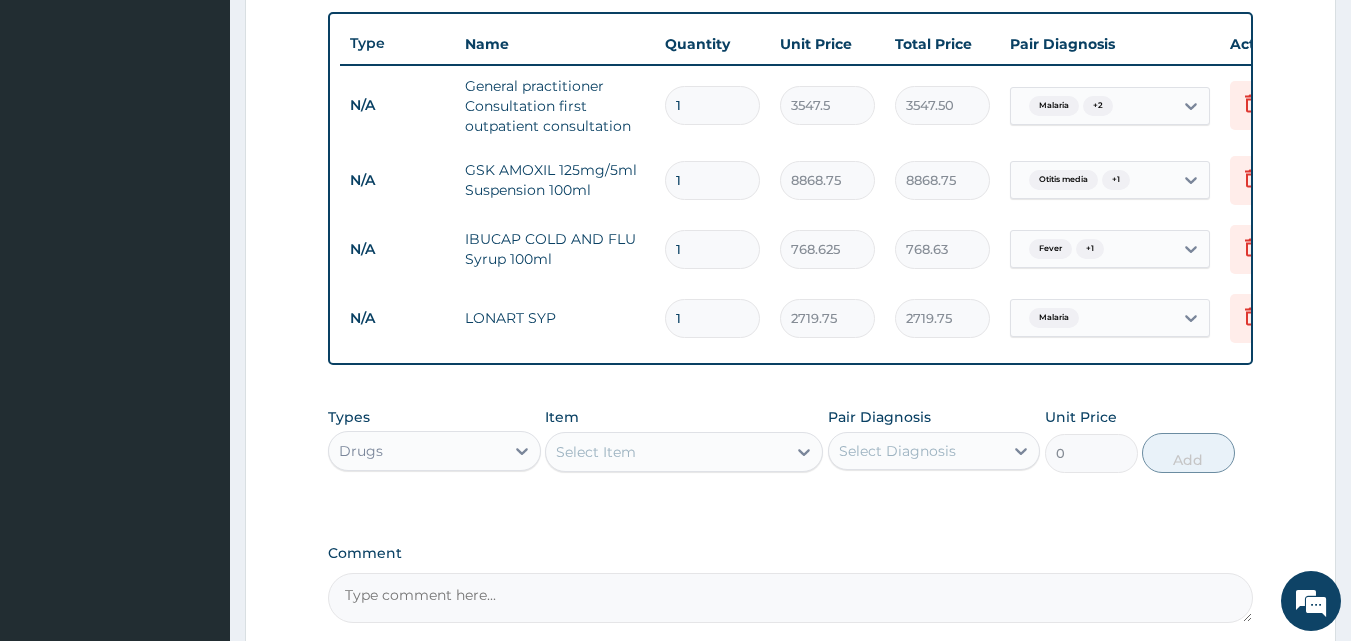 scroll, scrollTop: 939, scrollLeft: 0, axis: vertical 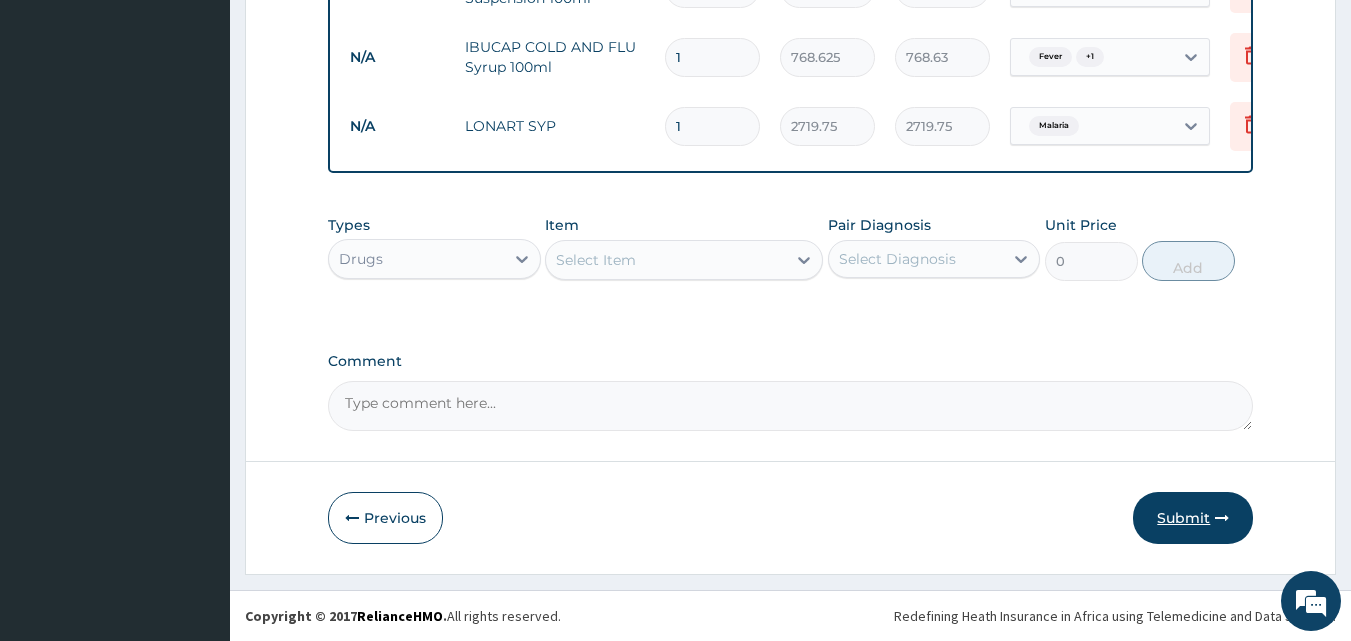 click on "Submit" at bounding box center [1193, 518] 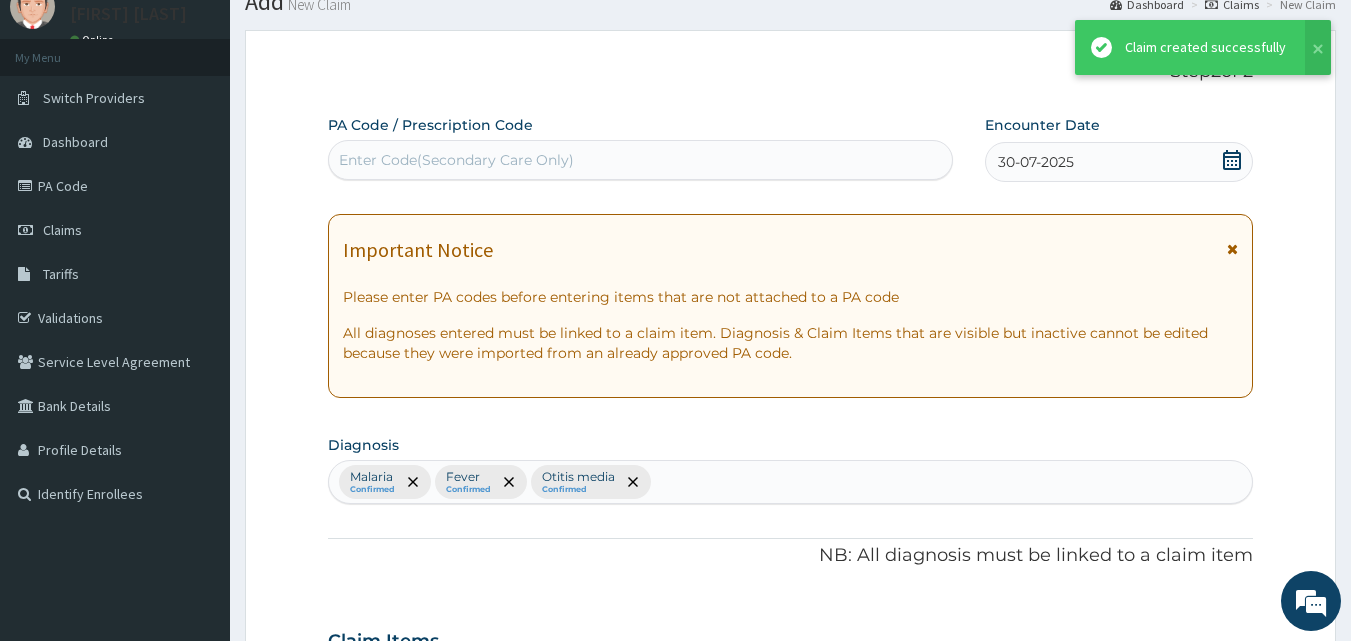 scroll, scrollTop: 939, scrollLeft: 0, axis: vertical 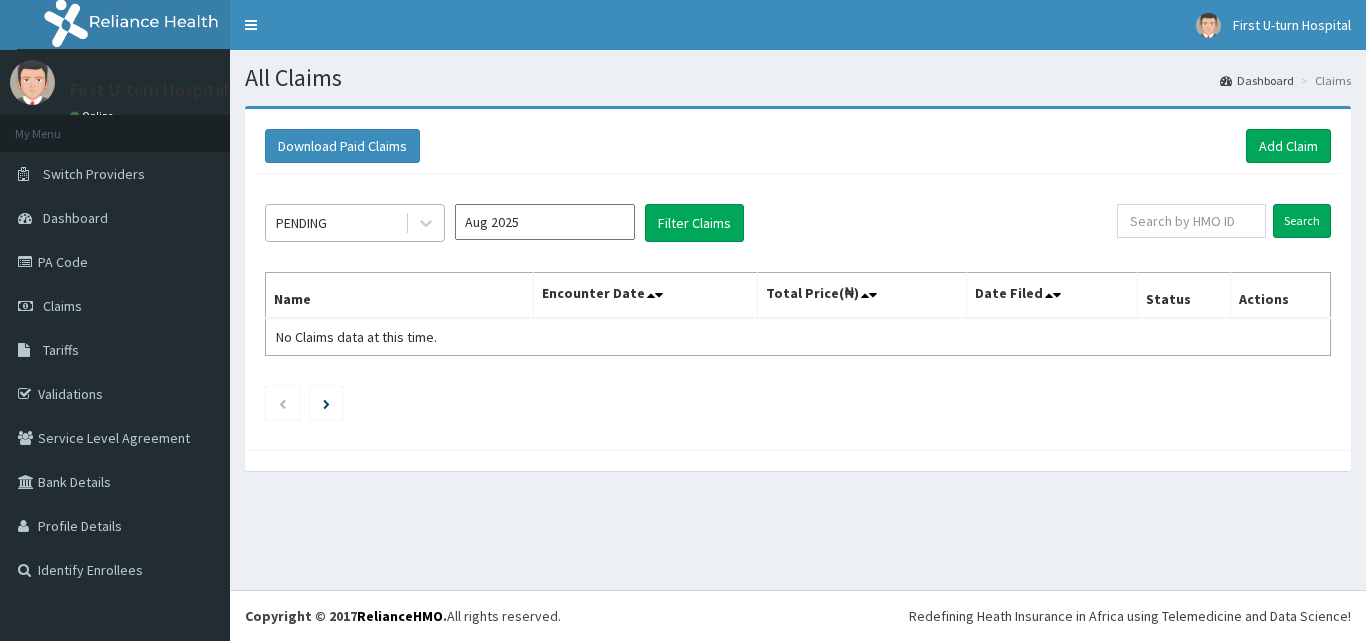 click on "PENDING" at bounding box center [301, 223] 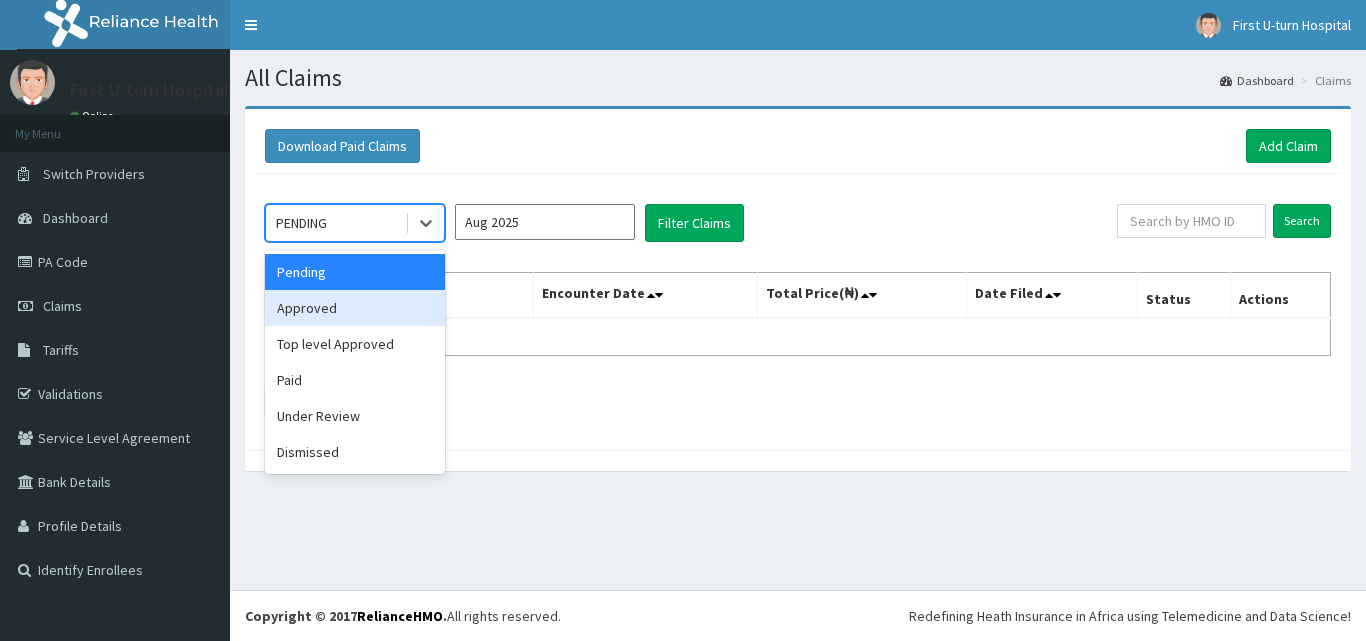 click on "Approved" at bounding box center [355, 308] 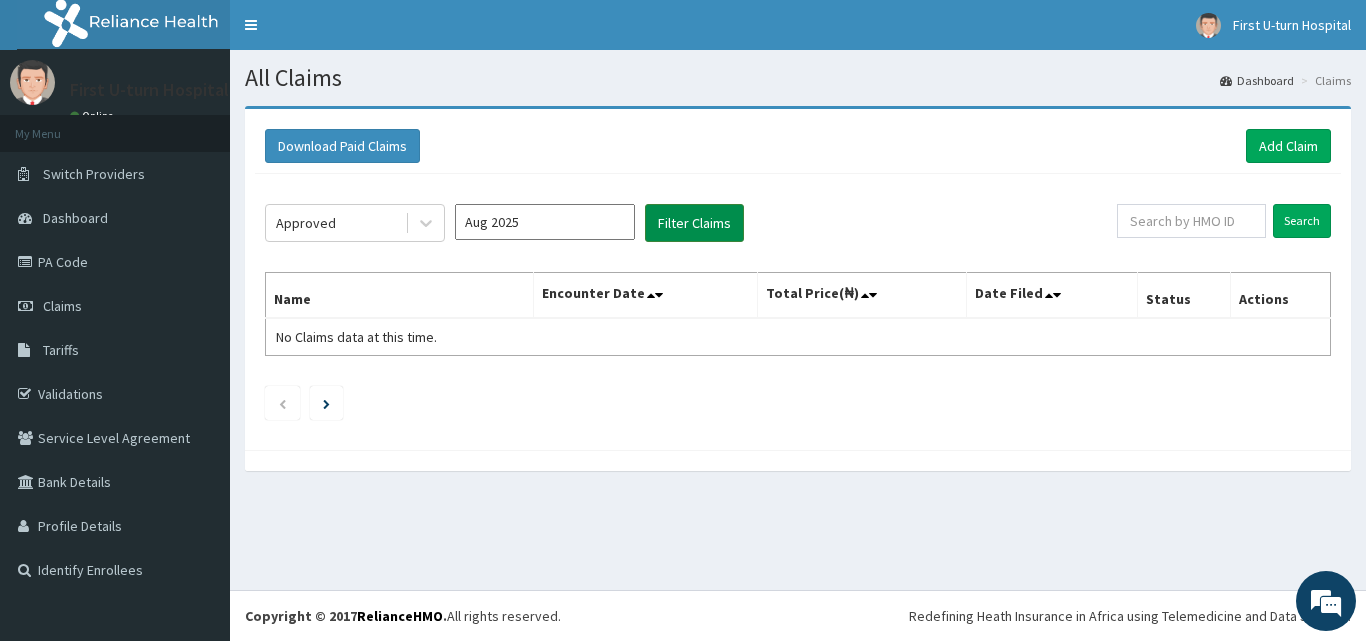 click on "Filter Claims" at bounding box center (694, 223) 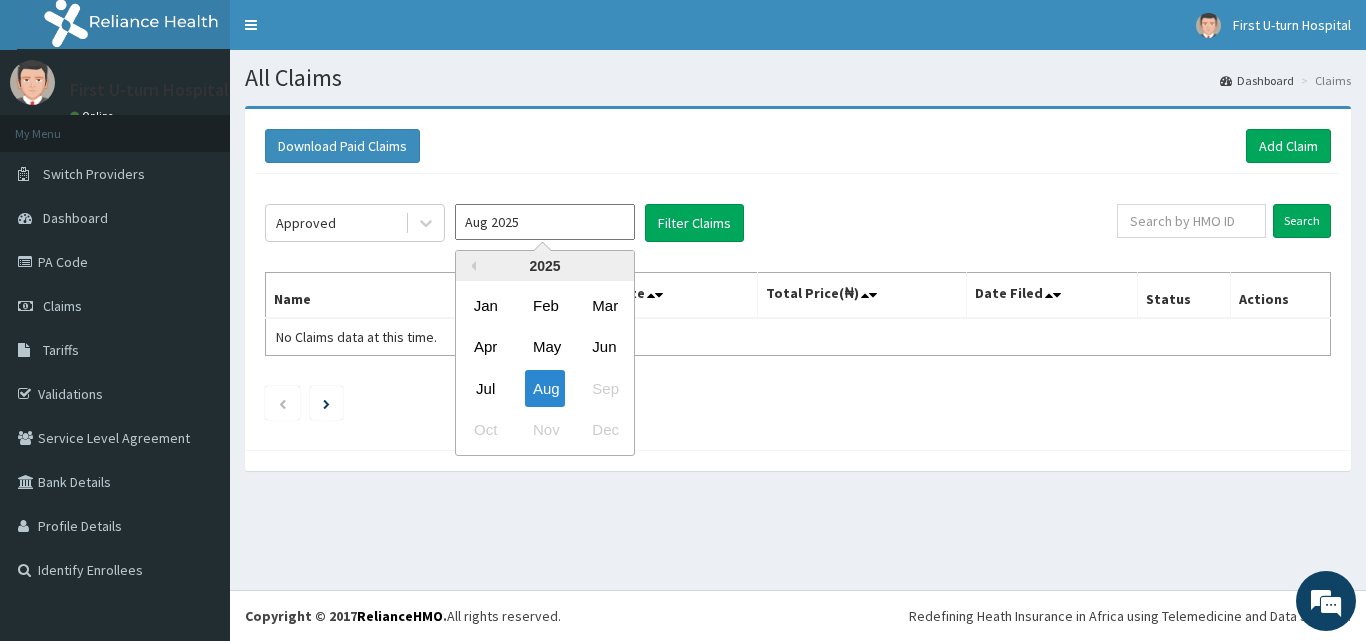 click on "Aug 2025" at bounding box center [545, 222] 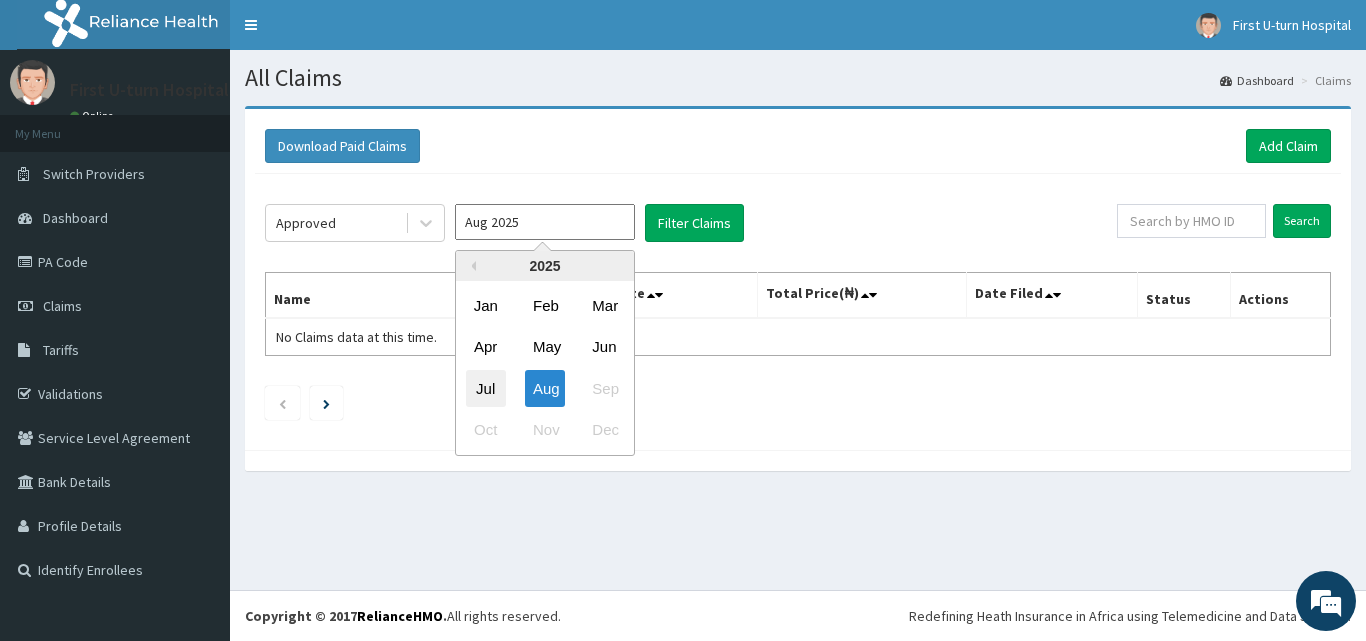 click on "Jul" at bounding box center [486, 388] 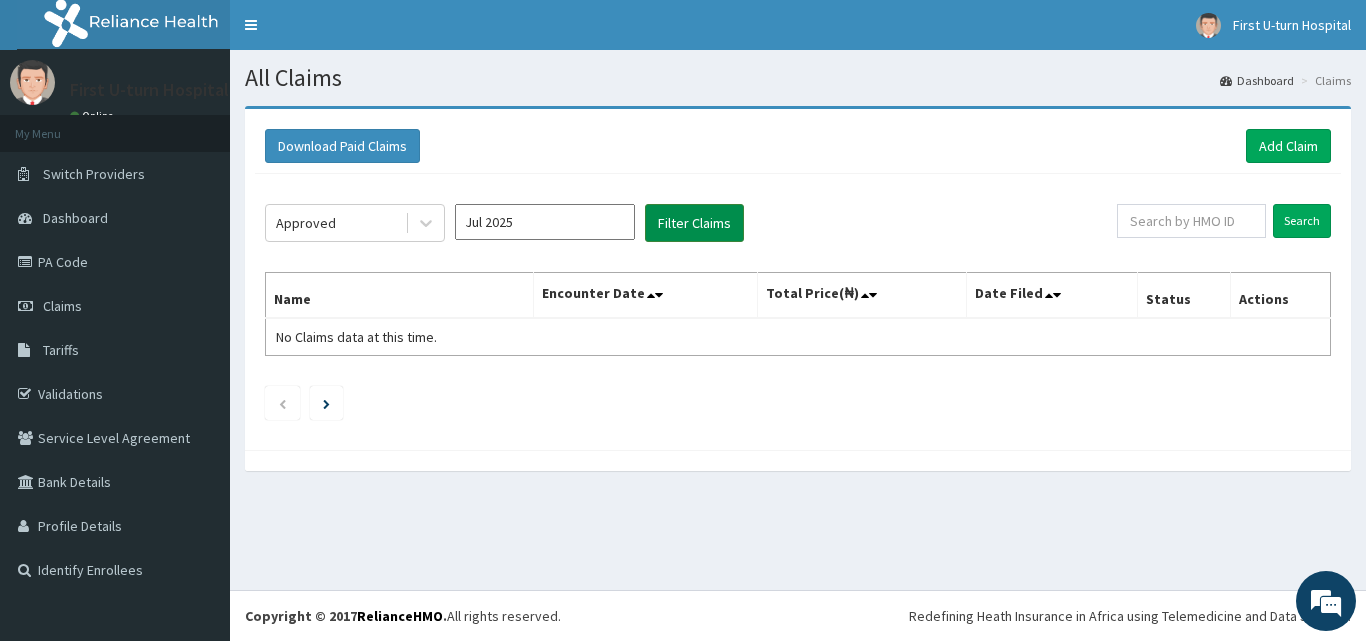 click on "Filter Claims" at bounding box center [694, 223] 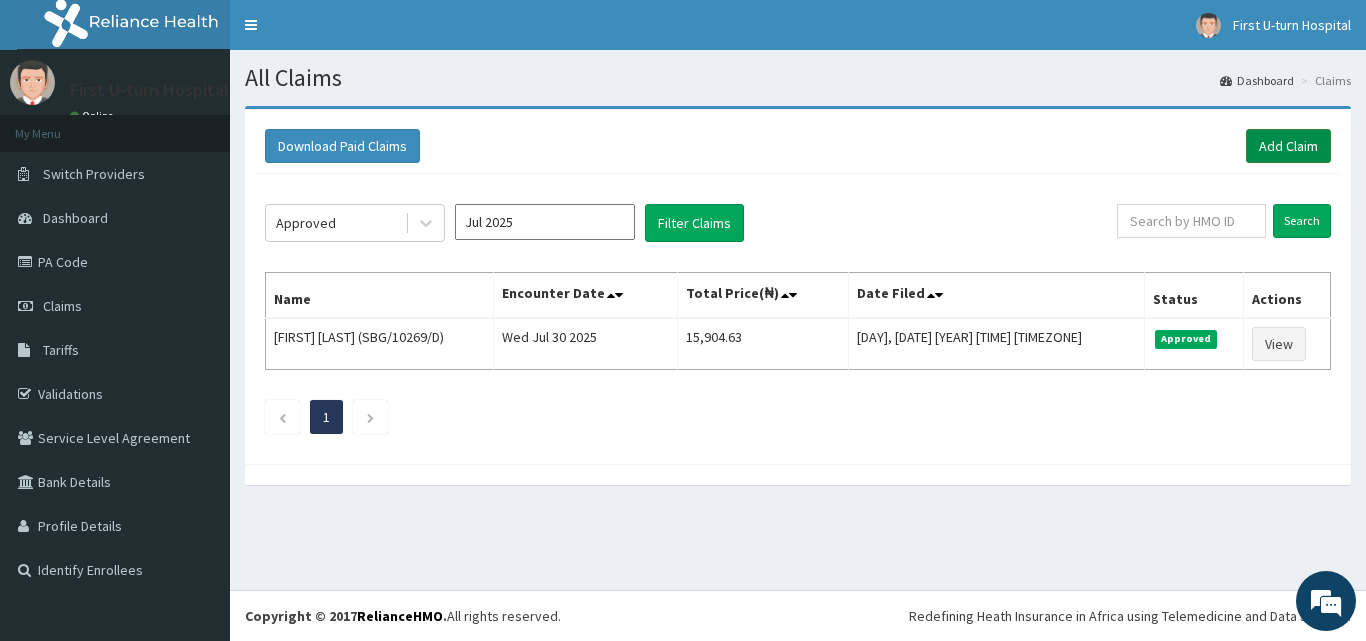 click on "Add Claim" at bounding box center (1288, 146) 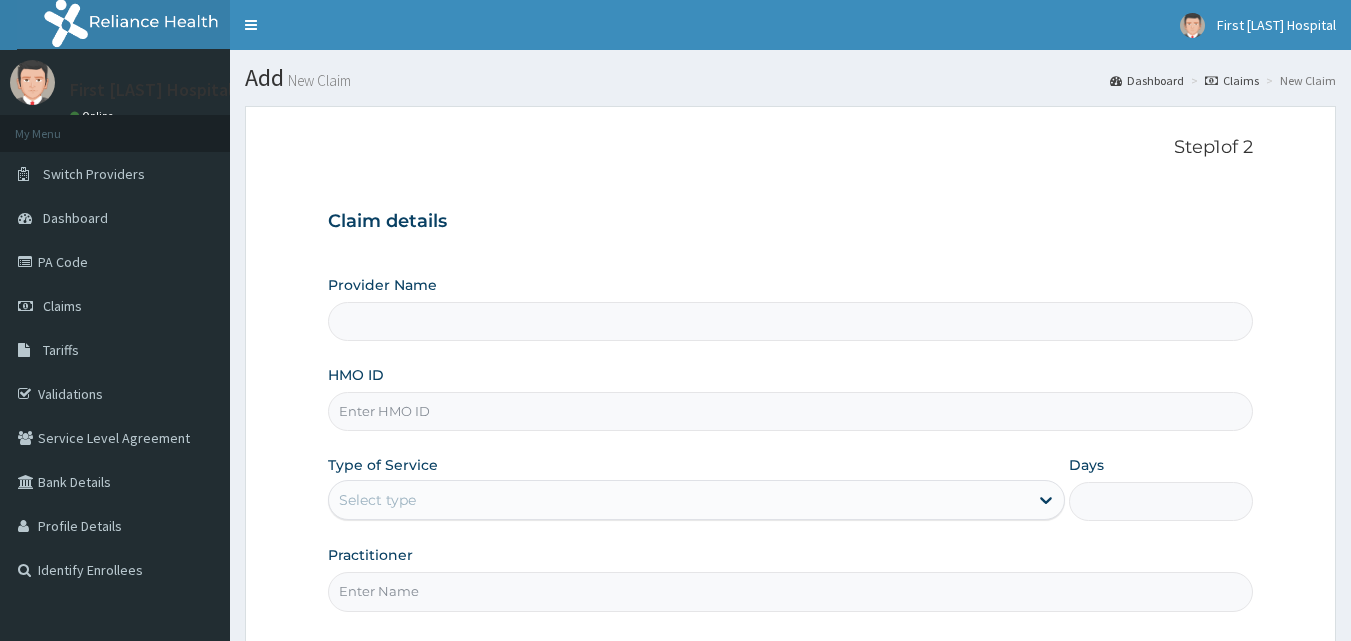 scroll, scrollTop: 0, scrollLeft: 0, axis: both 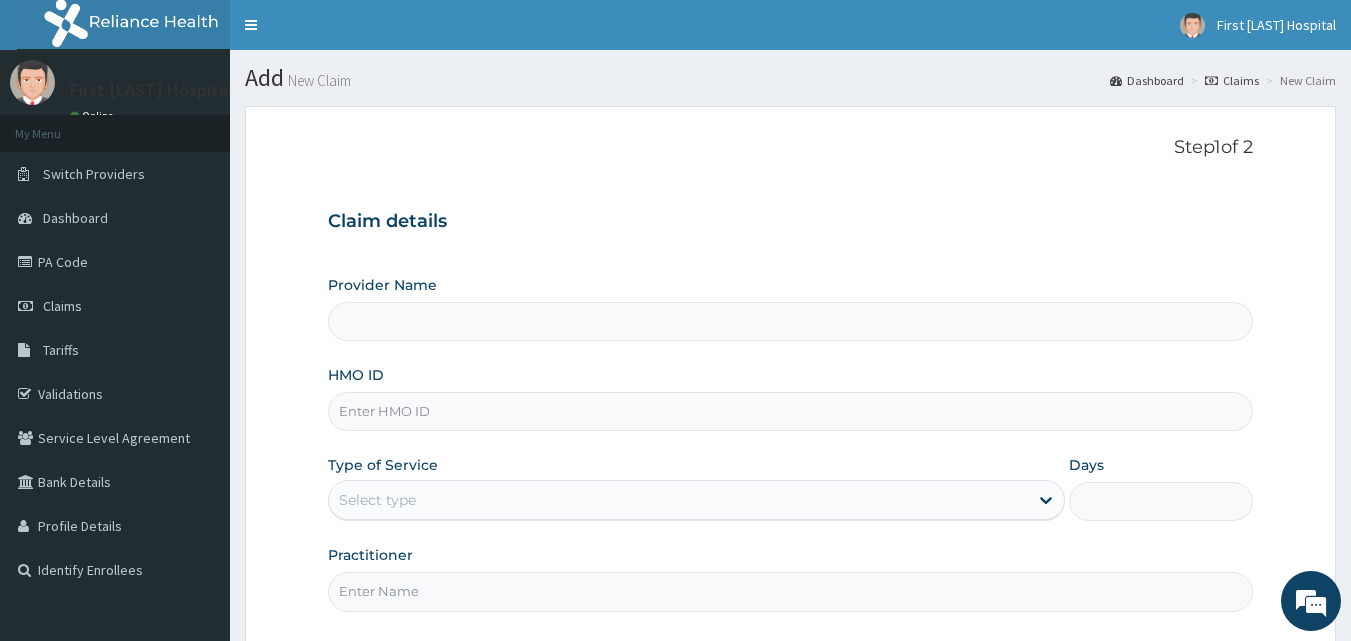 type on "FIRST U-TURN HOSPITAL" 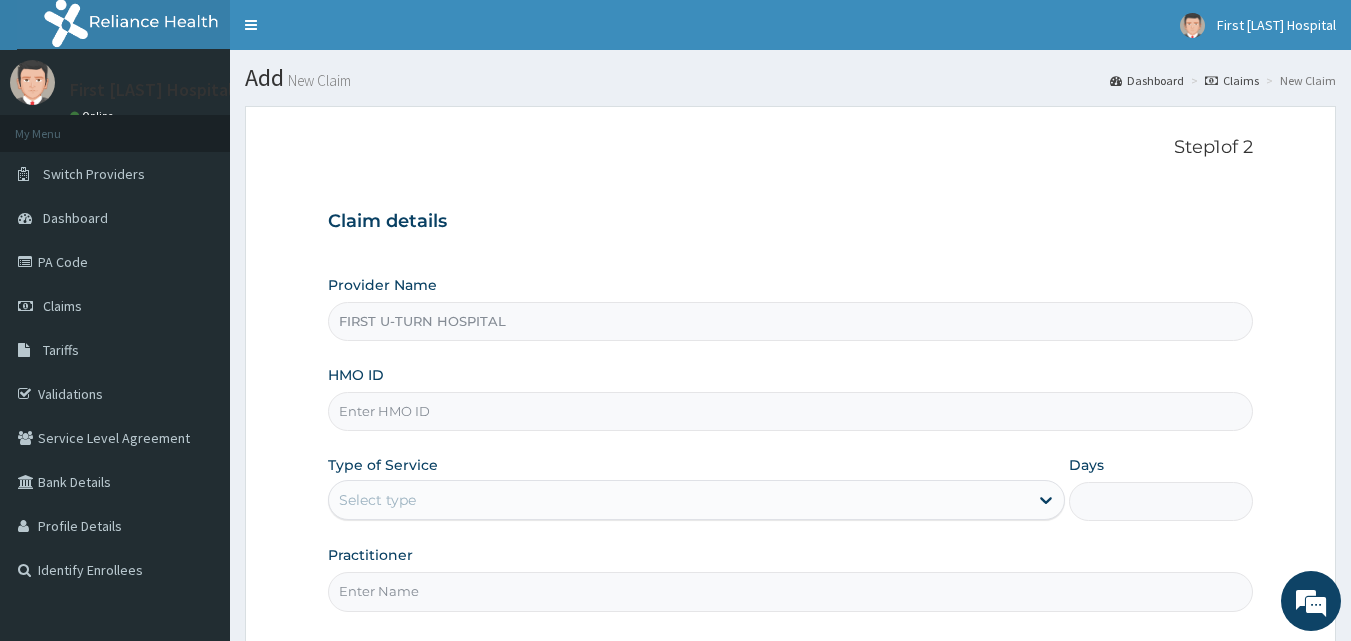 scroll, scrollTop: 0, scrollLeft: 0, axis: both 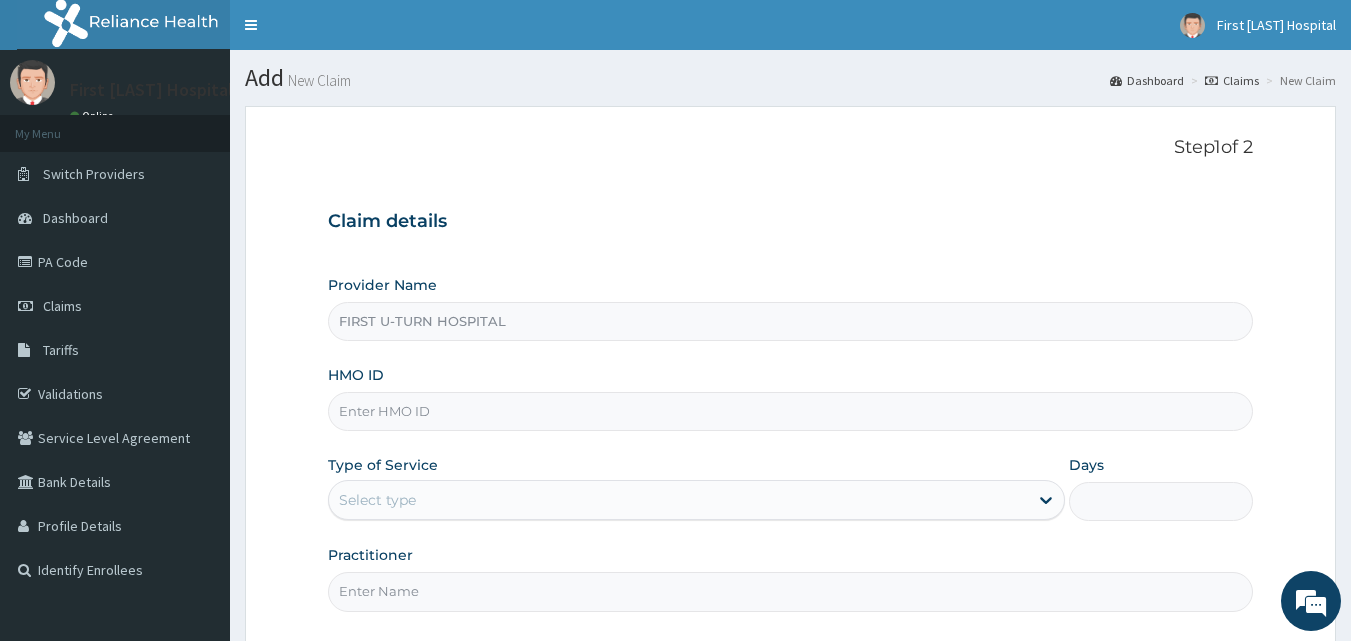 click on "HMO ID" at bounding box center [791, 411] 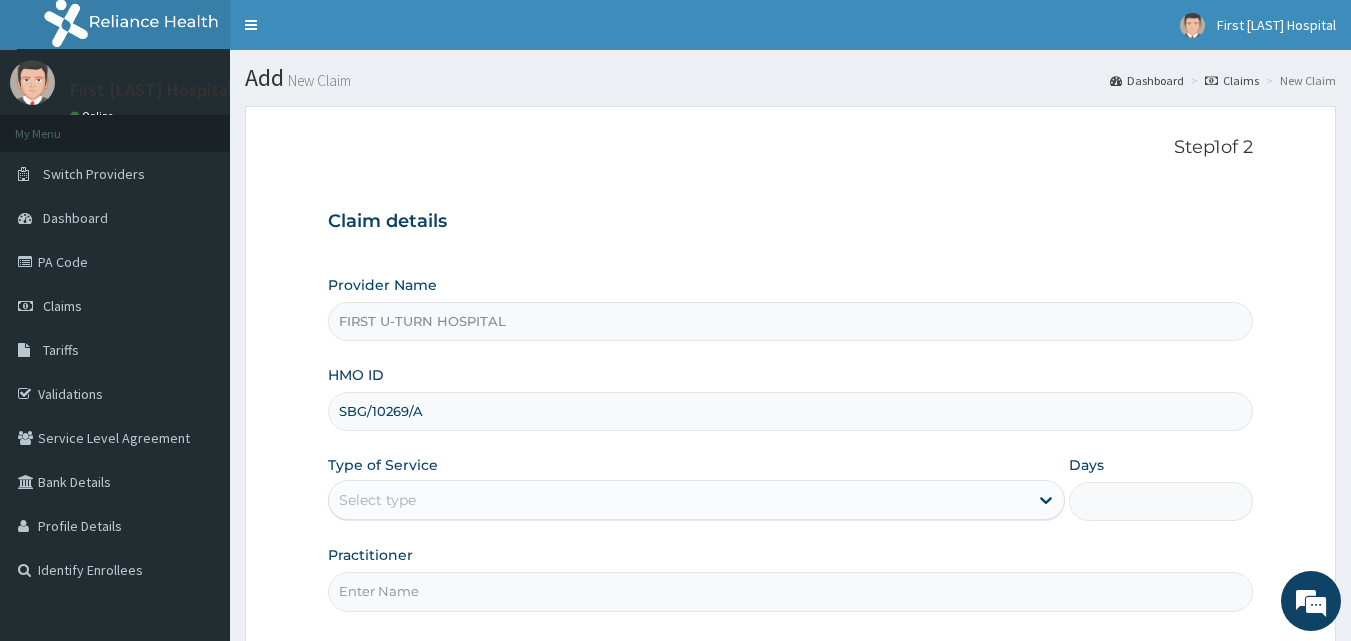 type on "SBG/10269/A" 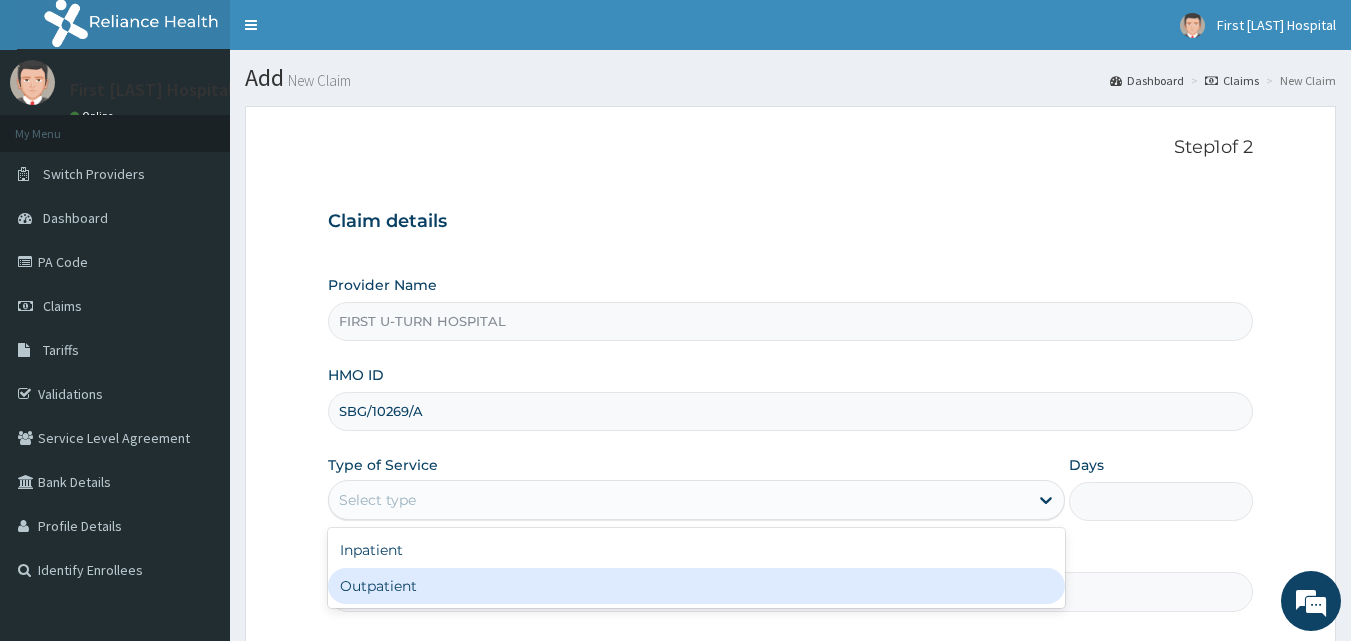 click on "Outpatient" at bounding box center [696, 586] 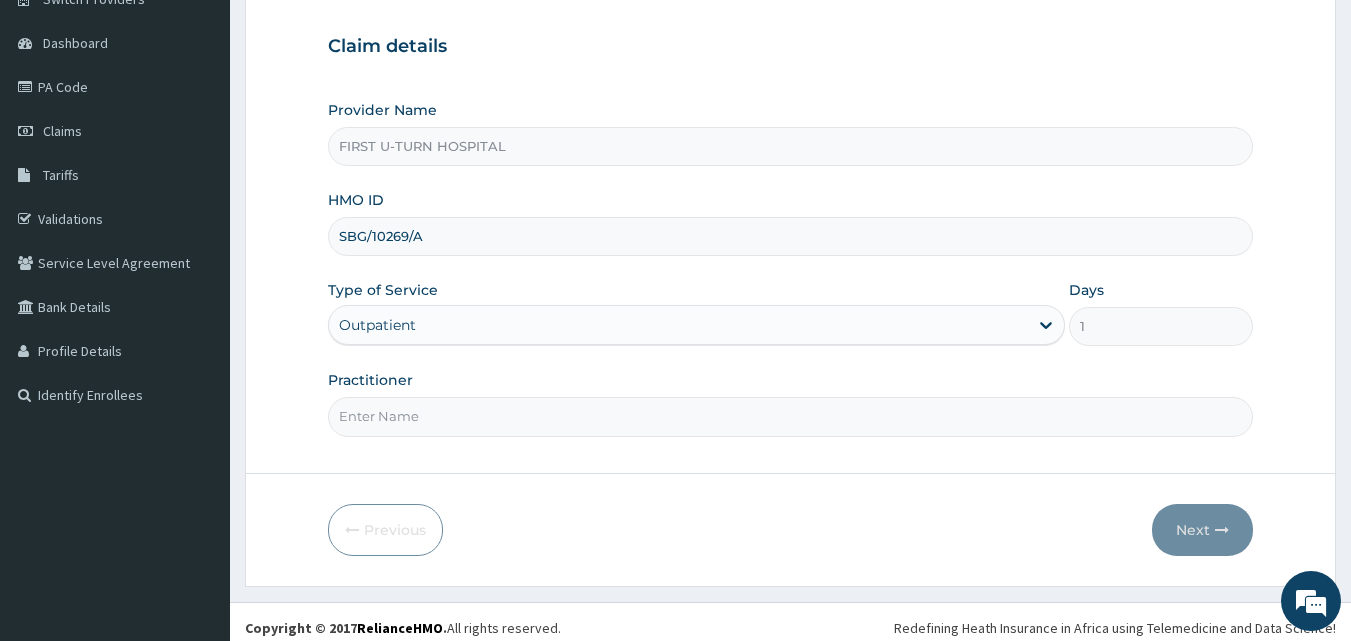 scroll, scrollTop: 187, scrollLeft: 0, axis: vertical 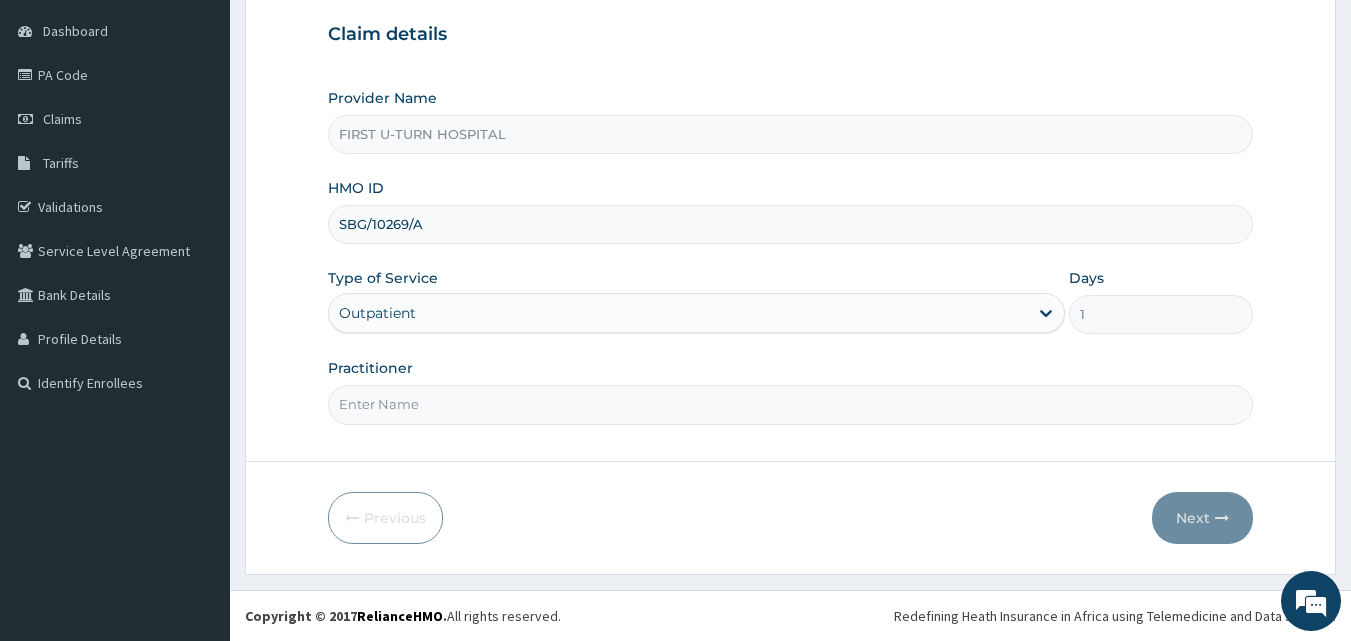 click on "Practitioner" at bounding box center (791, 404) 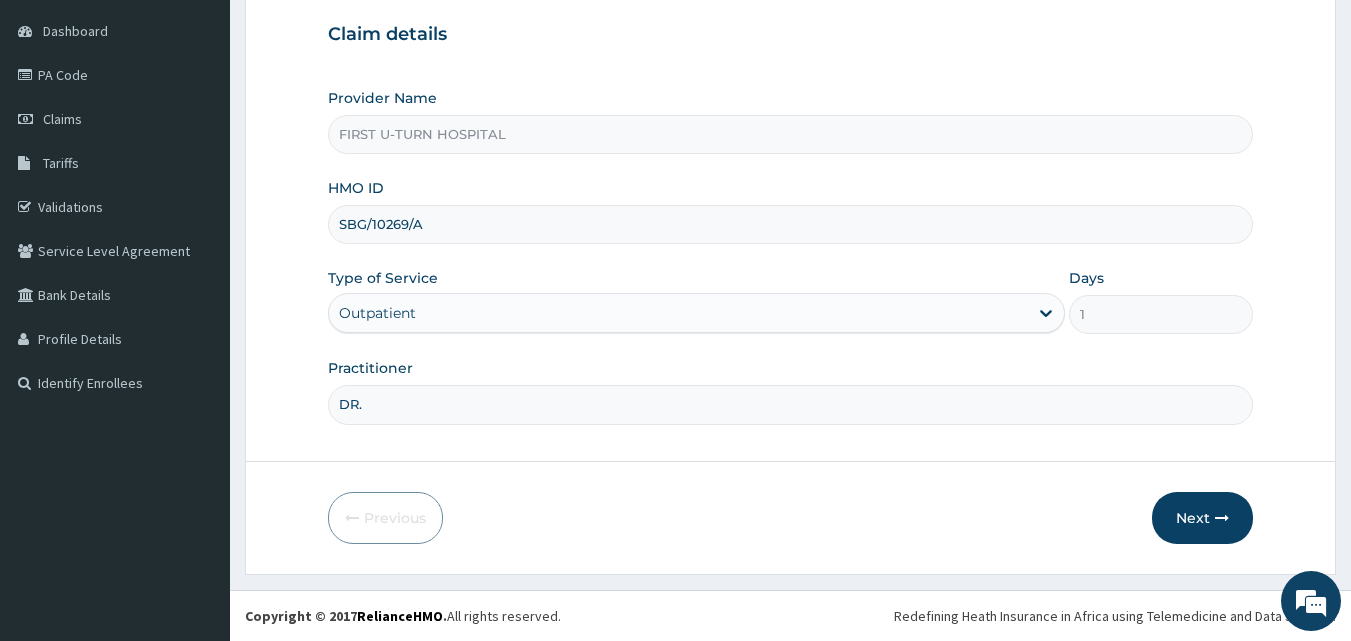 type on "Dr. [LAST]" 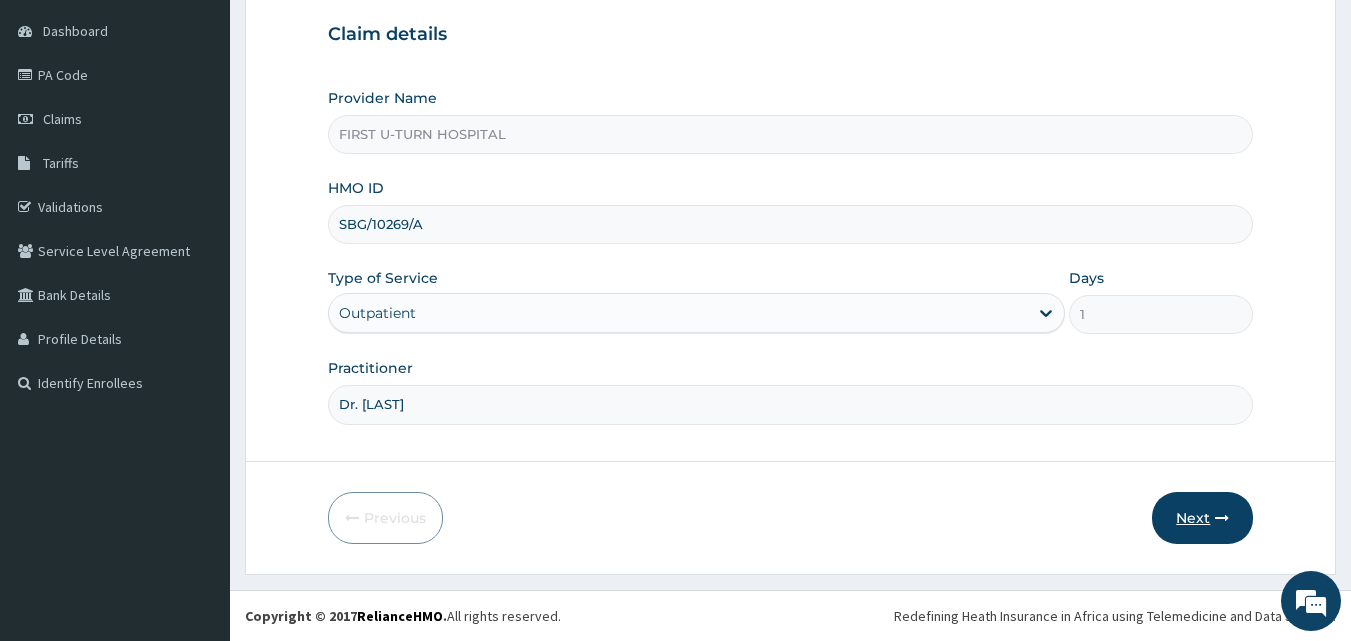 click on "Next" at bounding box center [1202, 518] 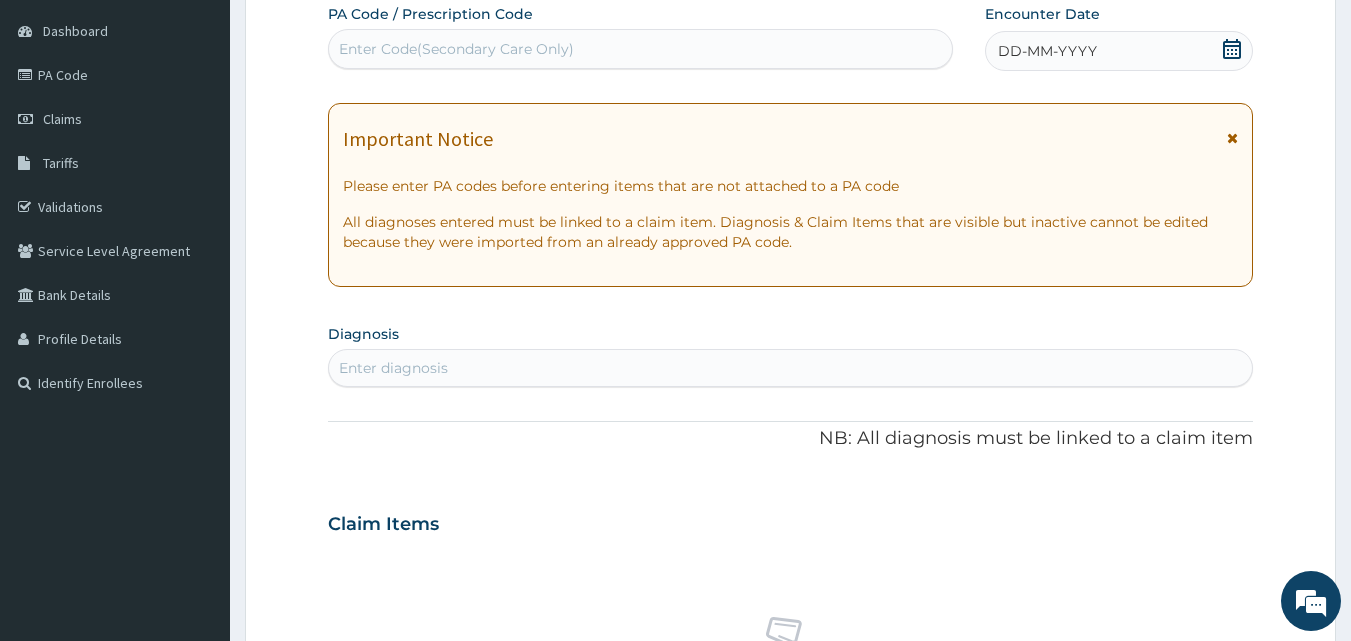 click 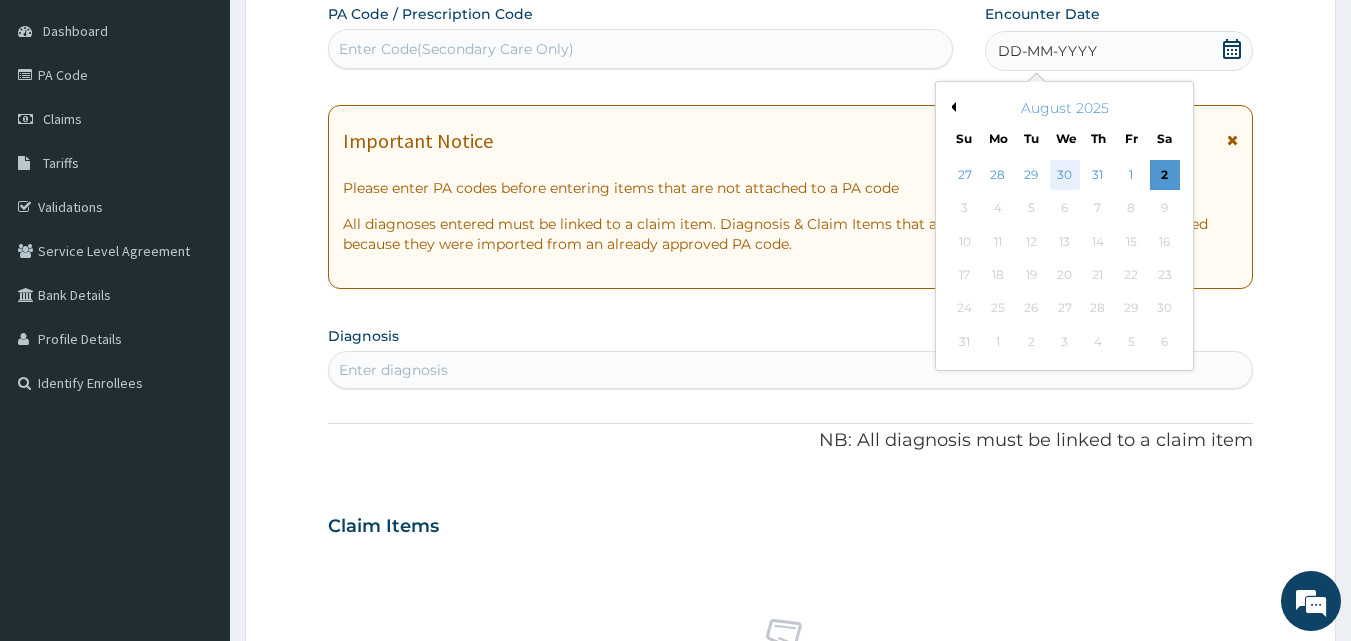 click on "30" at bounding box center (1065, 175) 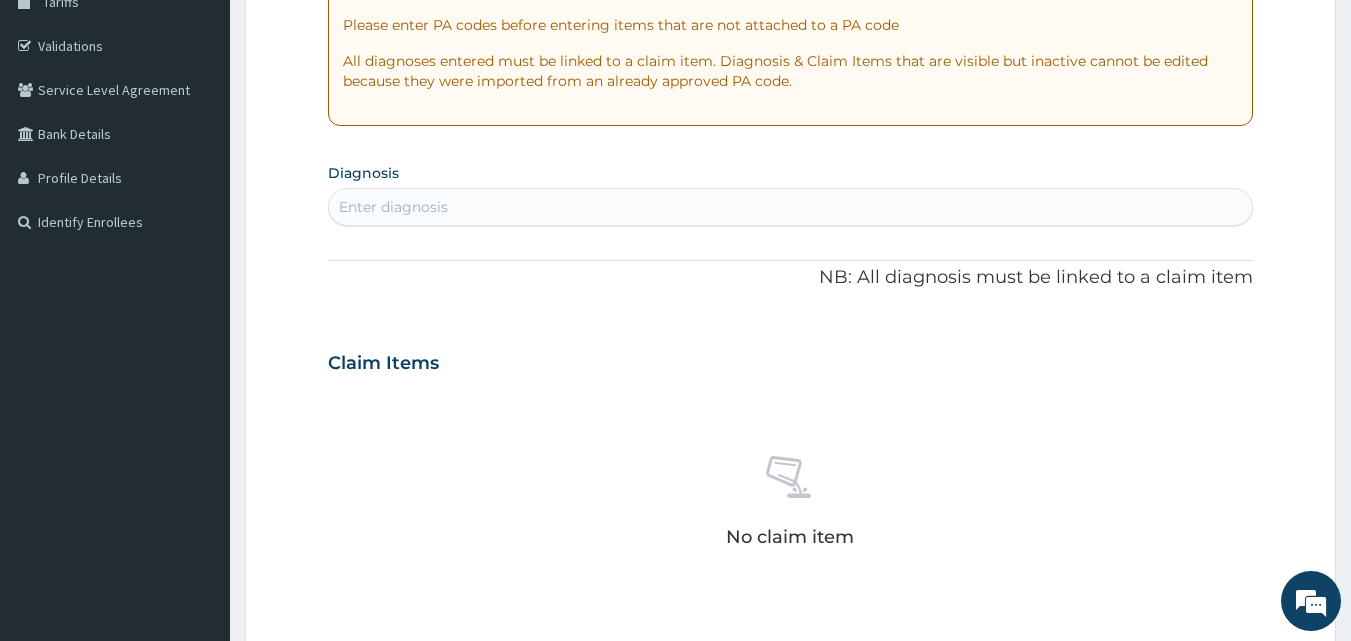 scroll, scrollTop: 422, scrollLeft: 0, axis: vertical 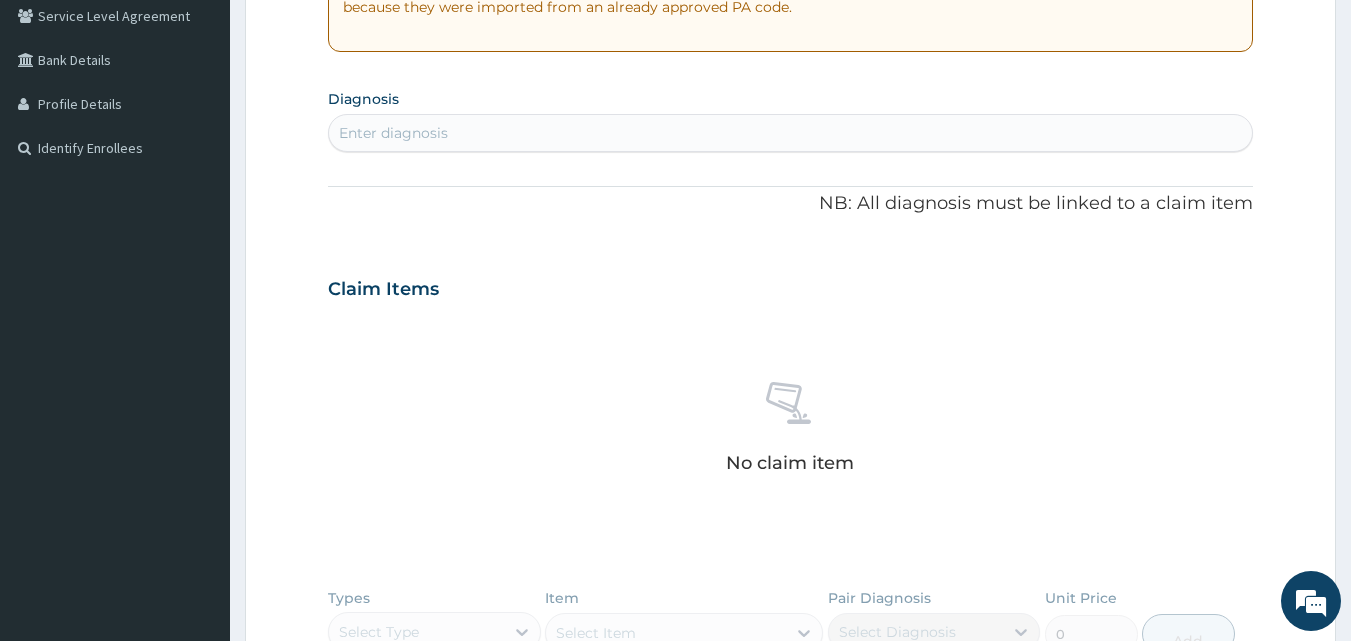 click on "Enter diagnosis" at bounding box center (791, 133) 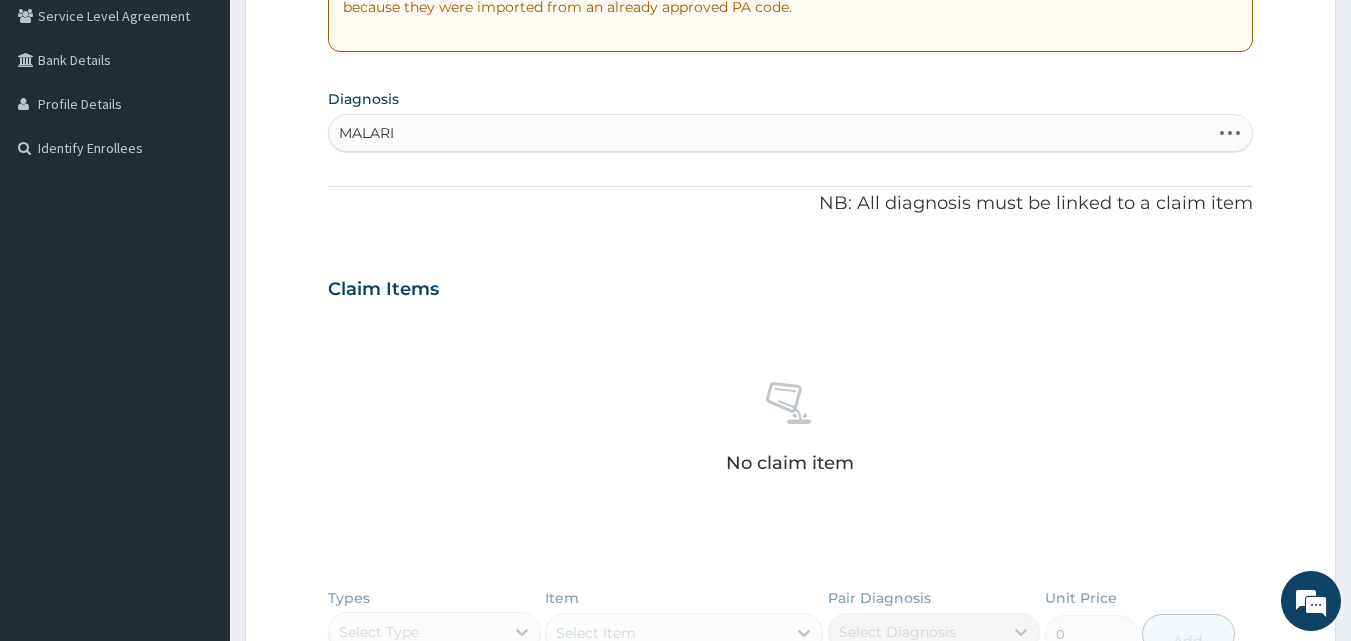 type on "MALARIA" 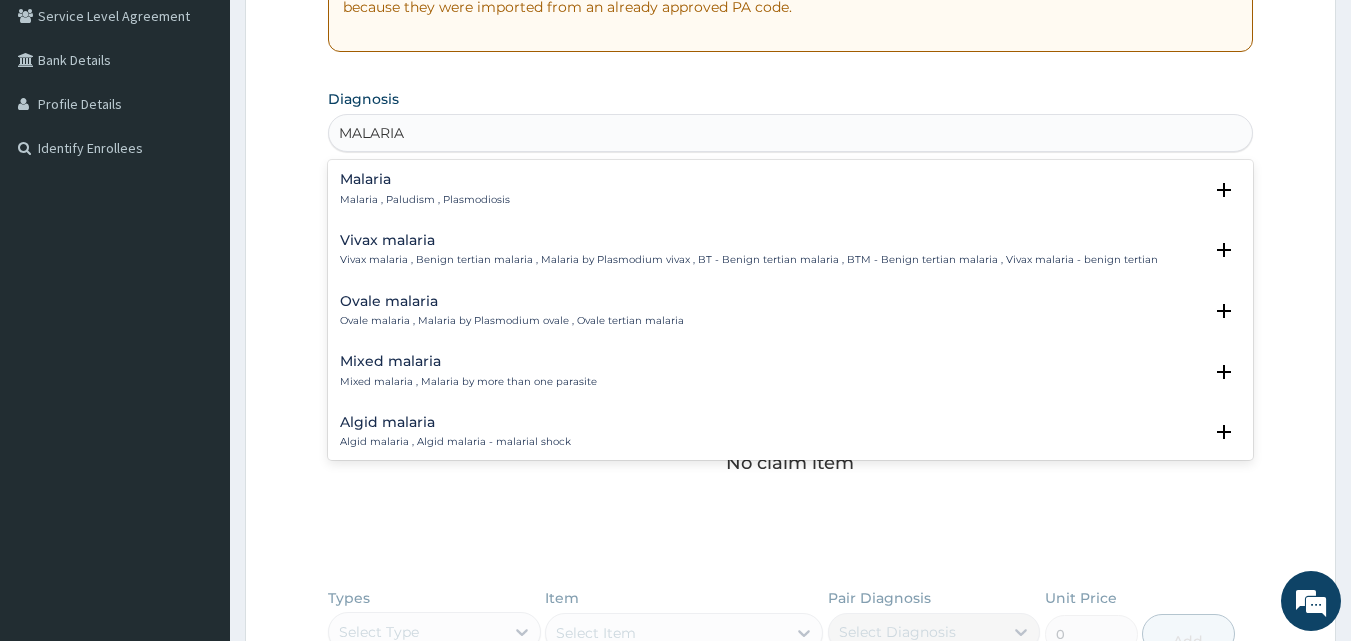 click on "Malaria Malaria , Paludism , Plasmodiosis" at bounding box center (425, 189) 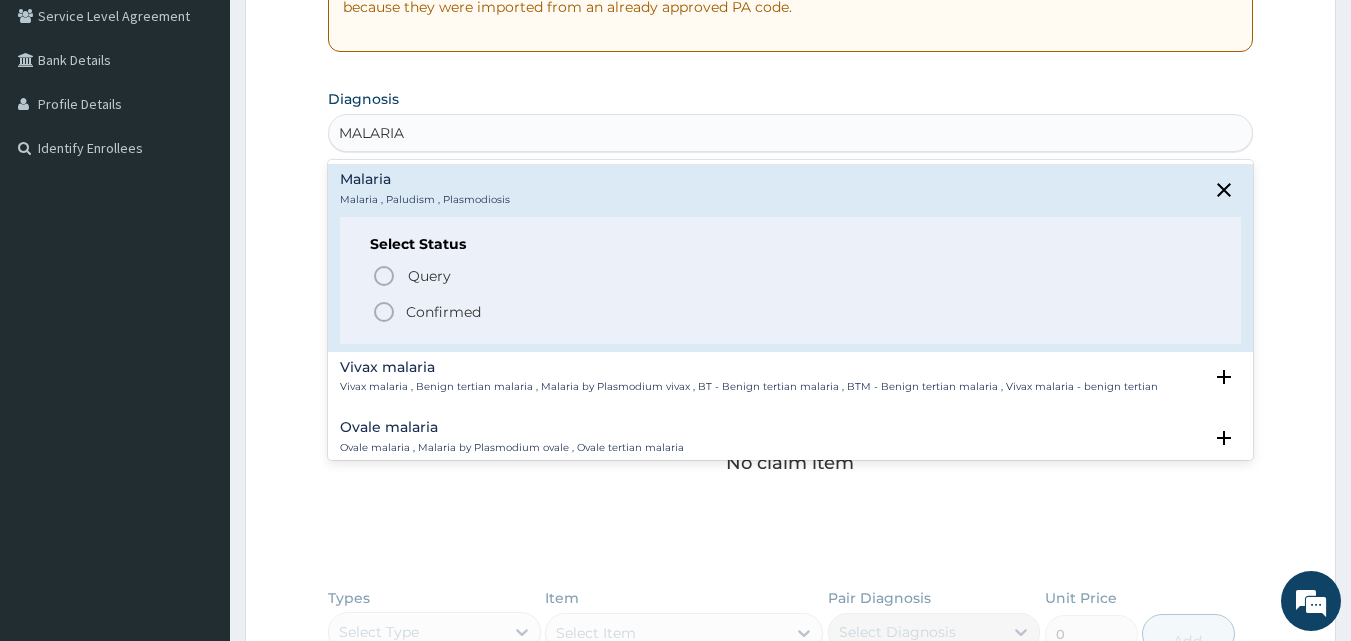 click on "Confirmed" at bounding box center (443, 312) 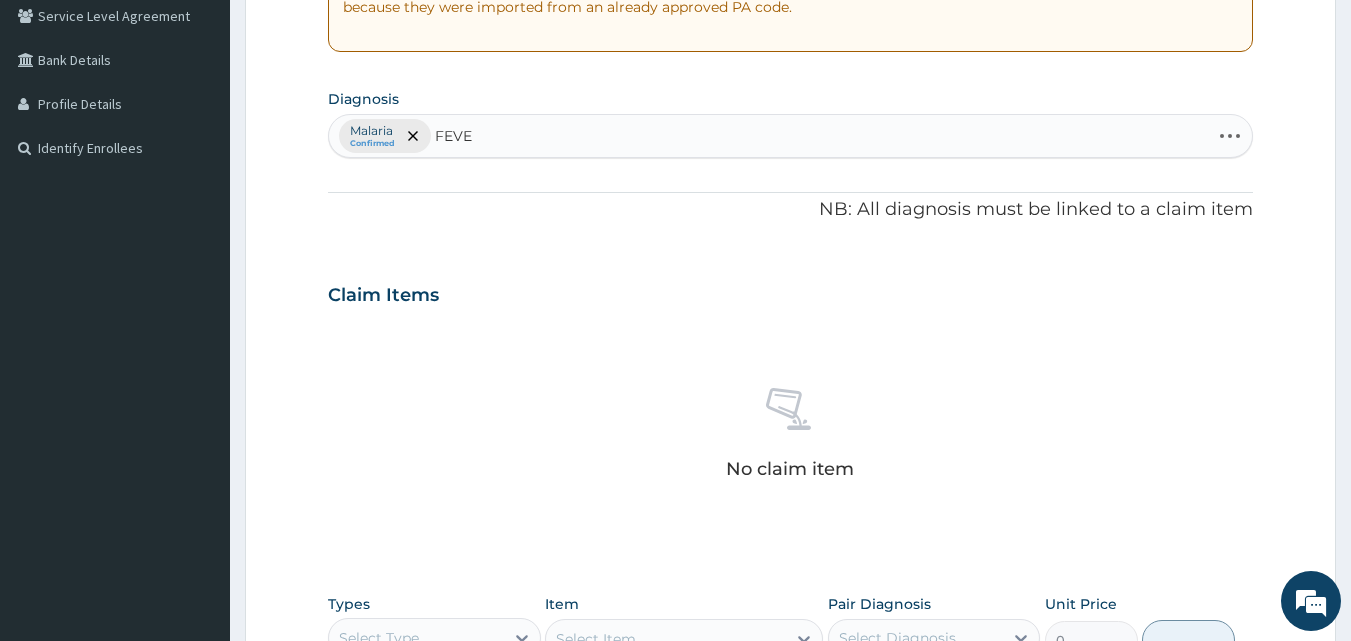 type on "FEVER" 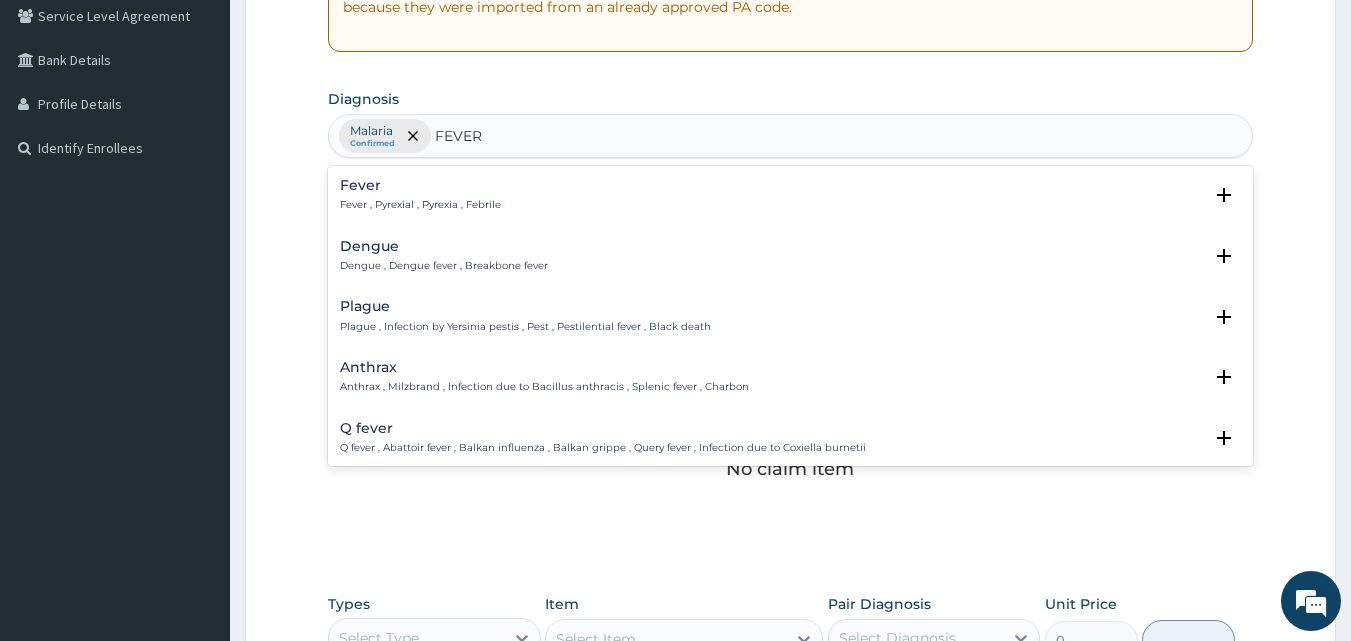 click on "Fever" at bounding box center (420, 185) 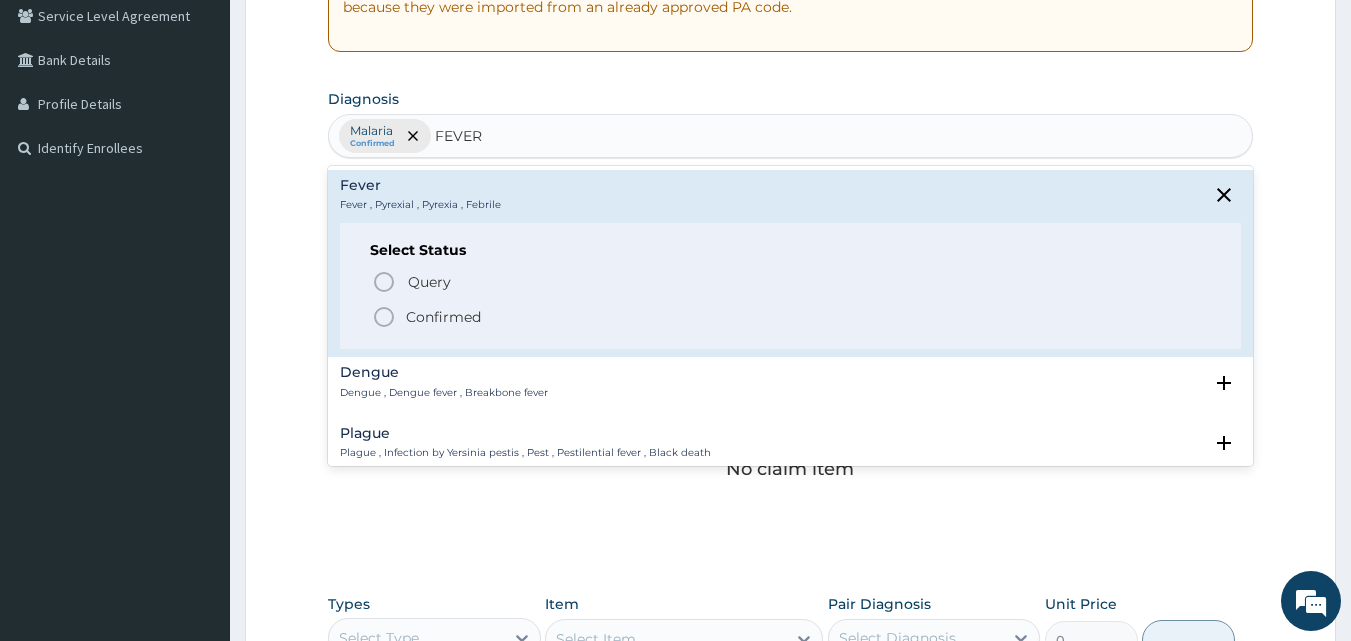 click on "Confirmed" at bounding box center [443, 317] 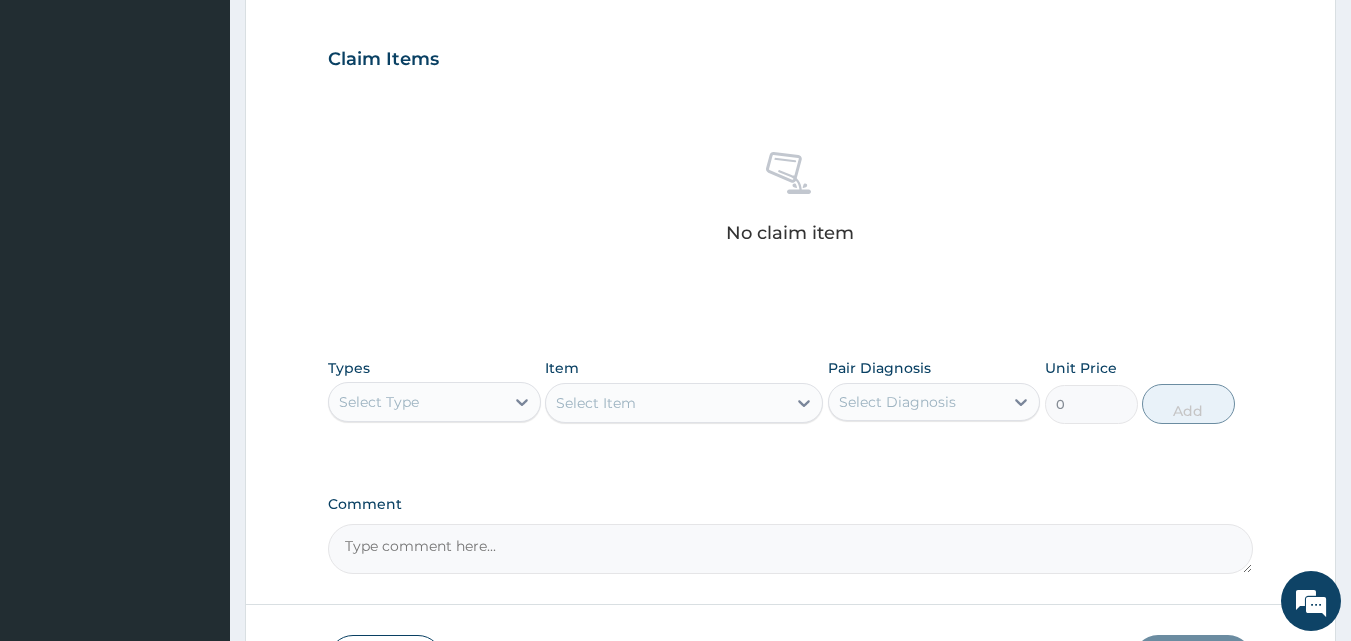 scroll, scrollTop: 725, scrollLeft: 0, axis: vertical 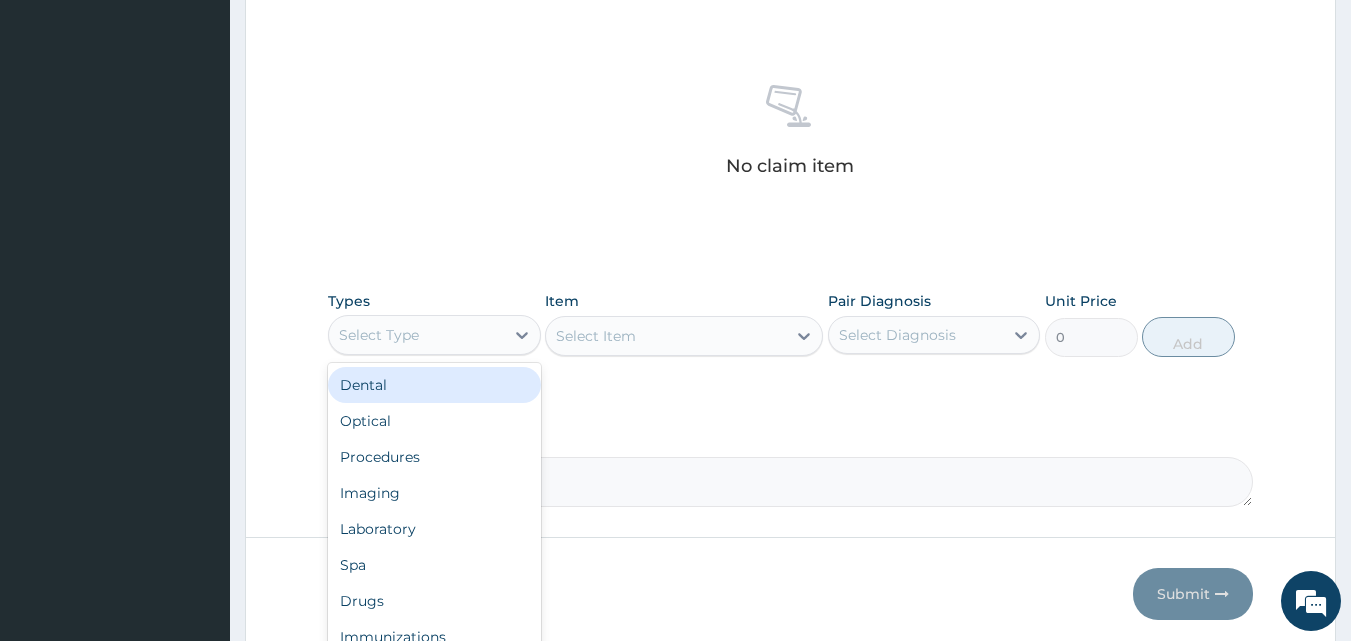 click on "Select Type" at bounding box center (416, 335) 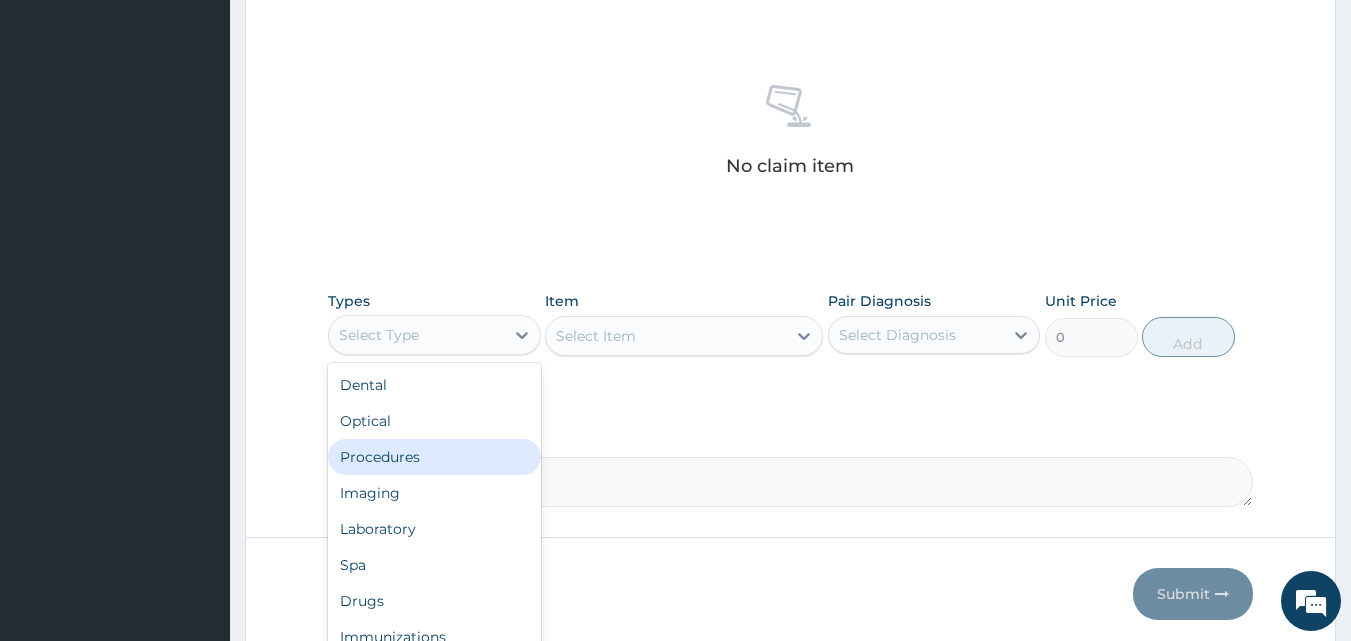 click on "Procedures" at bounding box center [434, 457] 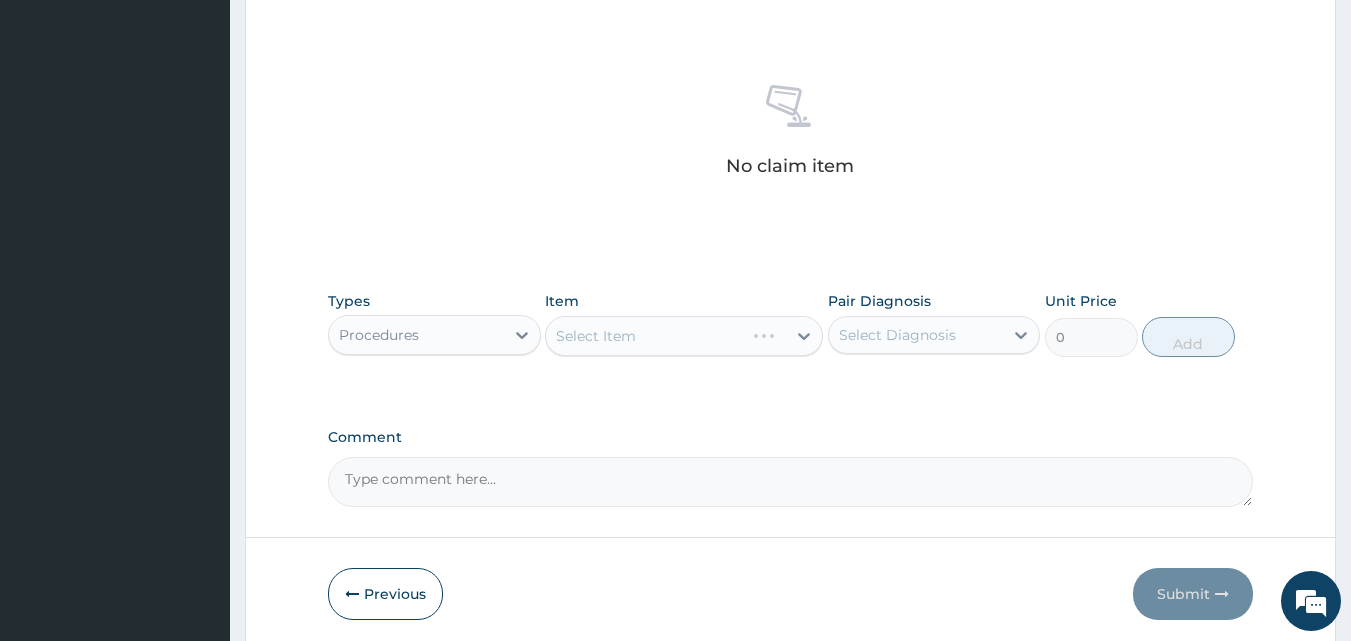 click on "Select Item" at bounding box center [684, 336] 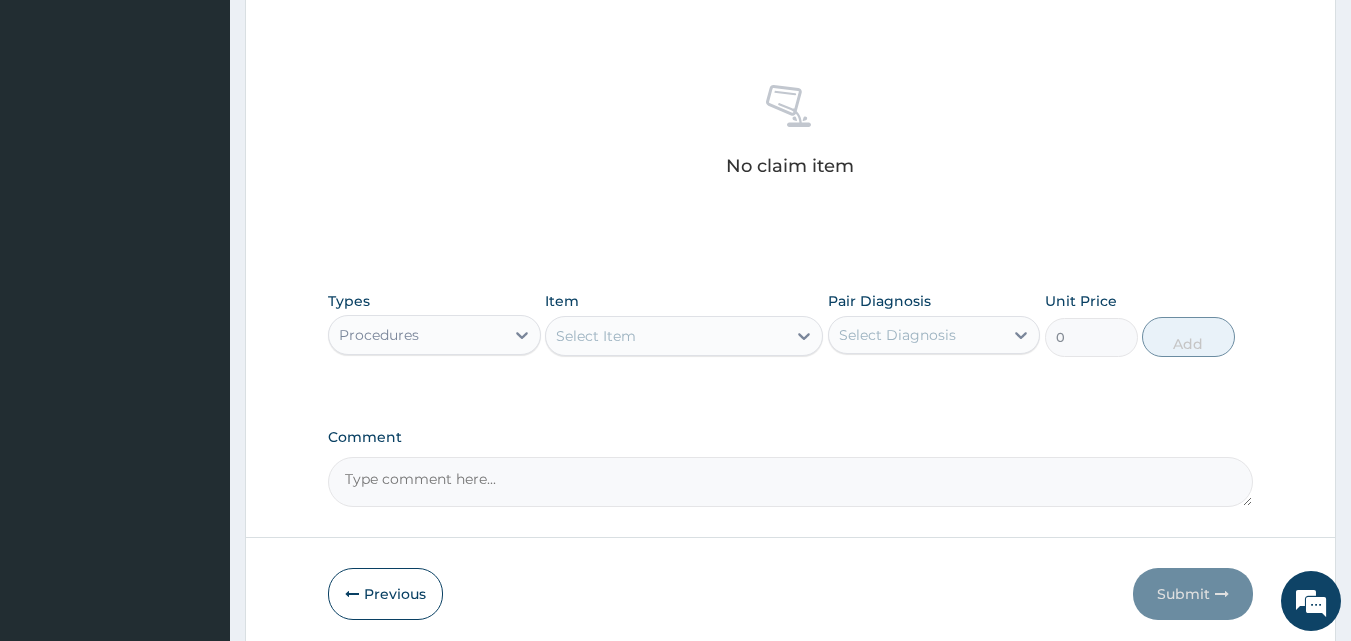 click on "Select Item" at bounding box center (666, 336) 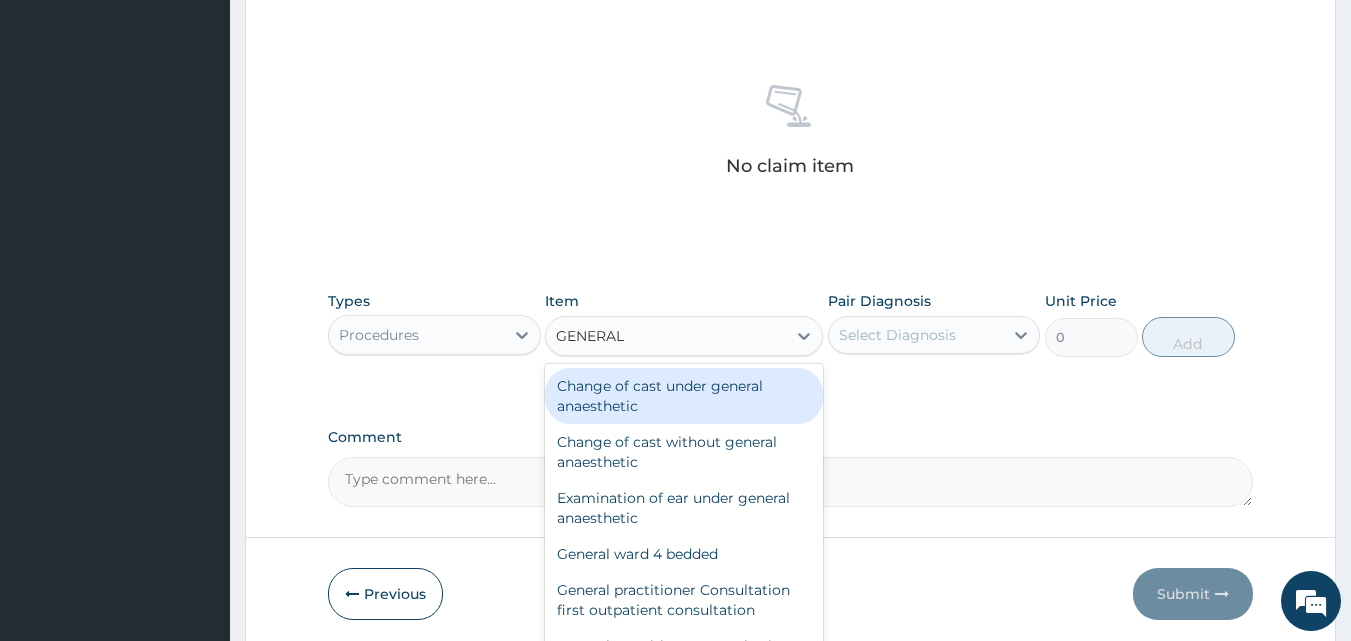 type on "GENERAL P" 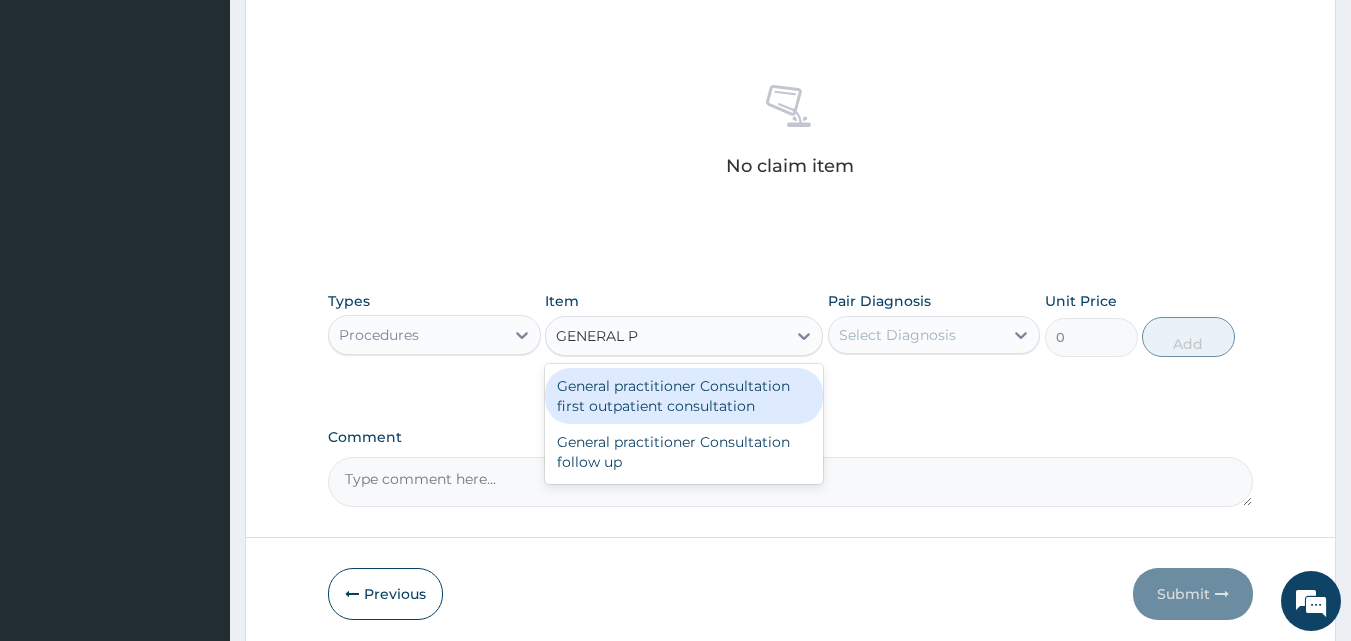 click on "General practitioner Consultation first outpatient consultation" at bounding box center [684, 396] 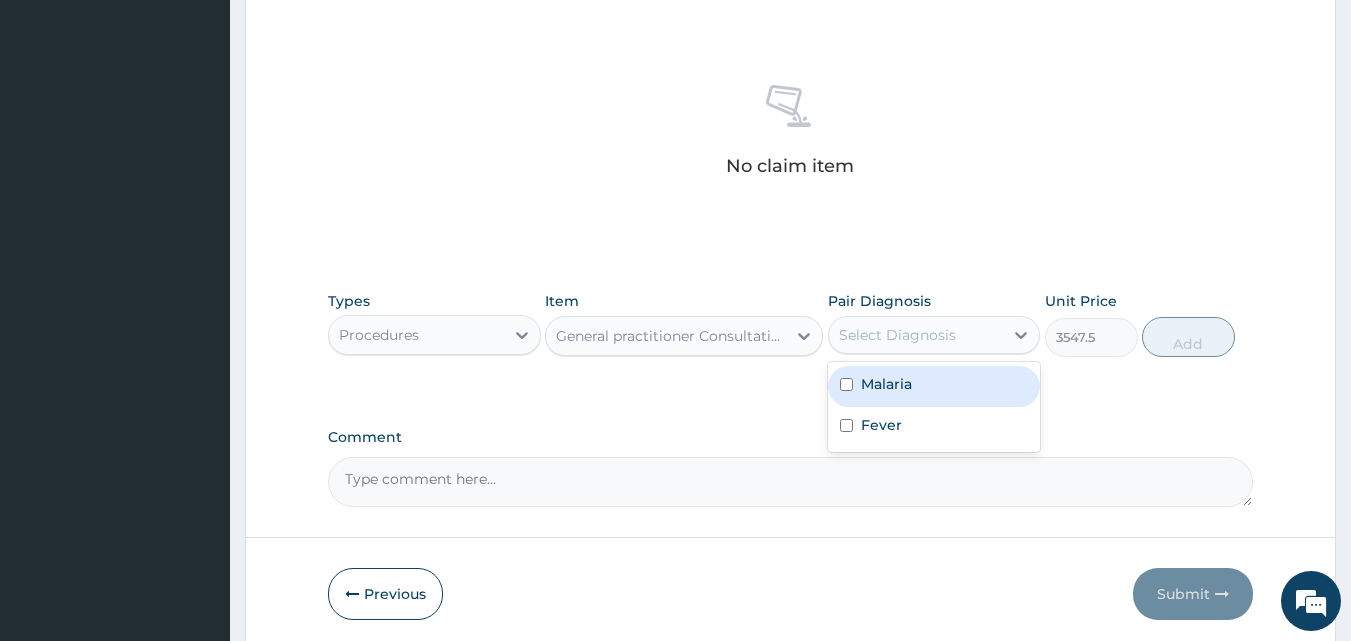 click on "Select Diagnosis" at bounding box center (897, 335) 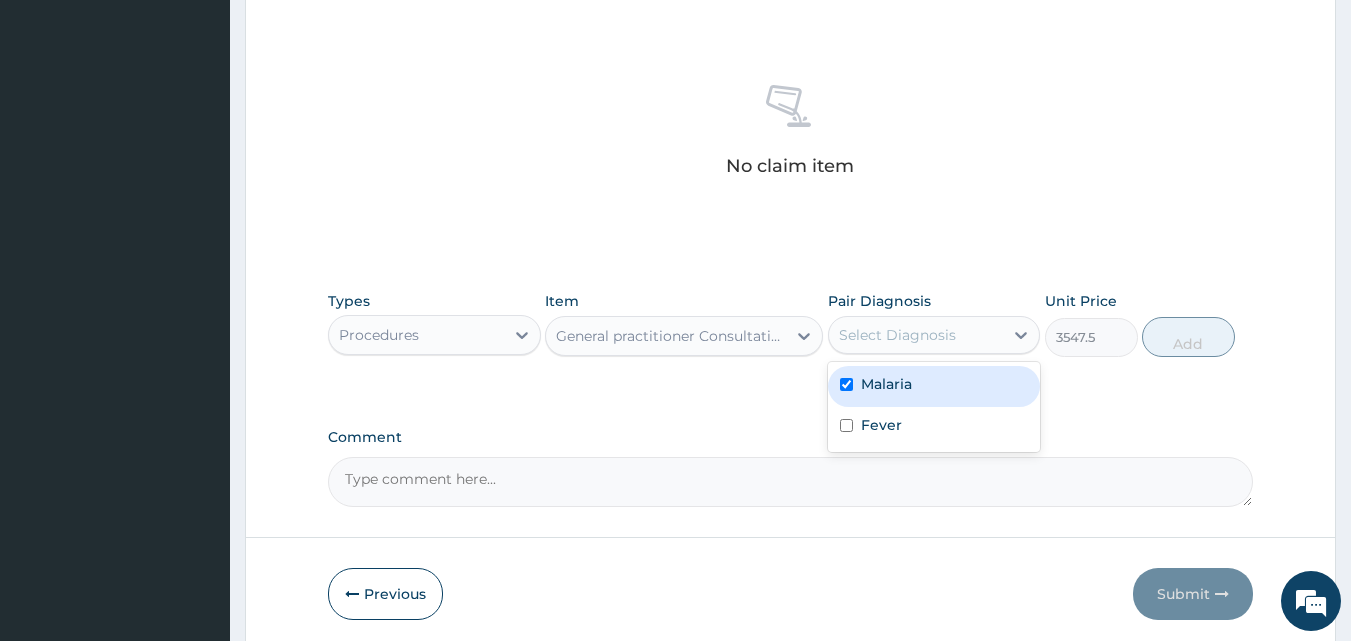 checkbox on "true" 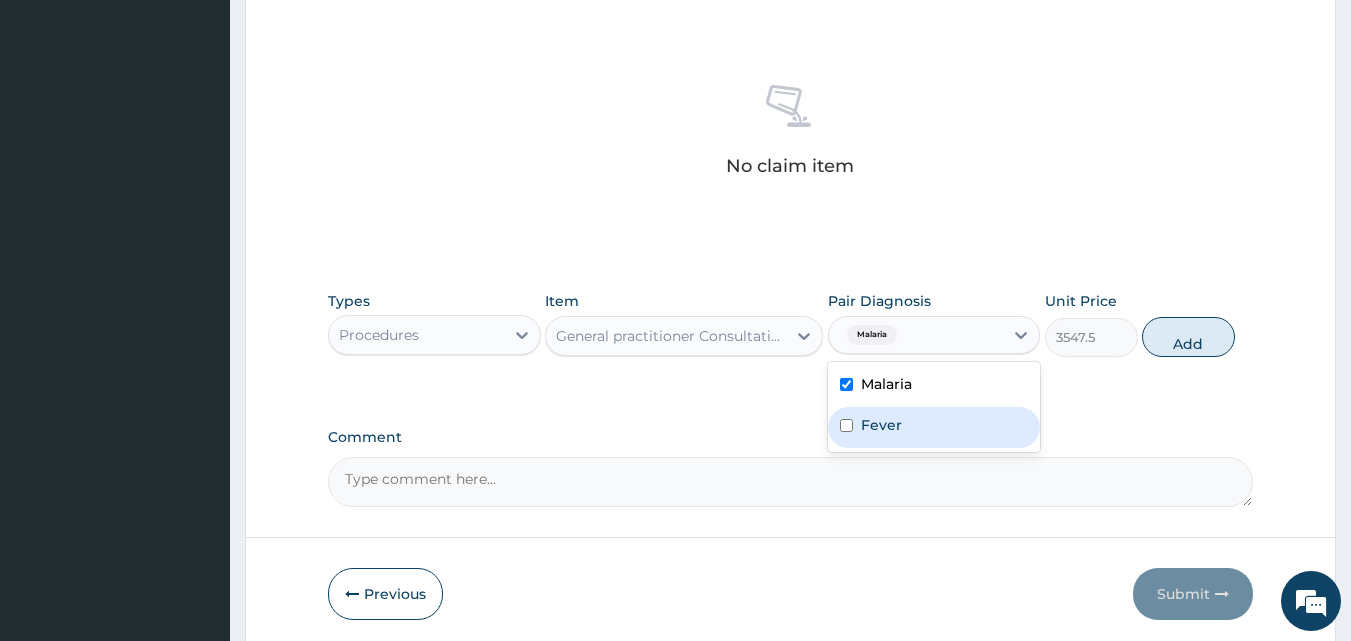 click on "Fever" at bounding box center (881, 425) 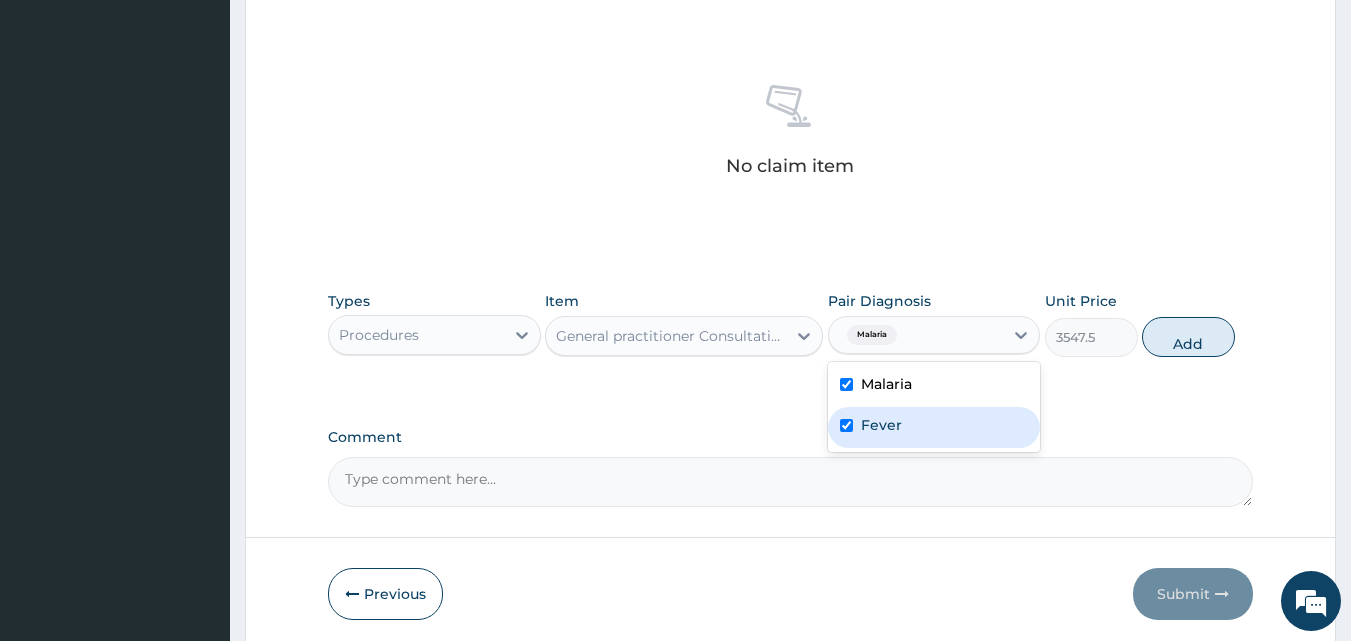 checkbox on "true" 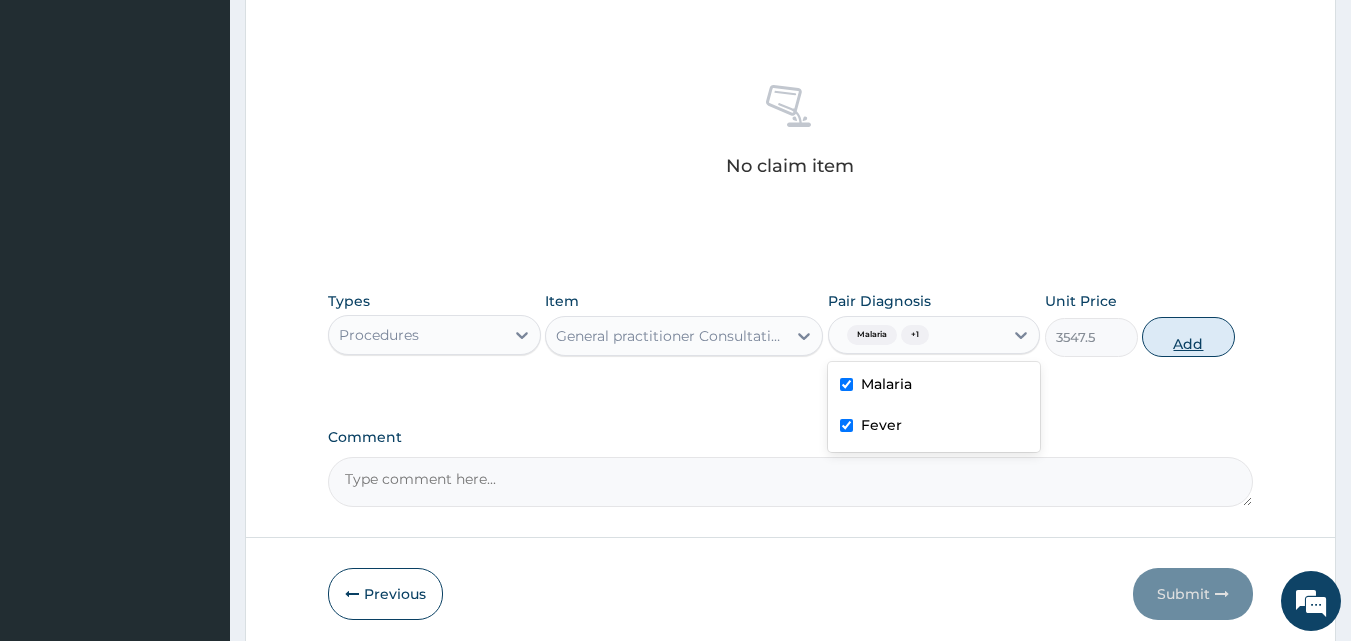 click on "Add" at bounding box center [1188, 337] 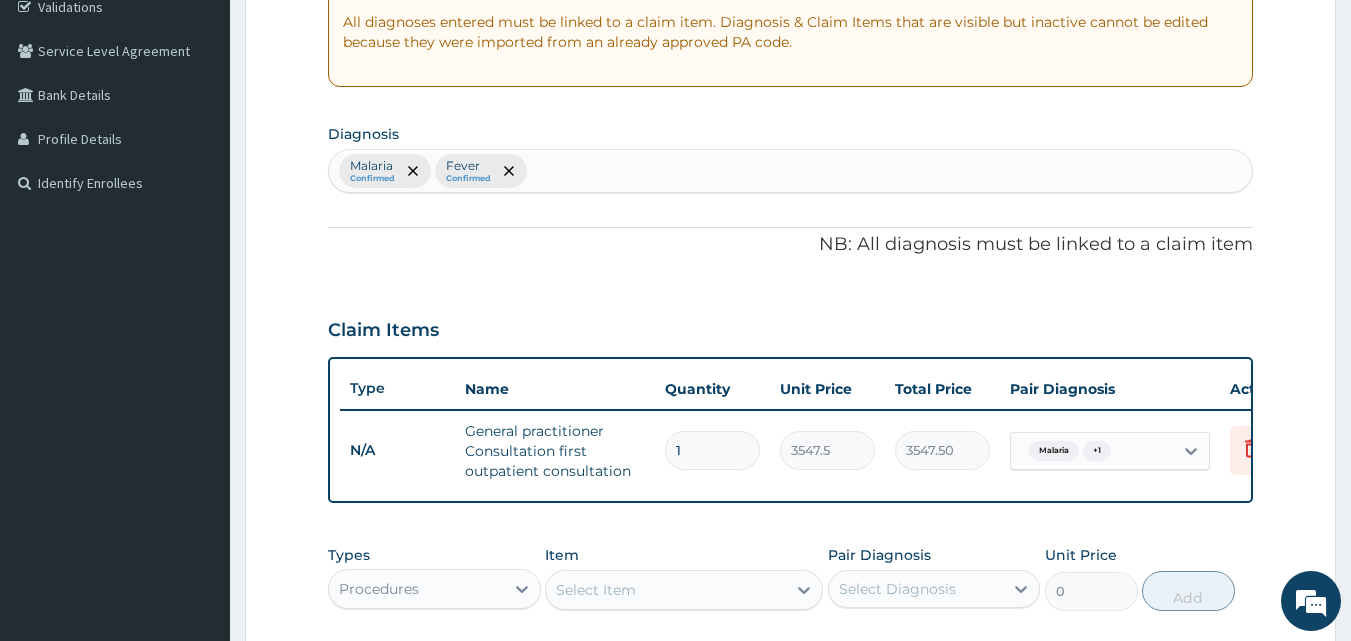 scroll, scrollTop: 380, scrollLeft: 0, axis: vertical 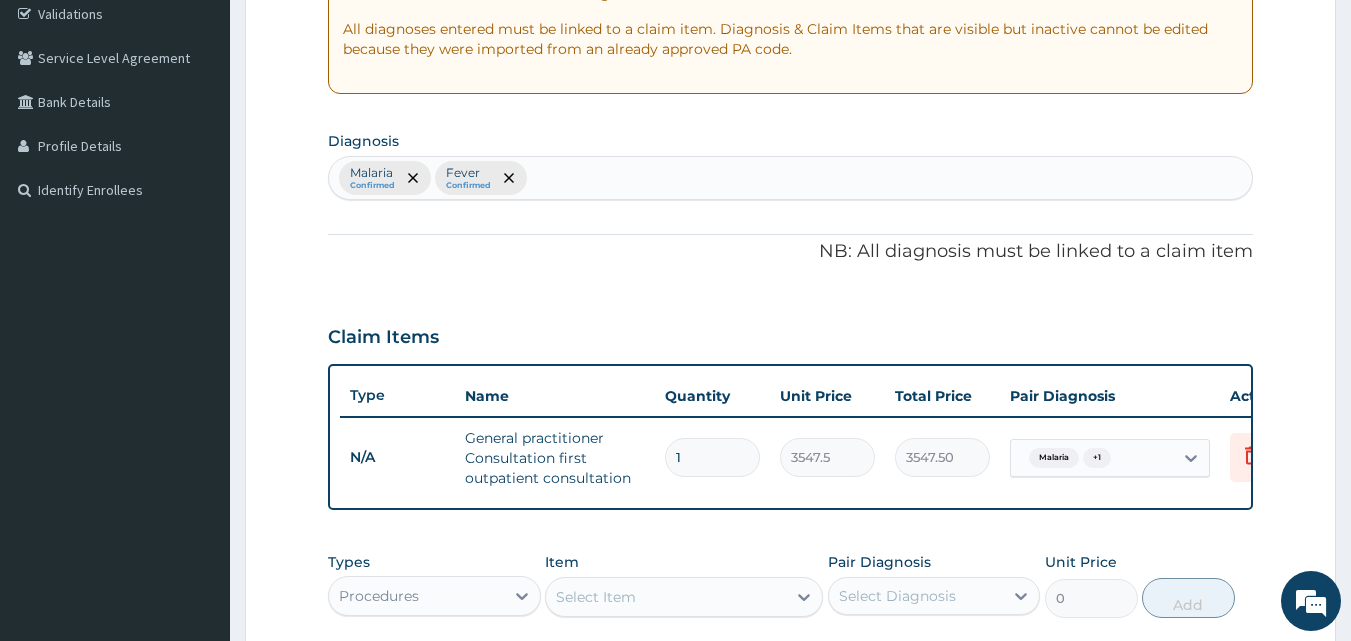 click on "Malaria Confirmed Fever Confirmed" at bounding box center [791, 178] 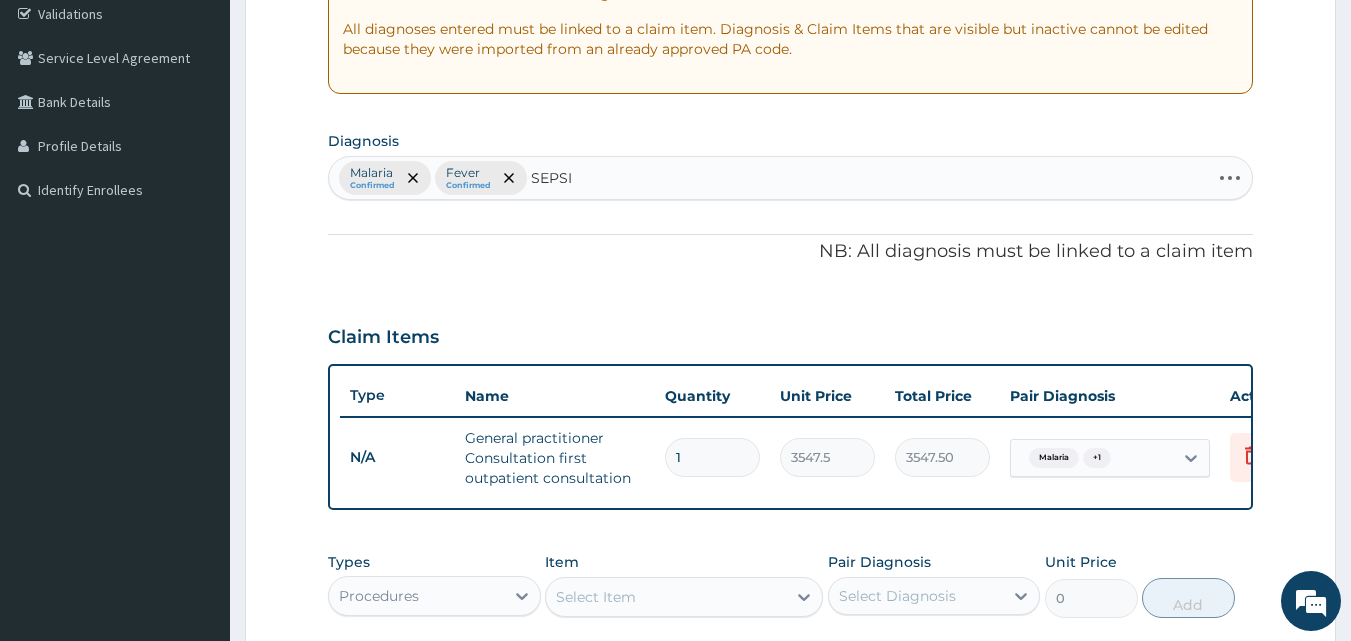 type on "SEPSIS" 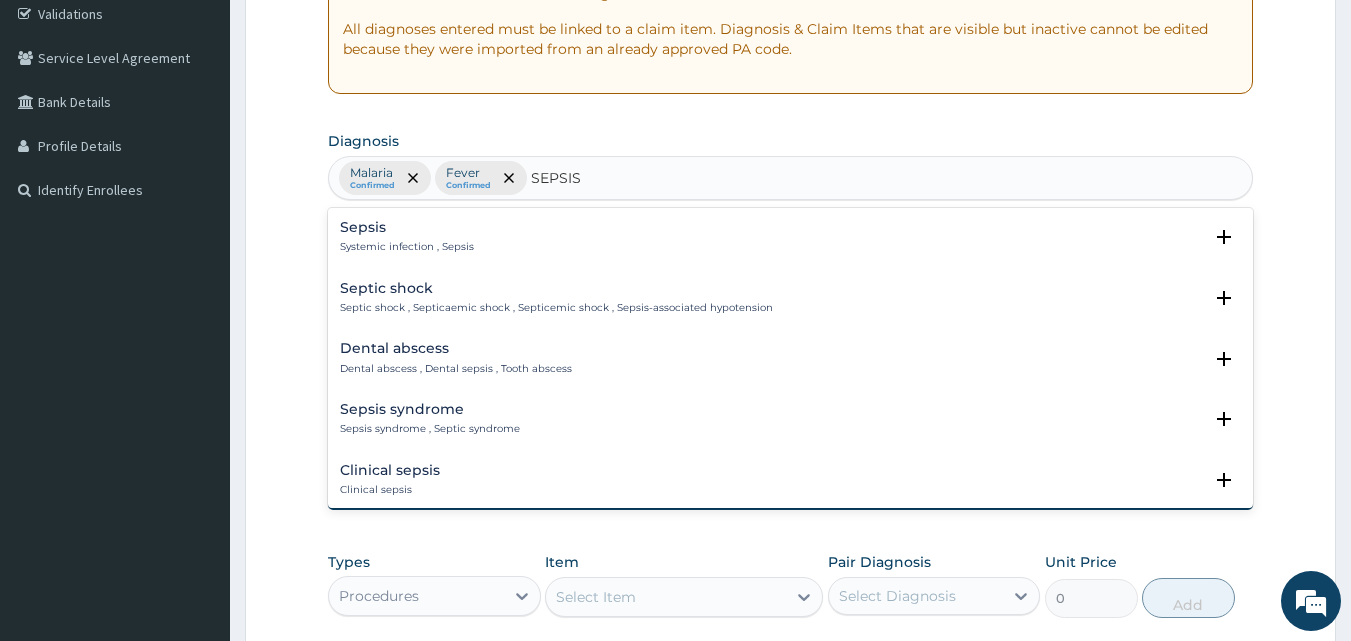 click on "Sepsis" at bounding box center (407, 227) 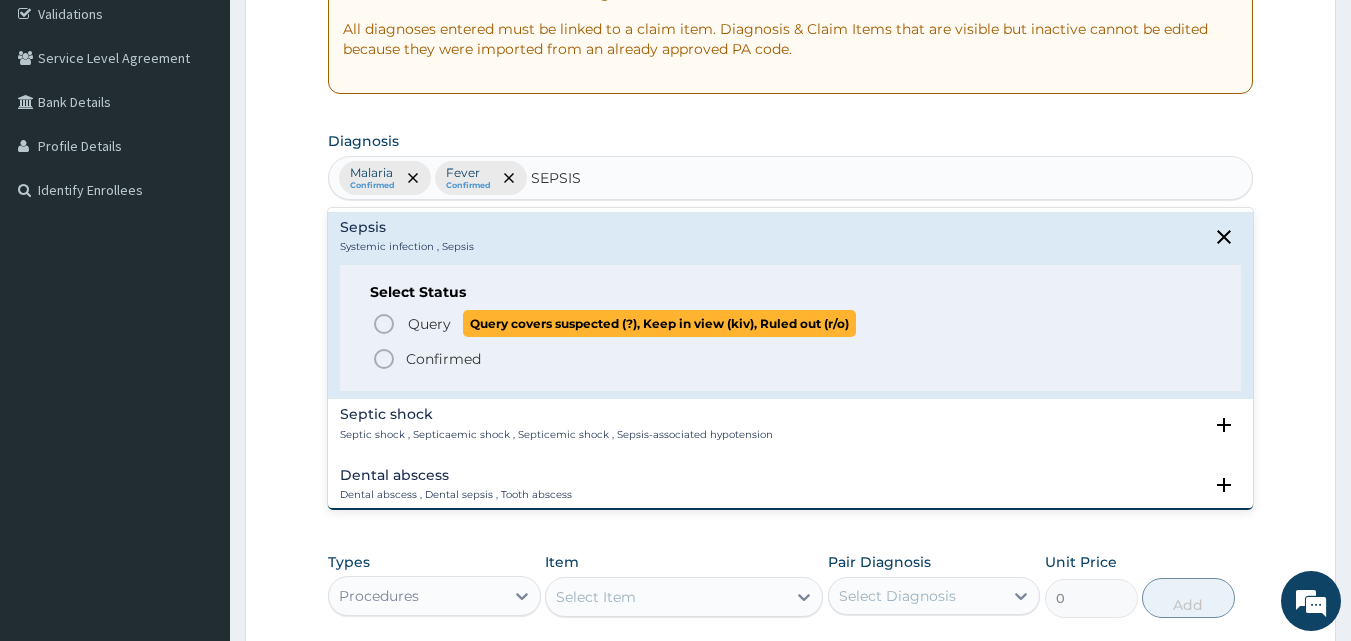 click on "Query" at bounding box center (429, 324) 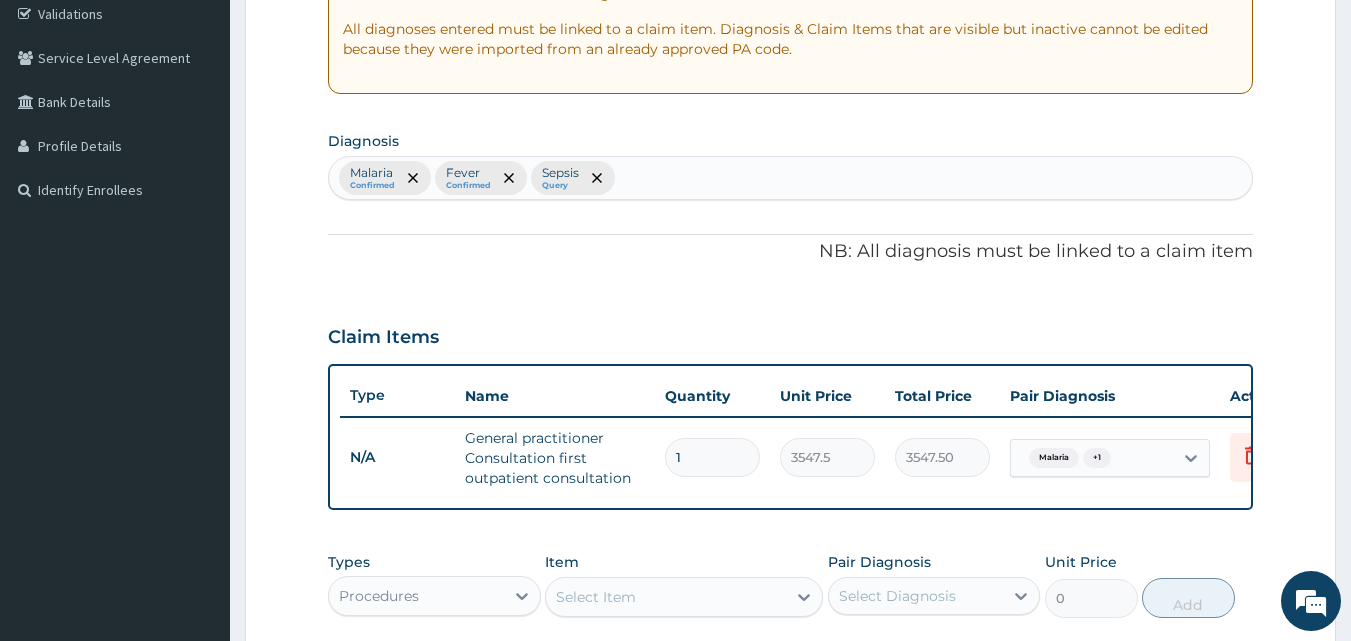 scroll, scrollTop: 688, scrollLeft: 0, axis: vertical 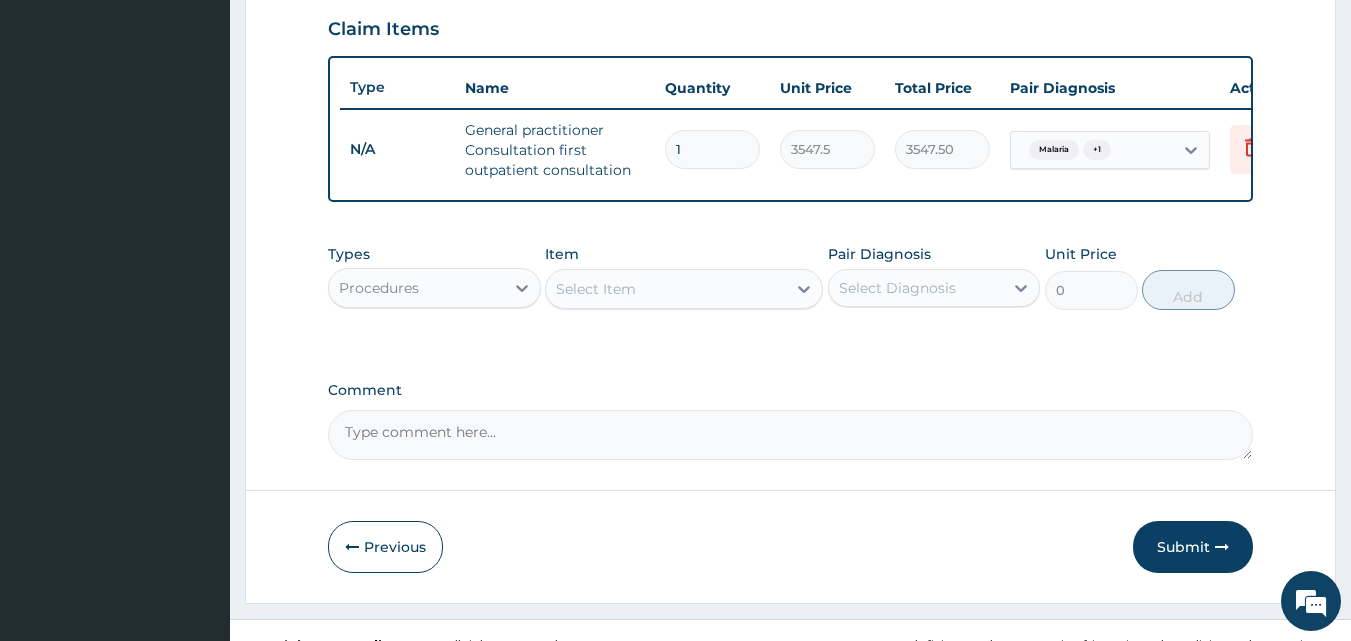 click on "Procedures" at bounding box center (416, 288) 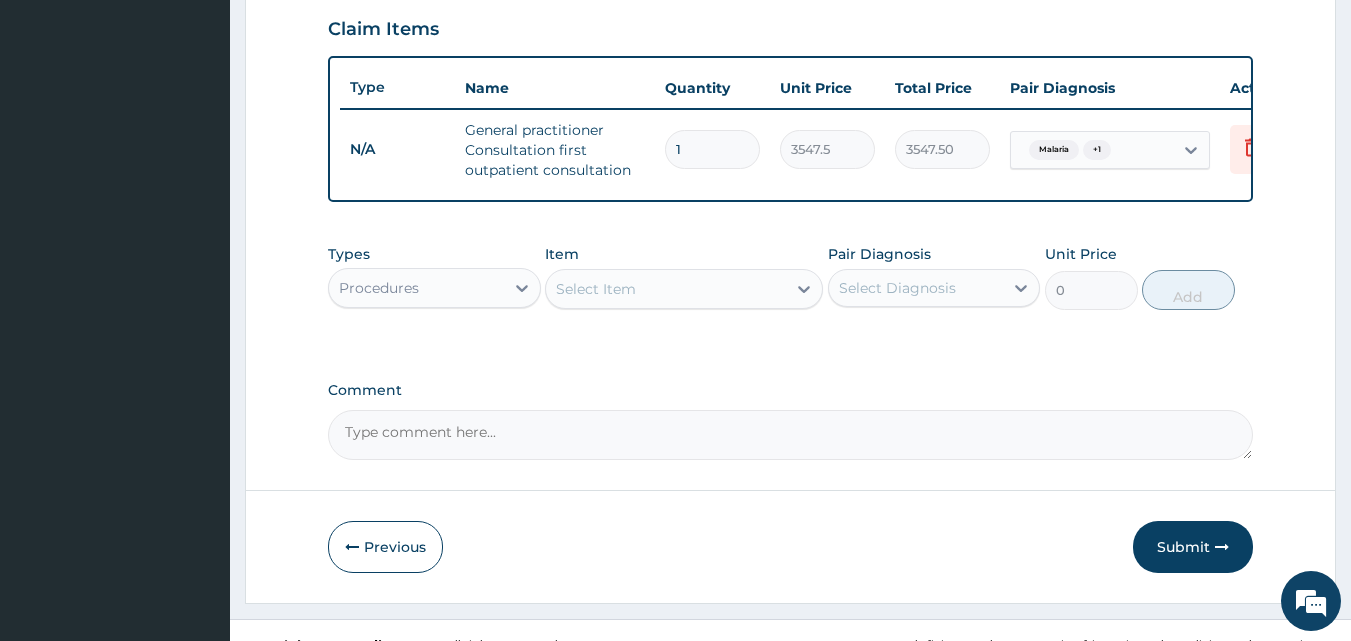click on "Procedures" at bounding box center [379, 288] 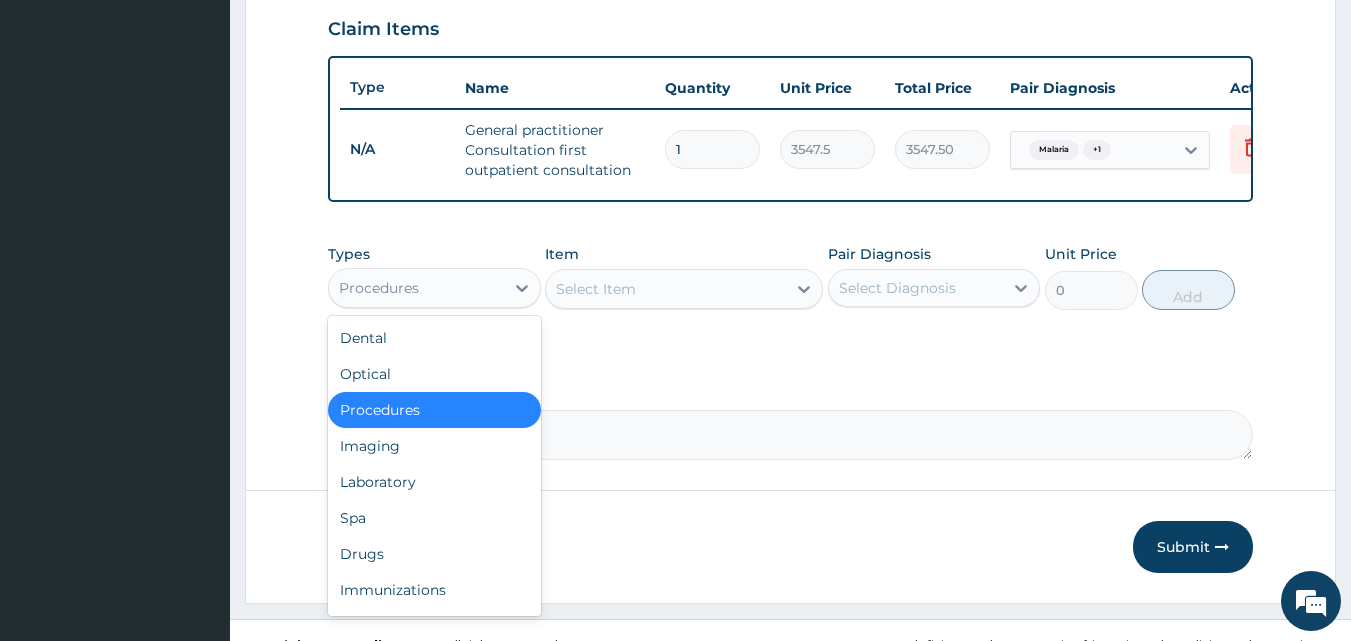 click on "Procedures" at bounding box center (379, 288) 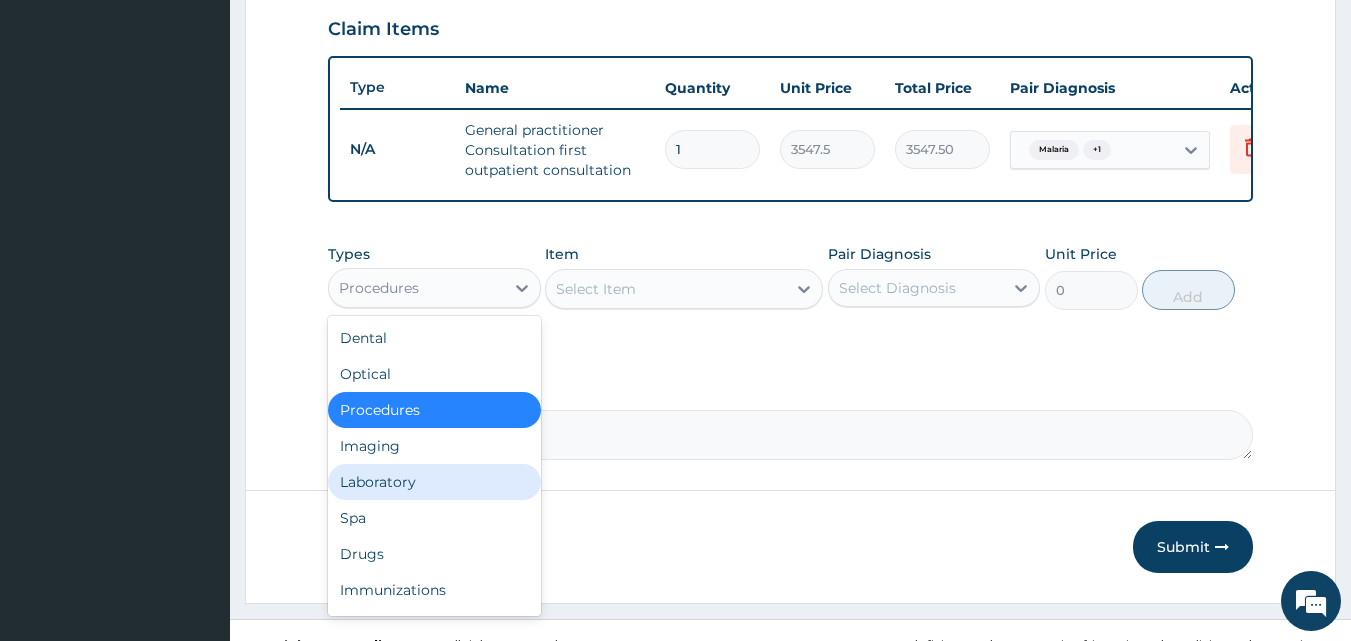click on "Laboratory" at bounding box center [434, 482] 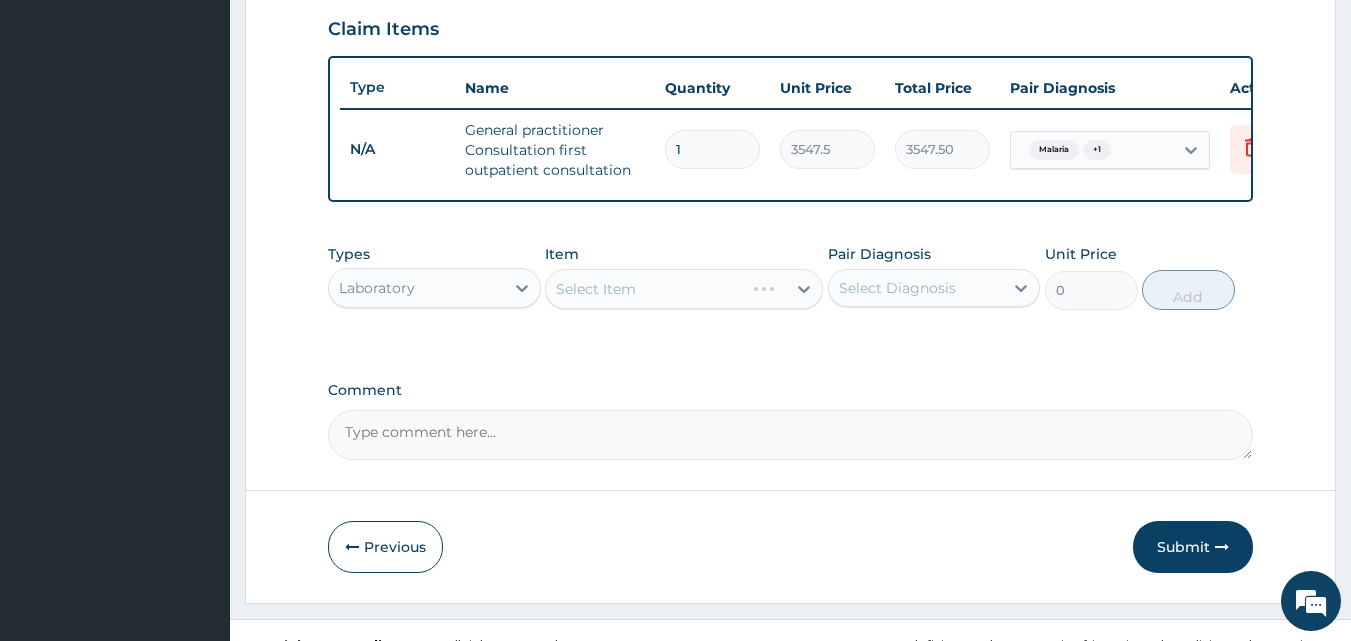 click on "Select Item" at bounding box center (684, 289) 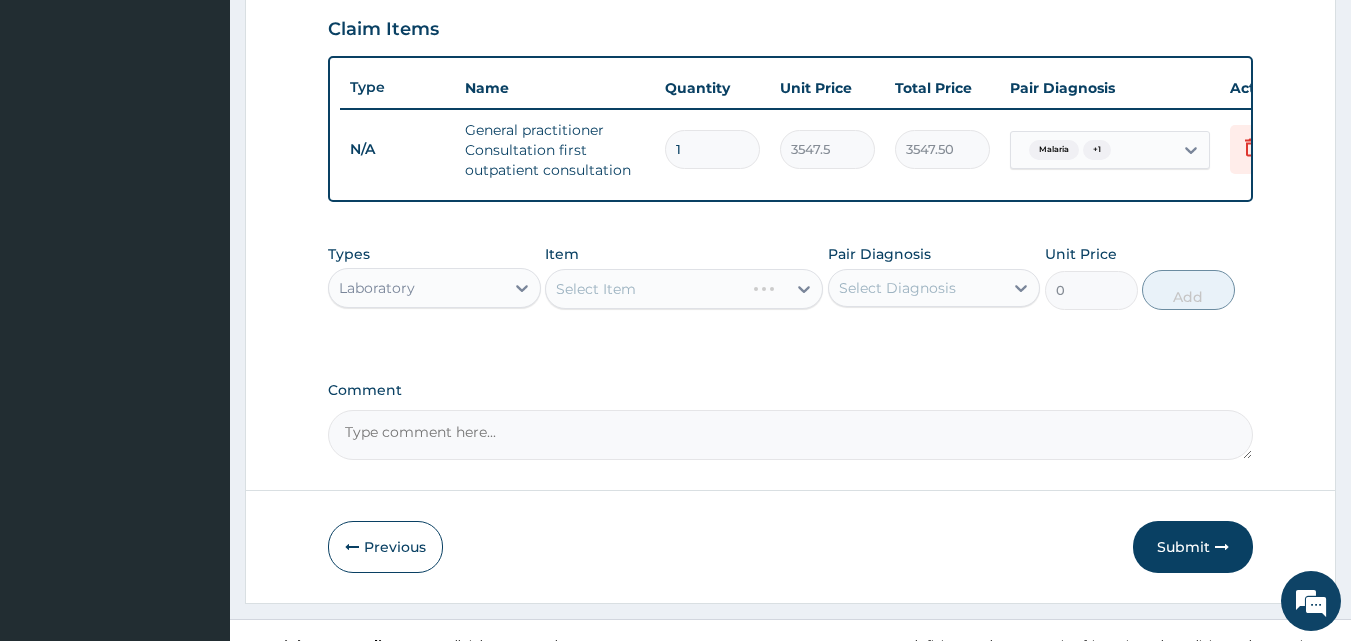 click on "Select Item" at bounding box center (684, 289) 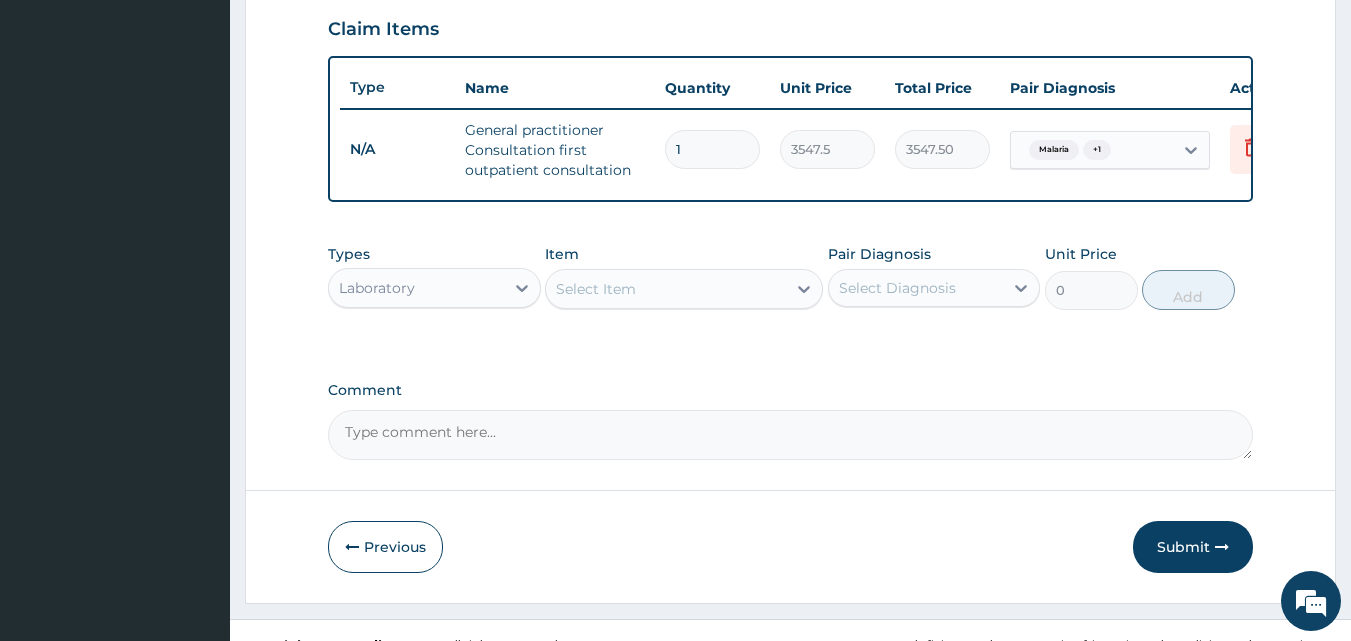 click on "Select Item" at bounding box center [666, 289] 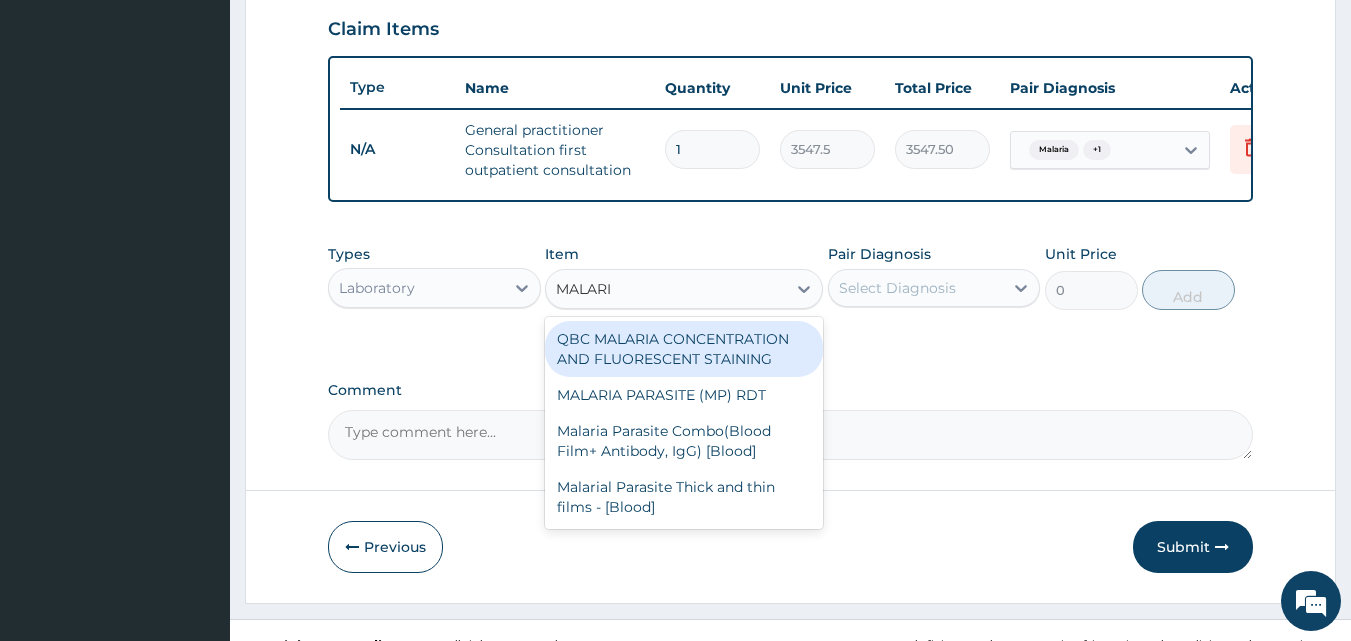 type on "MALARIA" 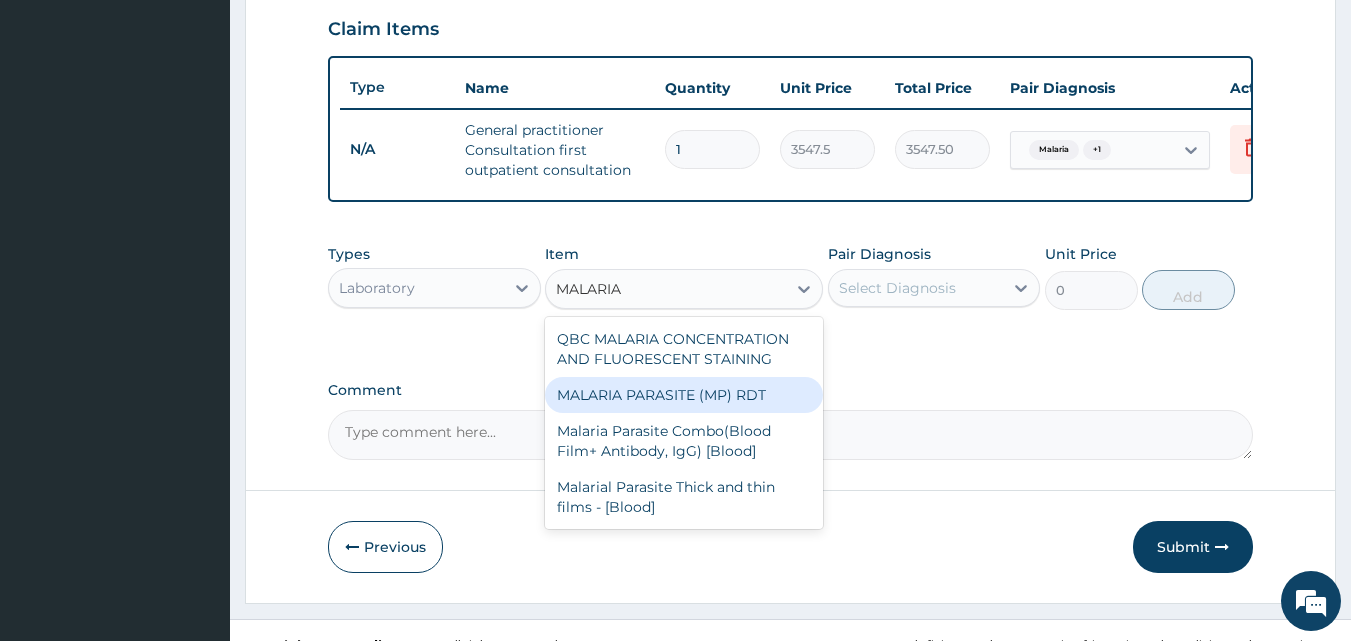 click on "MALARIA PARASITE (MP) RDT" at bounding box center (684, 395) 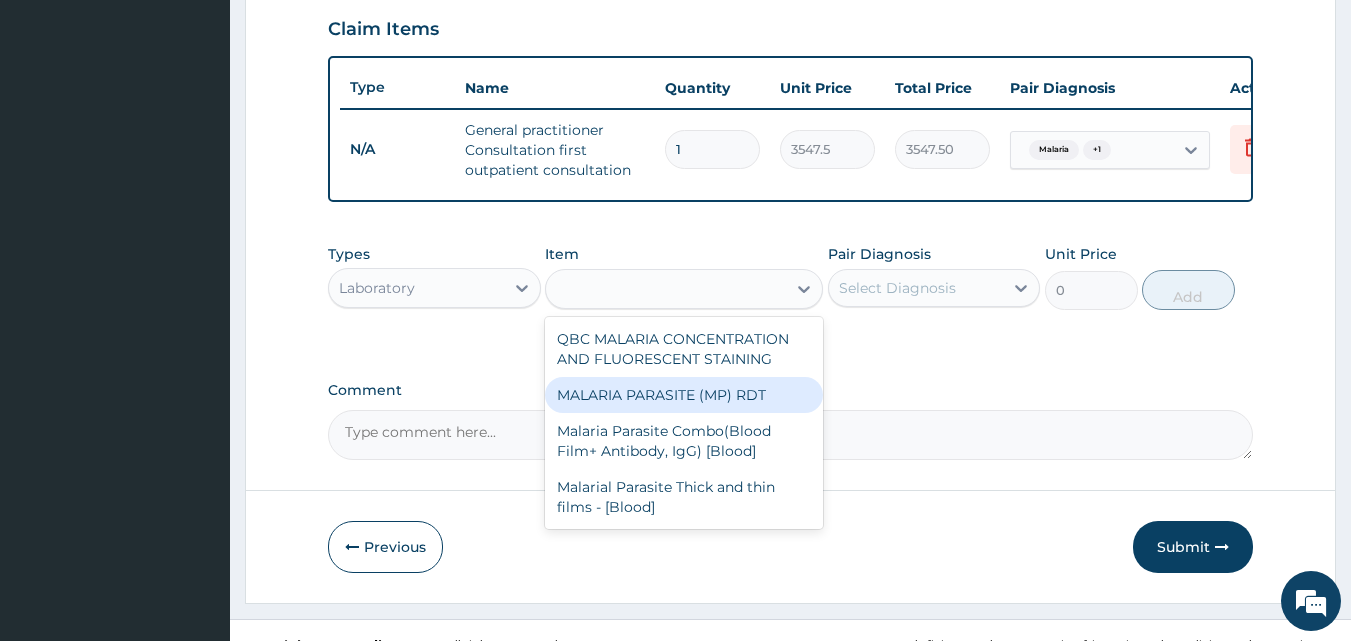 type on "1612.5" 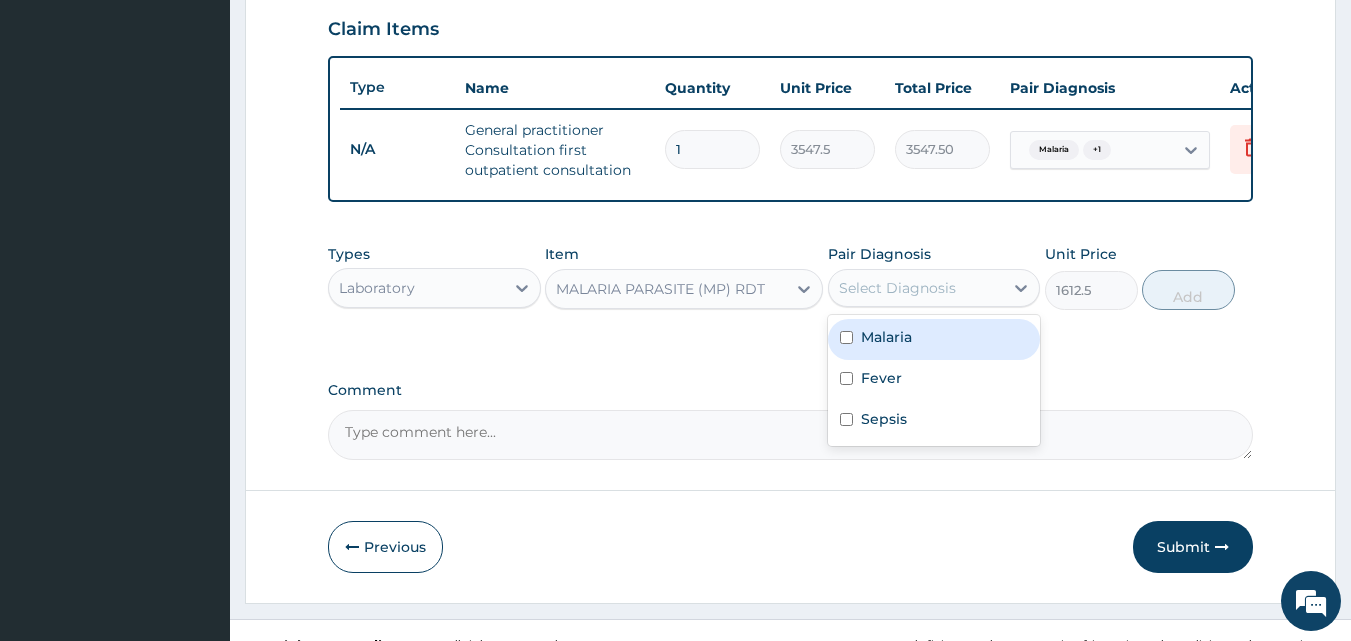 click on "Select Diagnosis" at bounding box center (897, 288) 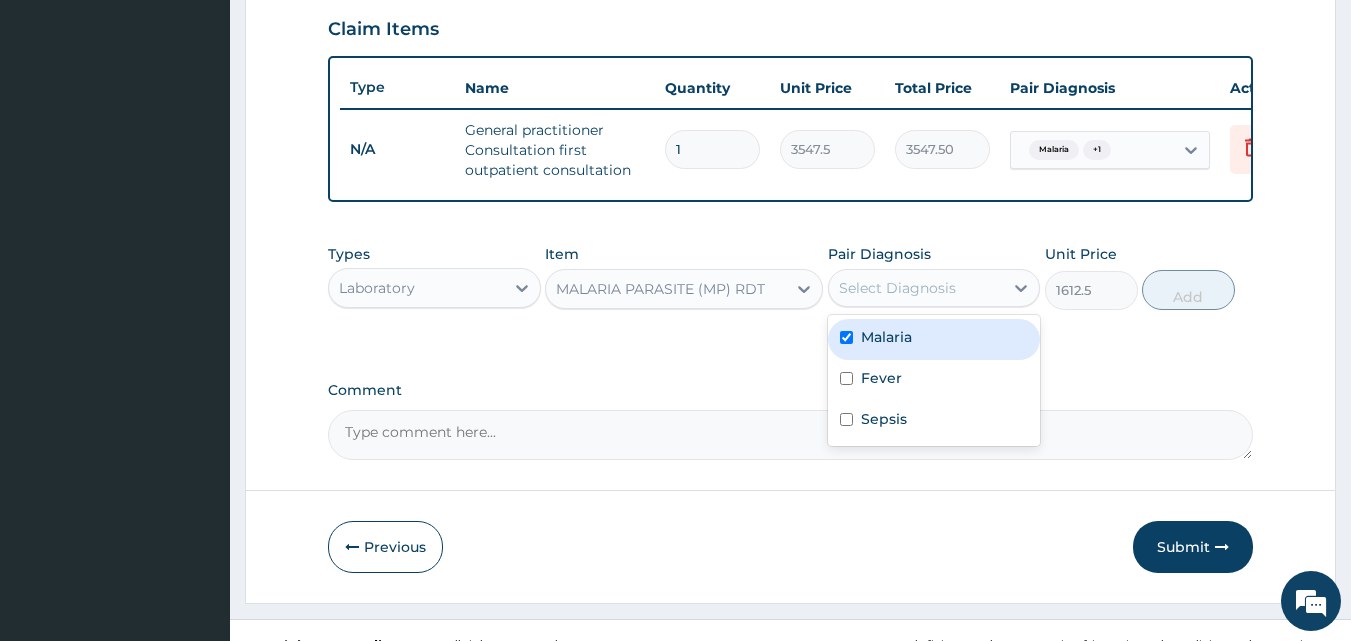 checkbox on "true" 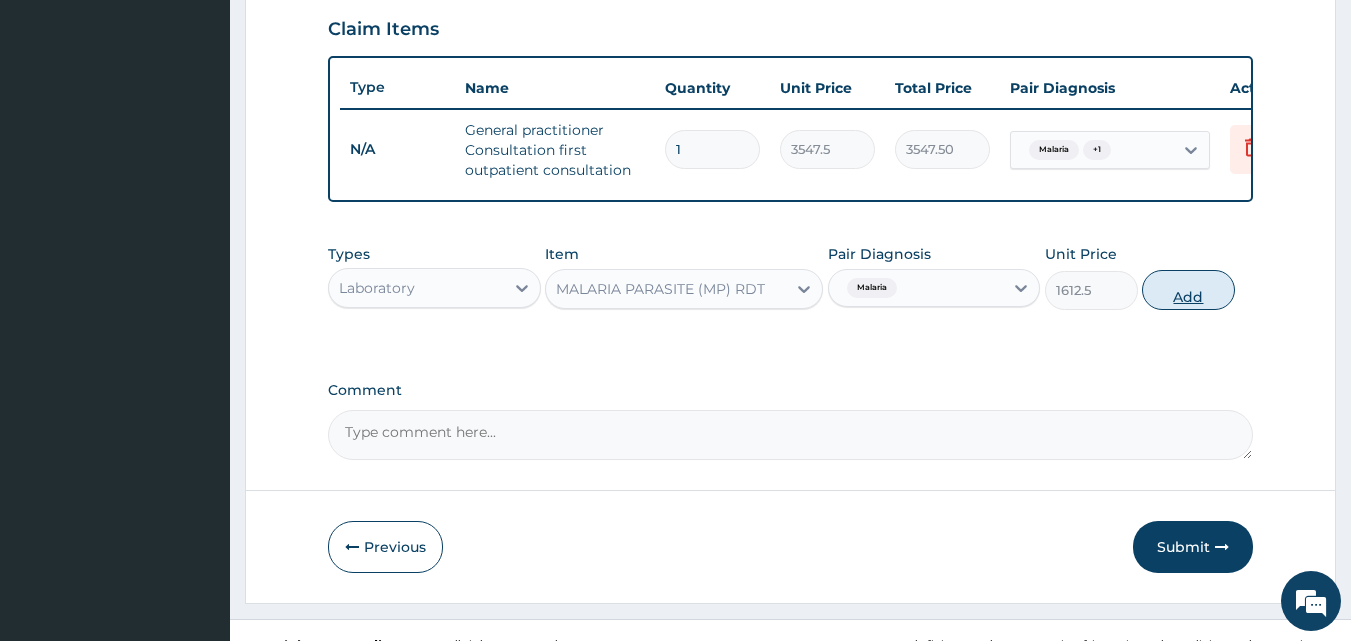click on "Add" at bounding box center [1188, 290] 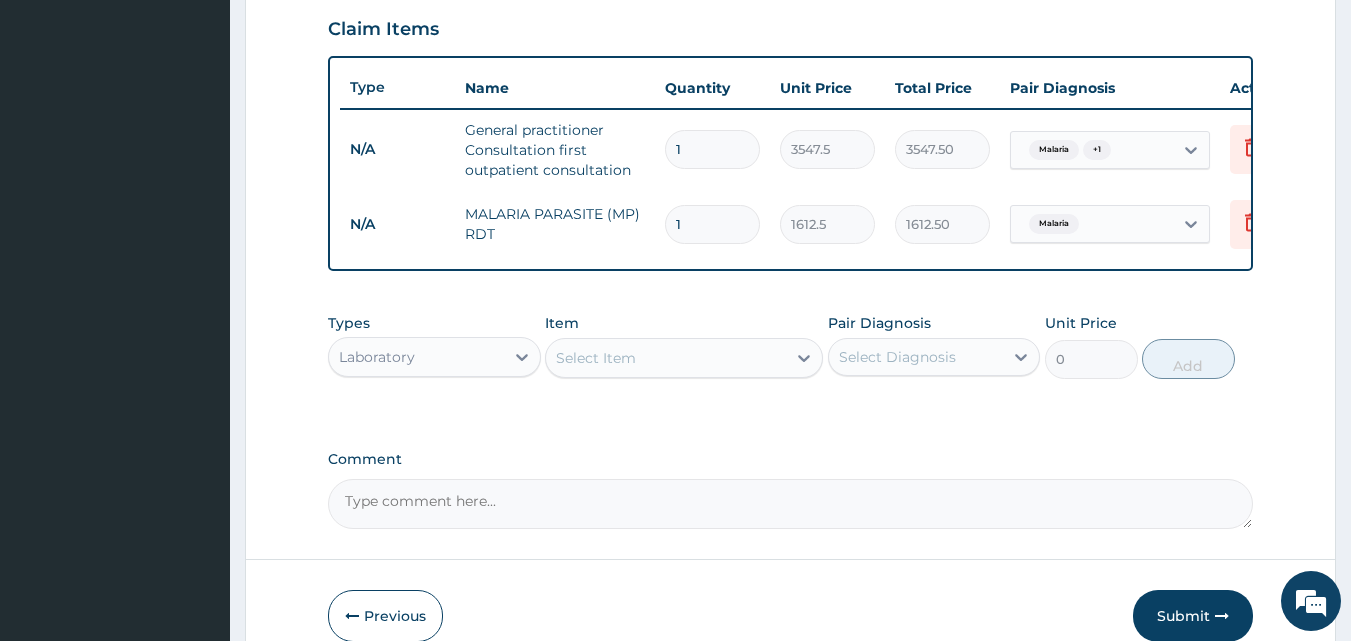 click on "Select Item" at bounding box center (666, 358) 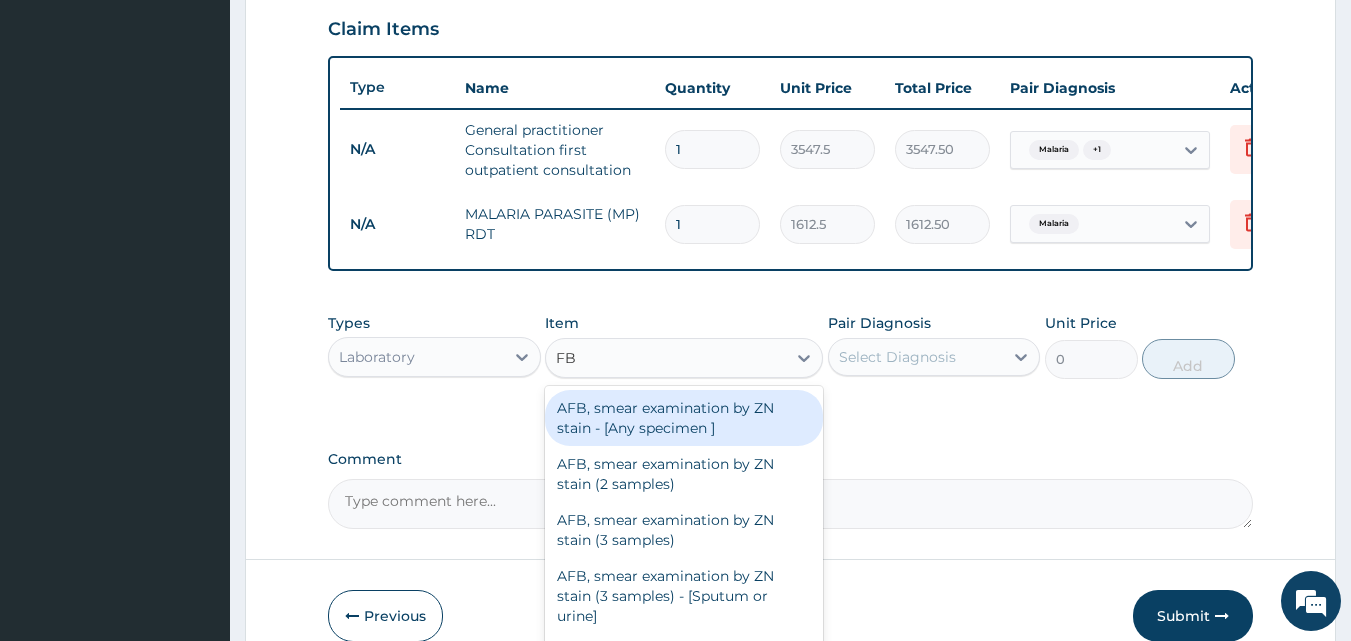 type on "FBC" 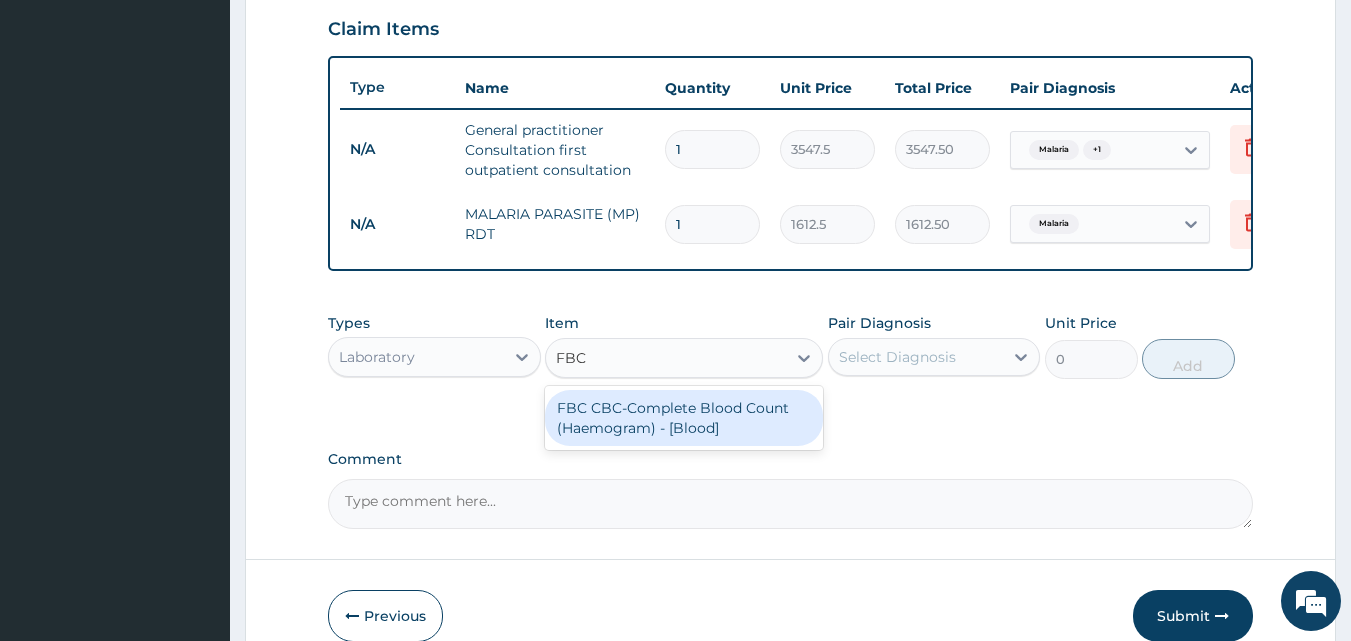 click on "FBC CBC-Complete Blood Count (Haemogram) - [Blood]" at bounding box center [684, 418] 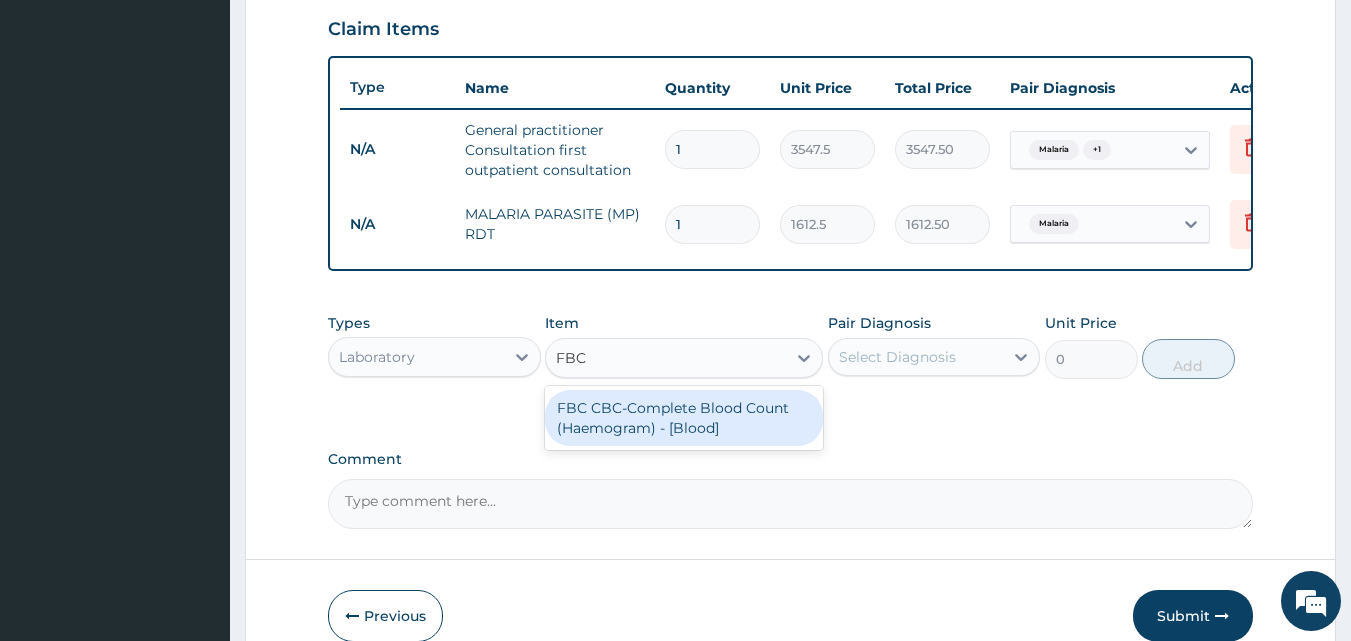 type 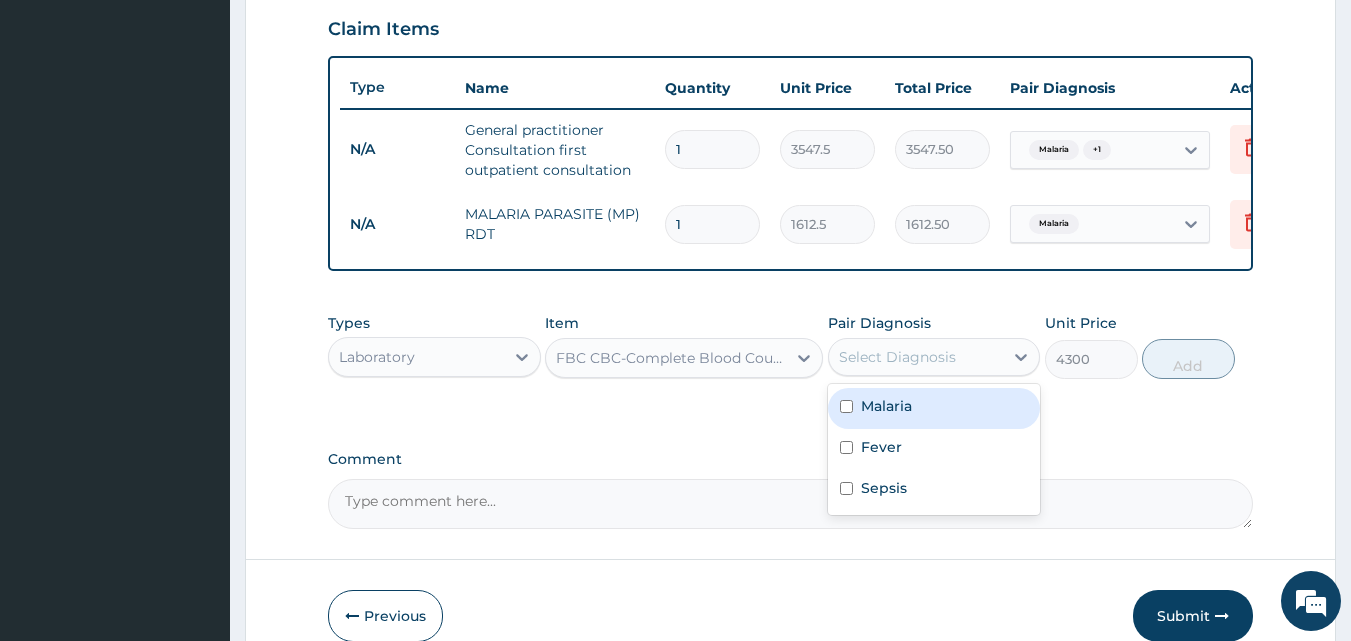 click on "Select Diagnosis" at bounding box center [897, 357] 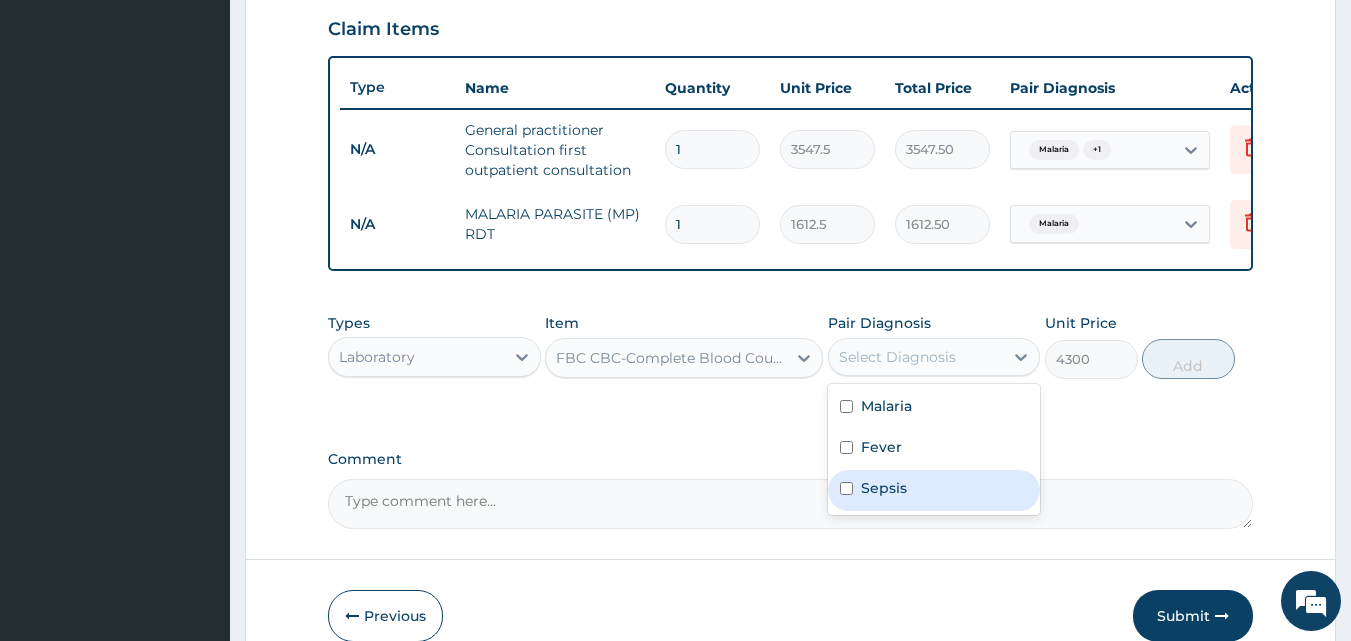 click on "Sepsis" at bounding box center (884, 488) 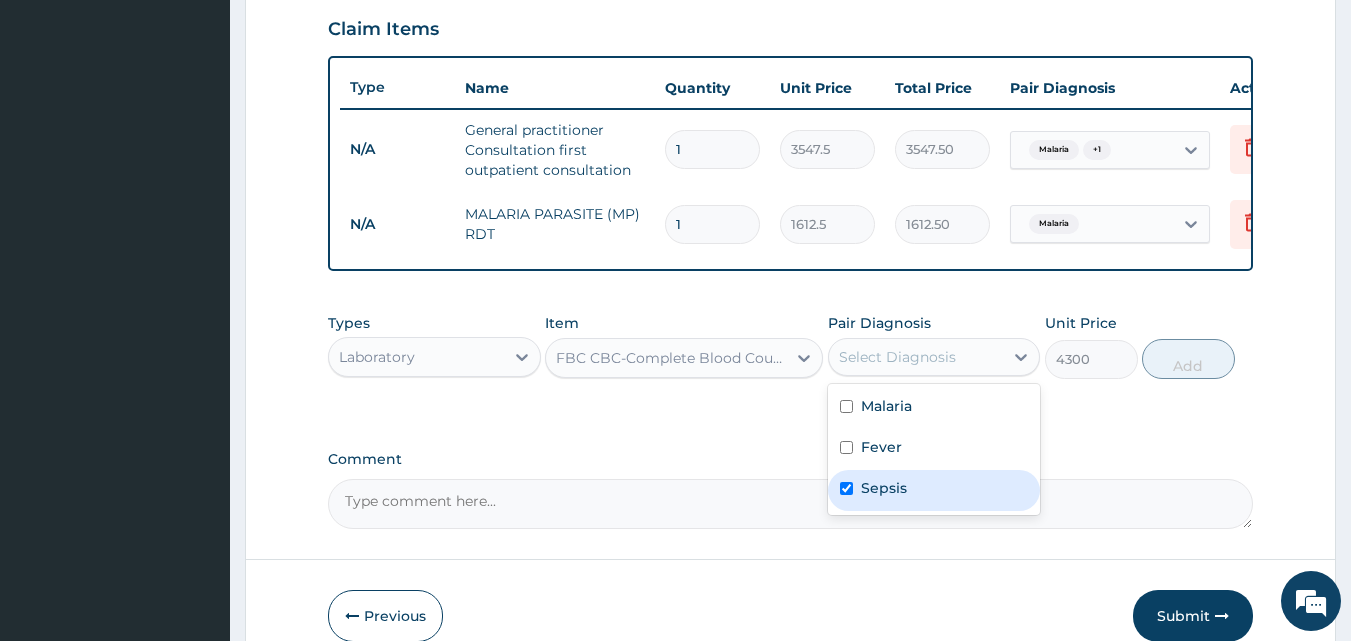 checkbox on "true" 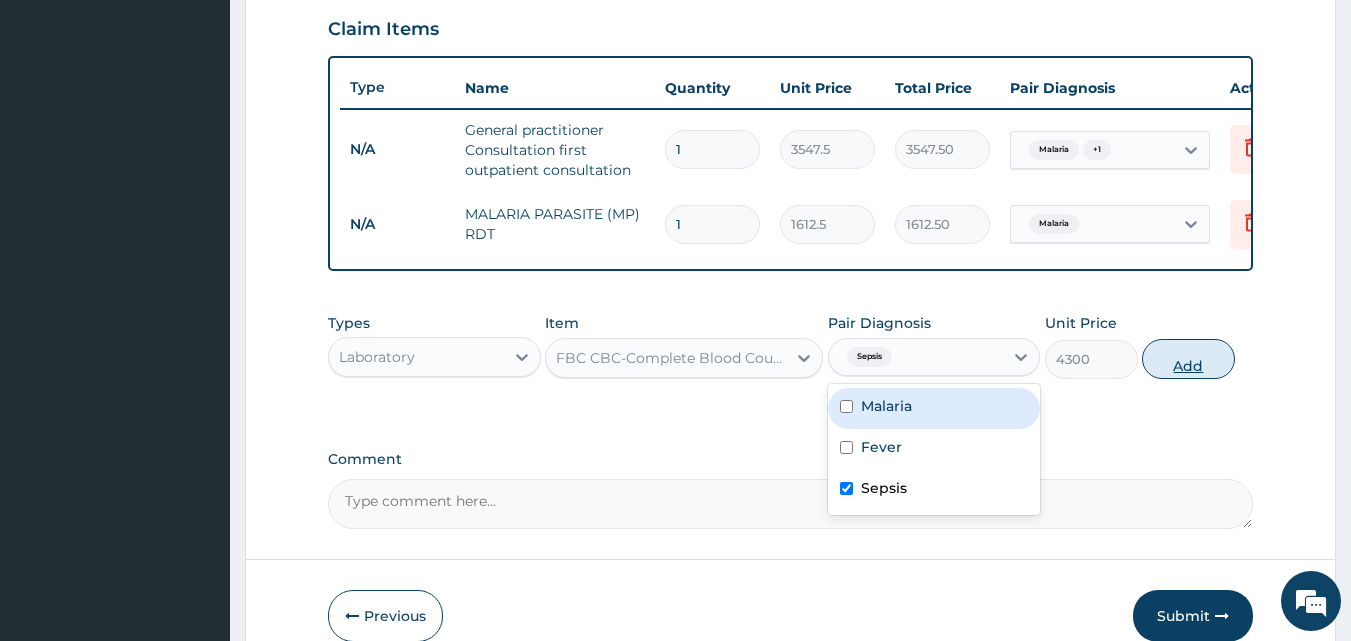 click on "Add" at bounding box center (1188, 359) 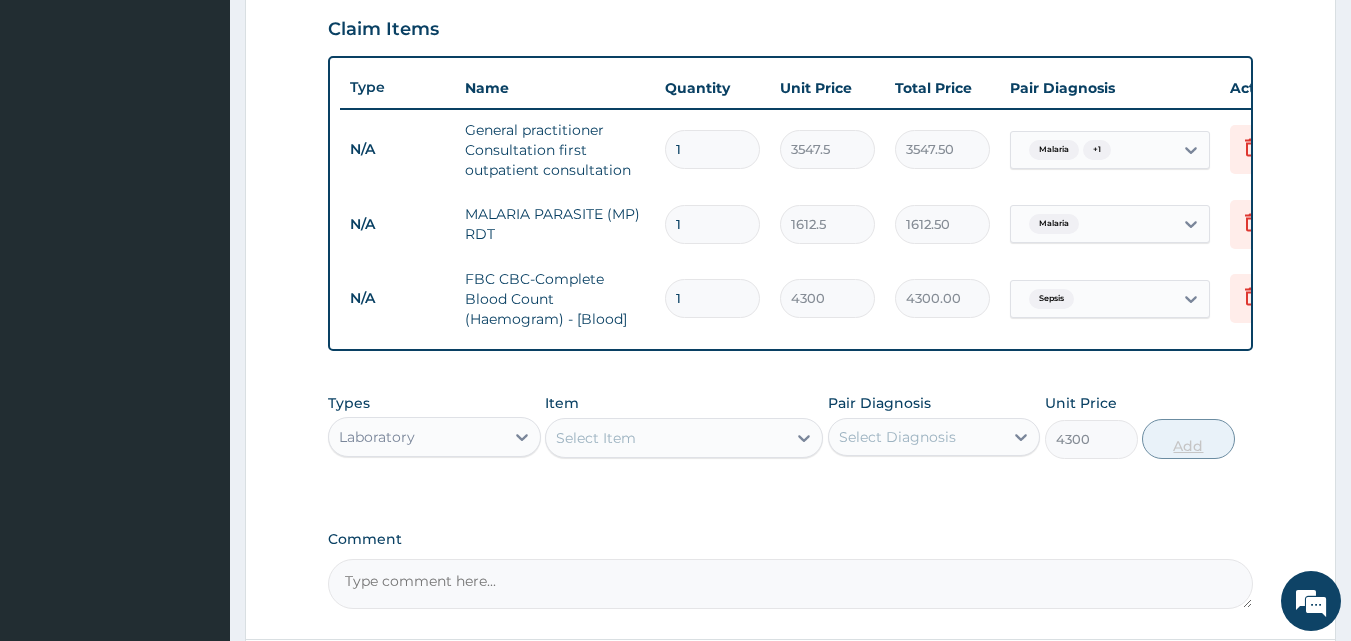 type on "0" 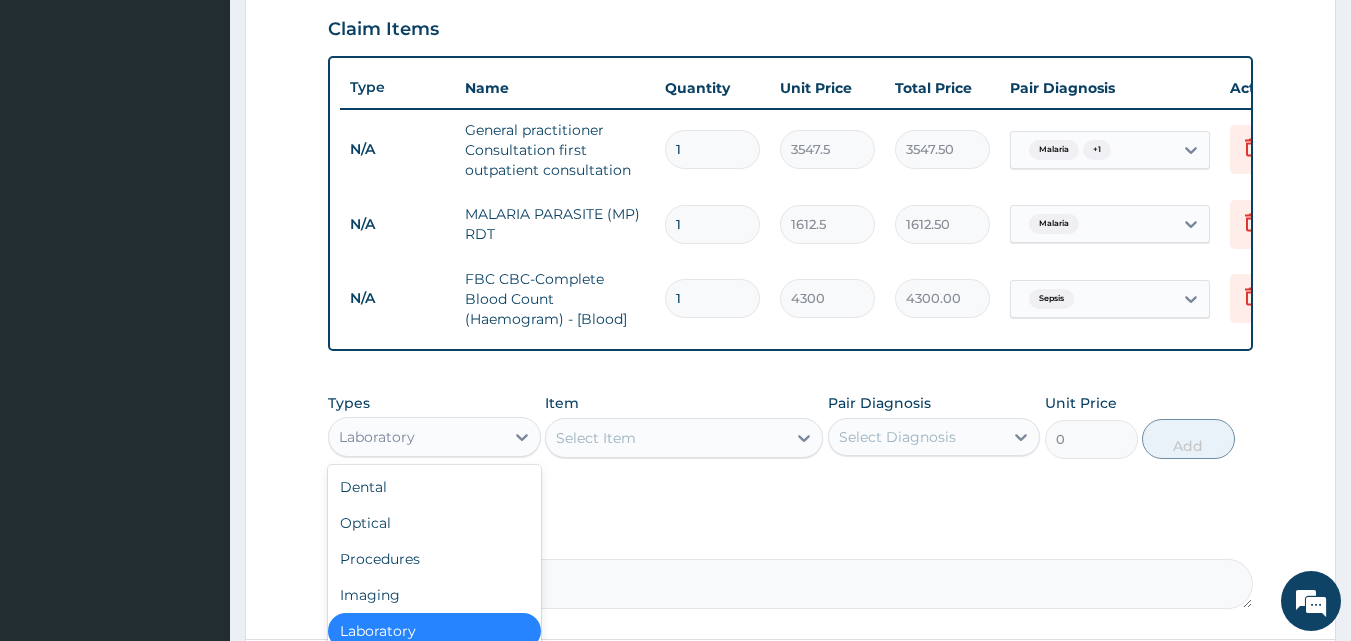 click on "Laboratory" at bounding box center (377, 437) 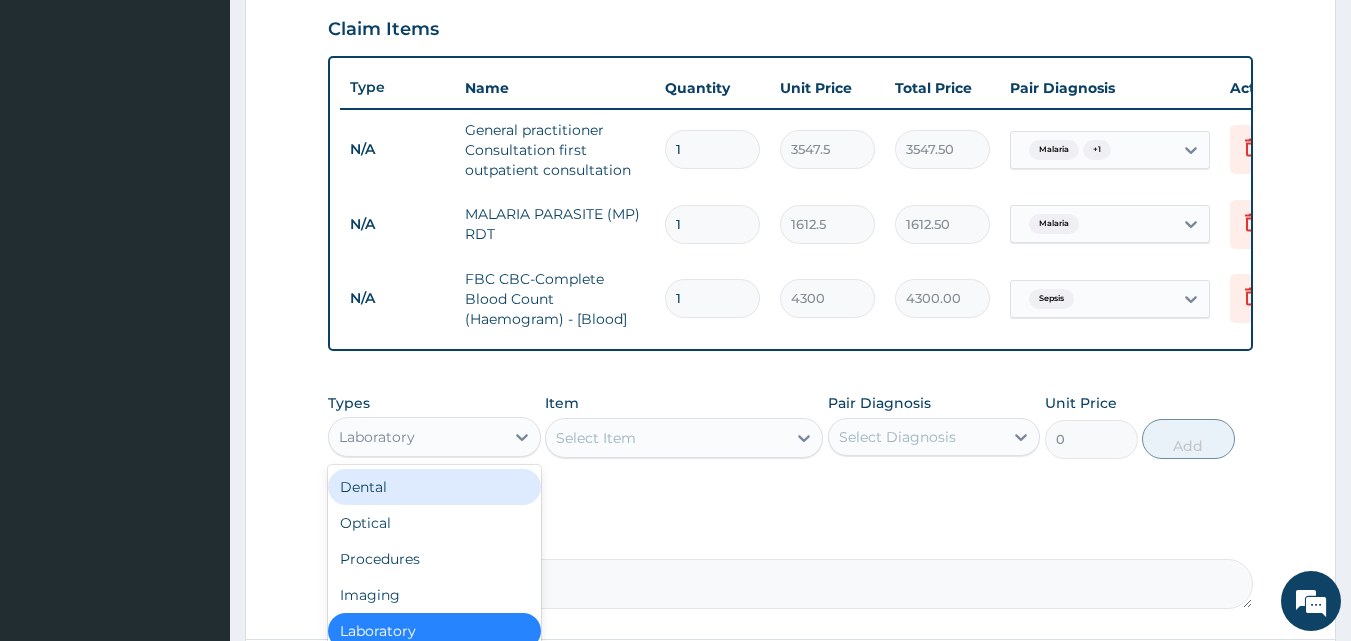 scroll, scrollTop: 881, scrollLeft: 0, axis: vertical 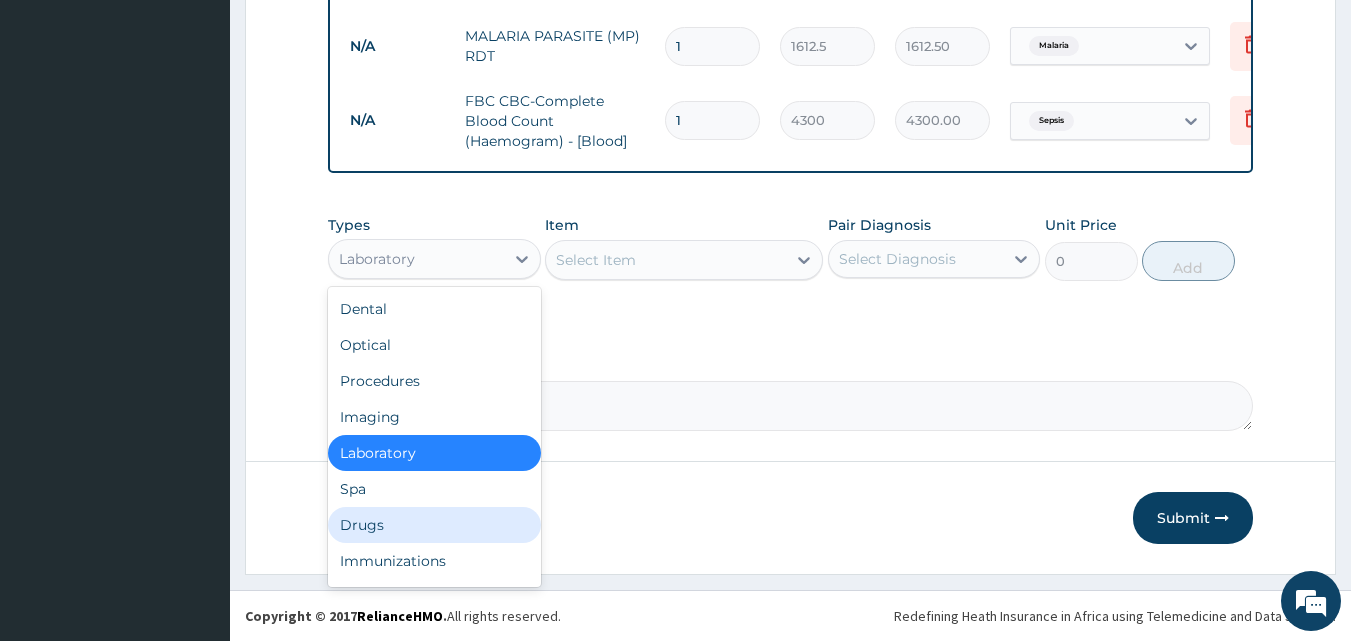 click on "Drugs" at bounding box center (434, 525) 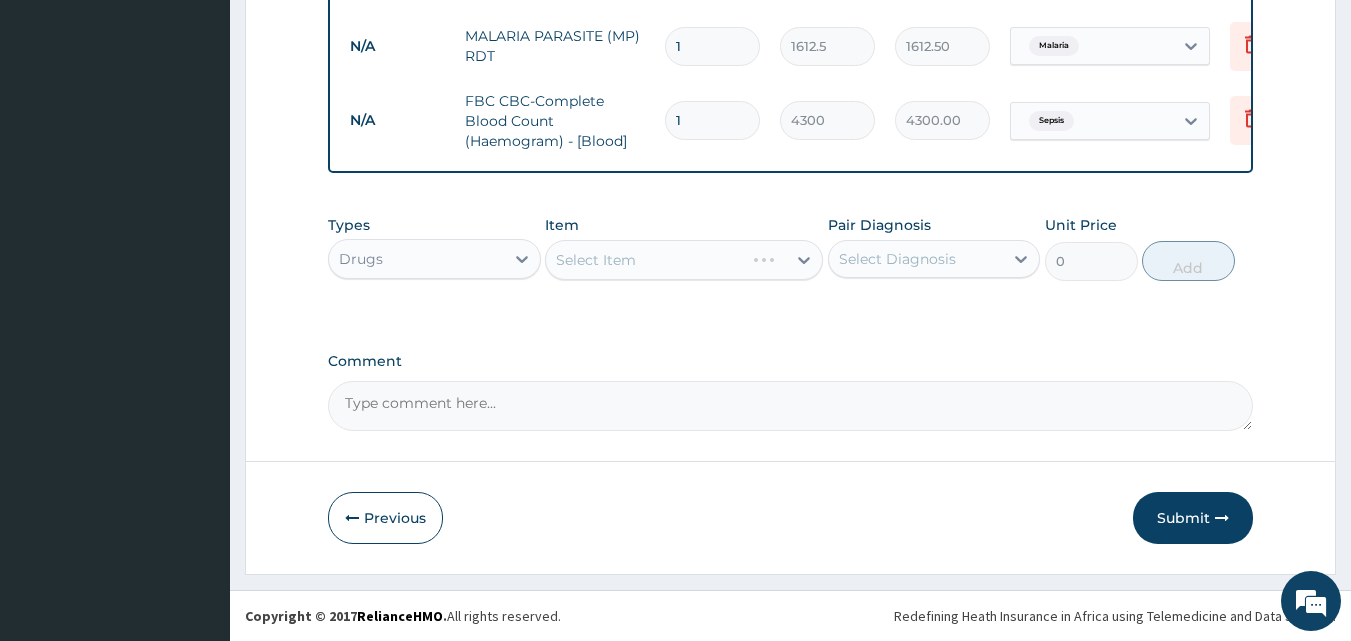 click on "Select Item" at bounding box center (684, 260) 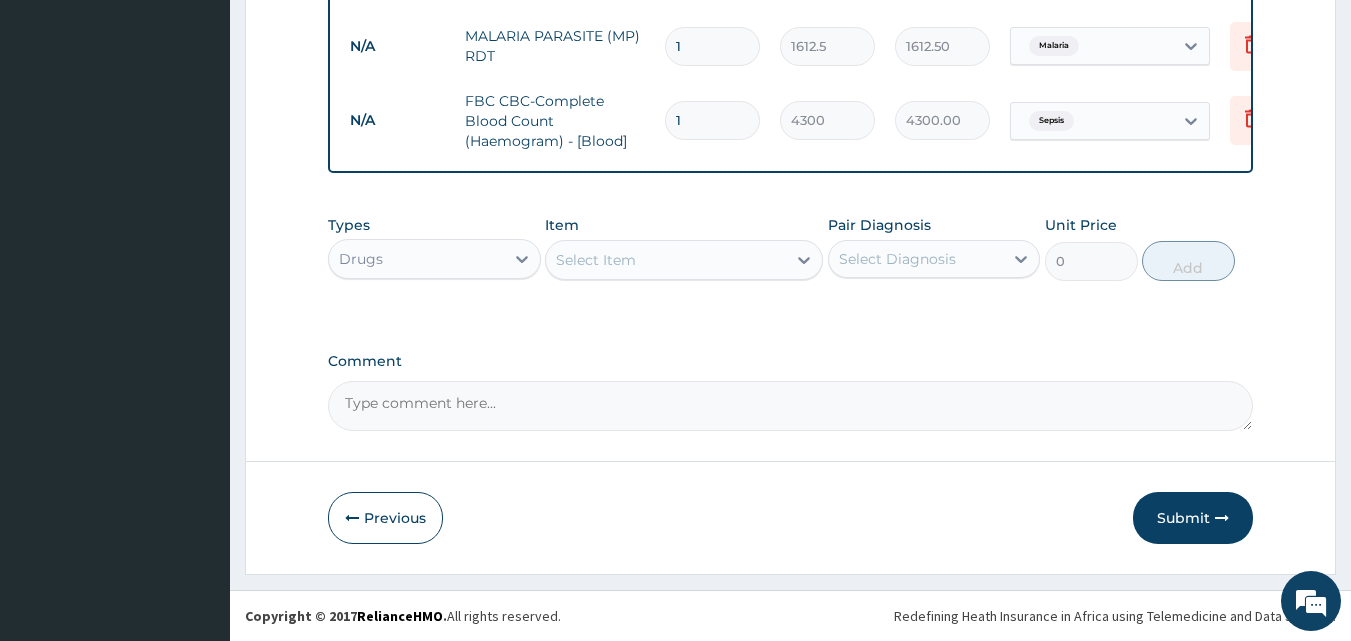 click on "Select Item" at bounding box center (666, 260) 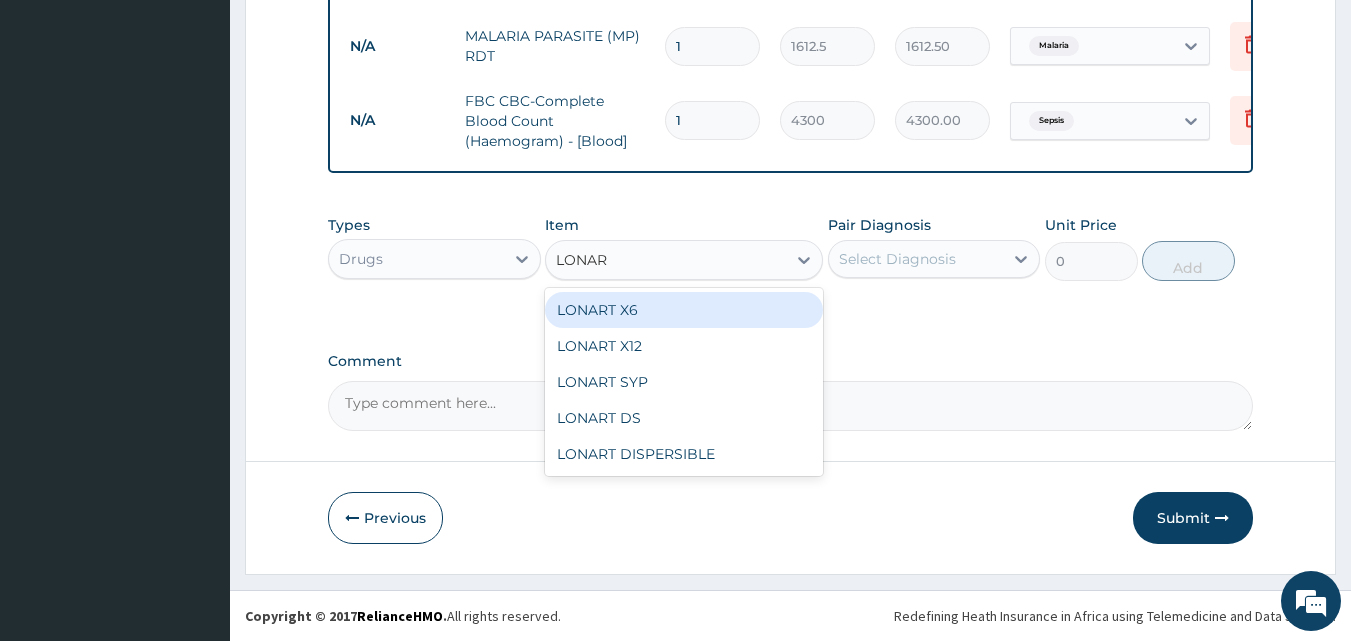 type on "LONART" 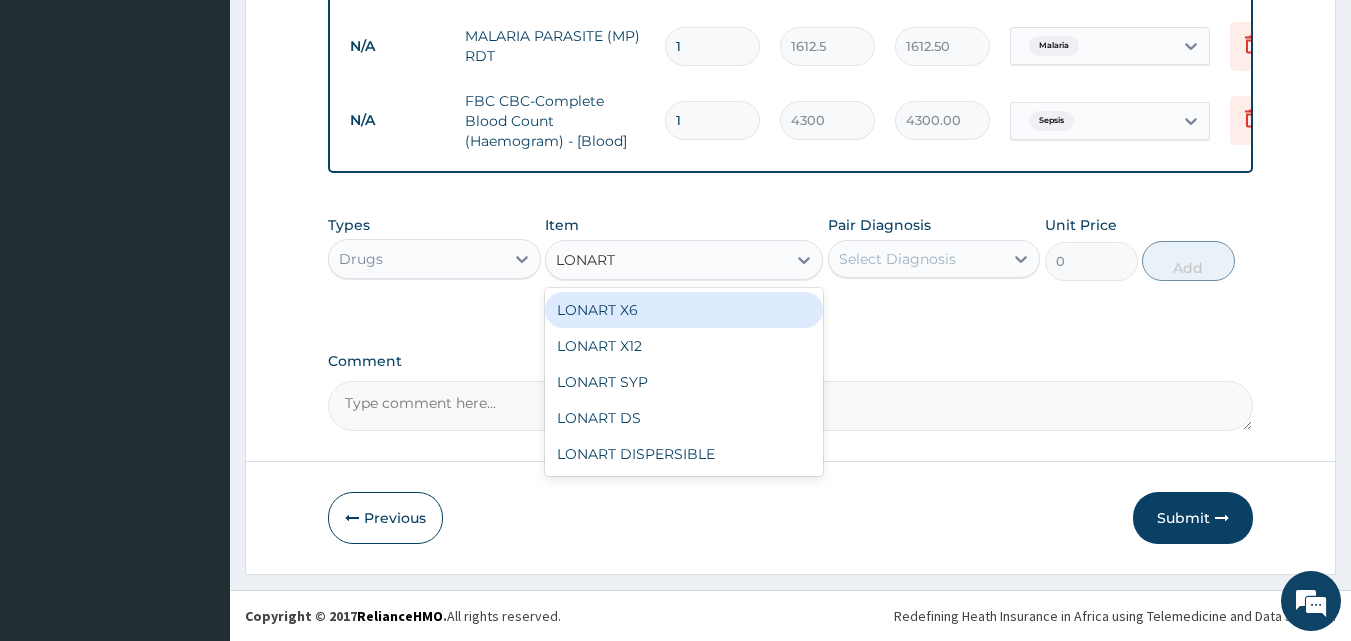 click on "LONART X6" at bounding box center (684, 310) 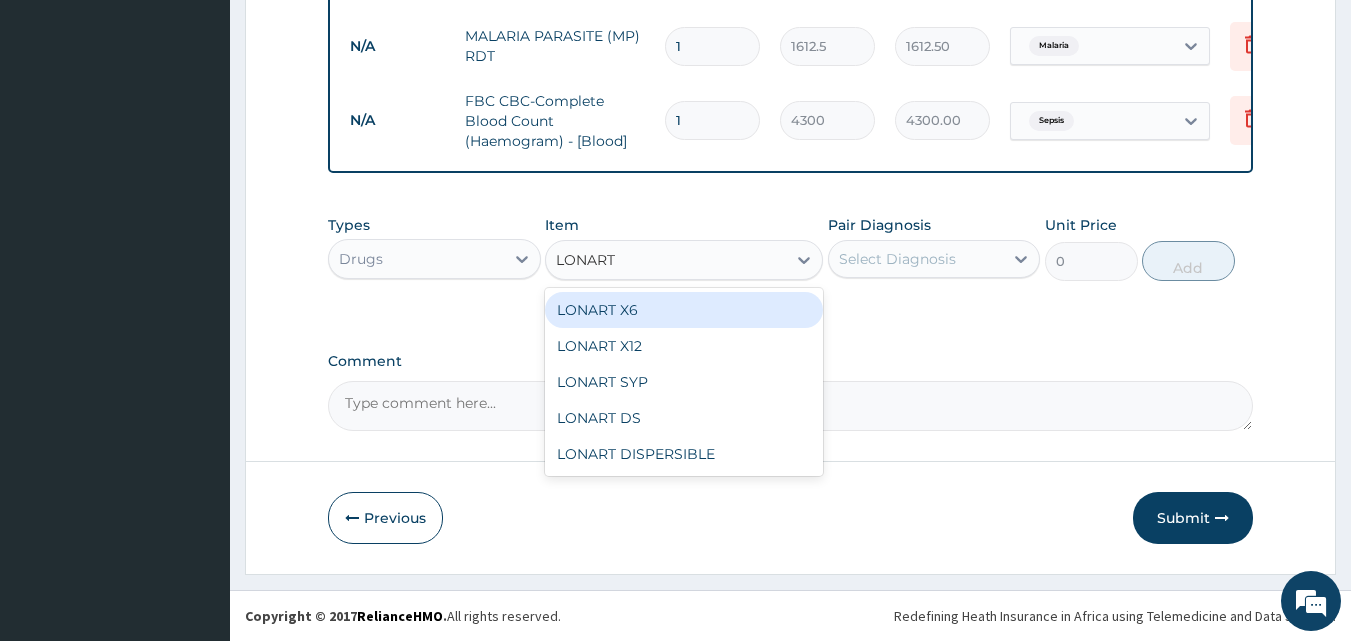 type 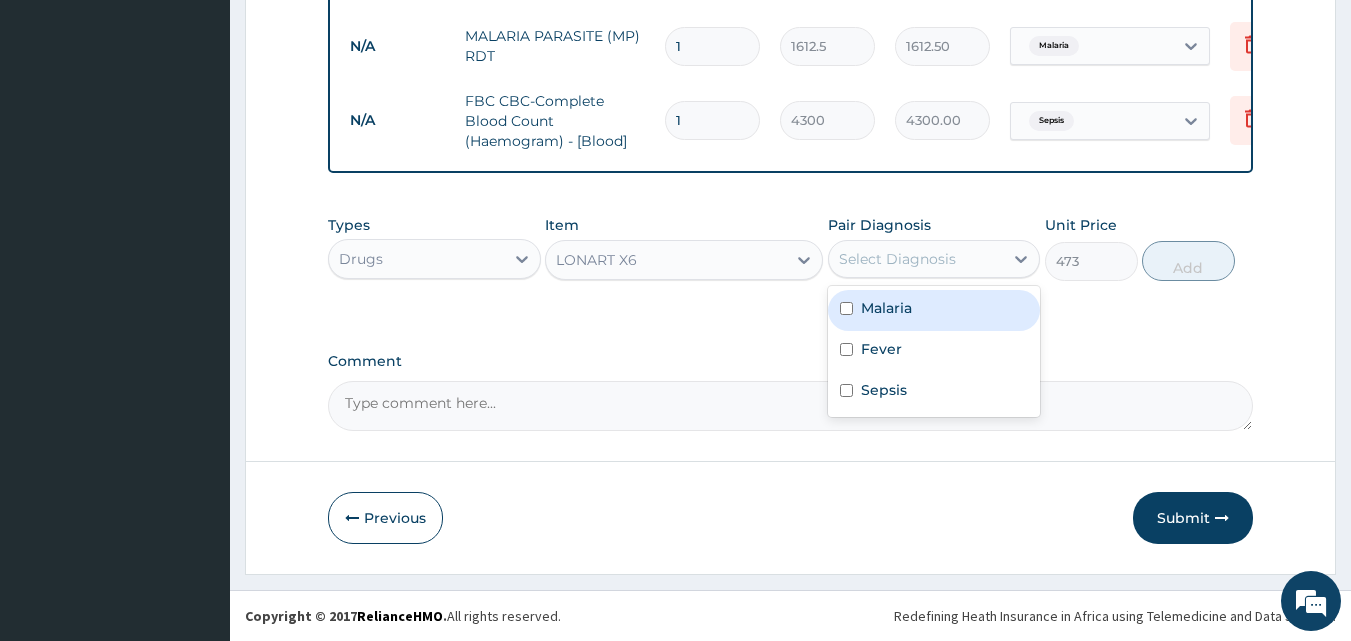 click on "Select Diagnosis" at bounding box center [897, 259] 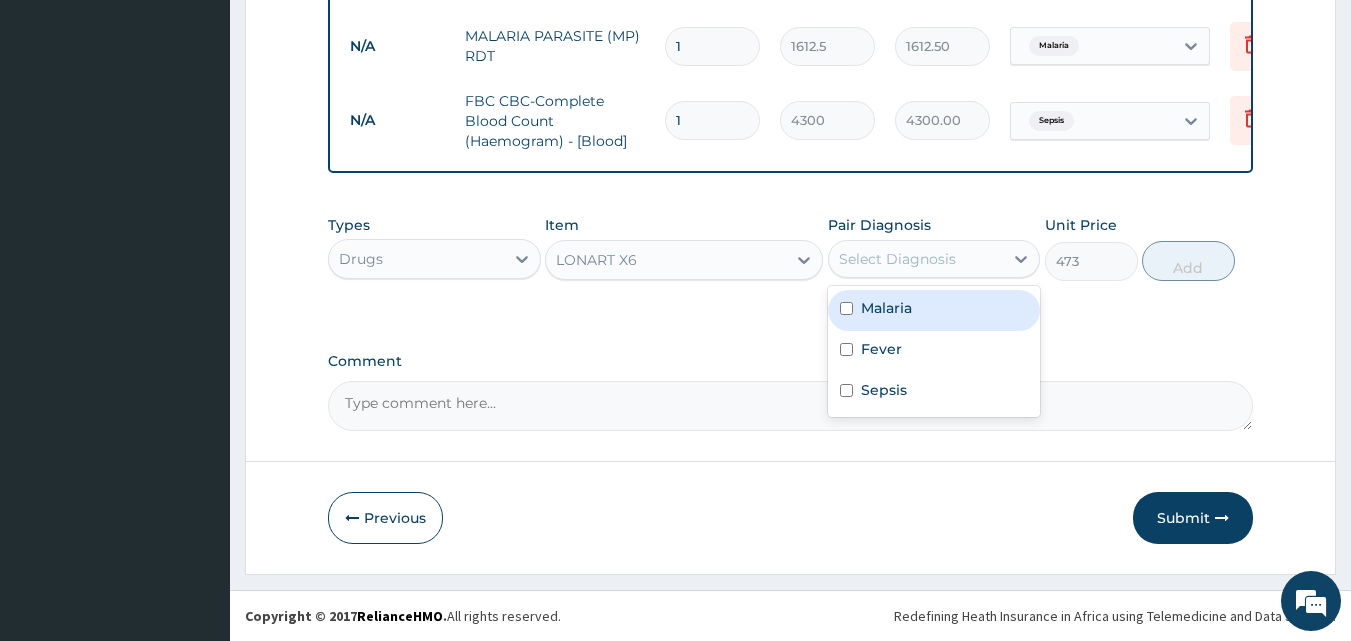 click on "Malaria" at bounding box center [886, 308] 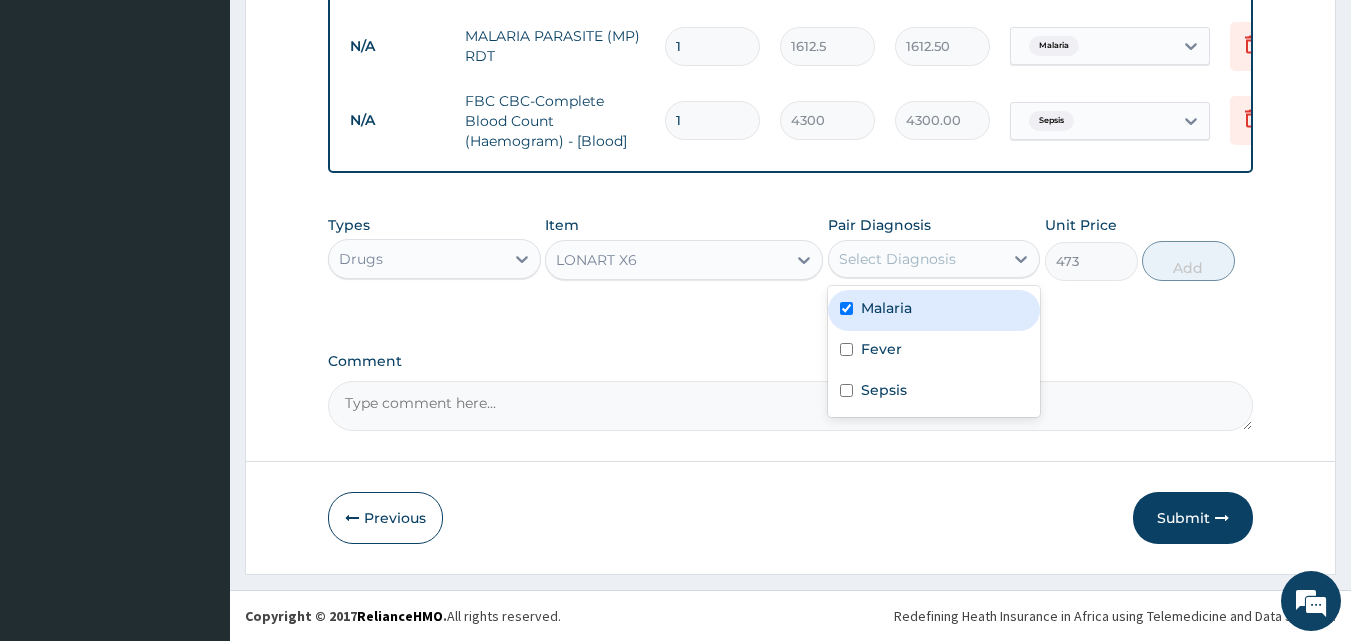 checkbox on "true" 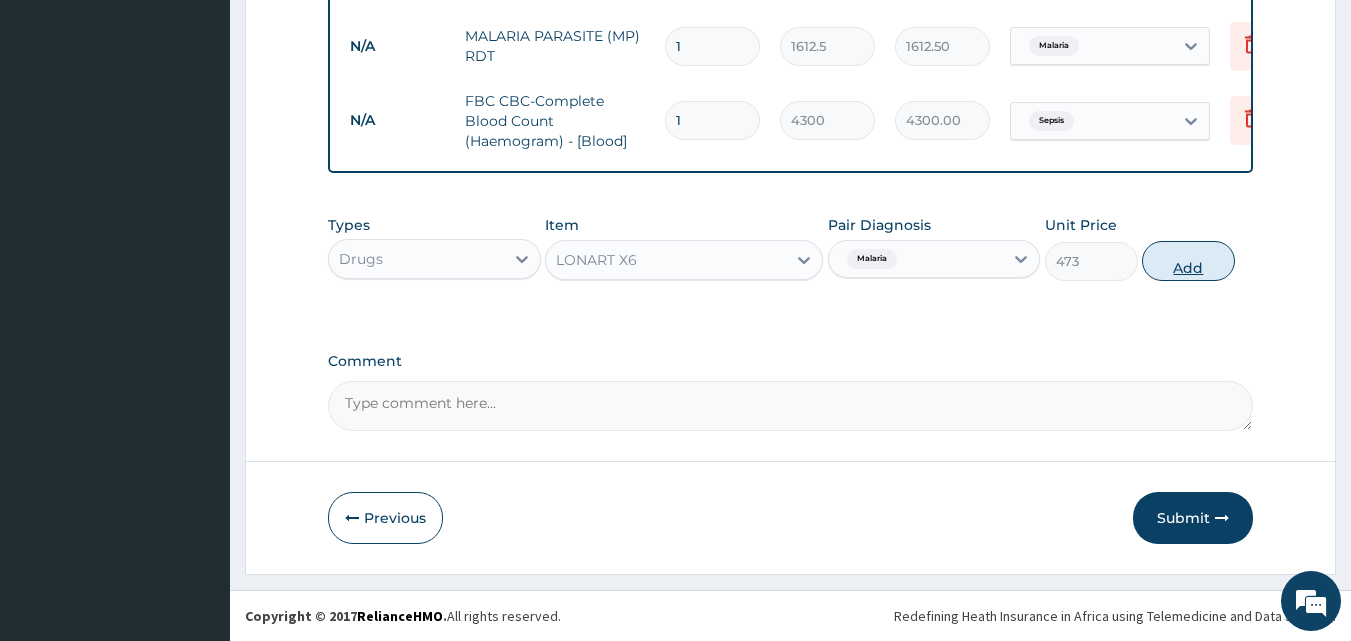 click on "Add" at bounding box center (1188, 261) 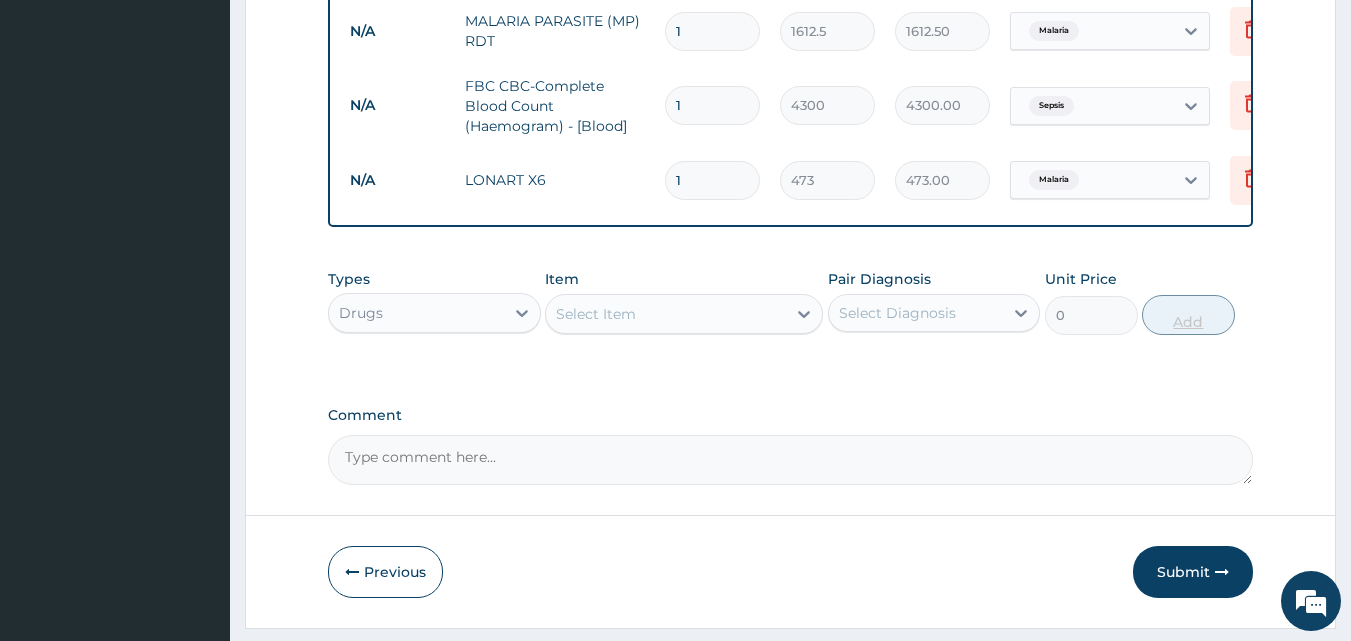 type 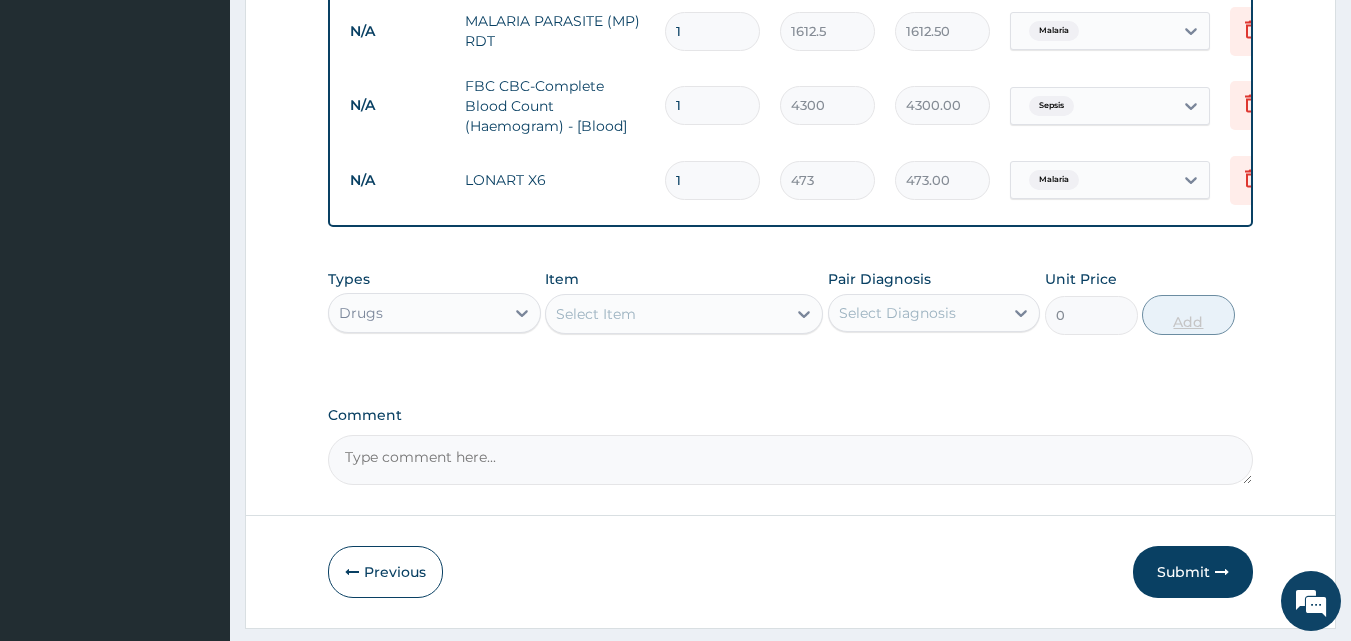 type on "0.00" 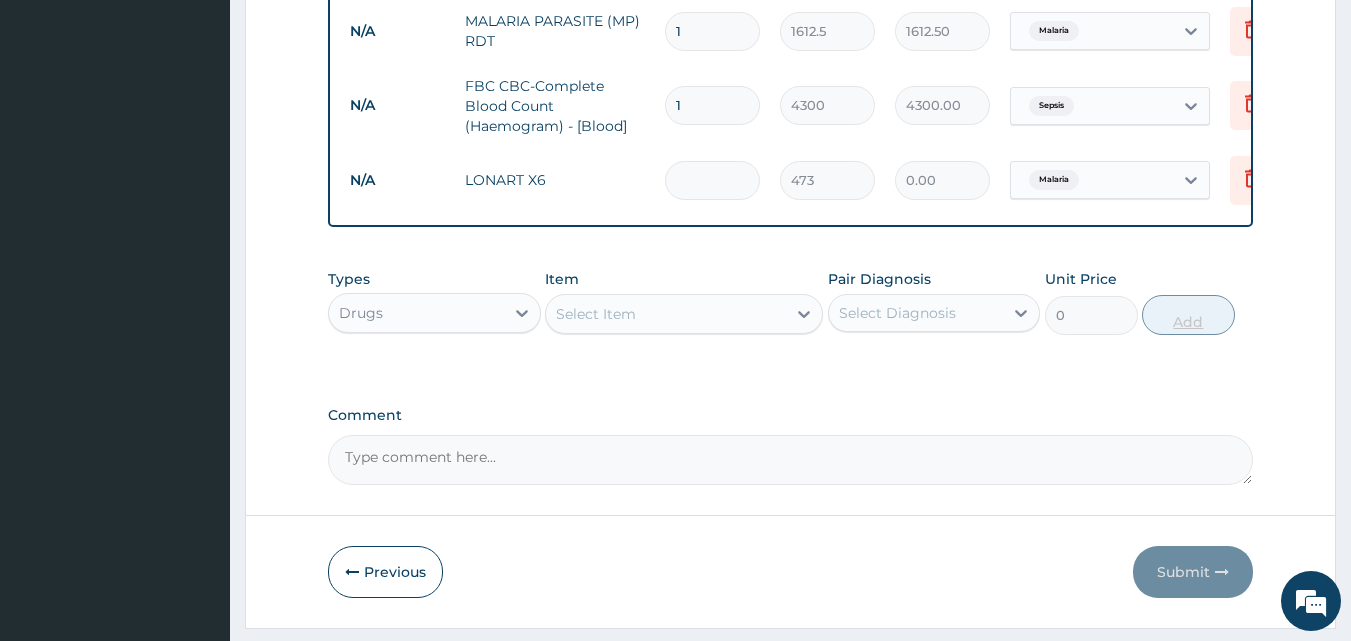 type on "6" 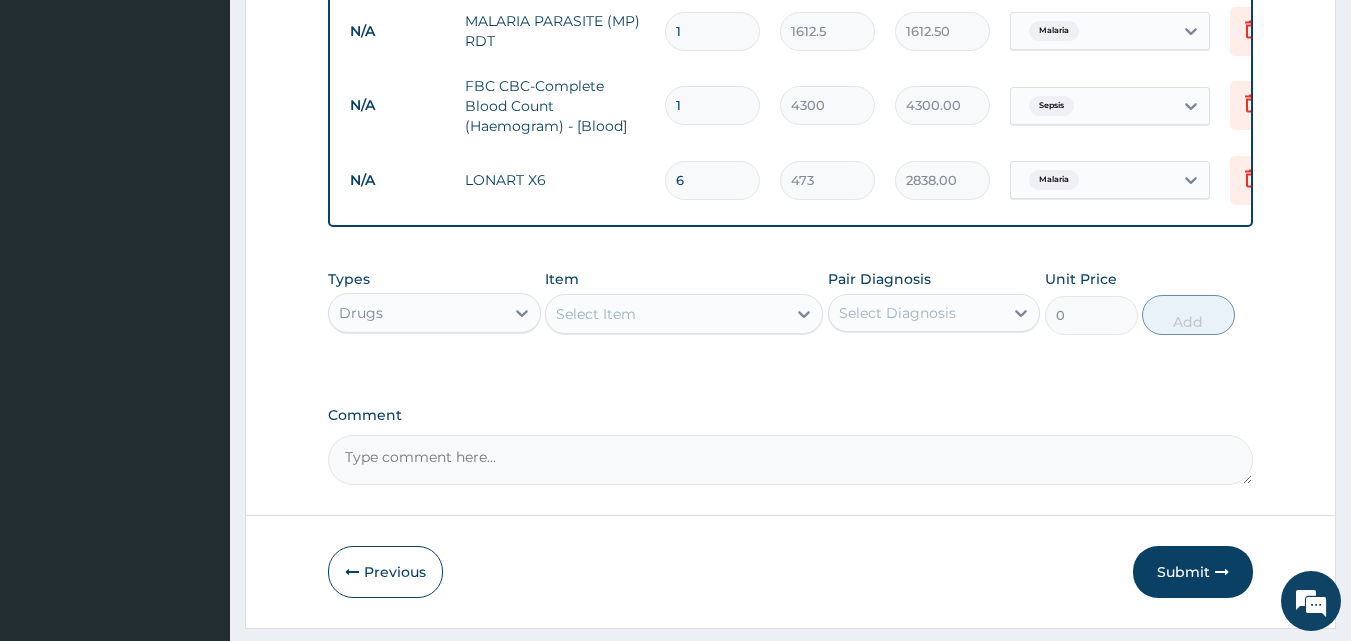 type on "6" 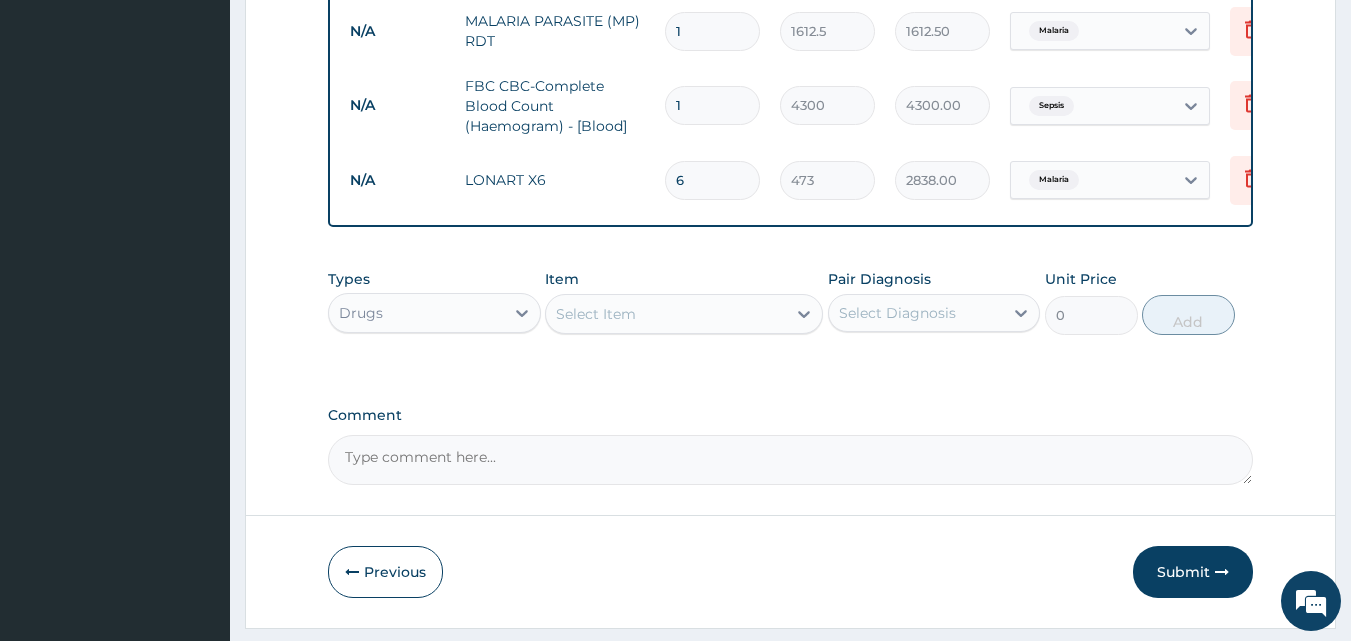 click on "Select Item" at bounding box center [666, 314] 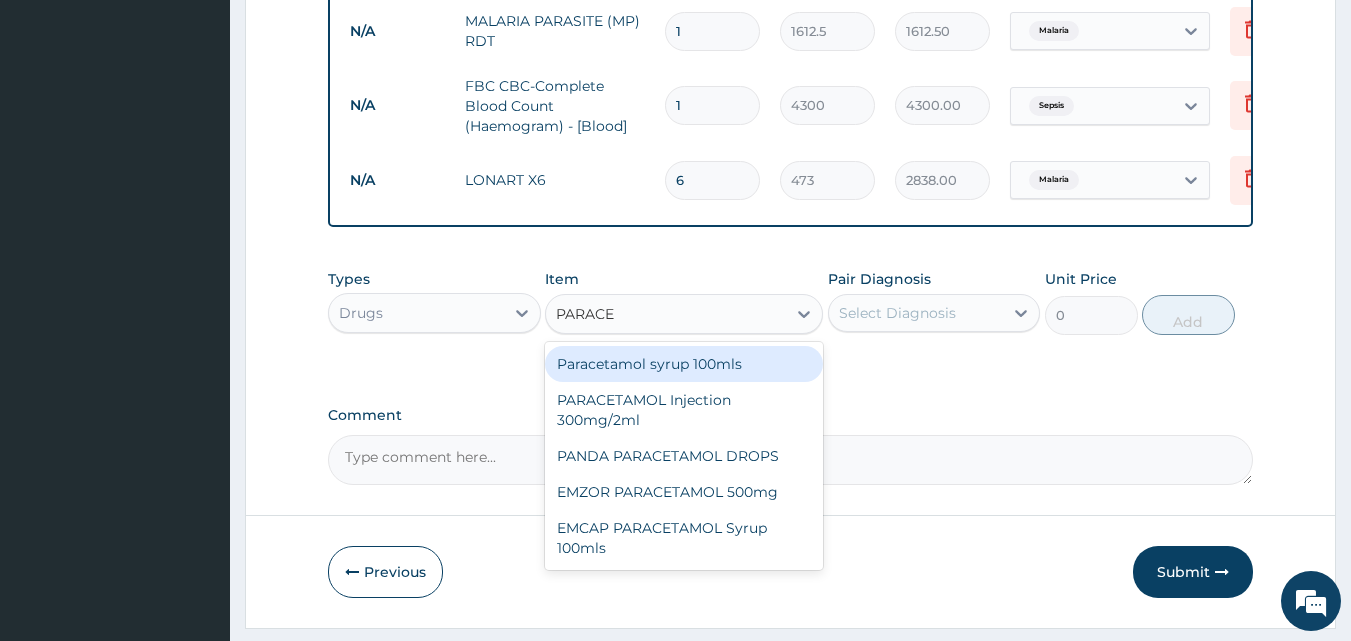 type on "PARACET" 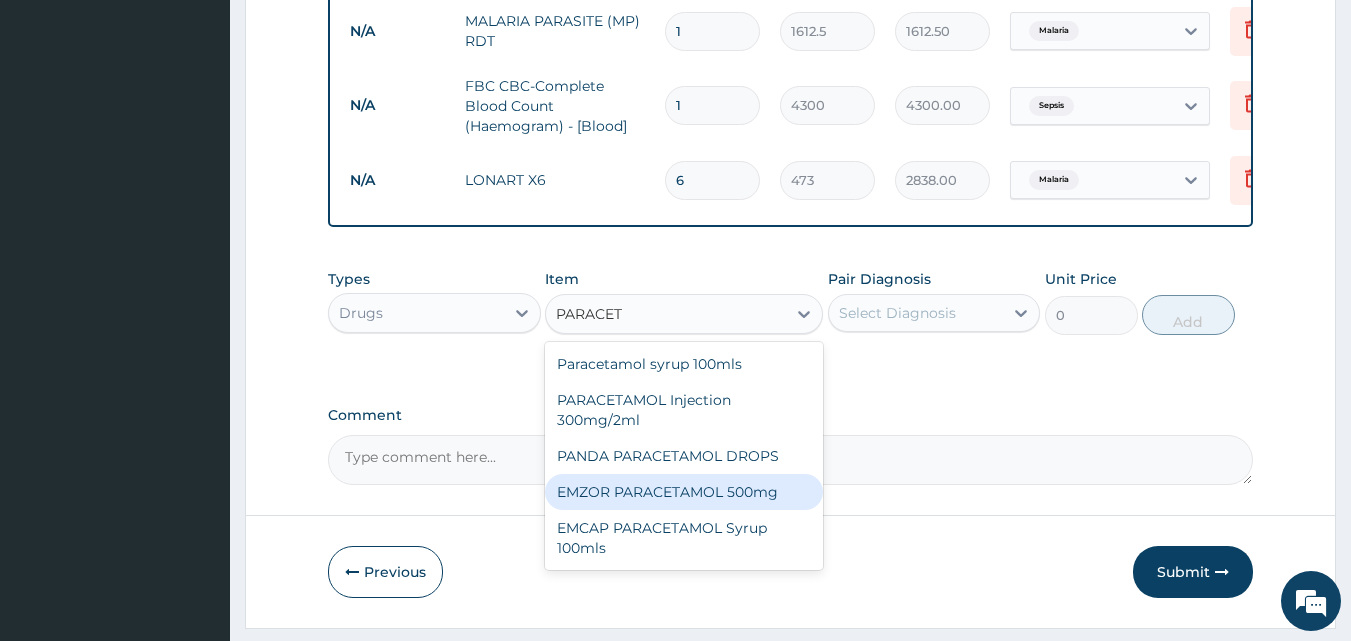 click on "EMZOR PARACETAMOL 500mg" at bounding box center [684, 492] 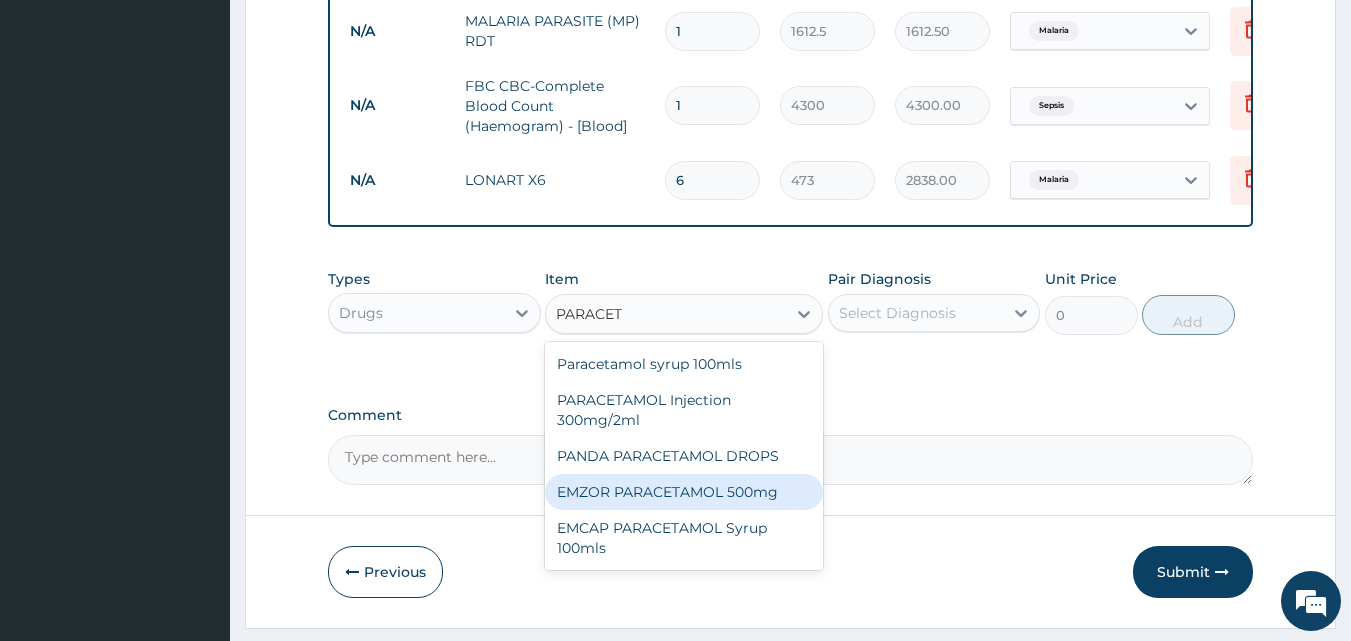 type 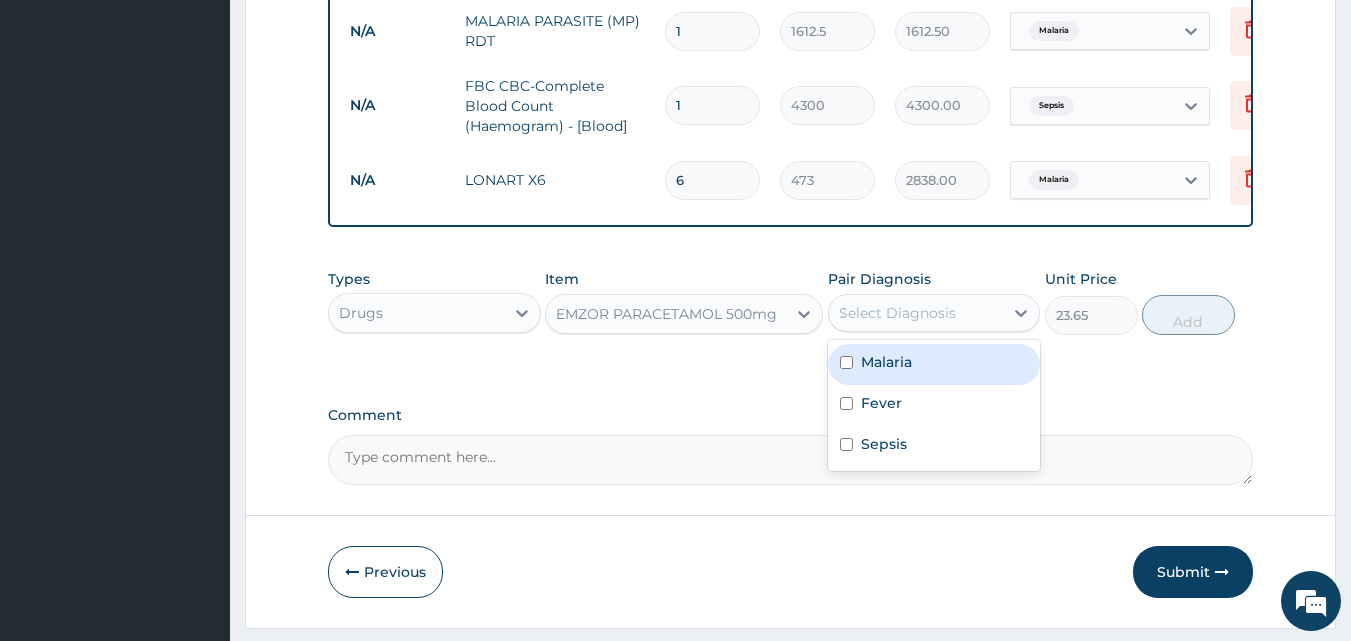 click on "Select Diagnosis" at bounding box center (897, 313) 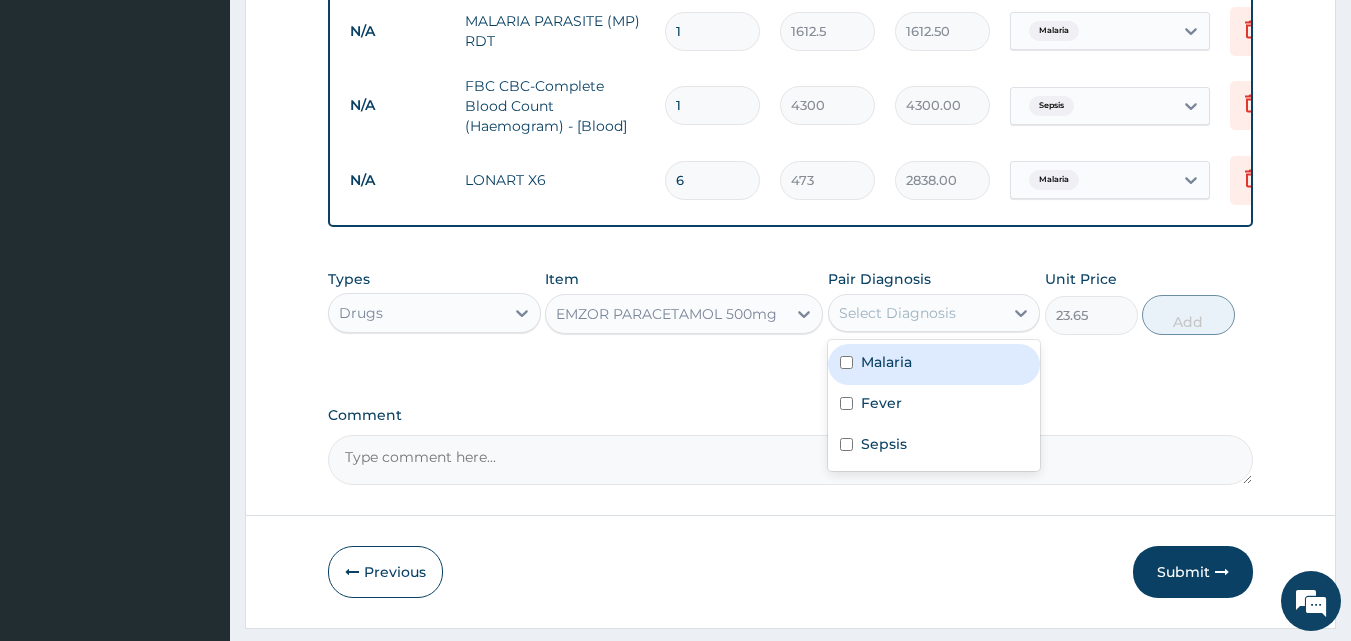click on "Malaria" at bounding box center (886, 362) 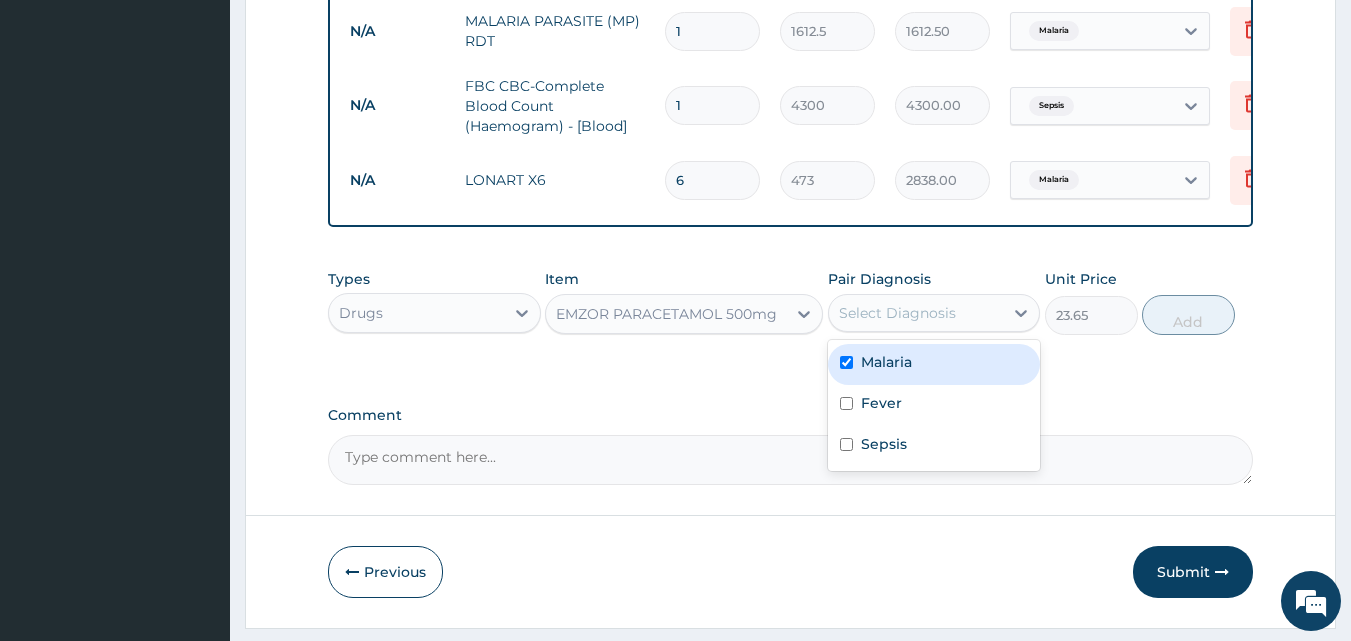 checkbox on "true" 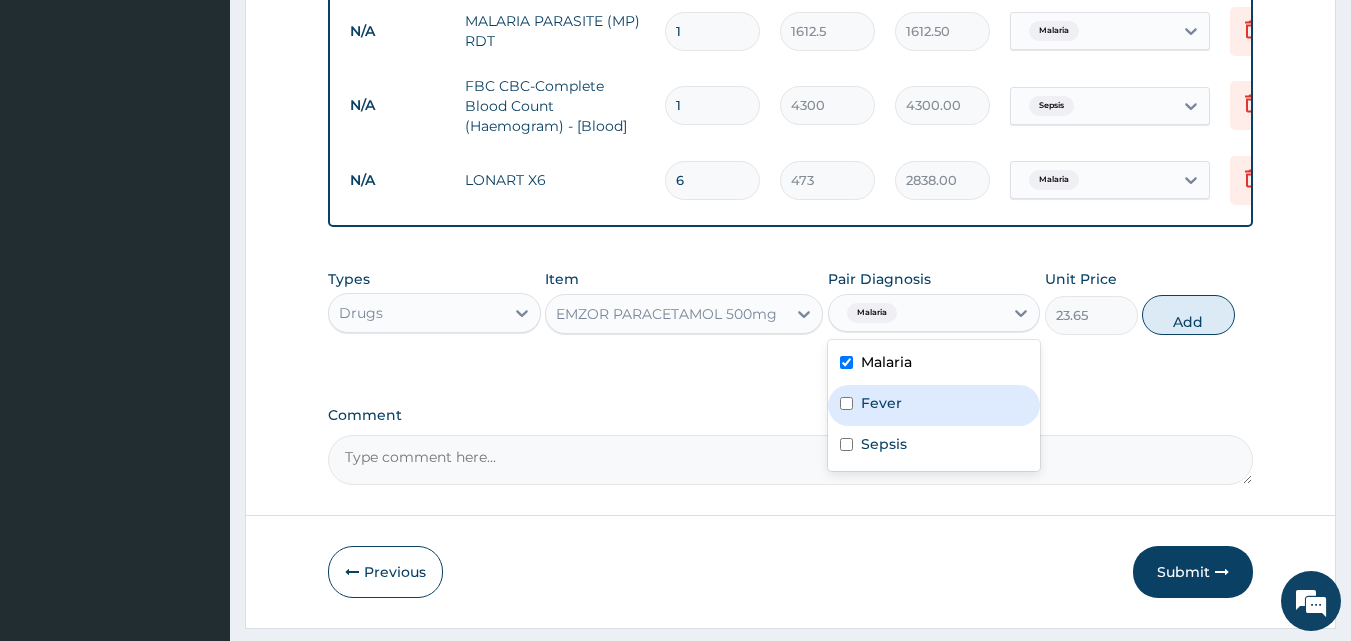 click on "Fever" at bounding box center (881, 403) 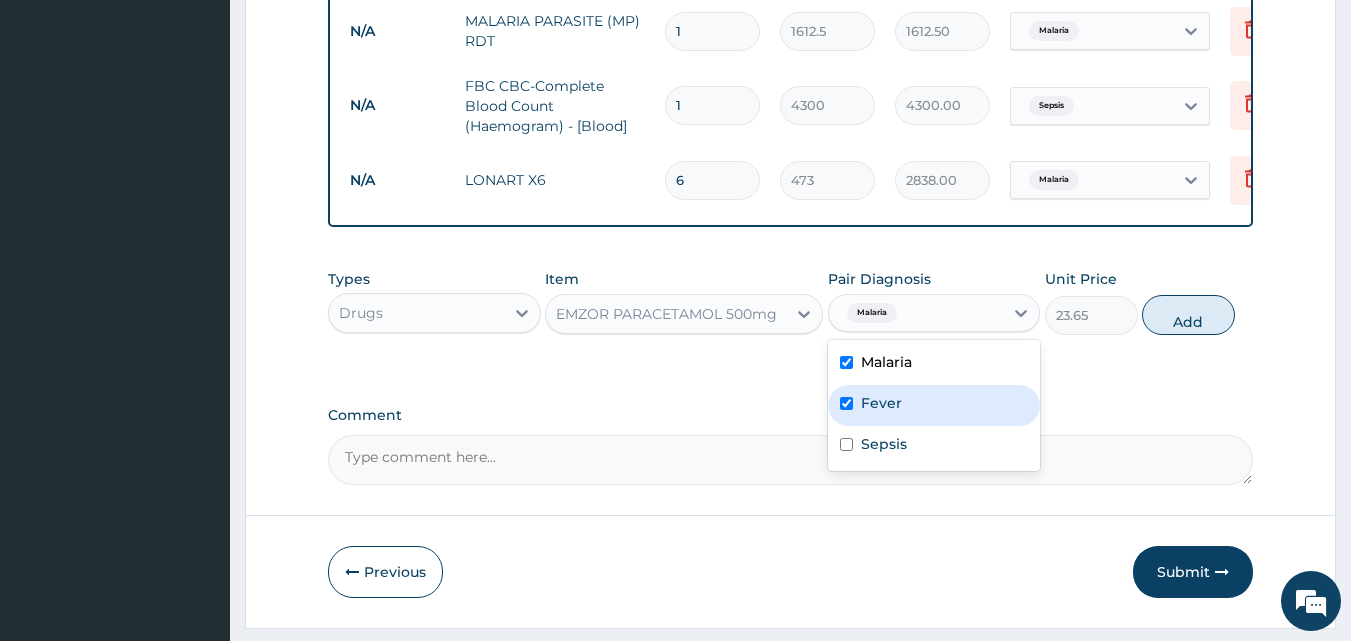 checkbox on "true" 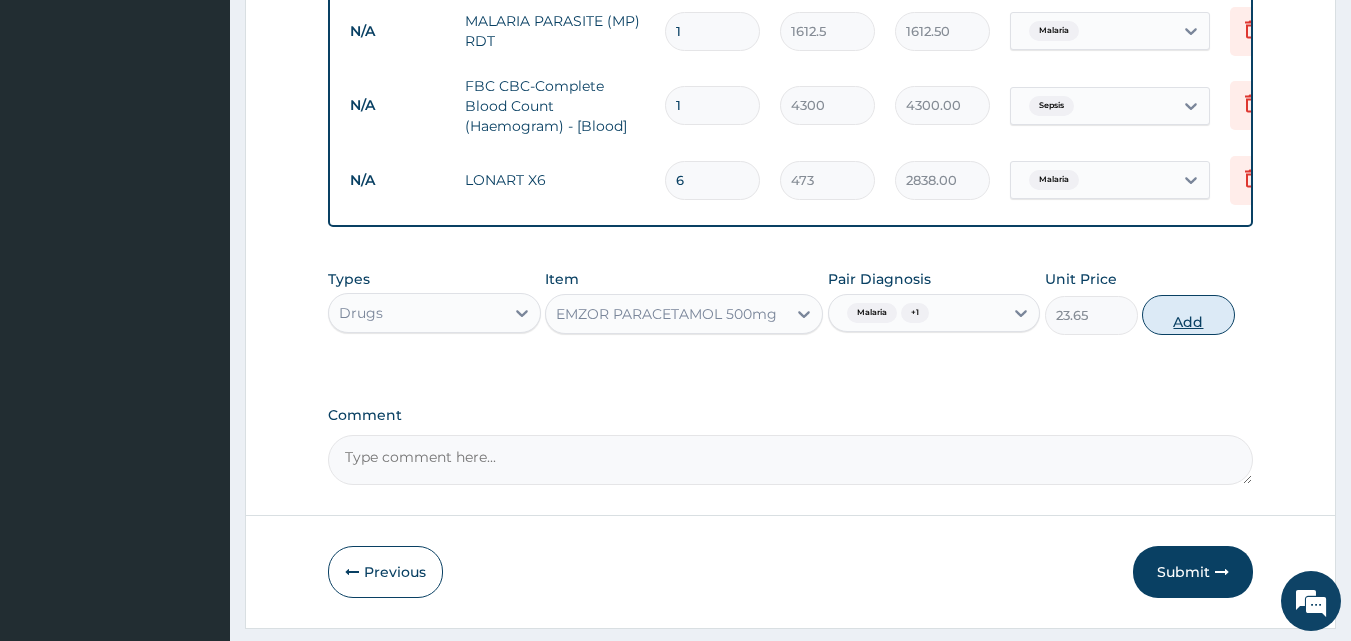 click on "Add" at bounding box center (1188, 315) 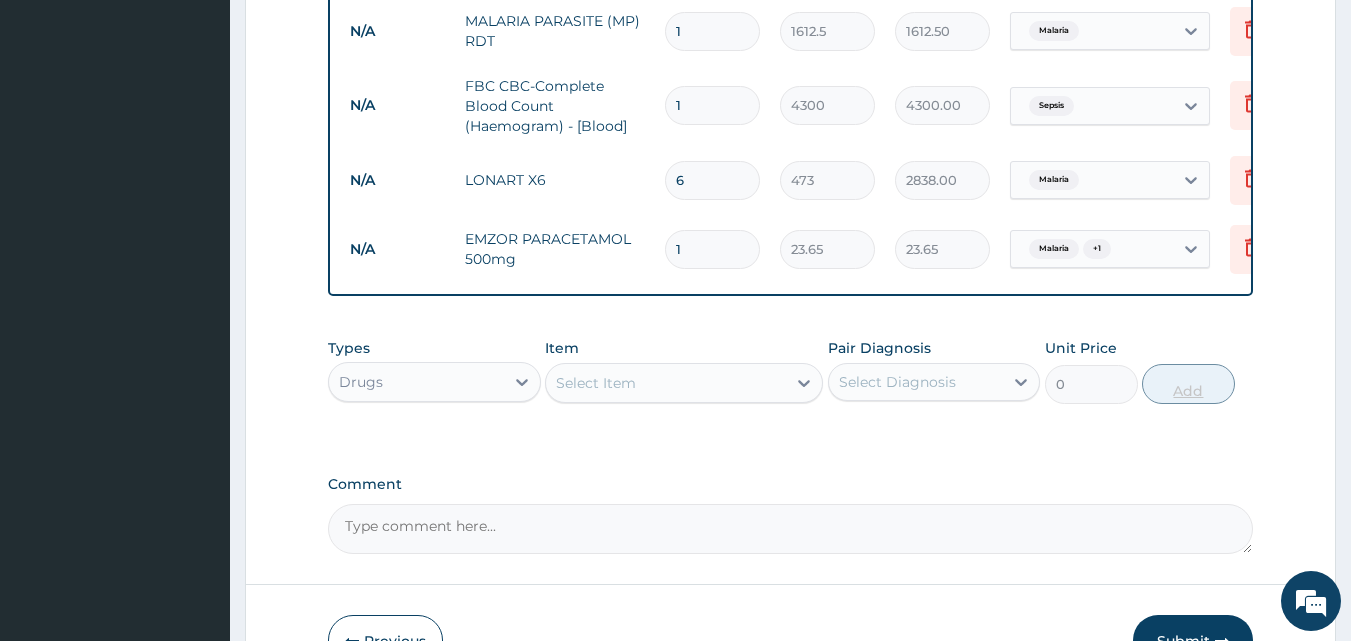 type on "18" 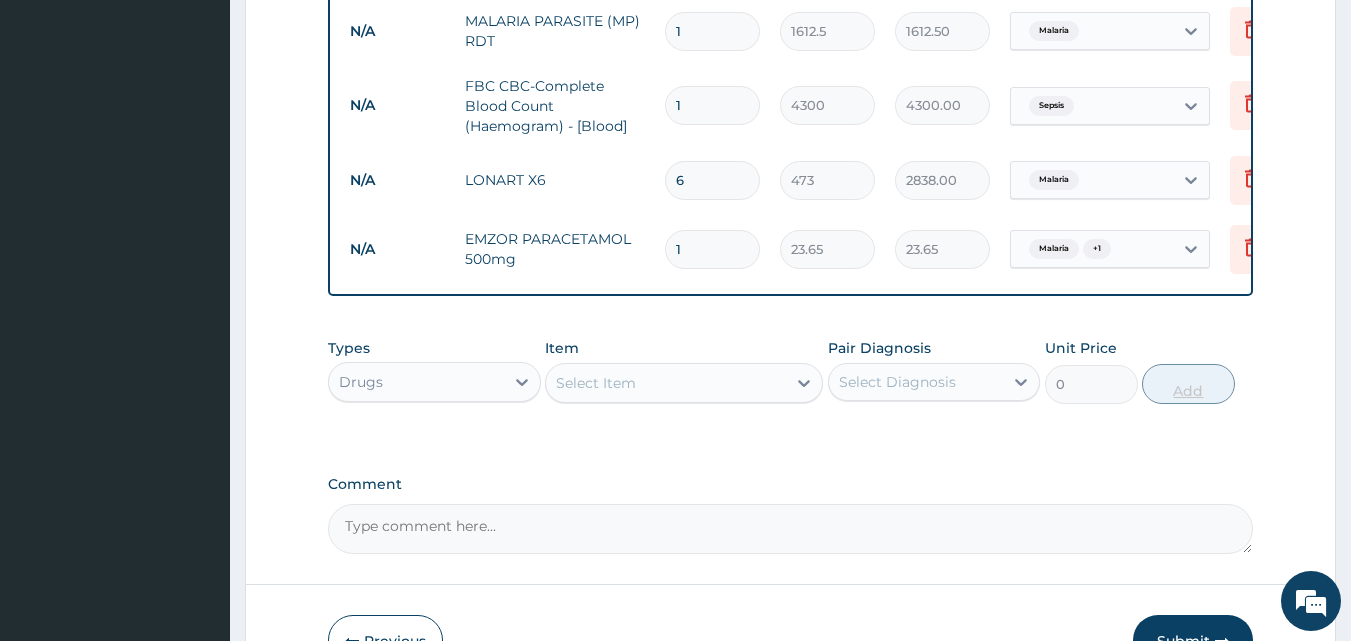 type on "425.70" 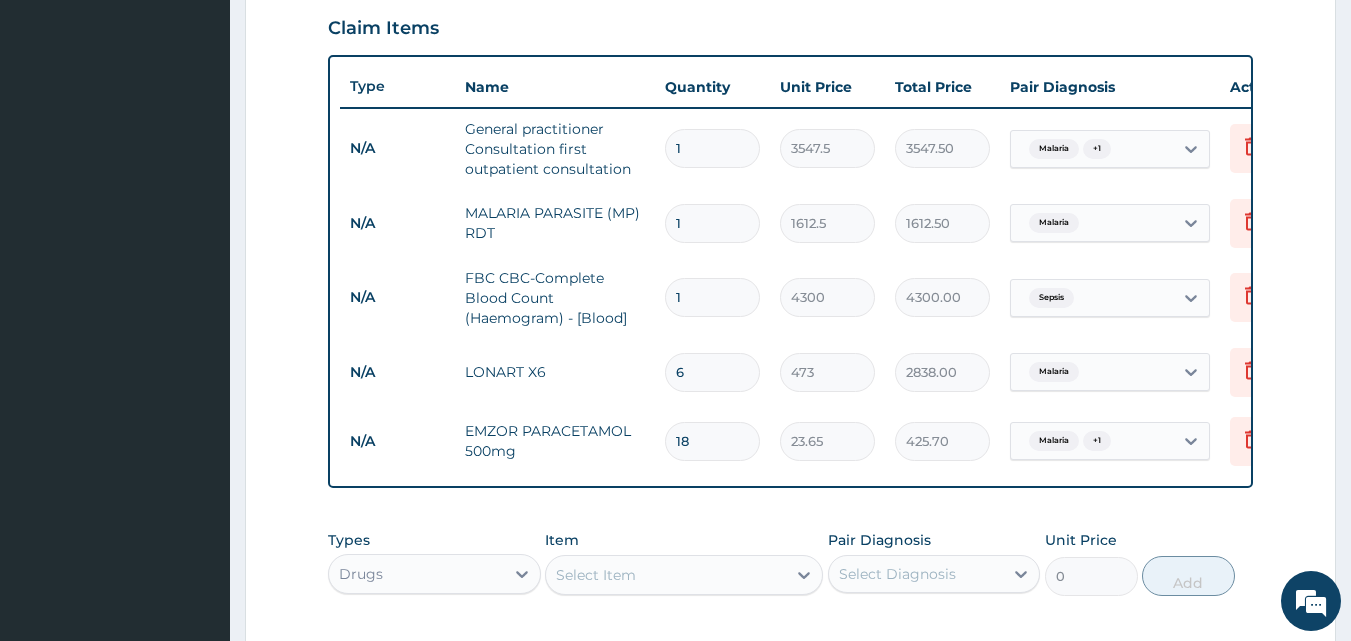 scroll, scrollTop: 686, scrollLeft: 0, axis: vertical 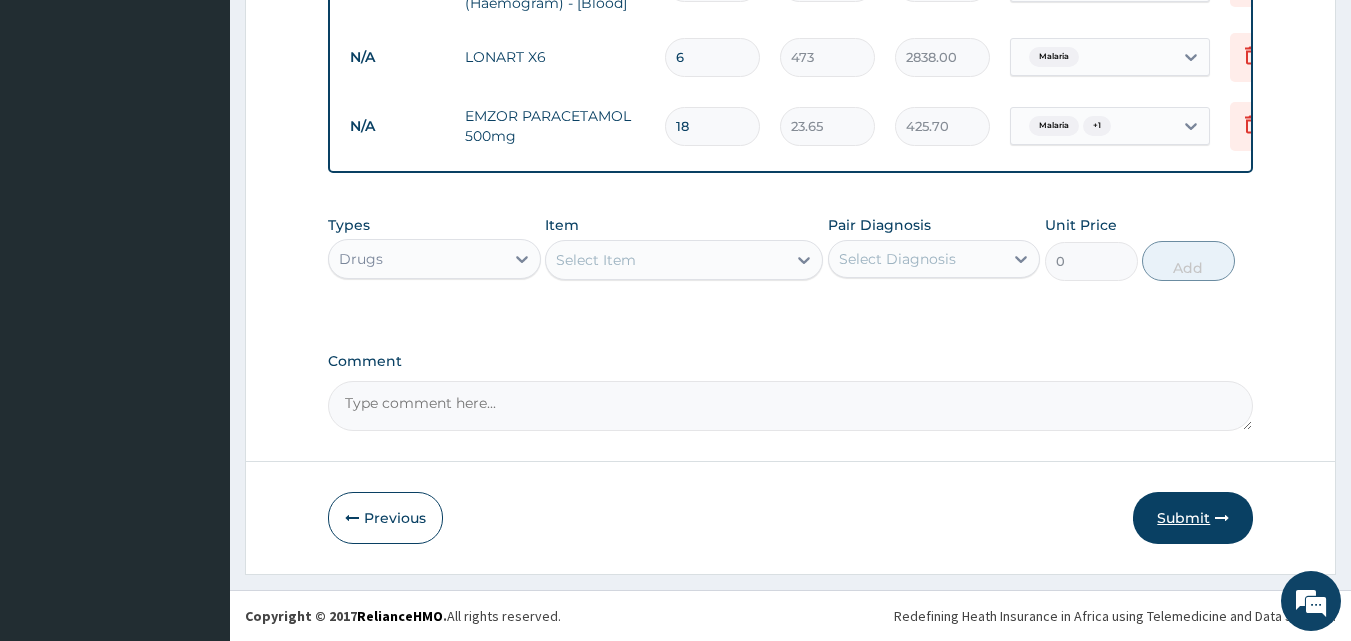 type on "18" 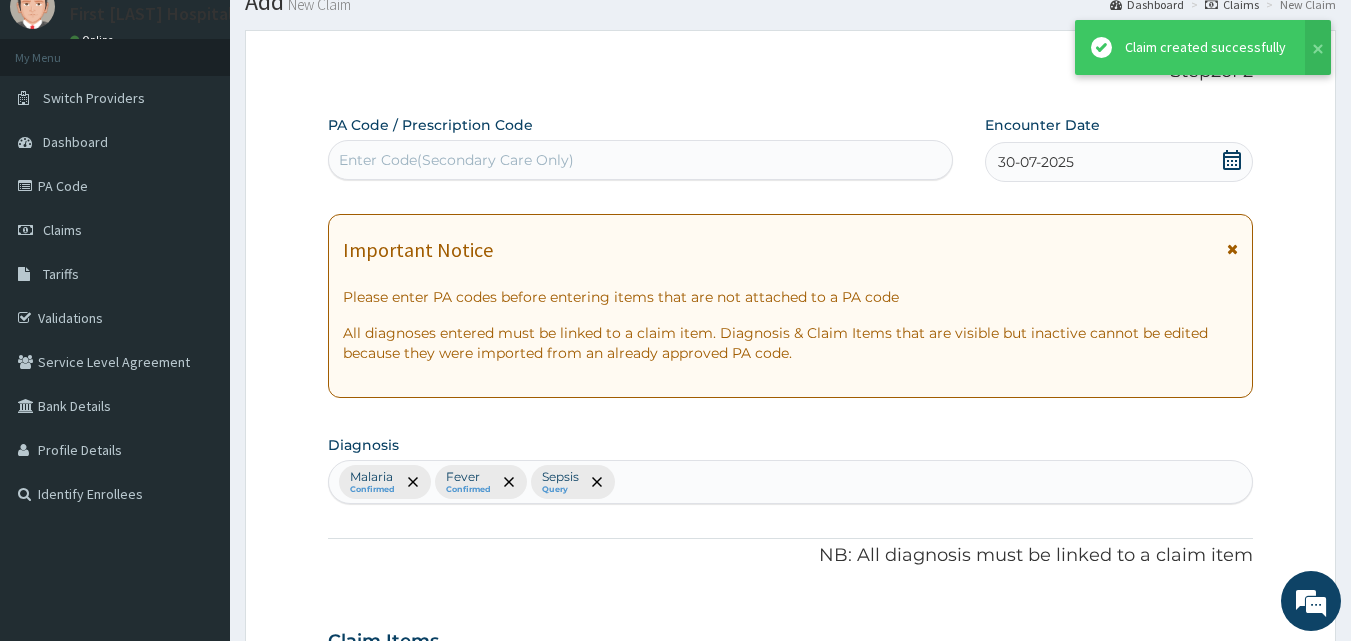 scroll, scrollTop: 1019, scrollLeft: 0, axis: vertical 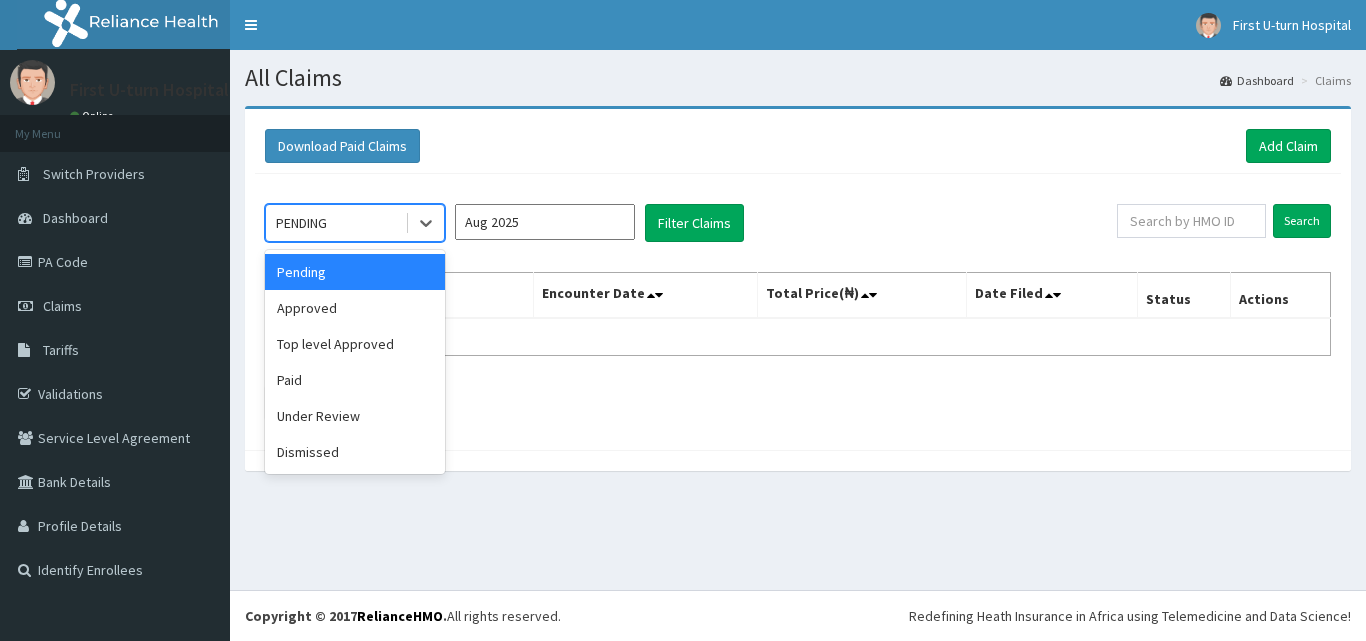 click on "PENDING" at bounding box center [335, 223] 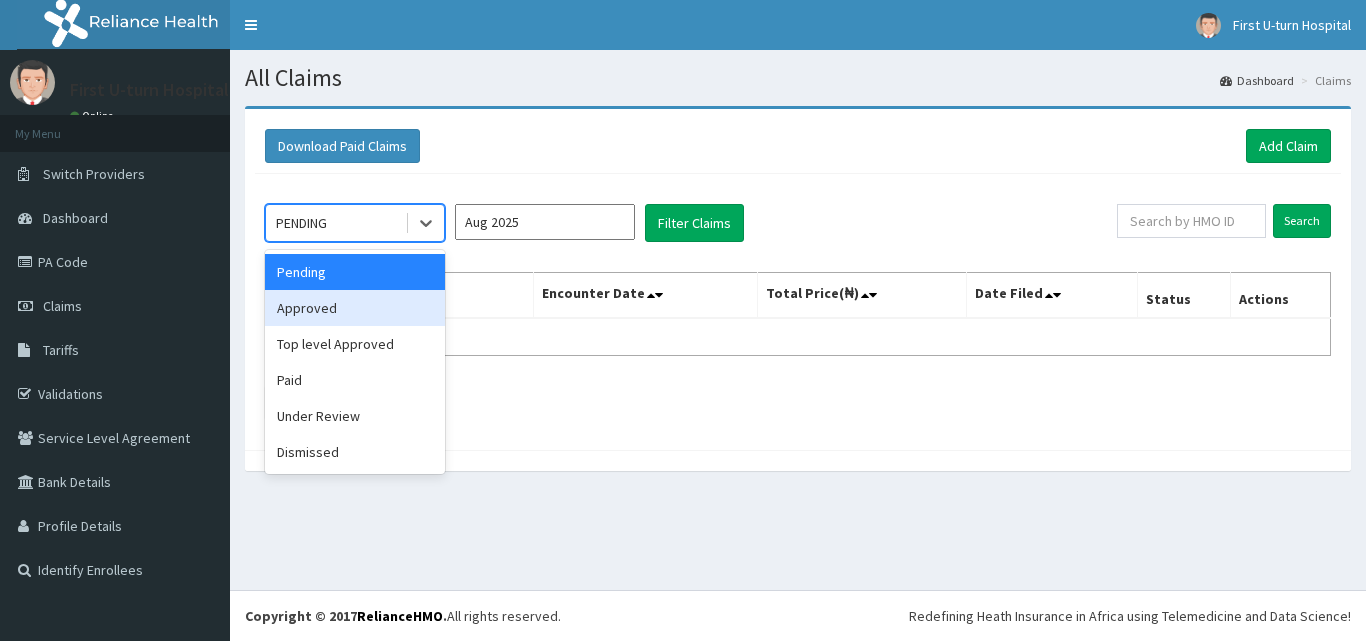 click on "Approved" at bounding box center (355, 308) 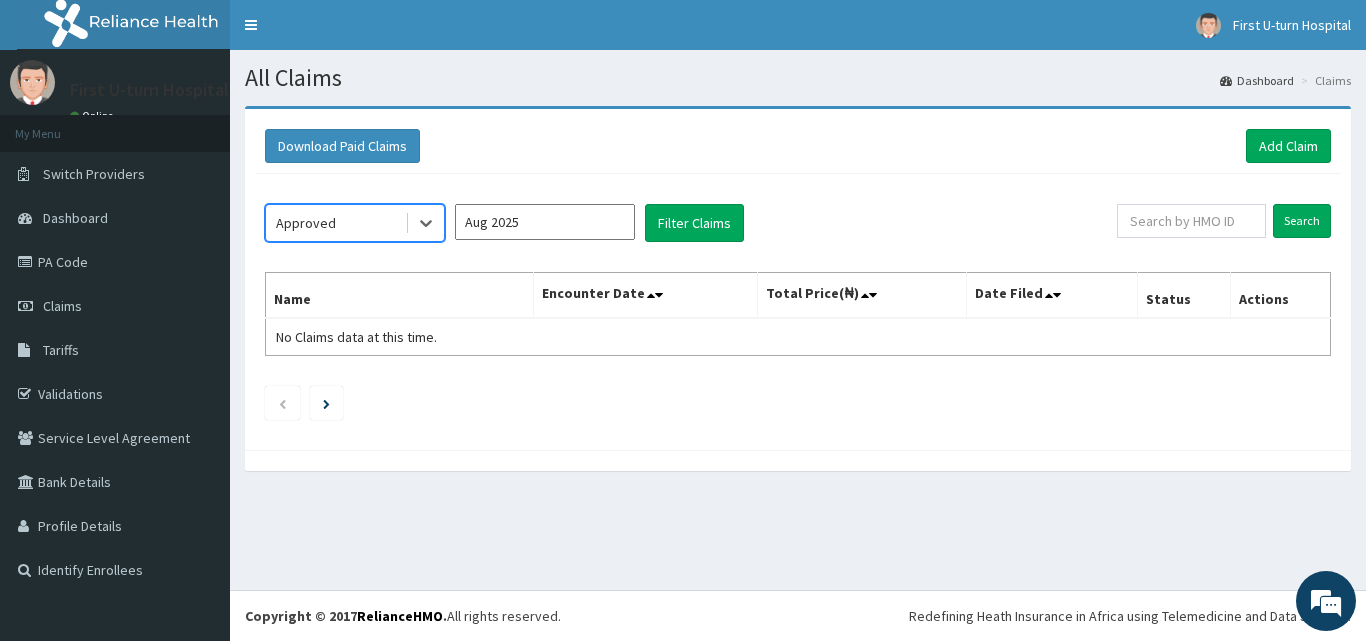 click on "Aug 2025" at bounding box center [545, 222] 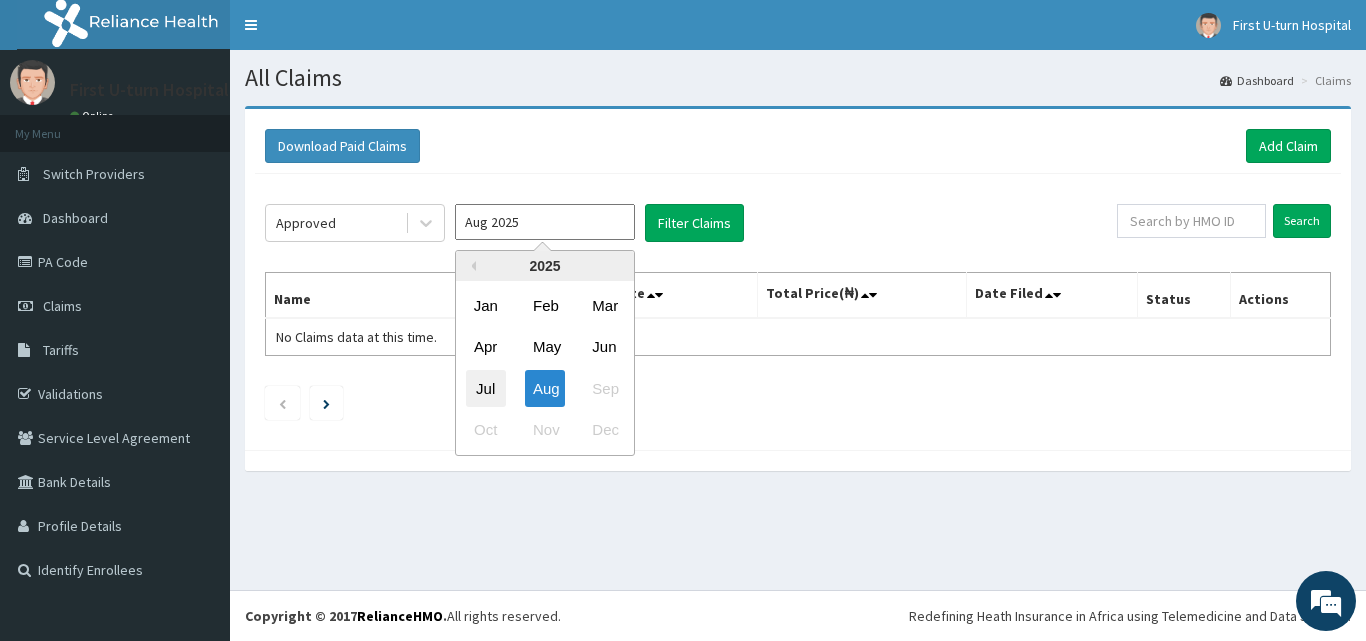 click on "Jul" at bounding box center [486, 388] 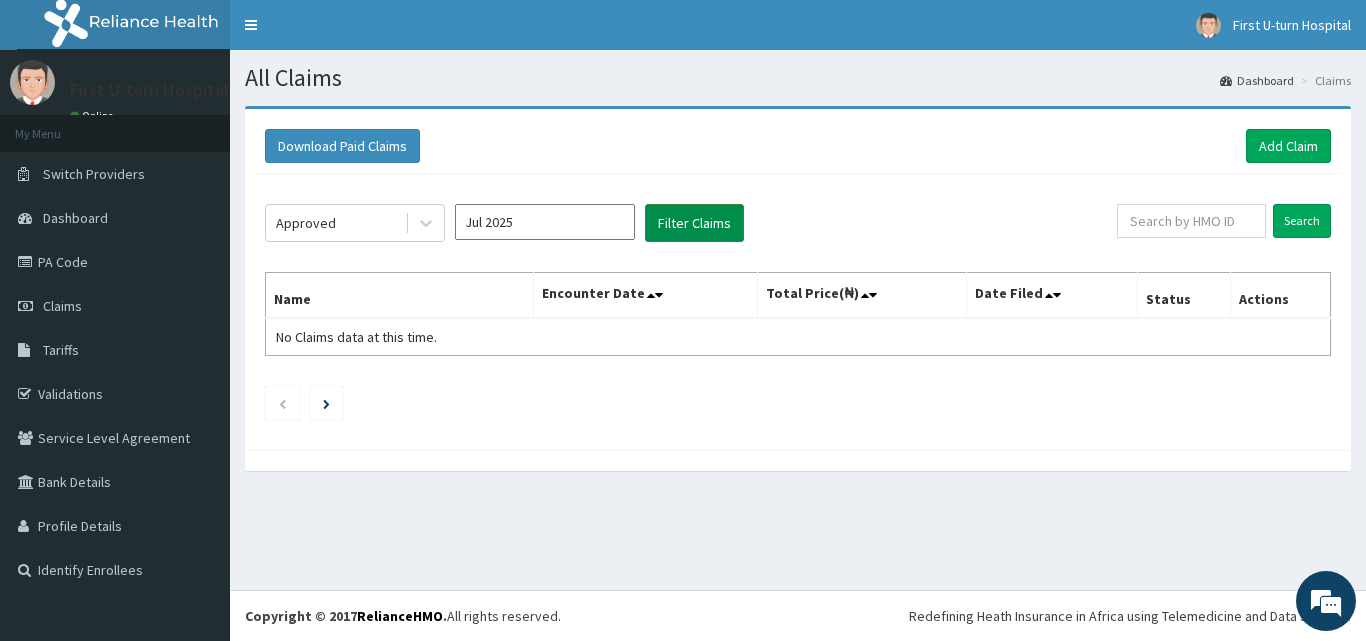 click on "Filter Claims" at bounding box center (694, 223) 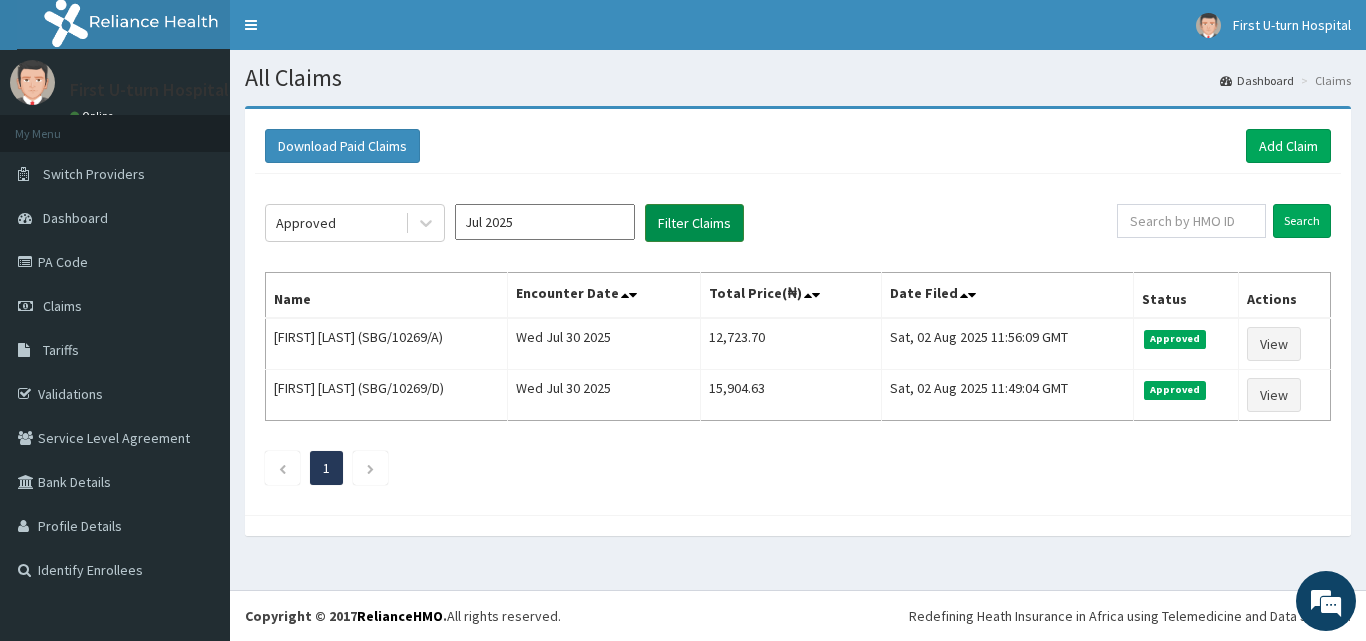 scroll, scrollTop: 0, scrollLeft: 0, axis: both 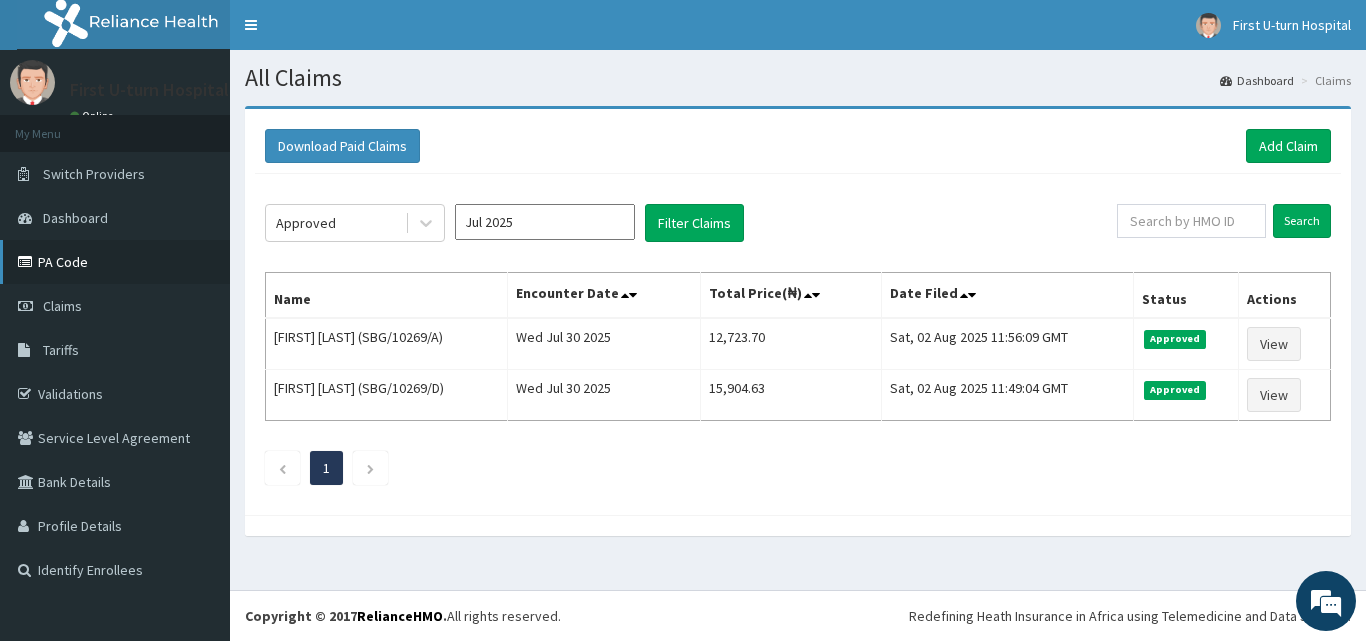 click on "PA Code" at bounding box center [115, 262] 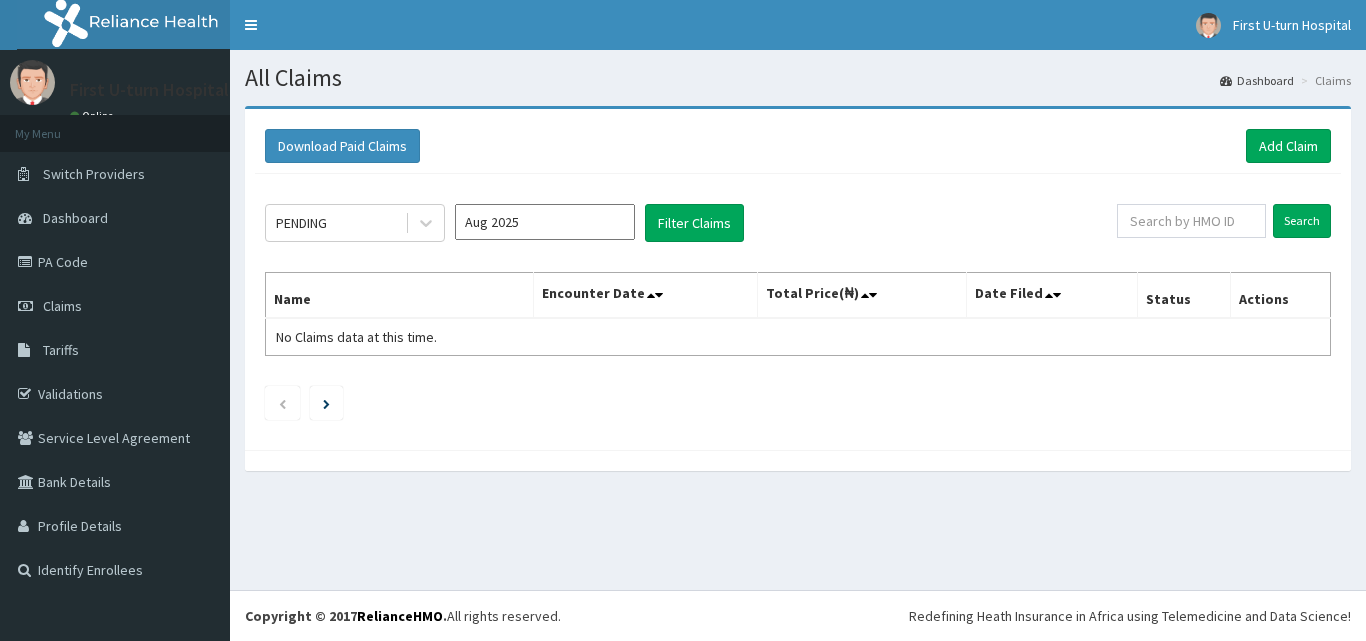 scroll, scrollTop: 0, scrollLeft: 0, axis: both 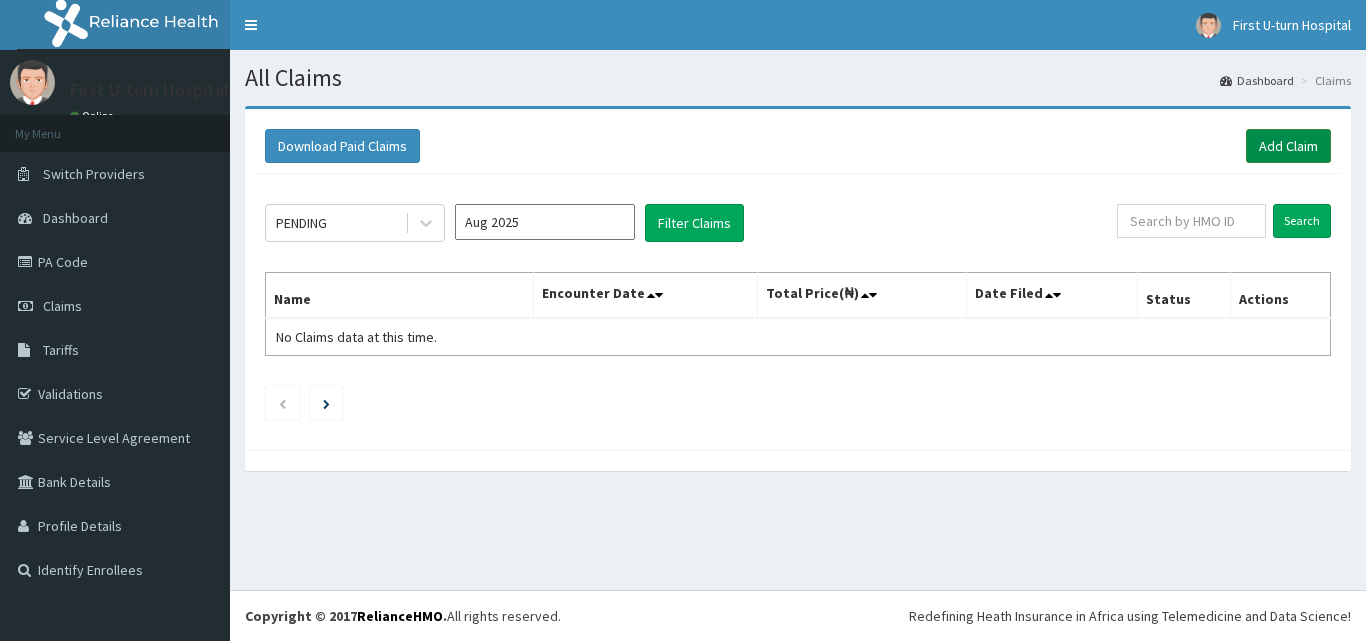 click on "Add Claim" at bounding box center (1288, 146) 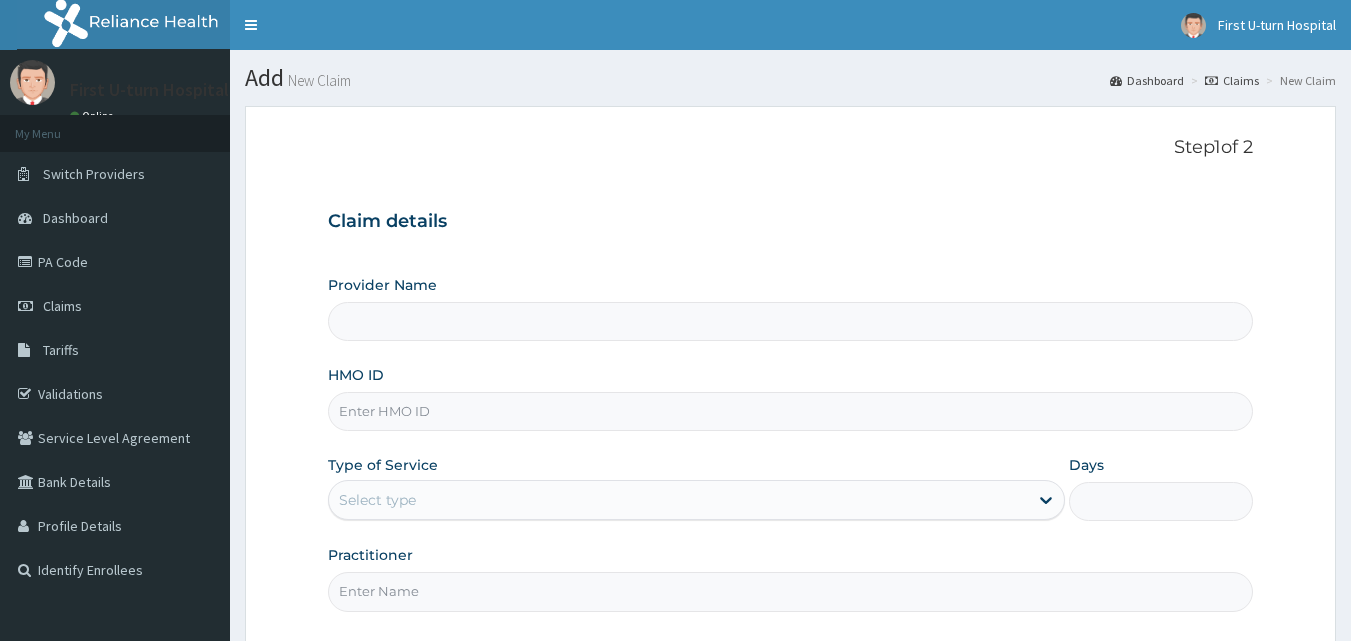 scroll, scrollTop: 0, scrollLeft: 0, axis: both 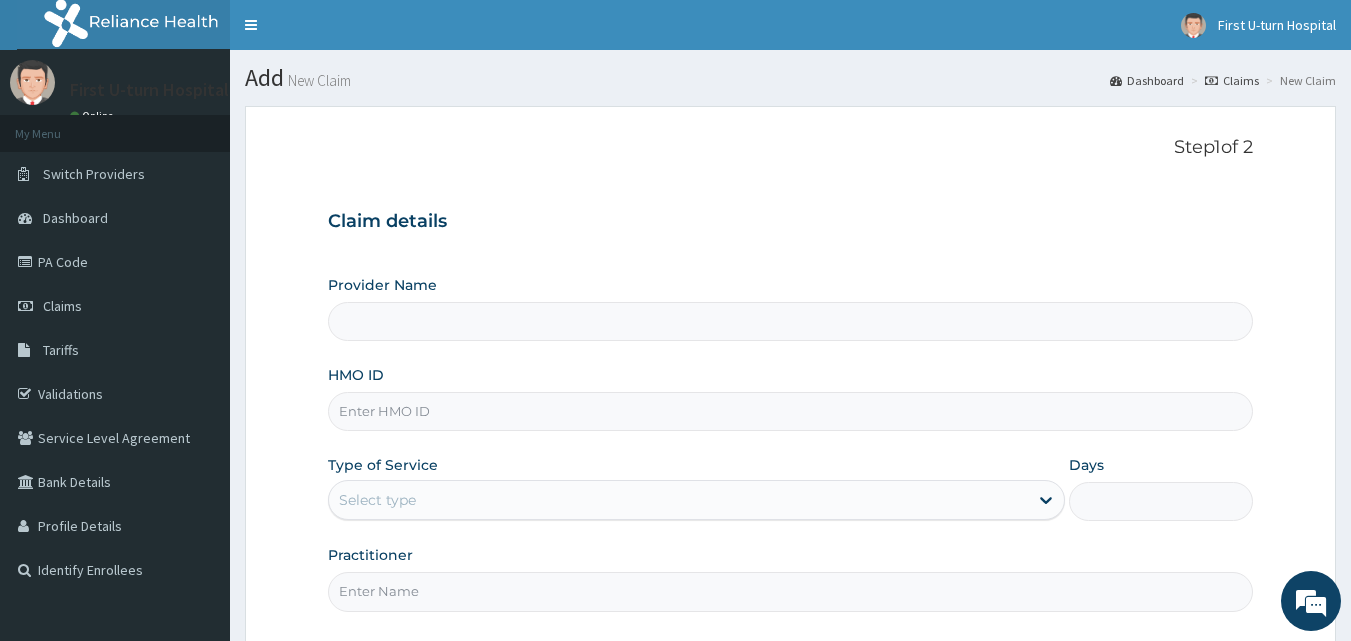 type on "FIRST U-TURN HOSPITAL" 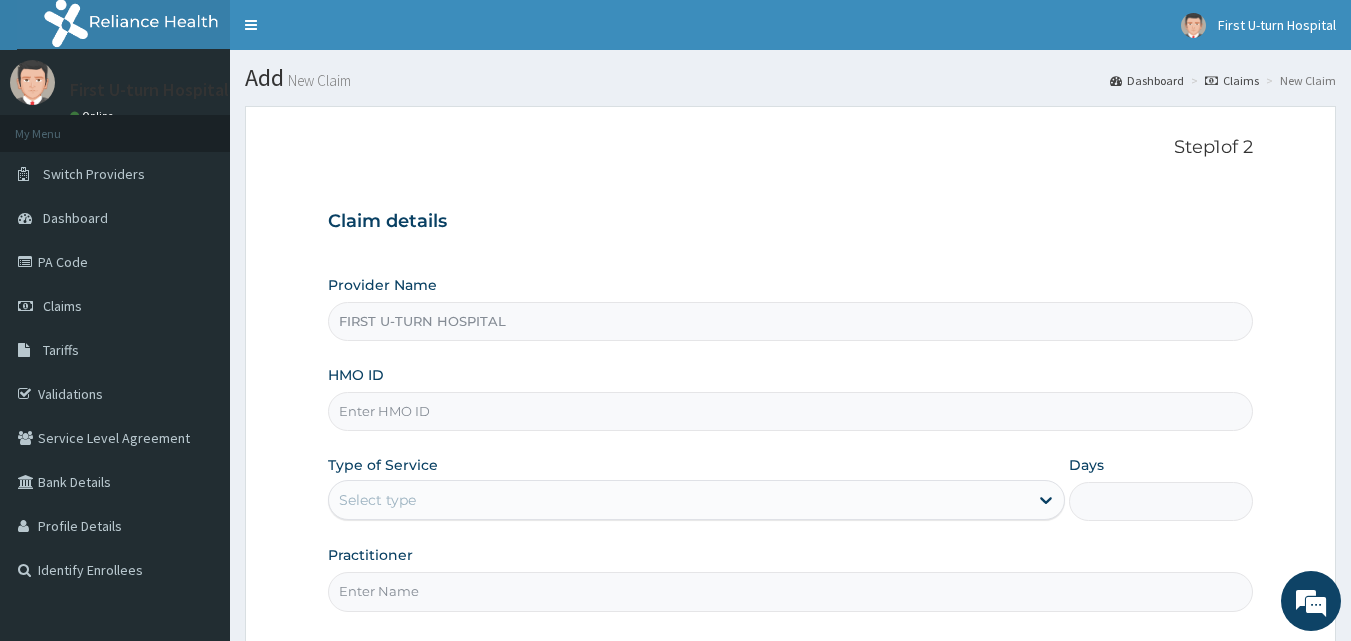 click on "HMO ID" at bounding box center (791, 411) 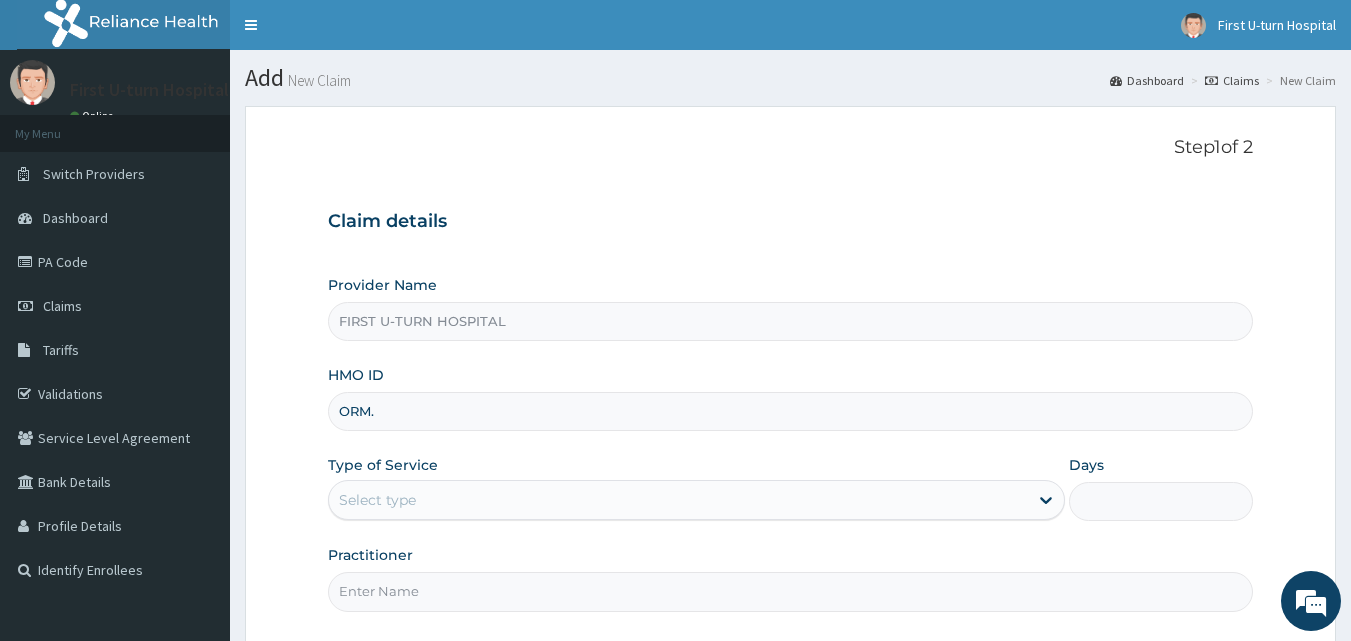 scroll, scrollTop: 0, scrollLeft: 0, axis: both 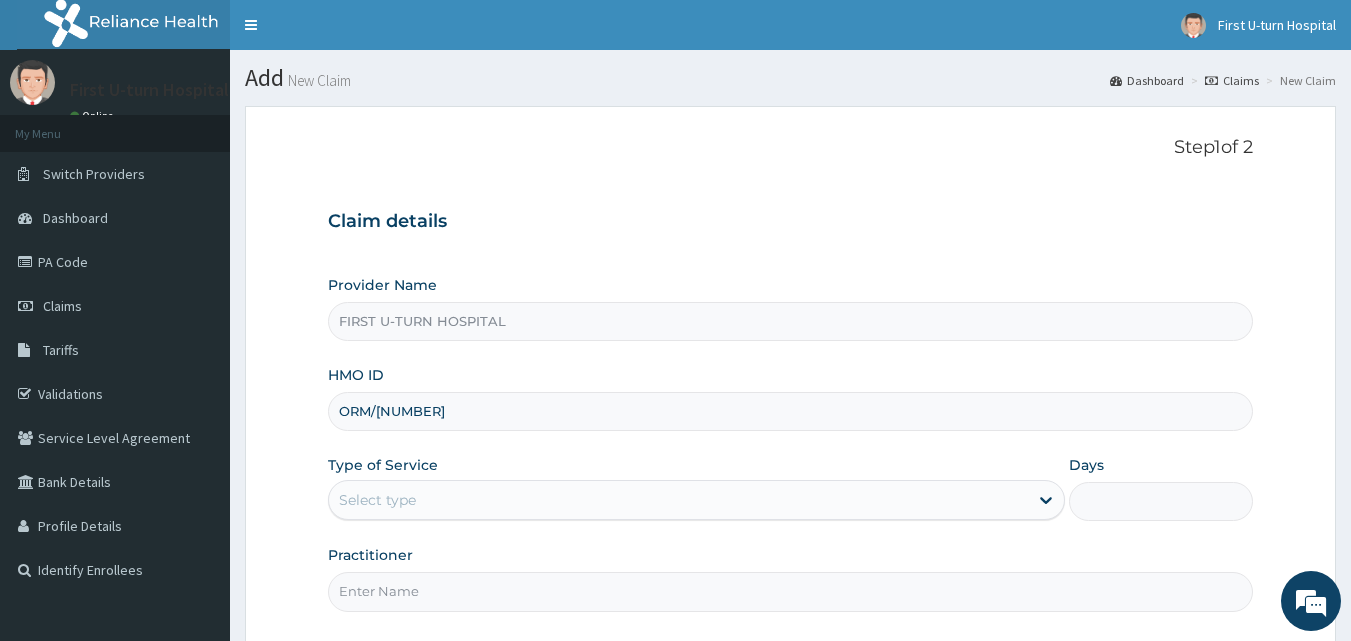 type on "ORM/[NUMBER]/A" 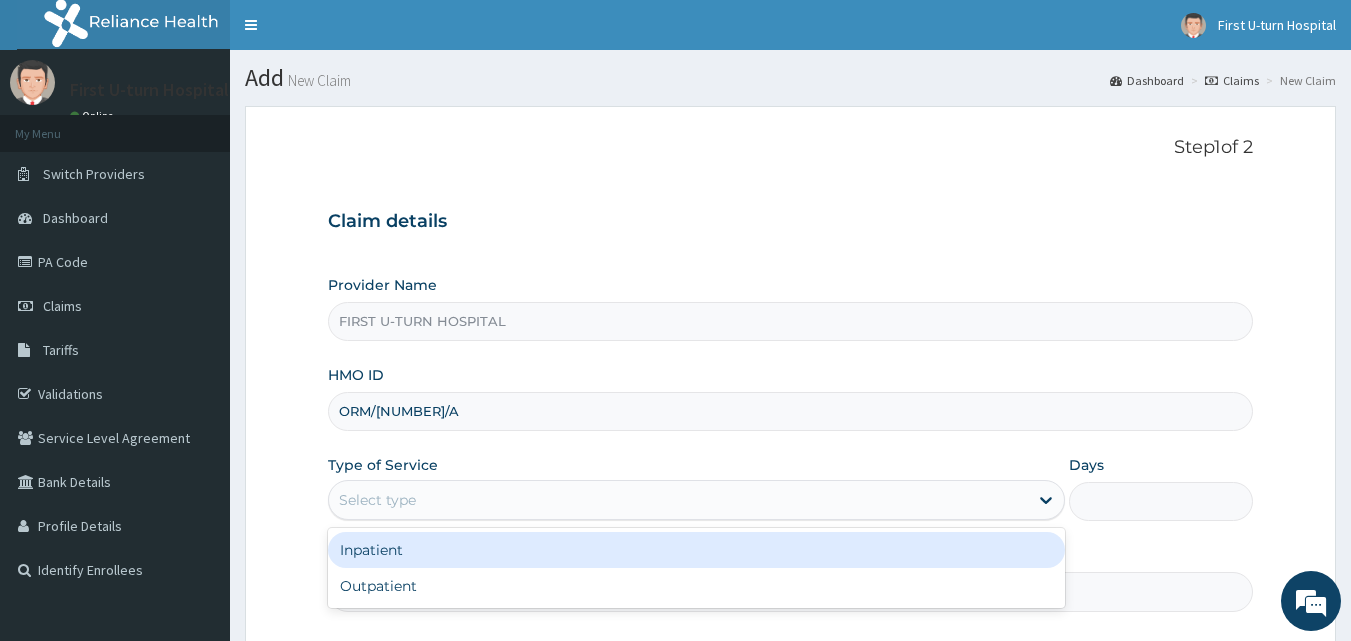 click on "Select type" at bounding box center [678, 500] 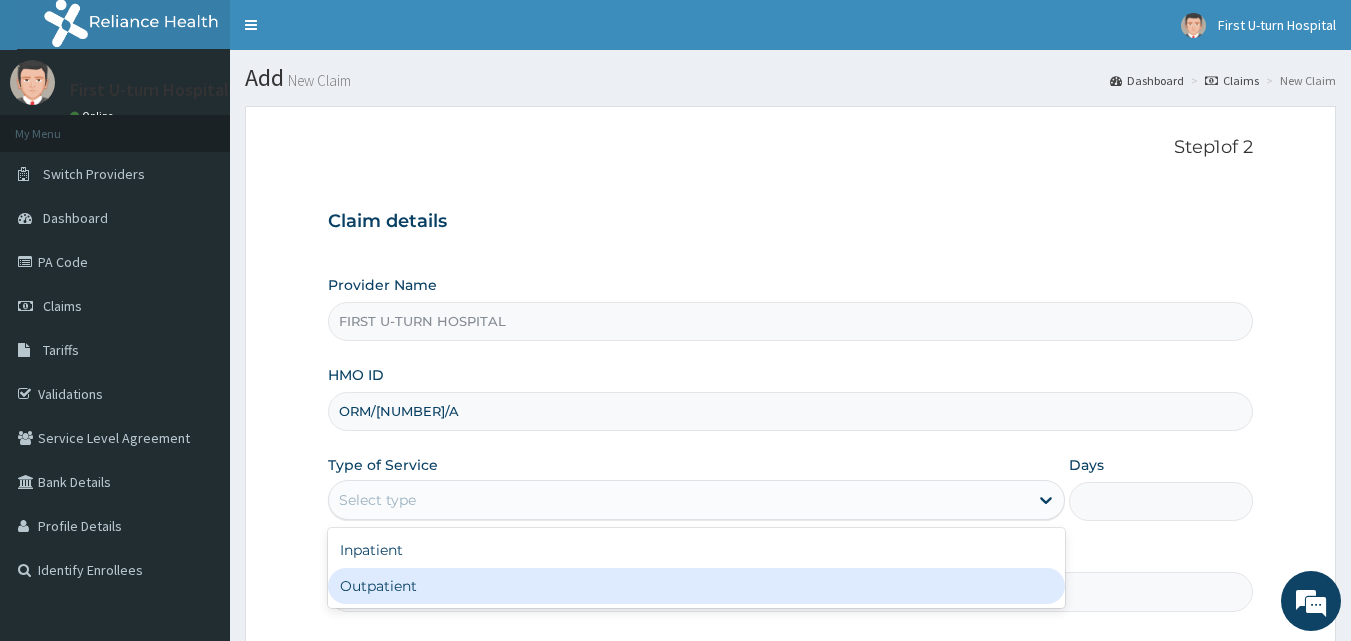 click on "Outpatient" at bounding box center (696, 586) 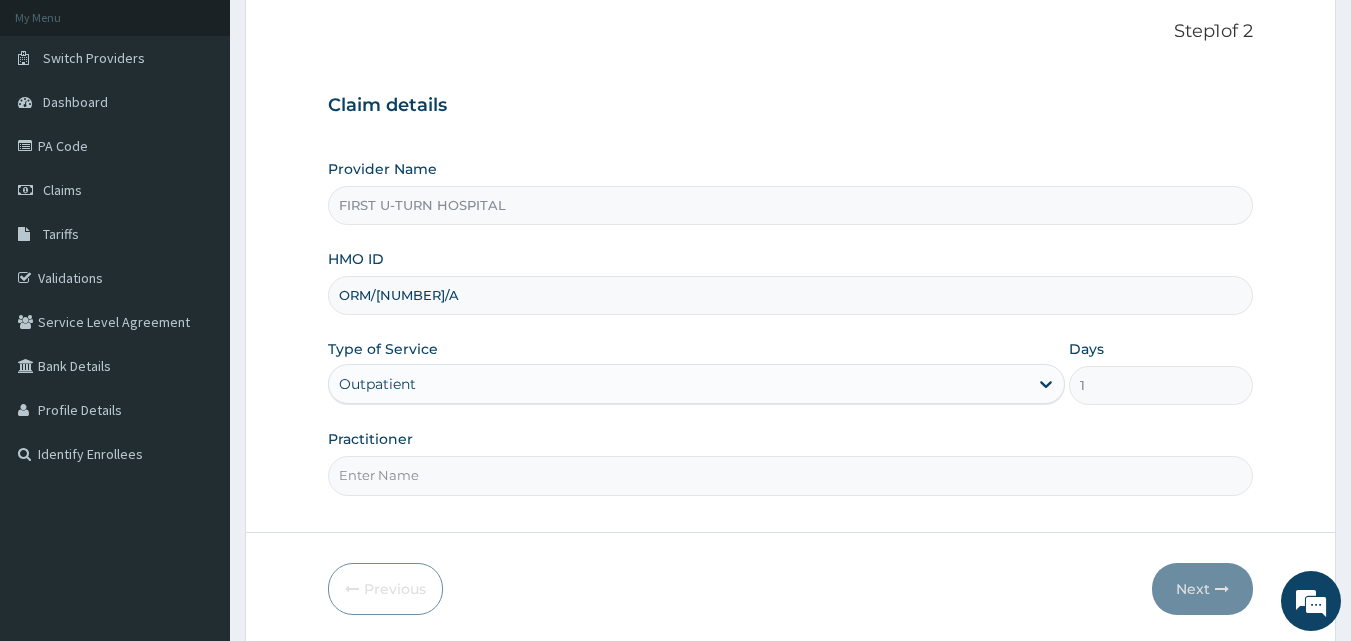 scroll, scrollTop: 153, scrollLeft: 0, axis: vertical 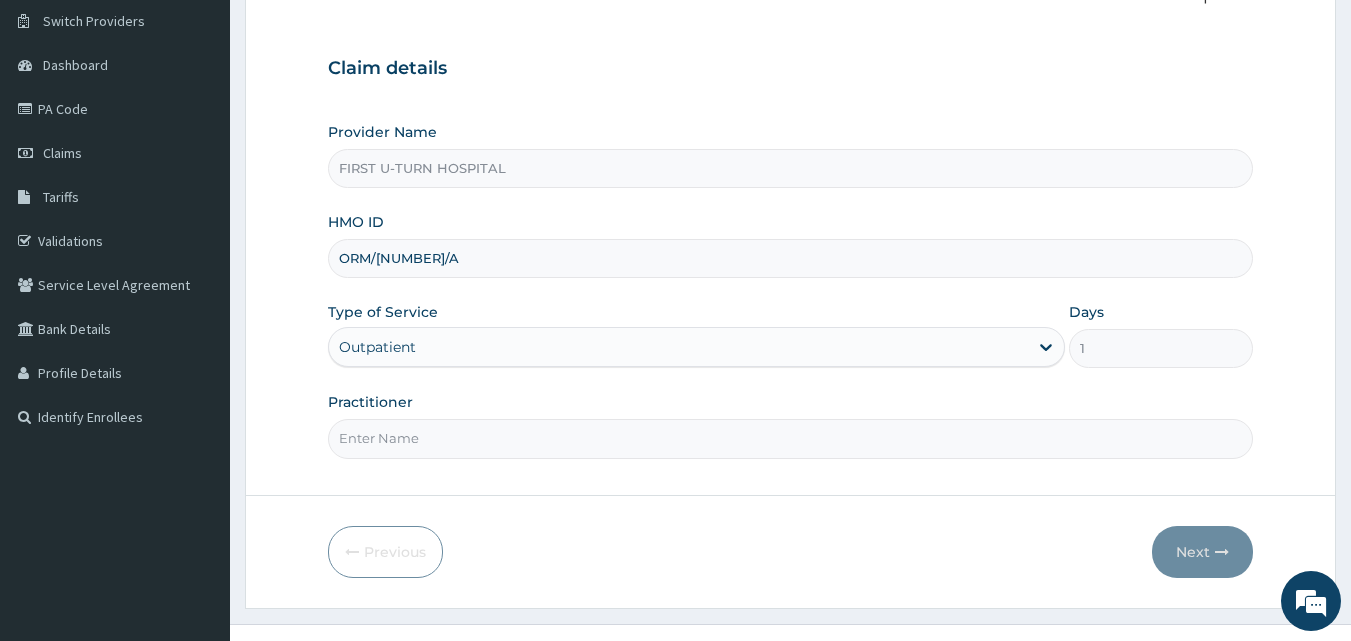 click on "Practitioner" at bounding box center (791, 438) 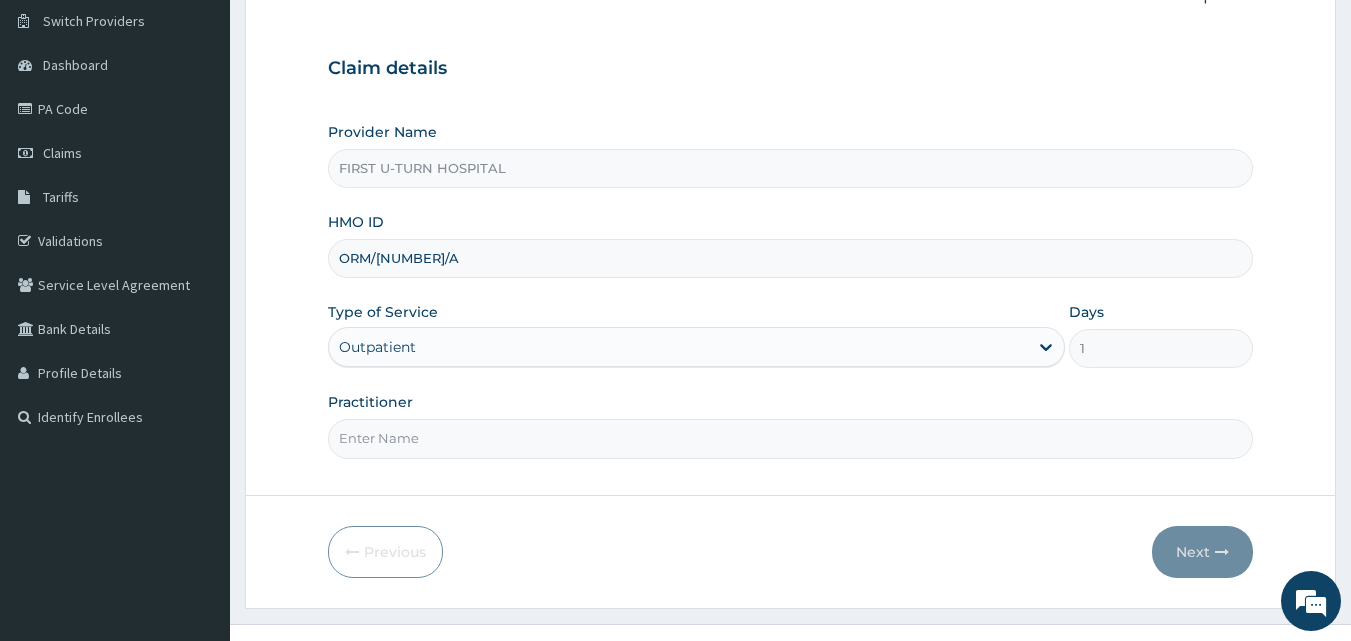 type on "Dr. [LAST]" 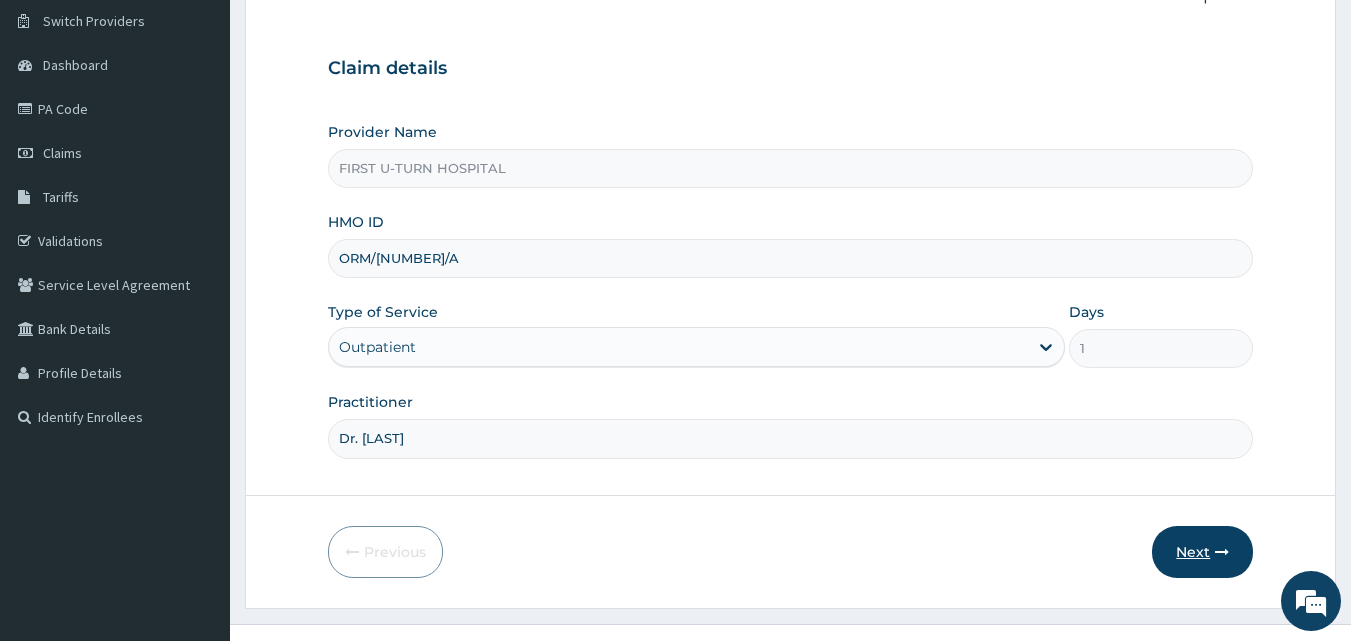 click on "Next" at bounding box center (1202, 552) 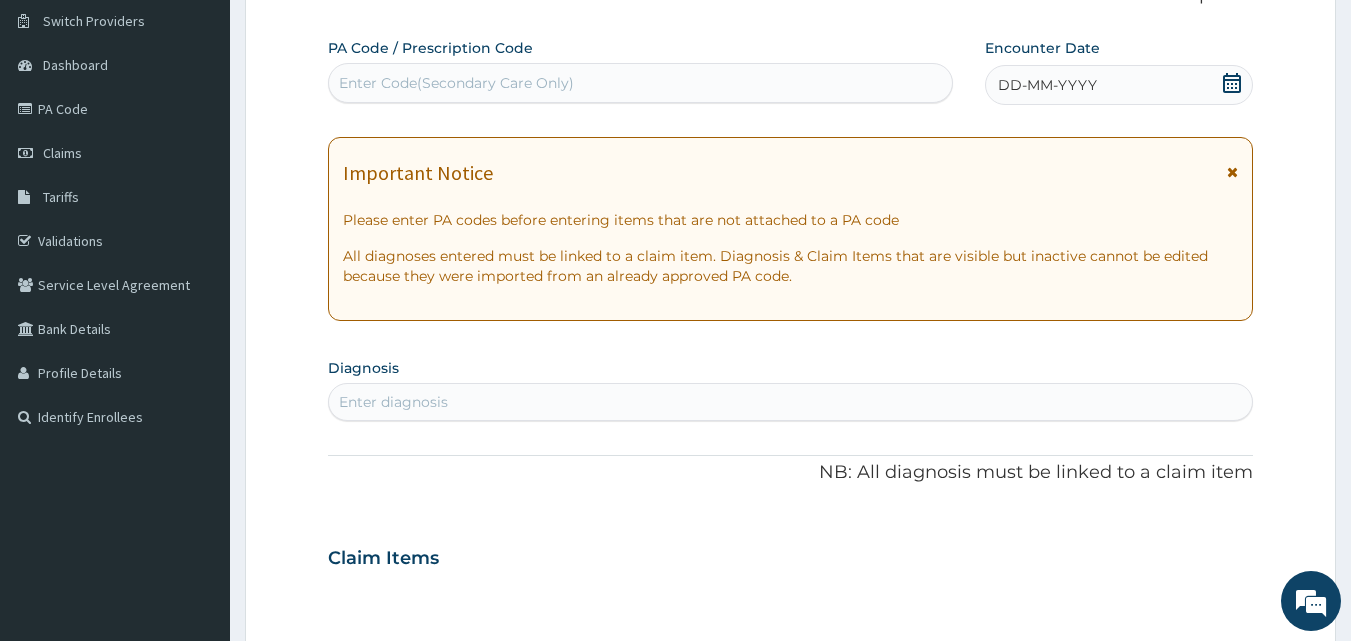 click on "Enter diagnosis" at bounding box center (791, 402) 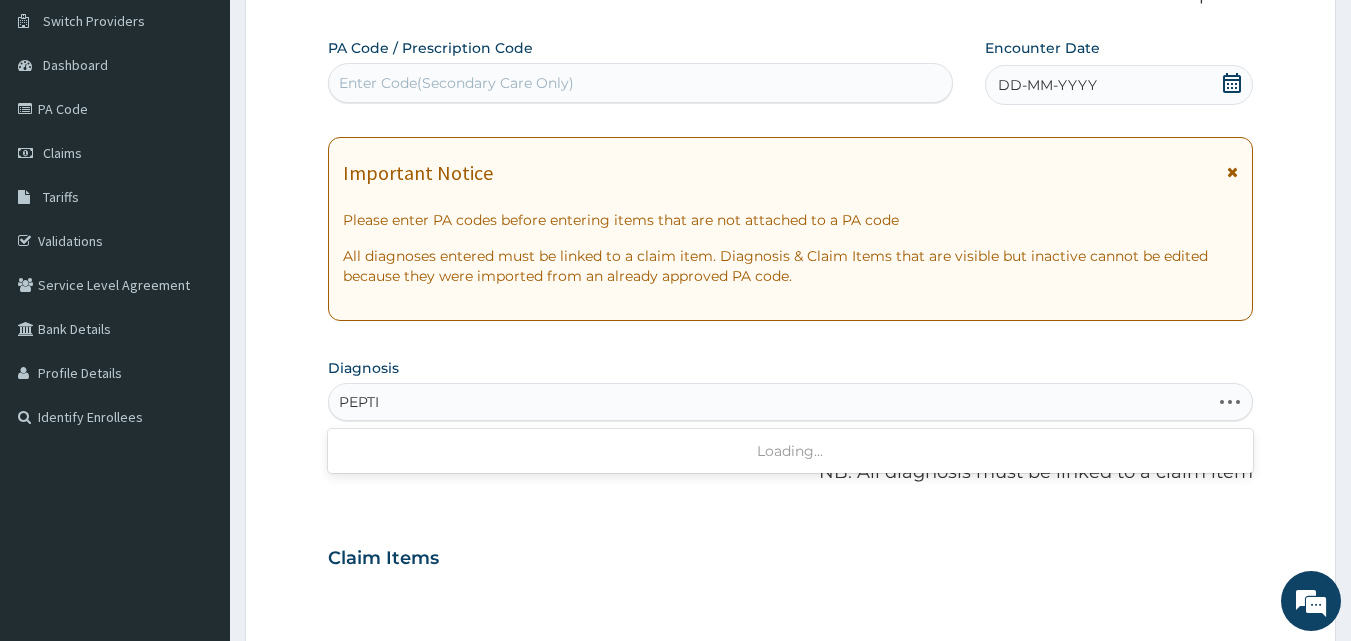type on "PEPTIC" 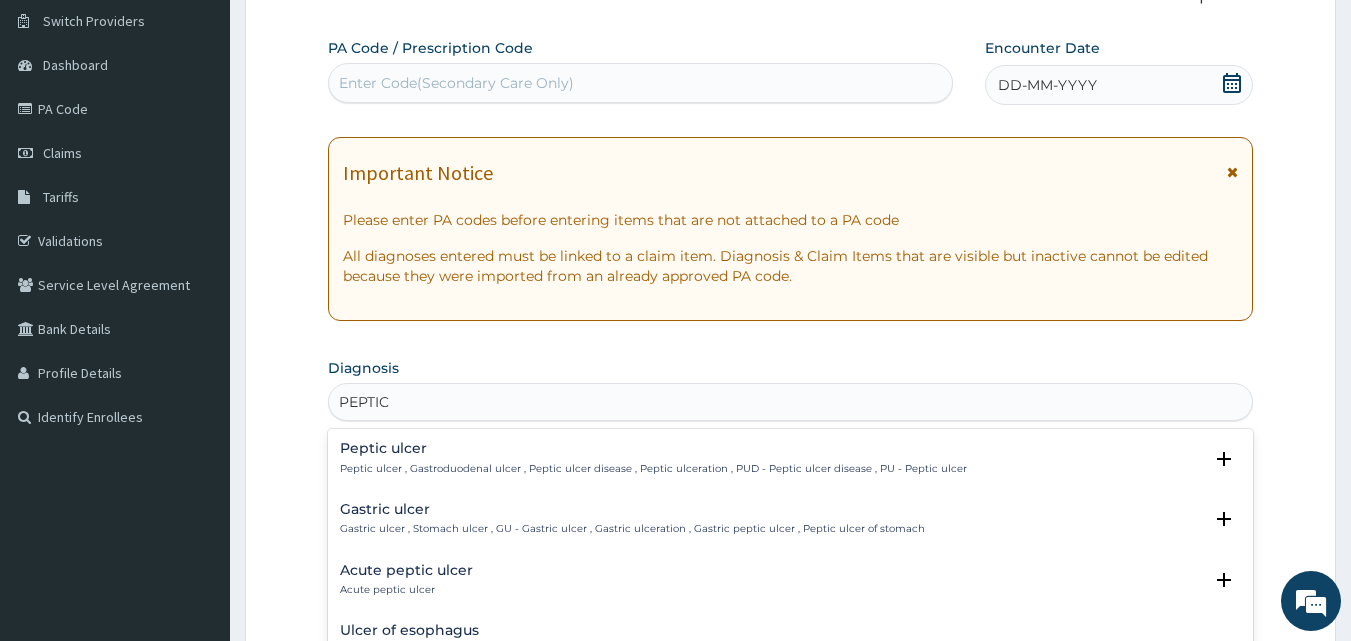 click on "Peptic ulcer" at bounding box center [653, 448] 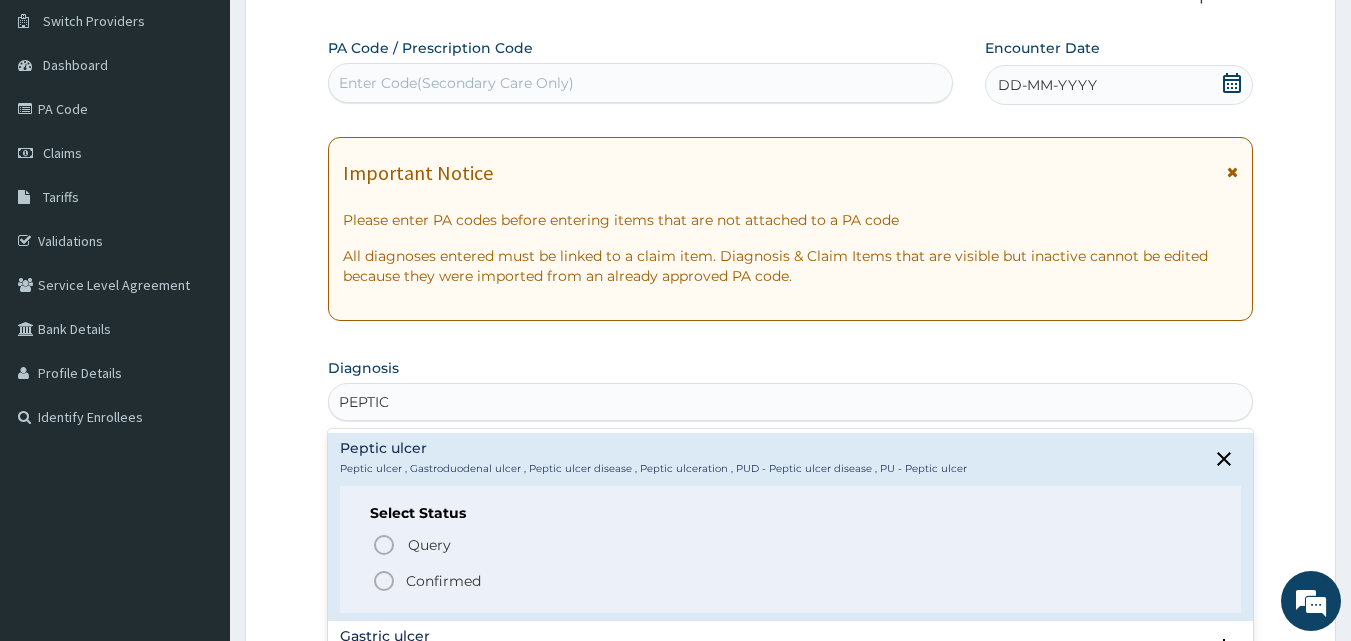 click on "Confirmed" at bounding box center (443, 581) 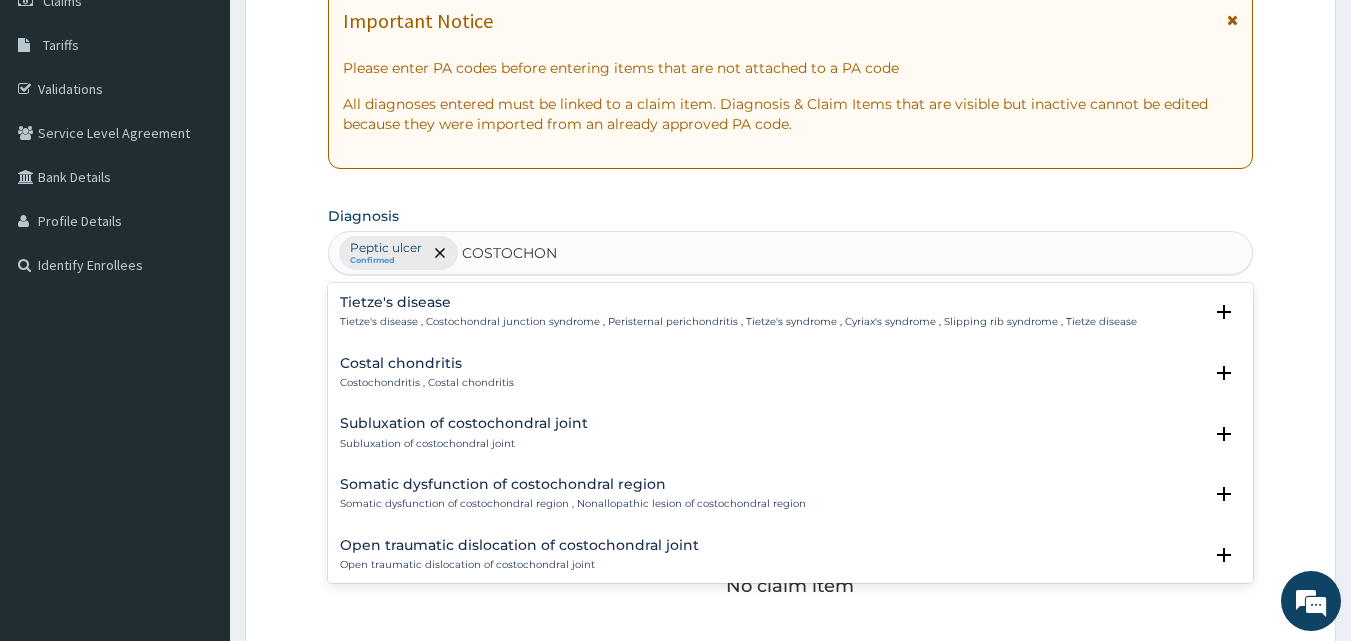scroll, scrollTop: 325, scrollLeft: 0, axis: vertical 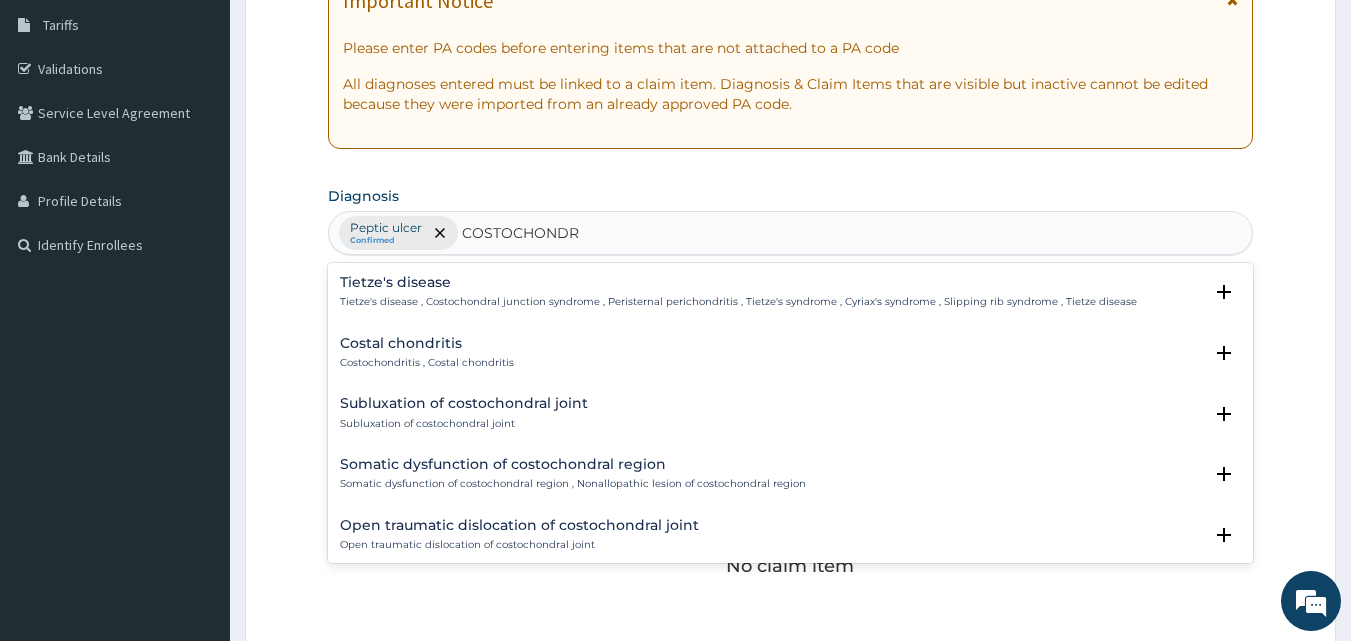 type on "COSTOCHONDRI" 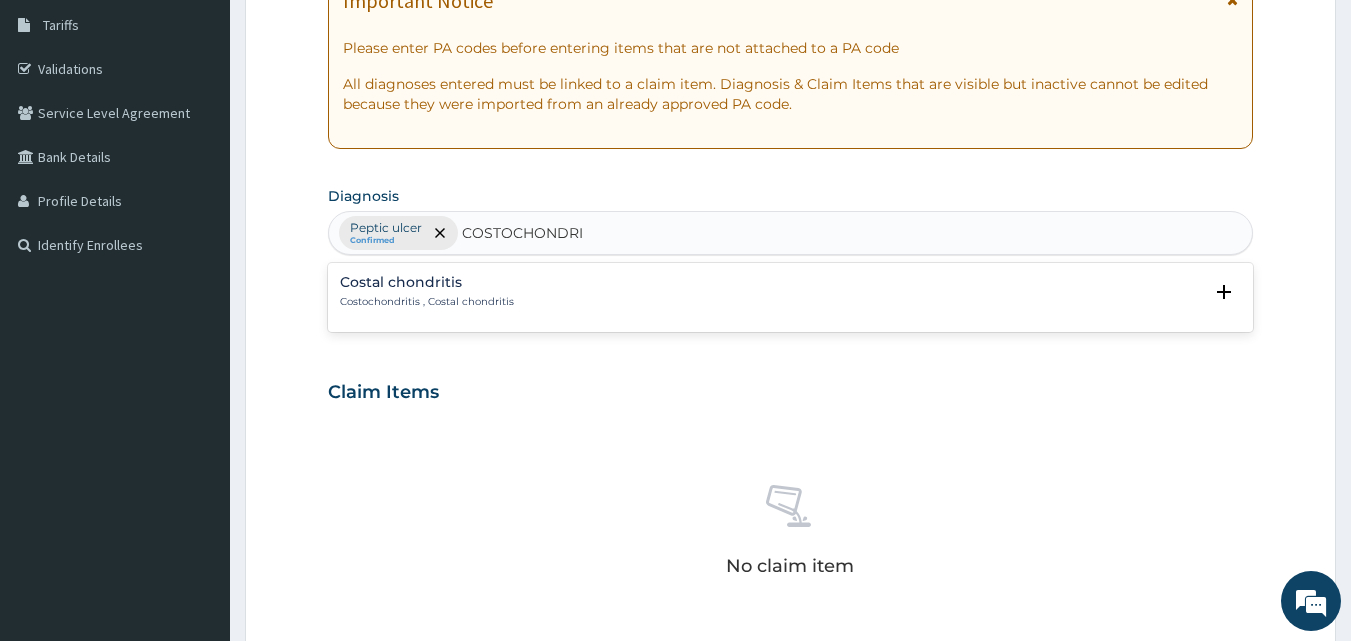 click on "Costal chondritis Costochondritis , Costal chondritis" at bounding box center [427, 292] 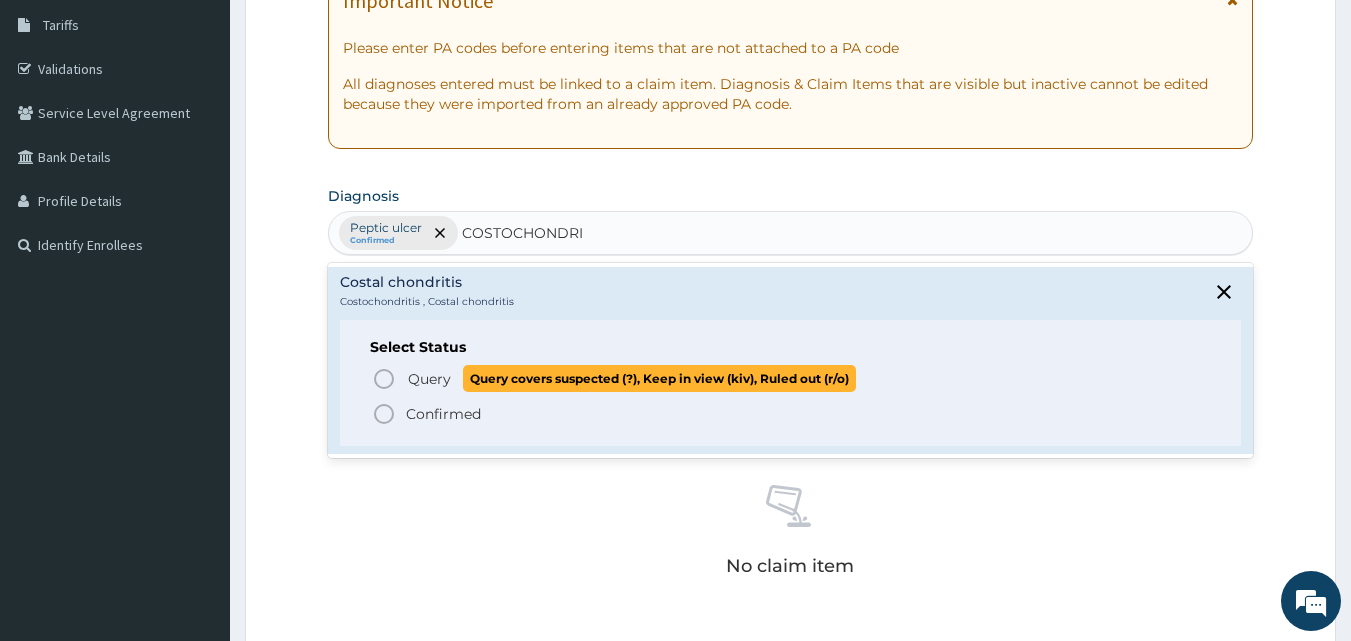 click on "Query" at bounding box center [429, 379] 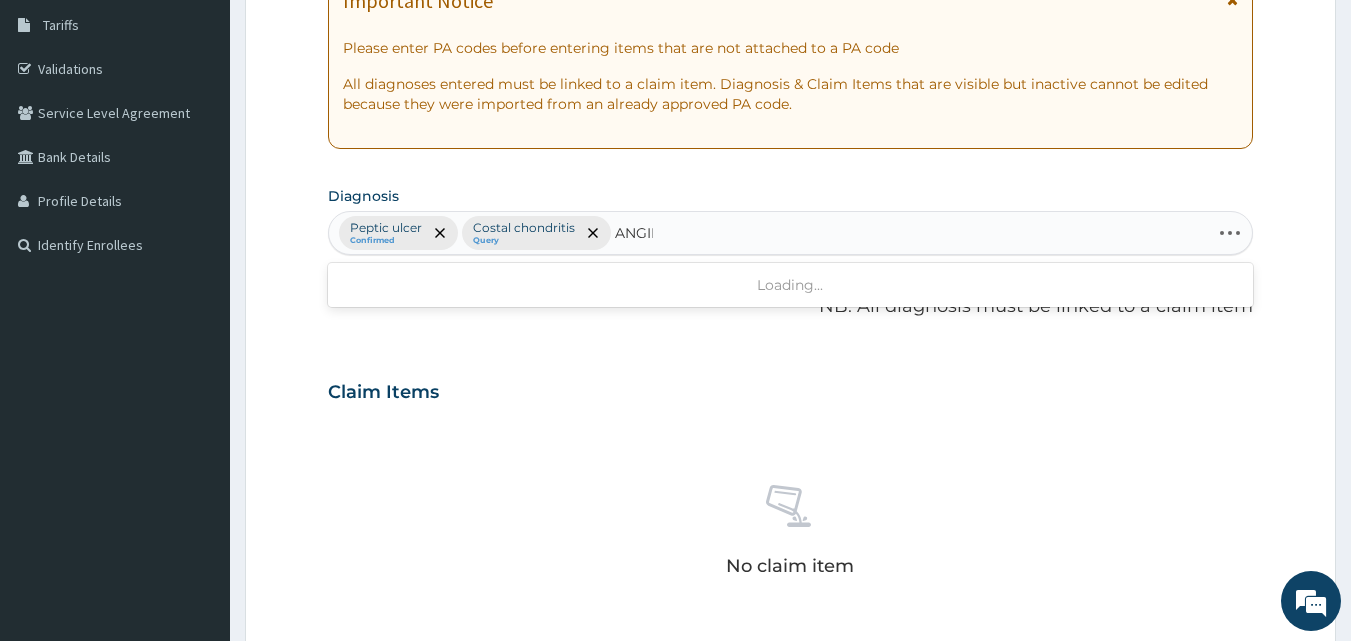 type on "ANGINA" 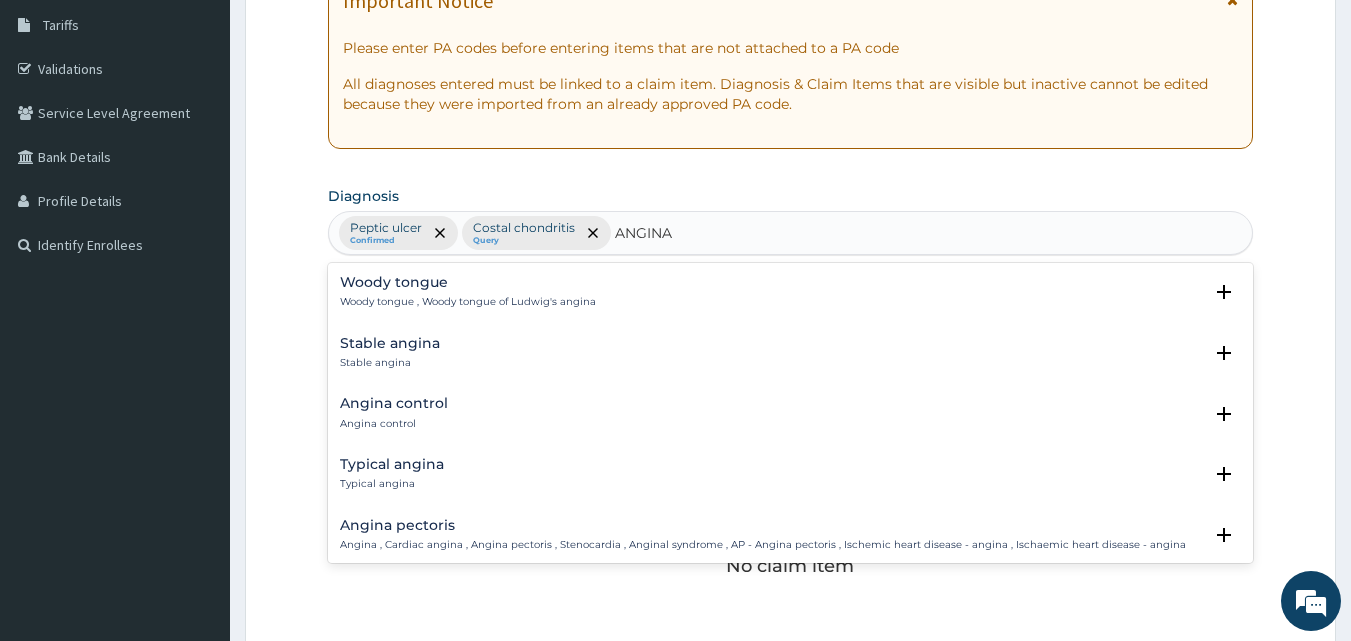 click on "Angina control" at bounding box center [394, 403] 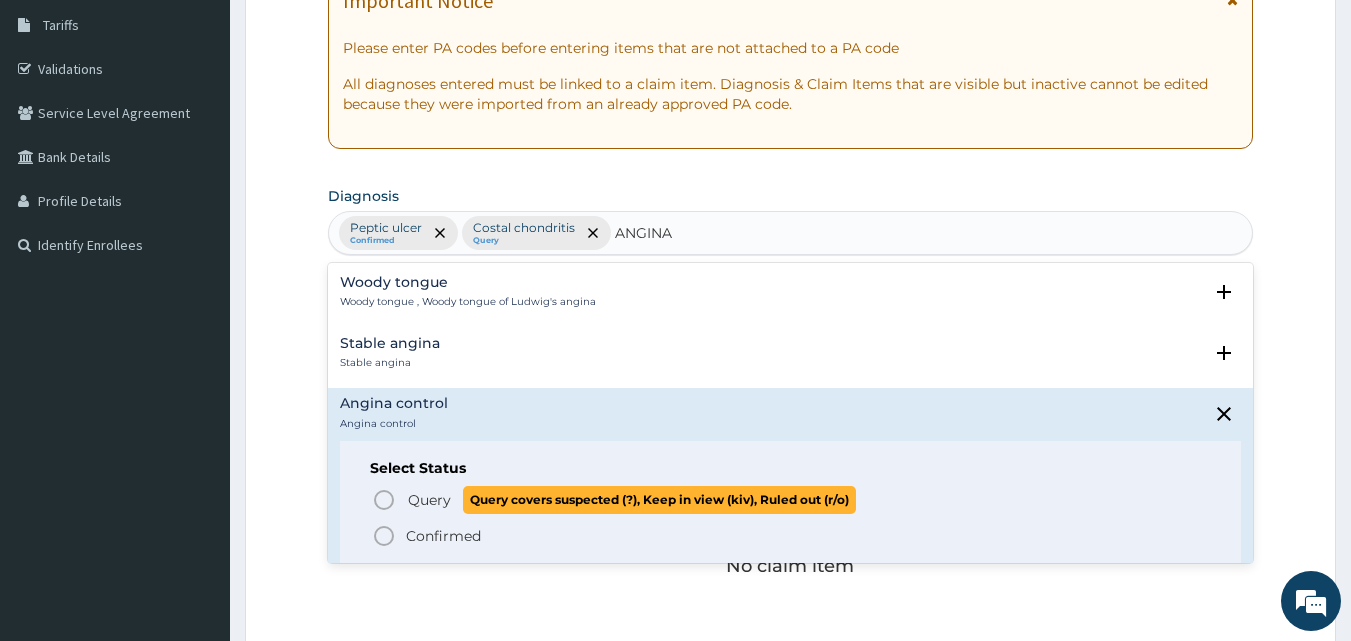 click on "Query" at bounding box center (429, 500) 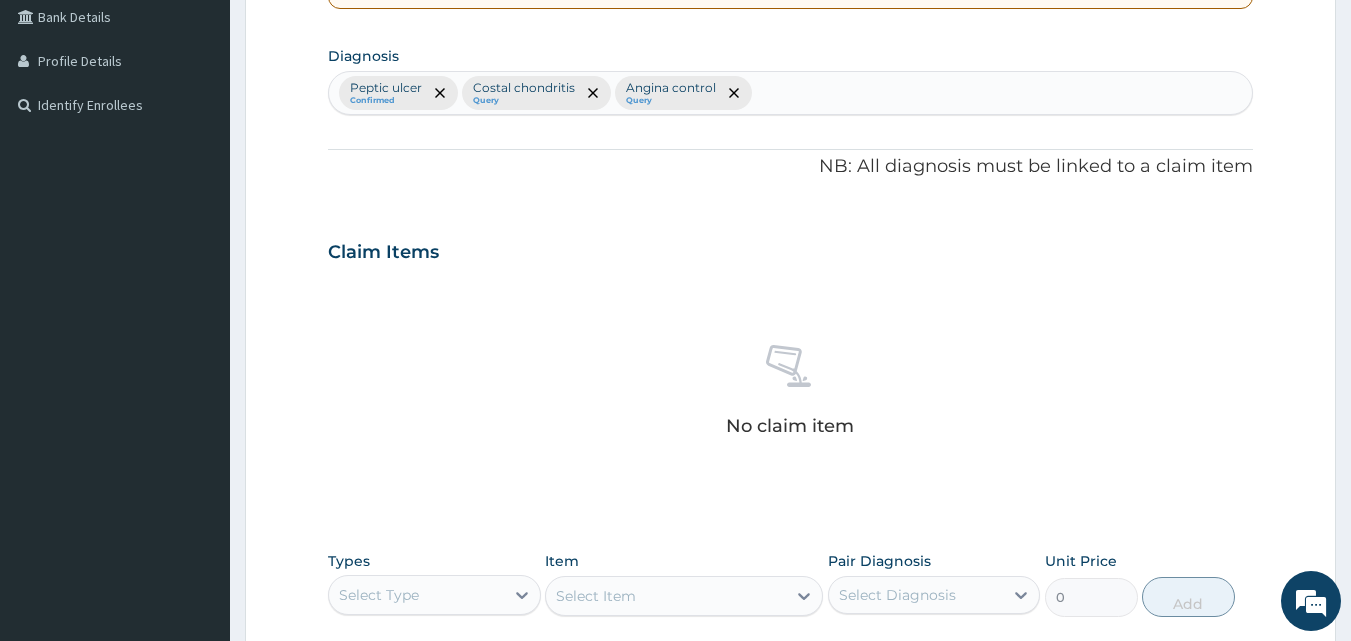 scroll, scrollTop: 460, scrollLeft: 0, axis: vertical 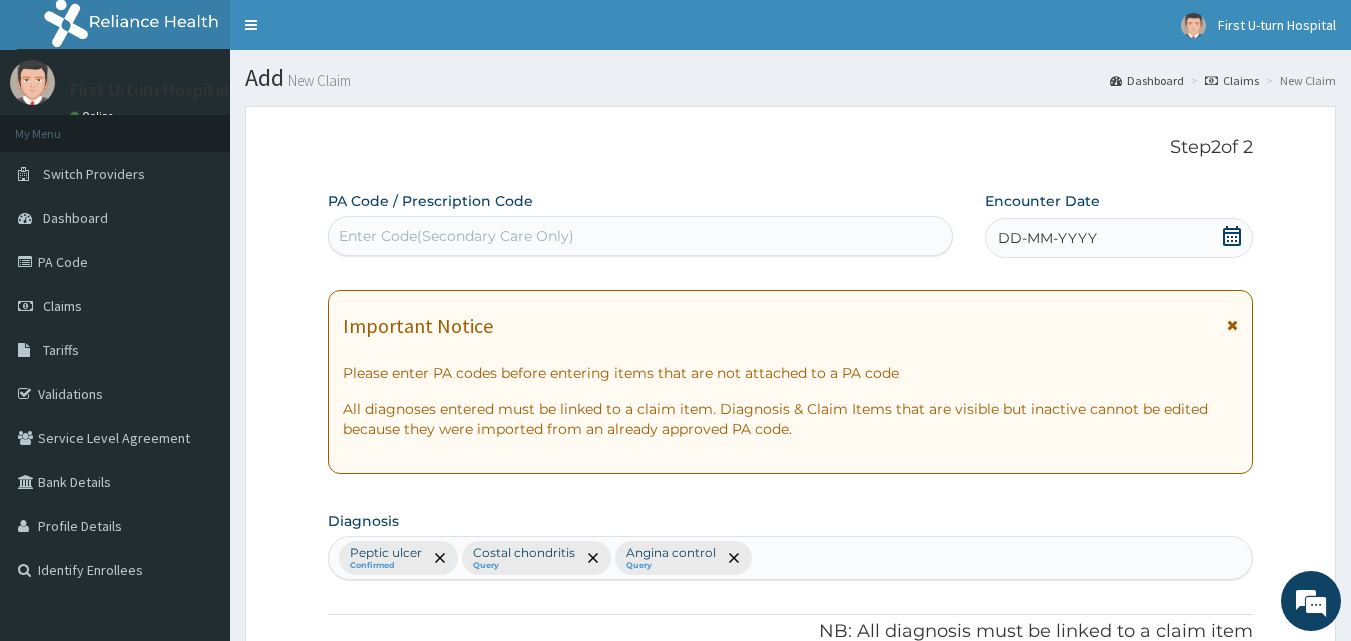 click on "Enter Code(Secondary Care Only)" at bounding box center [456, 236] 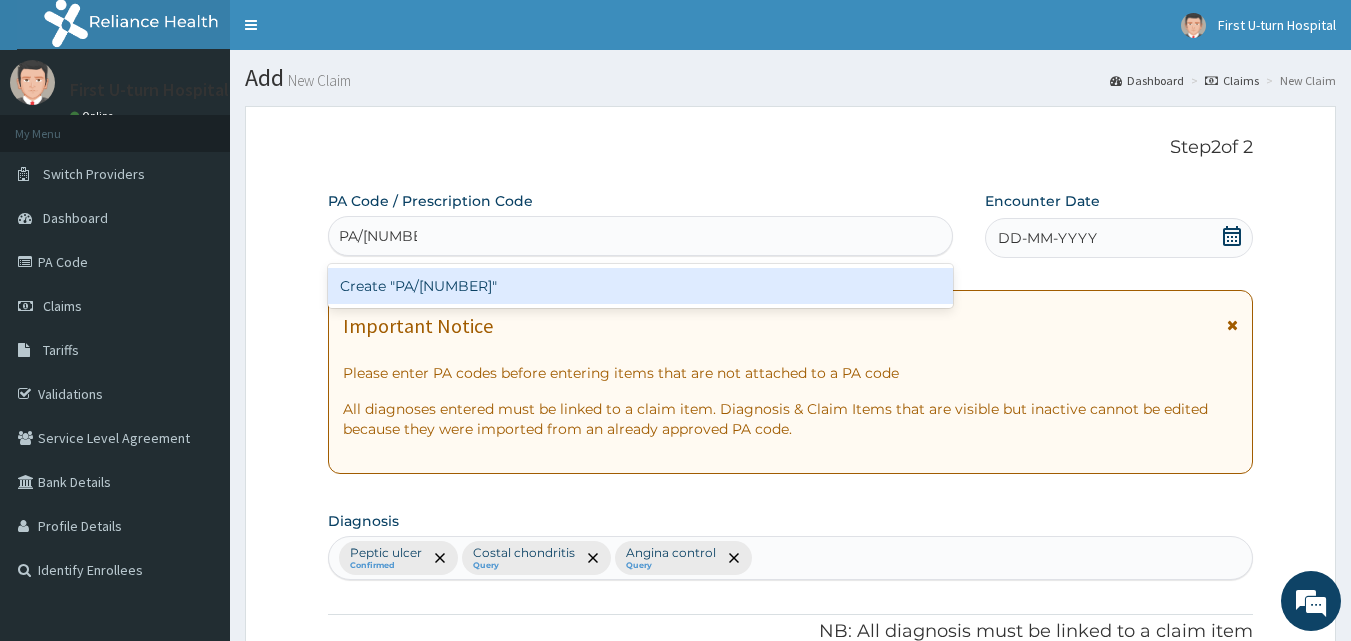 click on "Create "PA/[NUMBER]"" at bounding box center [641, 286] 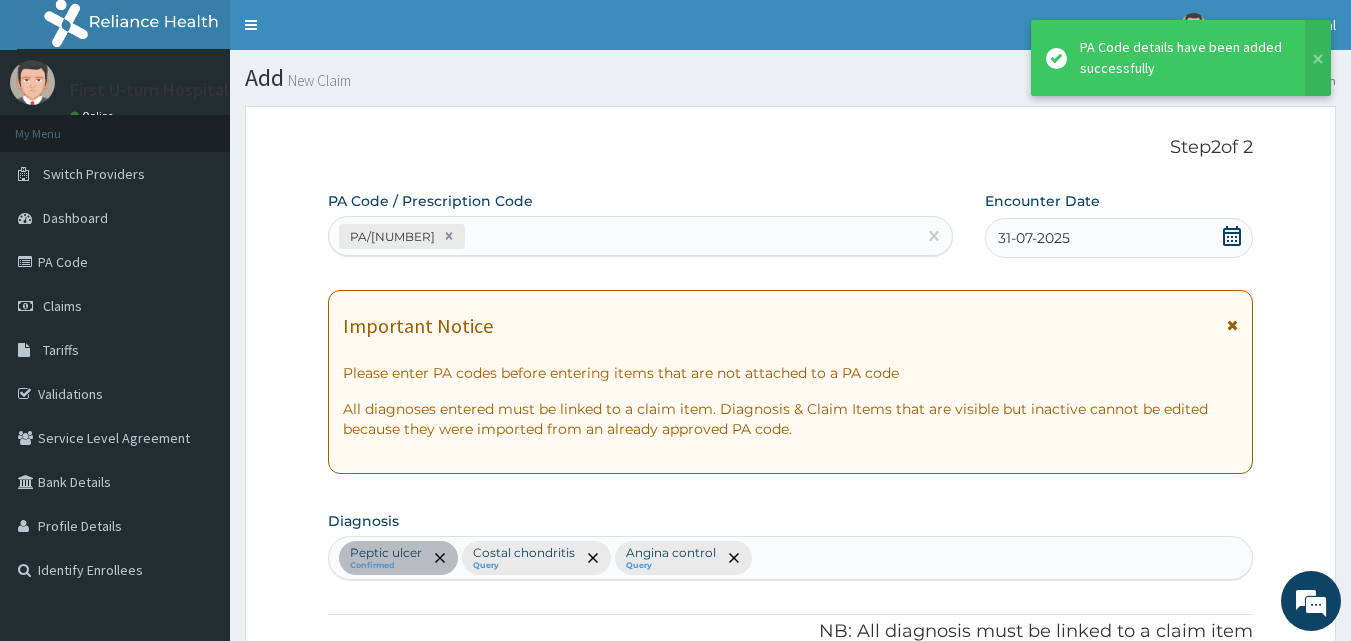 scroll, scrollTop: 512, scrollLeft: 0, axis: vertical 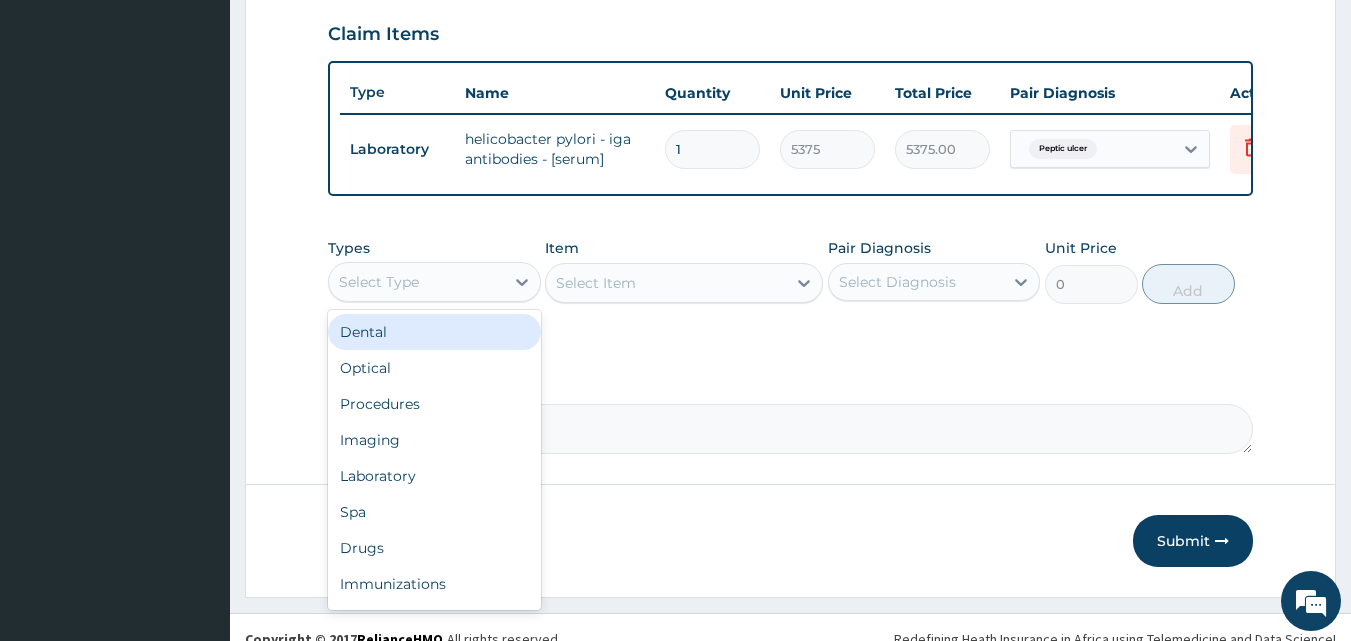 click on "Select Type" at bounding box center [416, 282] 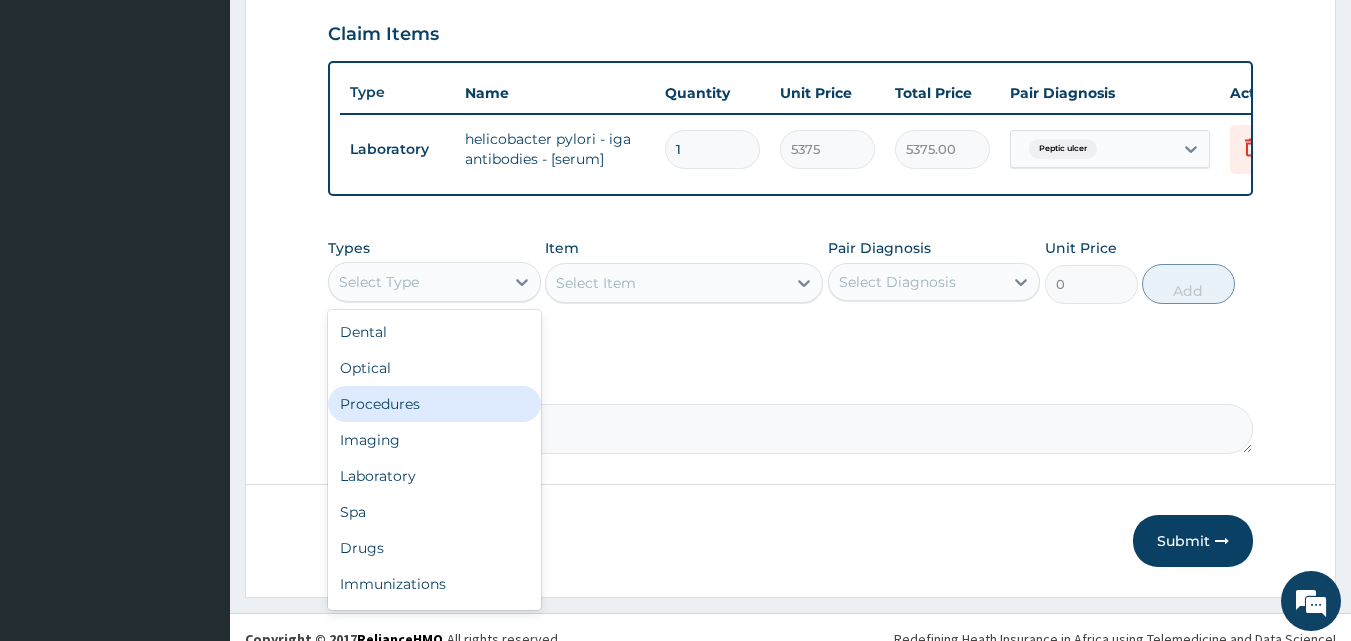 click on "Procedures" at bounding box center [434, 404] 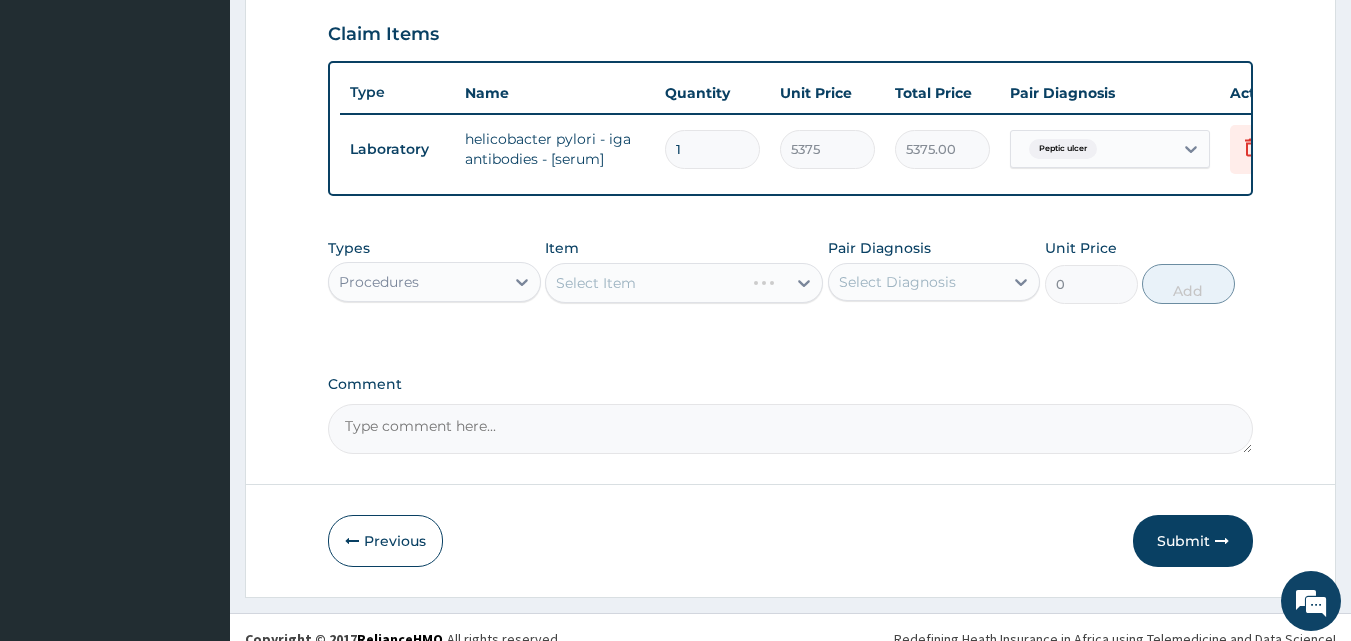 click on "Select Item" at bounding box center [684, 283] 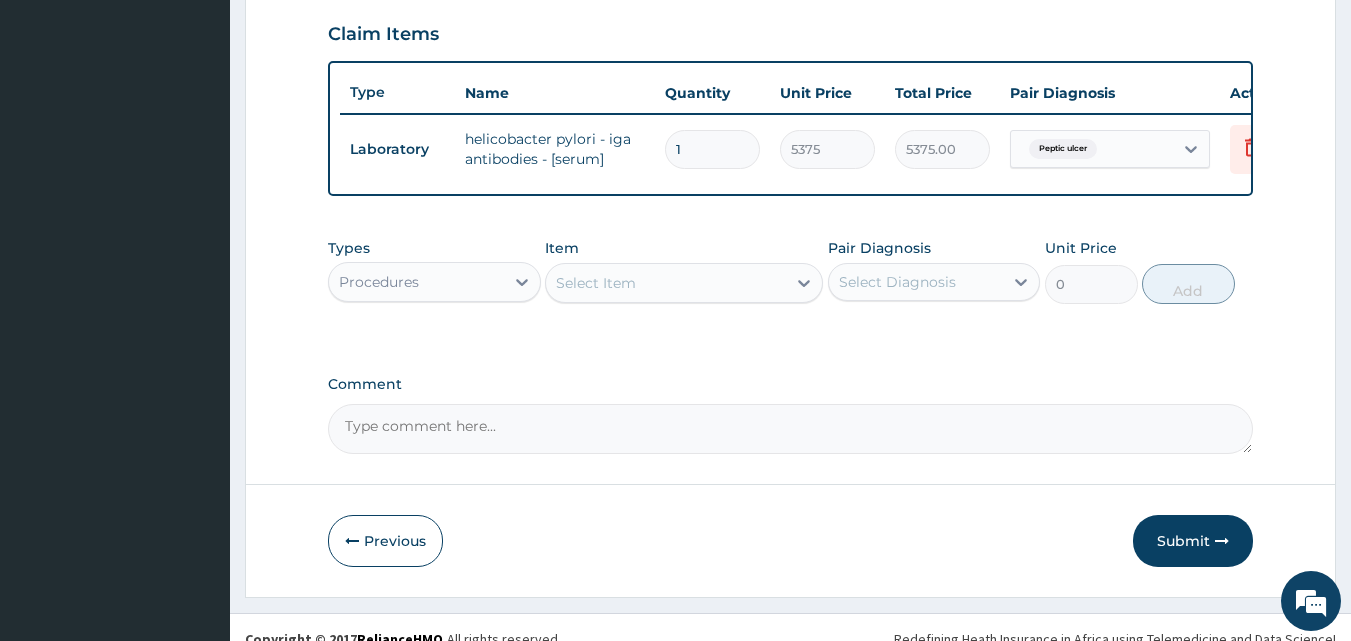 click on "Select Item" at bounding box center (666, 283) 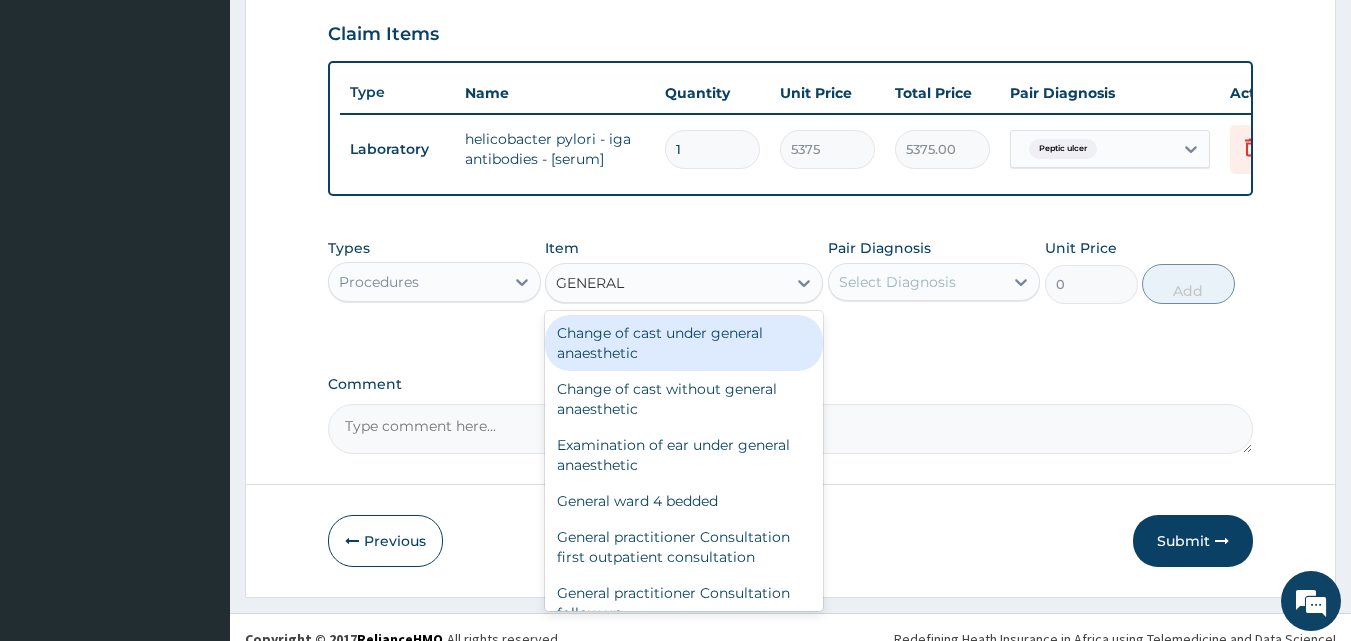 type on "GENERAL P" 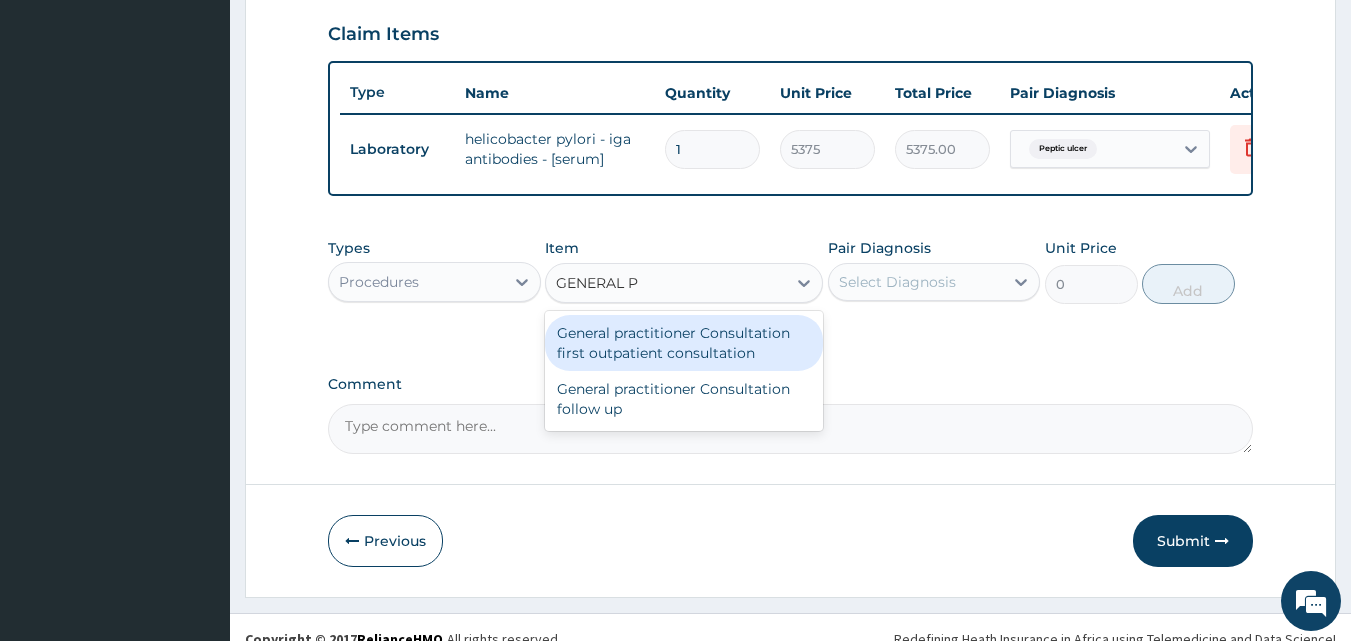 click on "General practitioner Consultation first outpatient consultation" at bounding box center [684, 343] 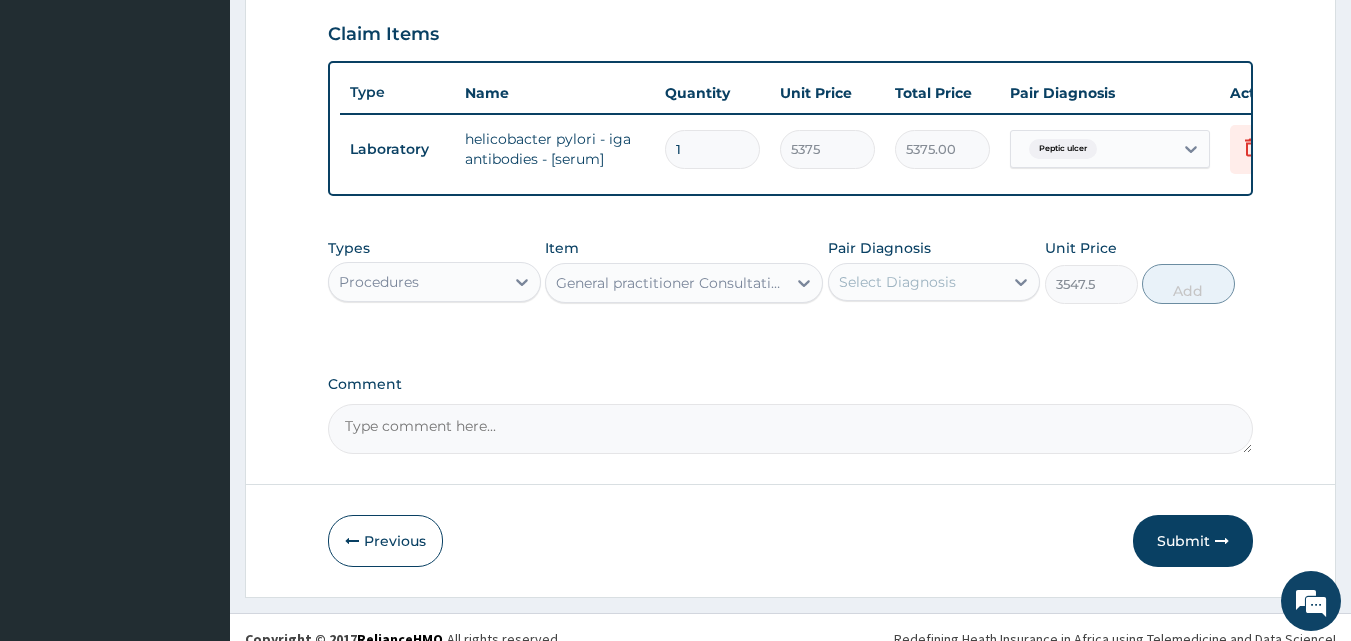 click on "Select Diagnosis" at bounding box center (897, 282) 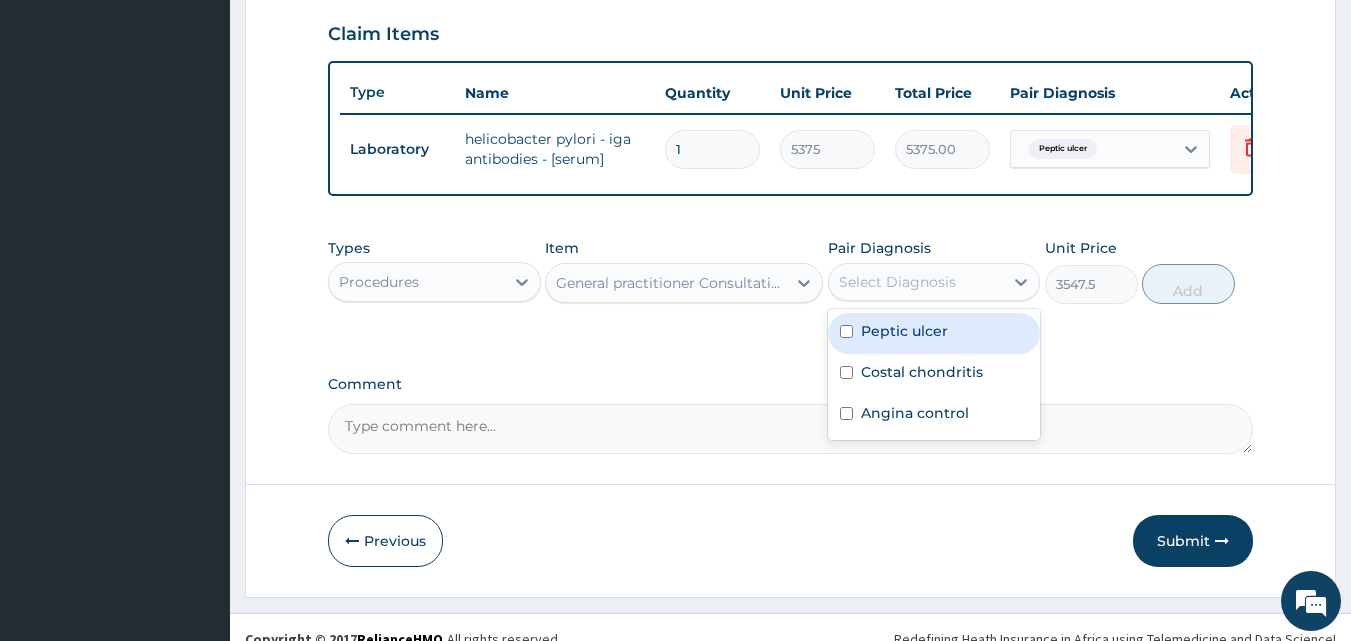 click at bounding box center [846, 331] 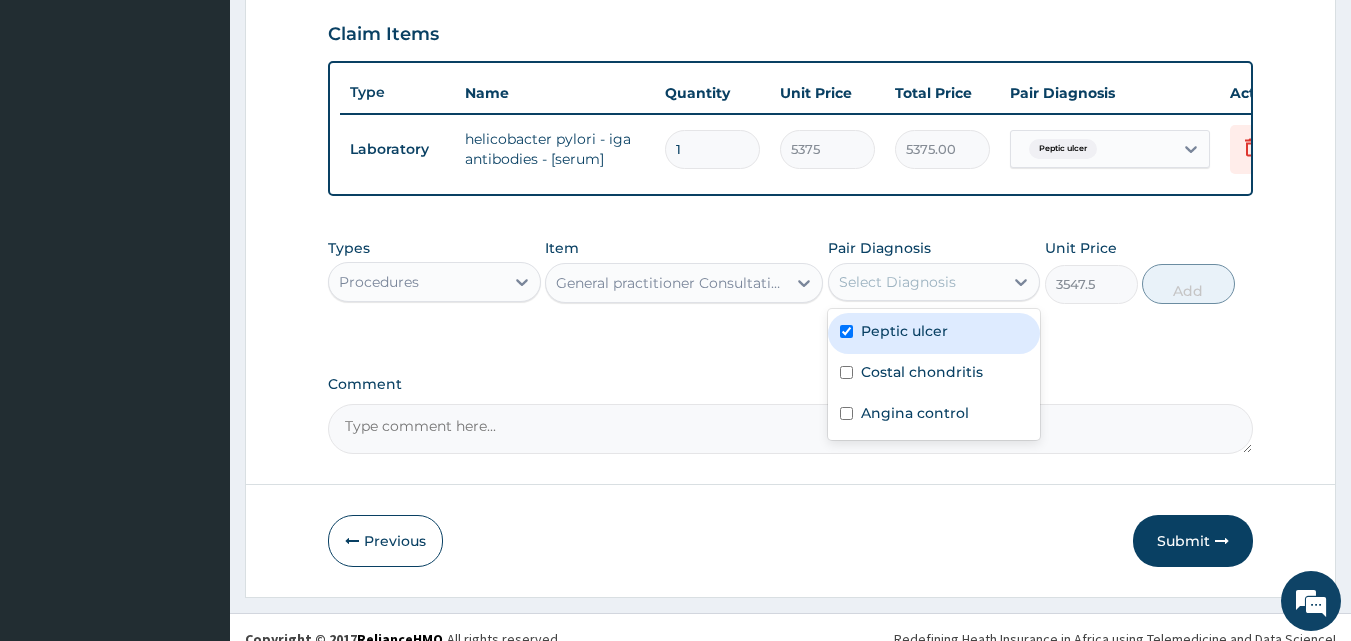 checkbox on "true" 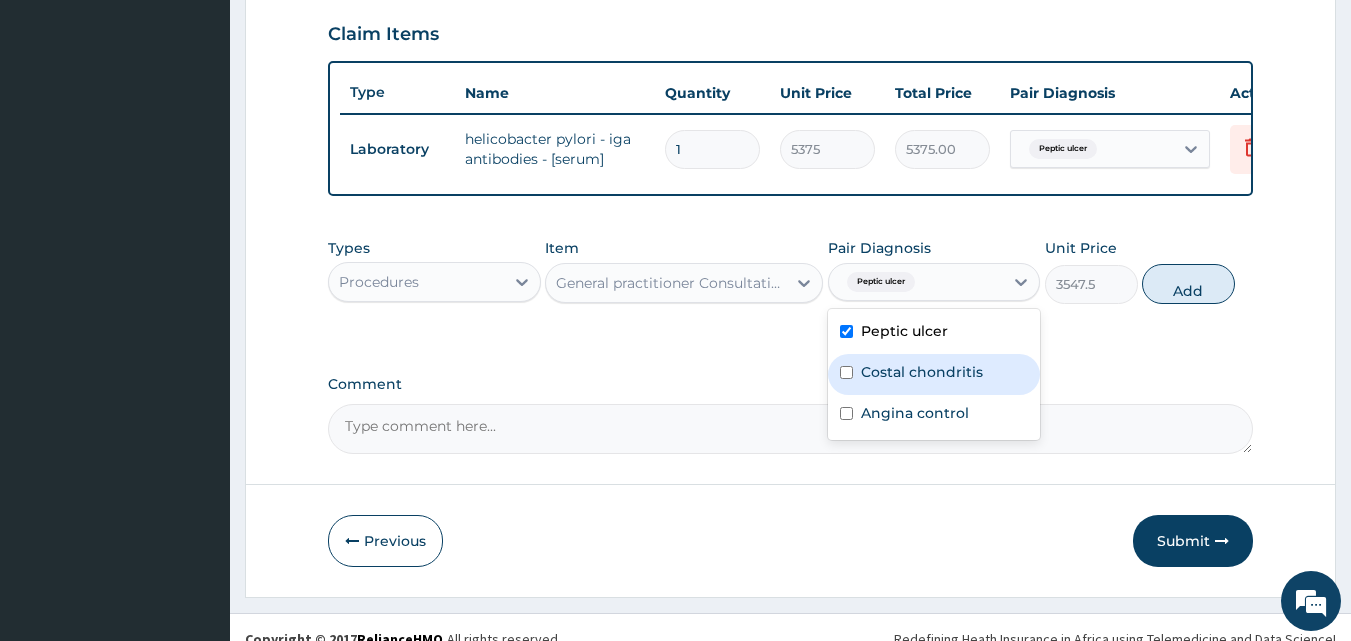 click on "Costal chondritis" at bounding box center [934, 374] 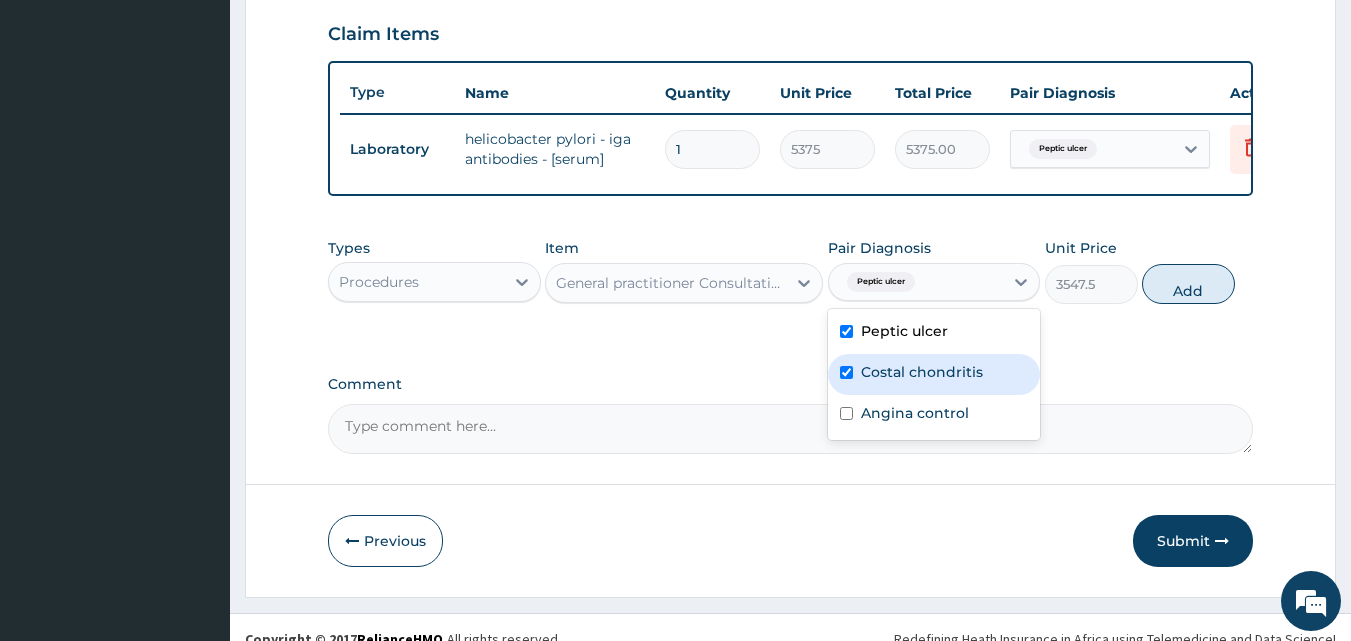 checkbox on "true" 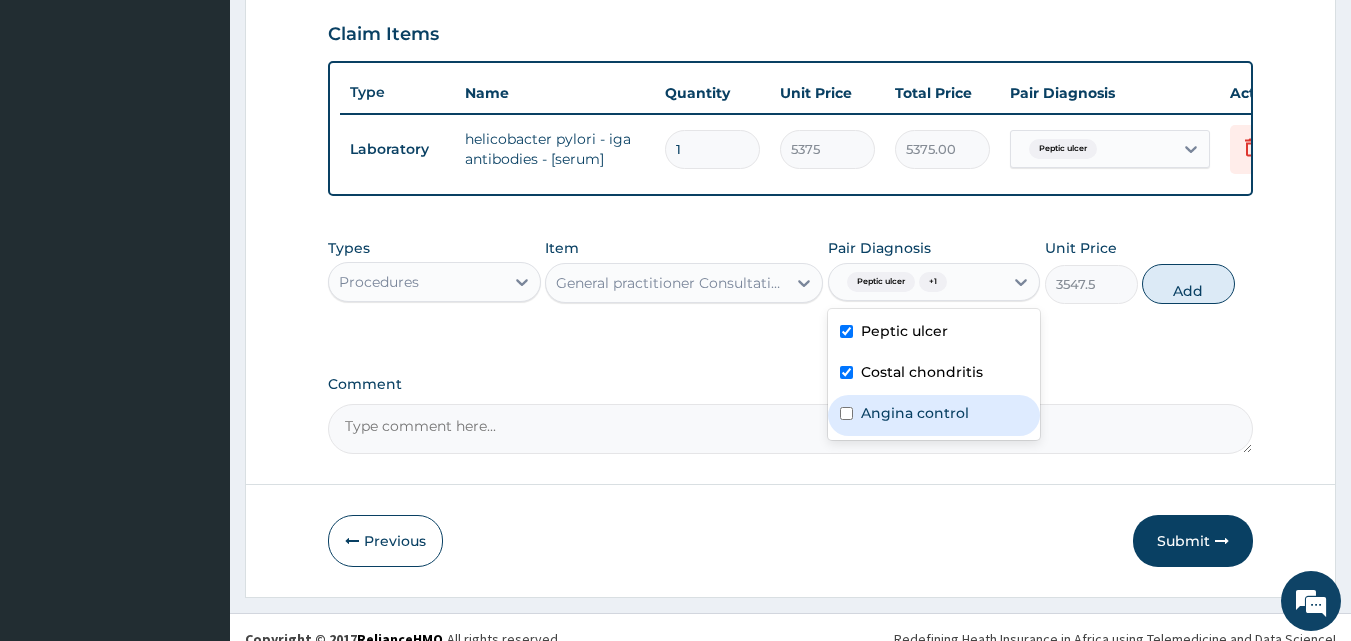 click at bounding box center [846, 413] 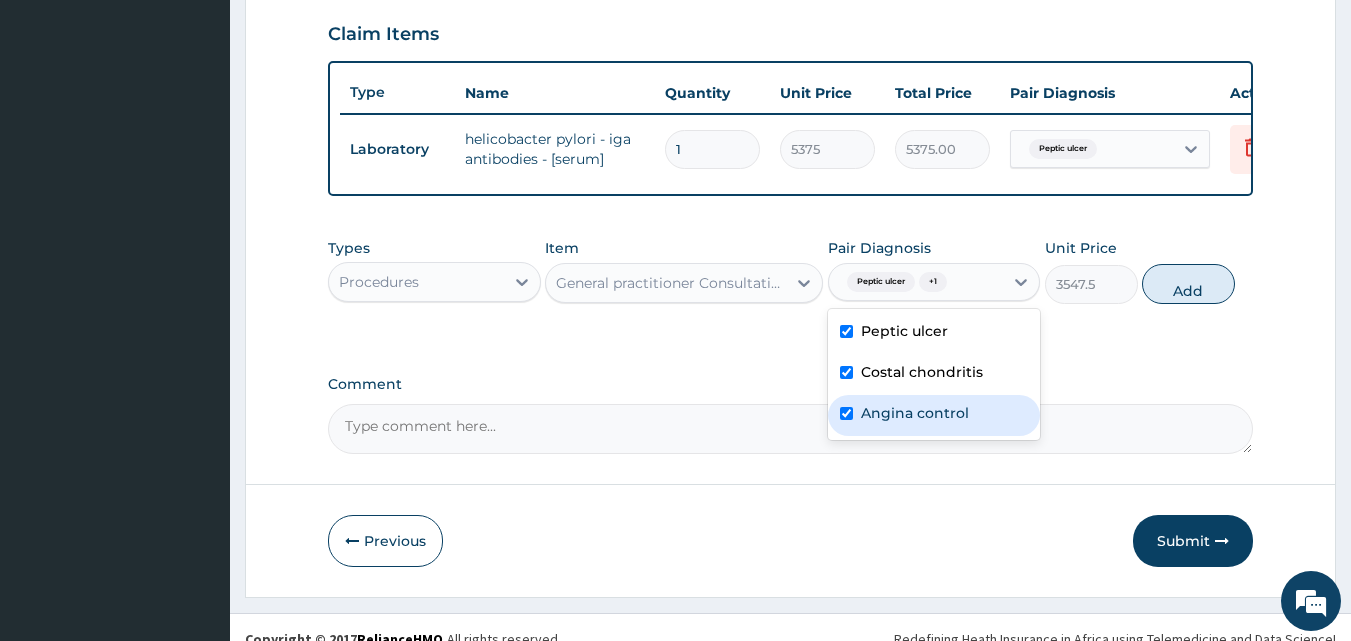 checkbox on "true" 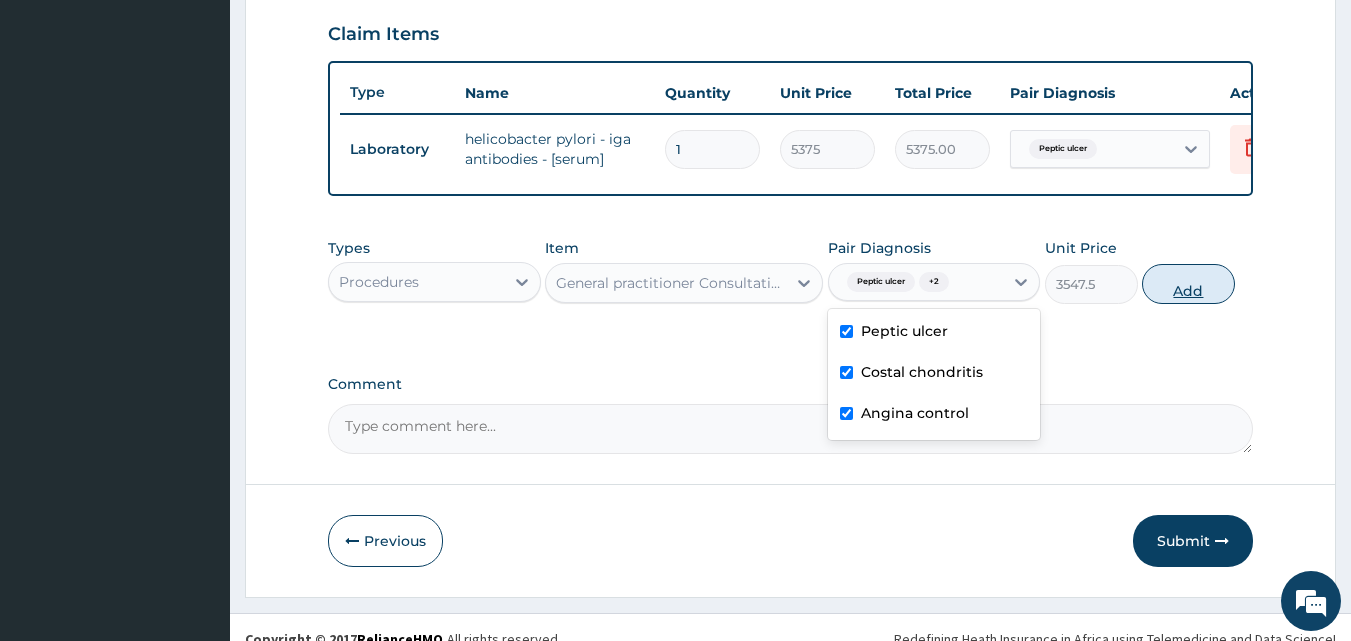 click on "Add" at bounding box center (1188, 284) 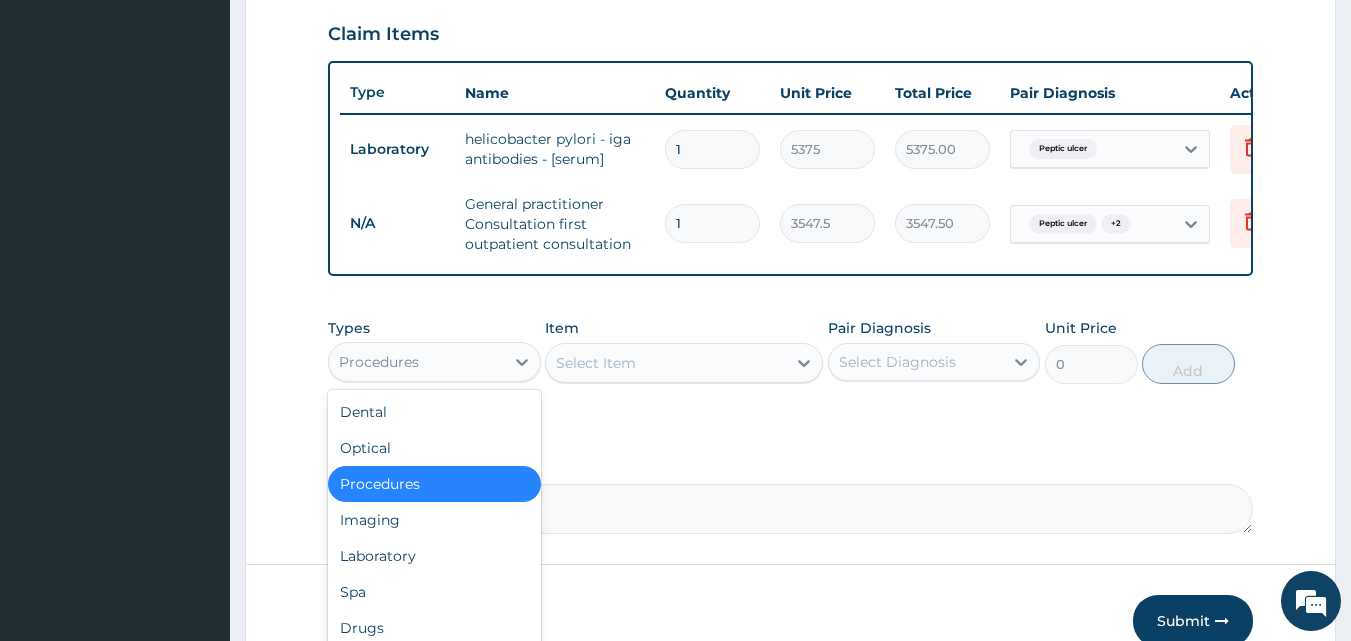 click on "Procedures" at bounding box center (379, 362) 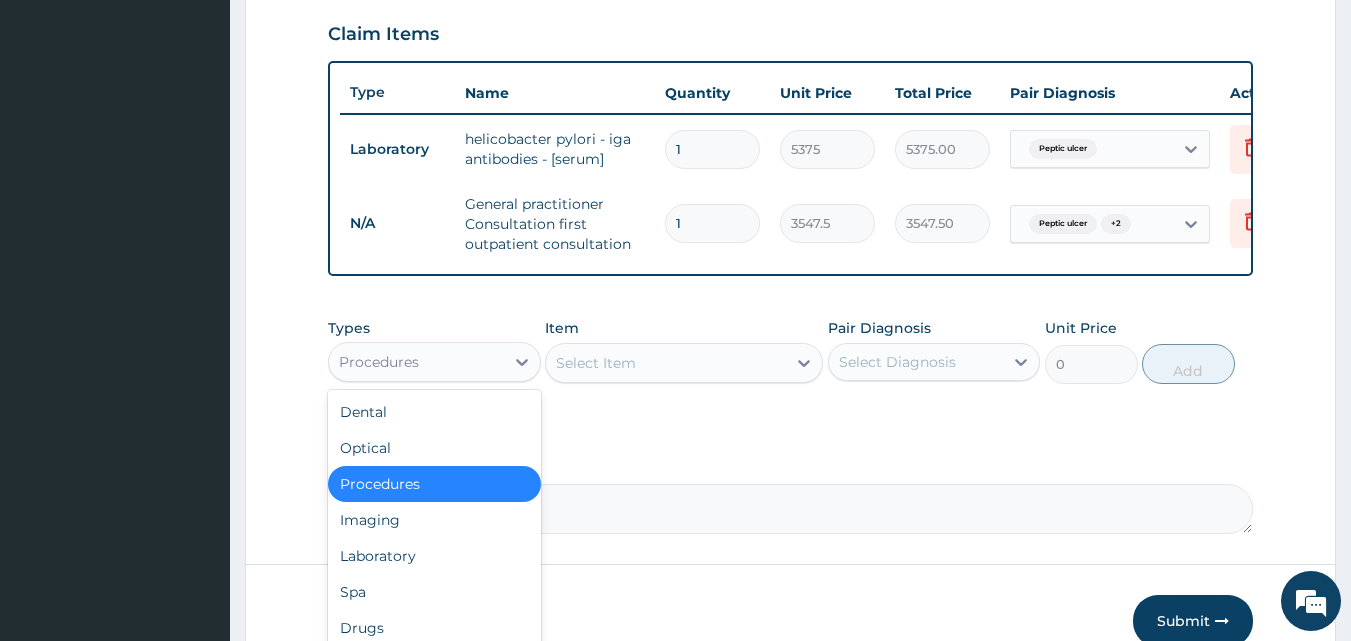 scroll, scrollTop: 801, scrollLeft: 0, axis: vertical 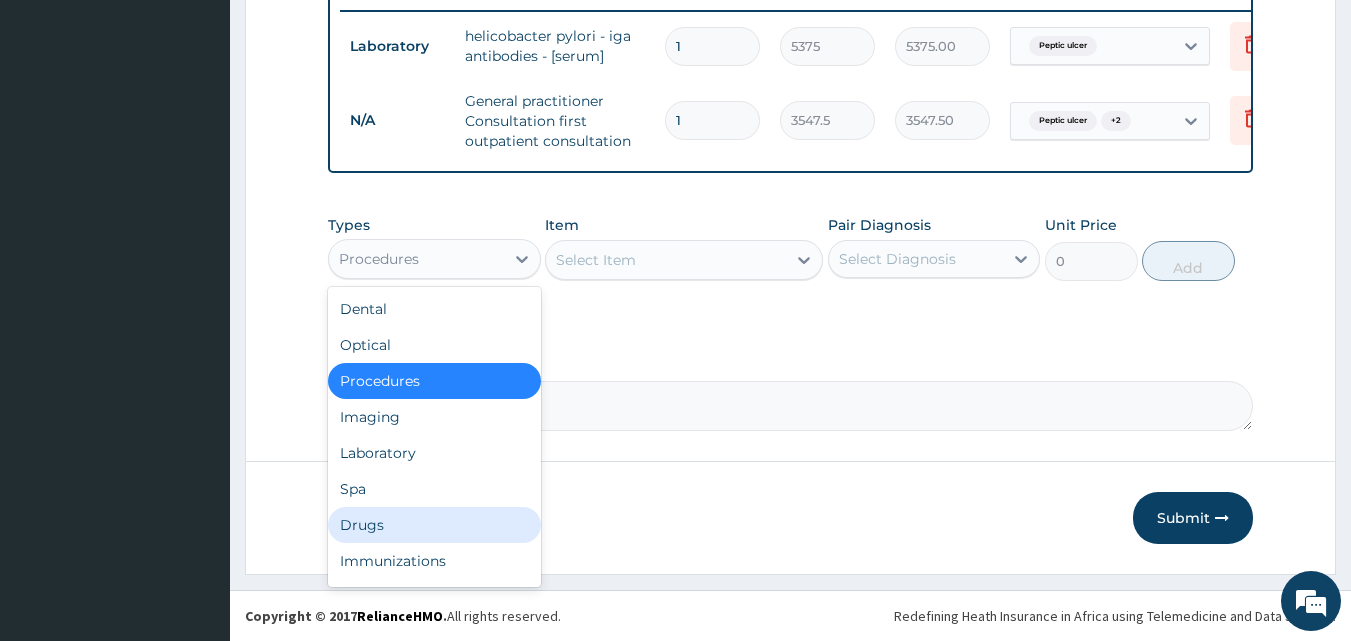 click on "Drugs" at bounding box center [434, 525] 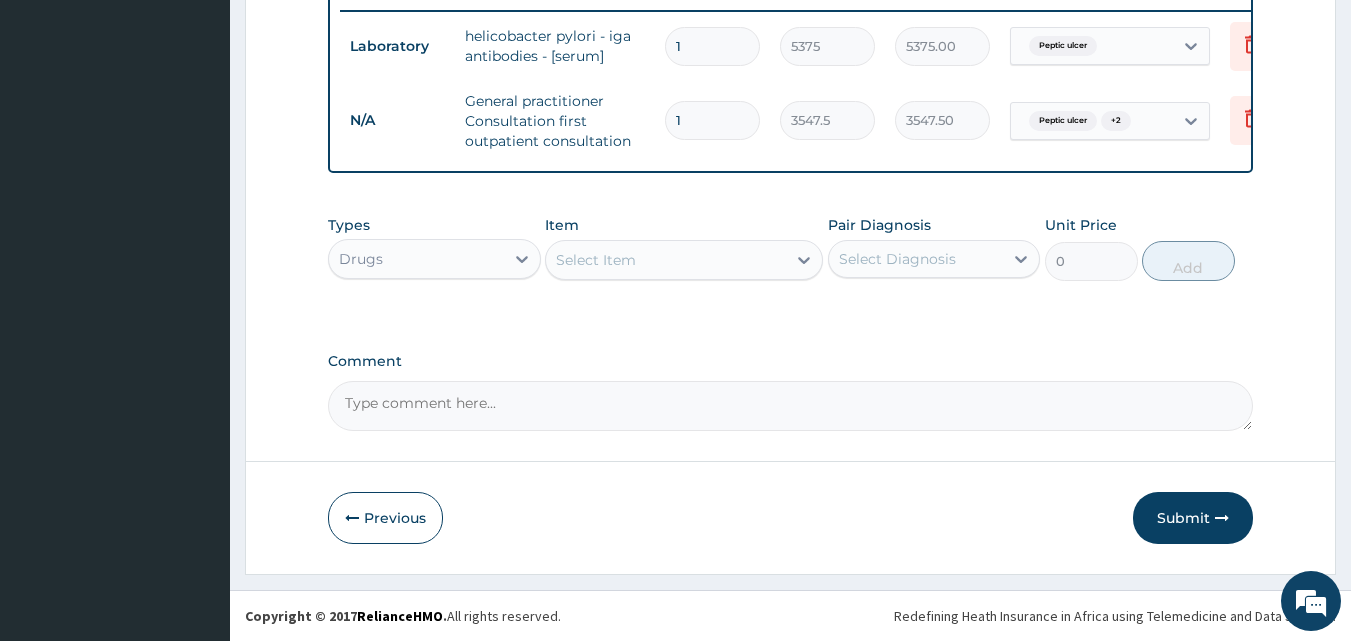 click on "Select Item" at bounding box center [684, 260] 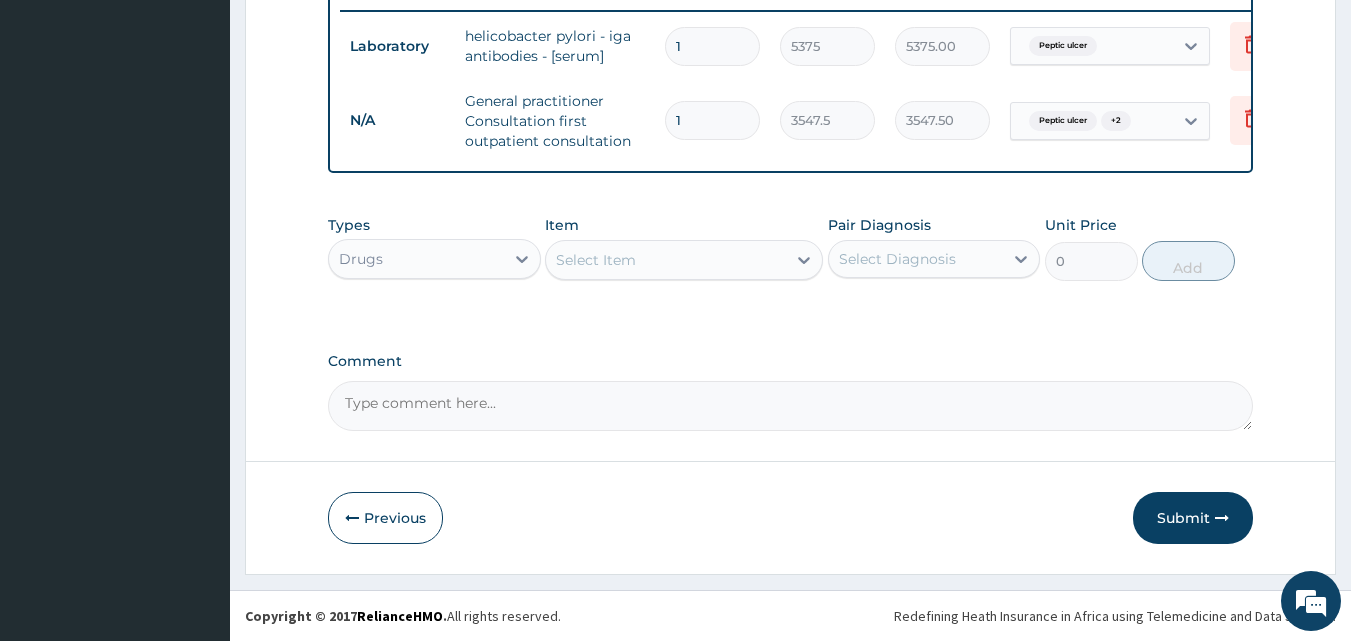 click on "Select Item" at bounding box center [666, 260] 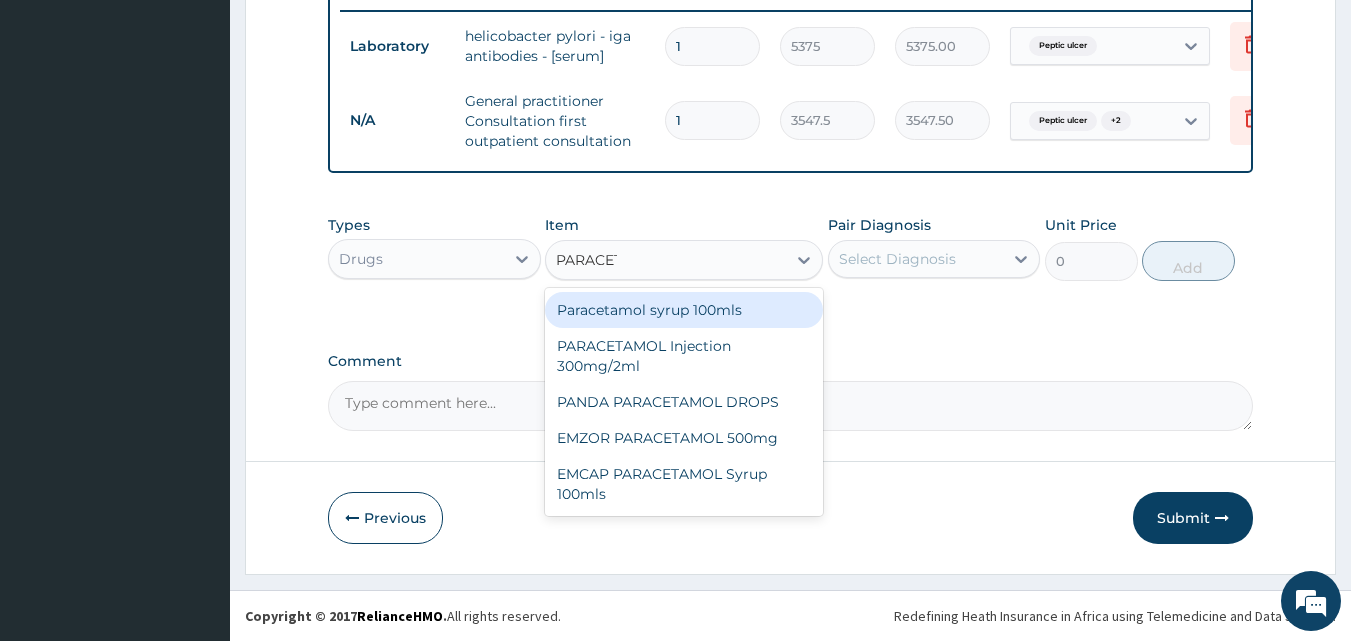 type on "PARACETA" 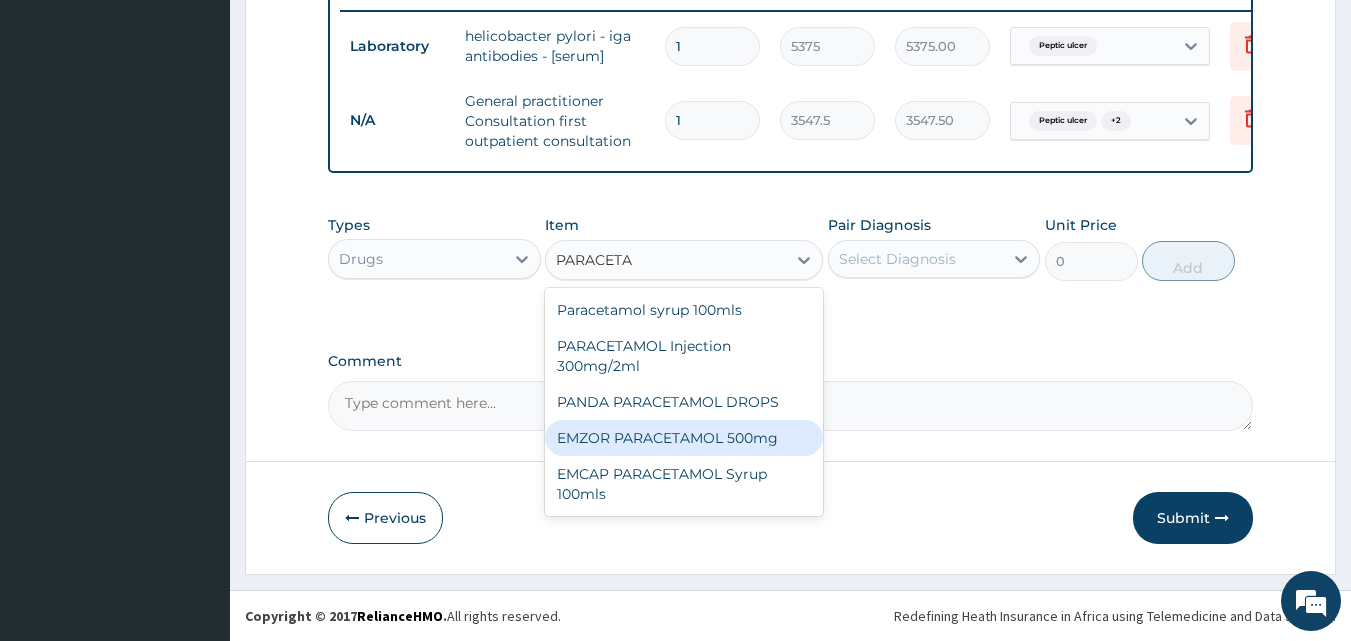 click on "EMZOR PARACETAMOL 500mg" at bounding box center (684, 438) 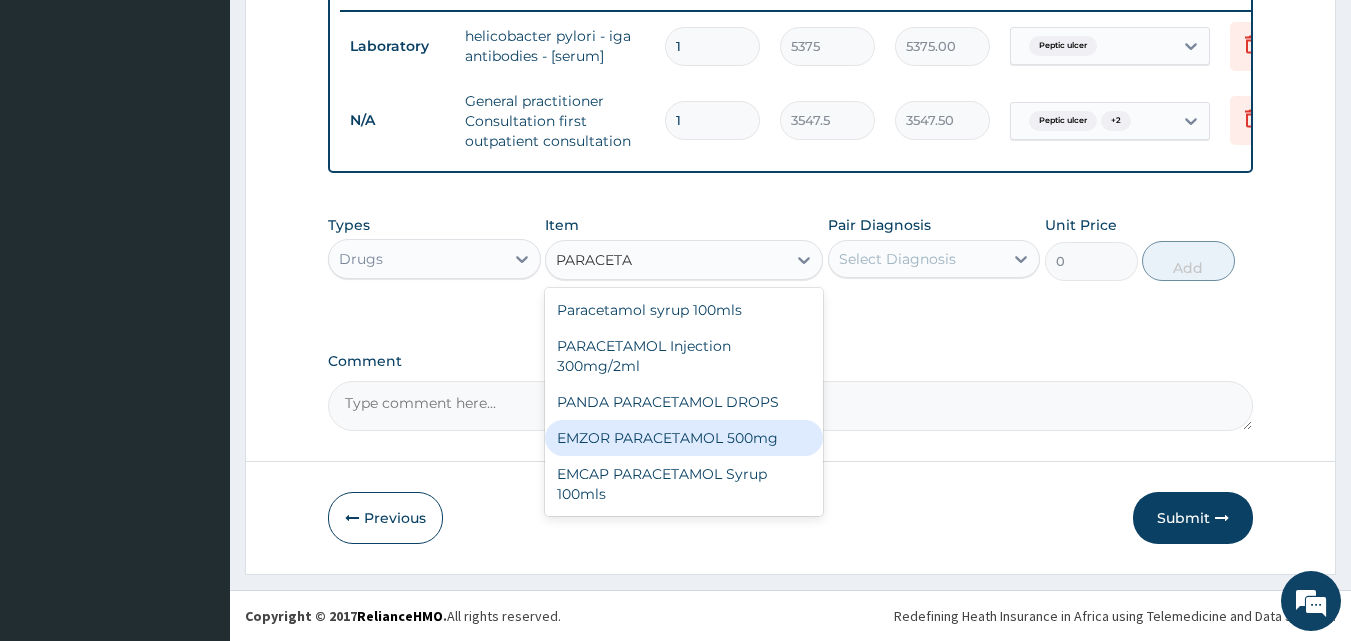 type 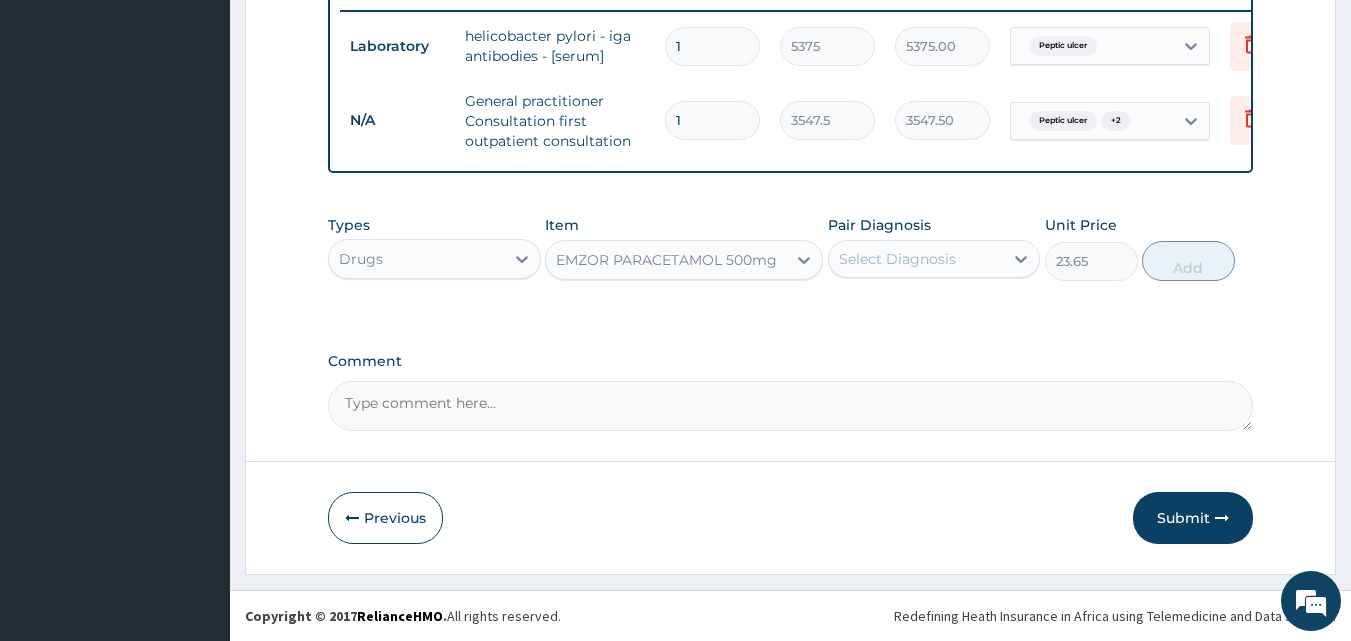 click on "Select Diagnosis" at bounding box center (916, 259) 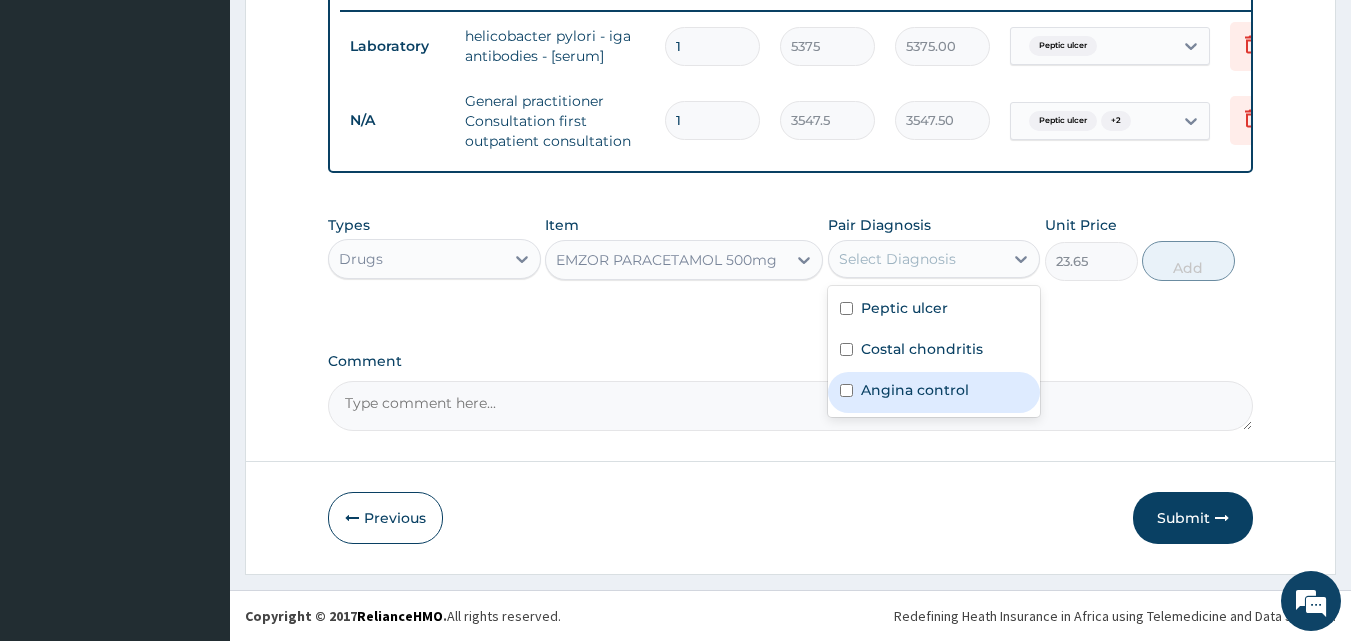 click on "Angina control" at bounding box center [915, 390] 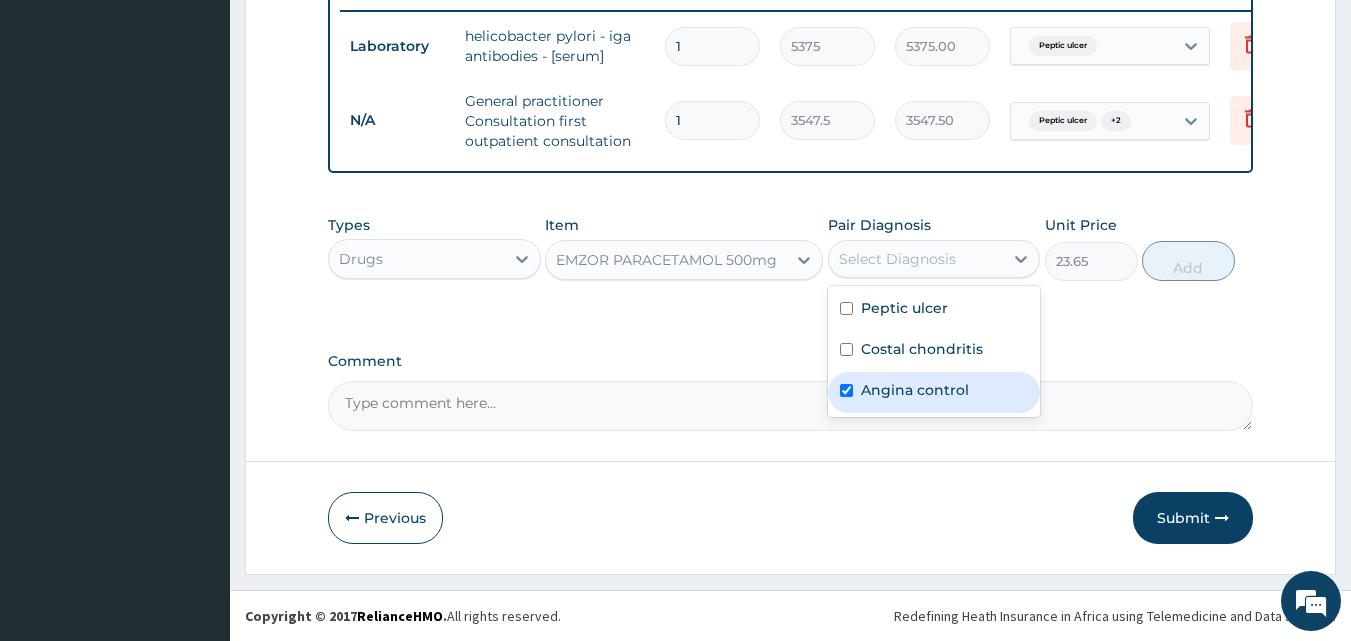 checkbox on "true" 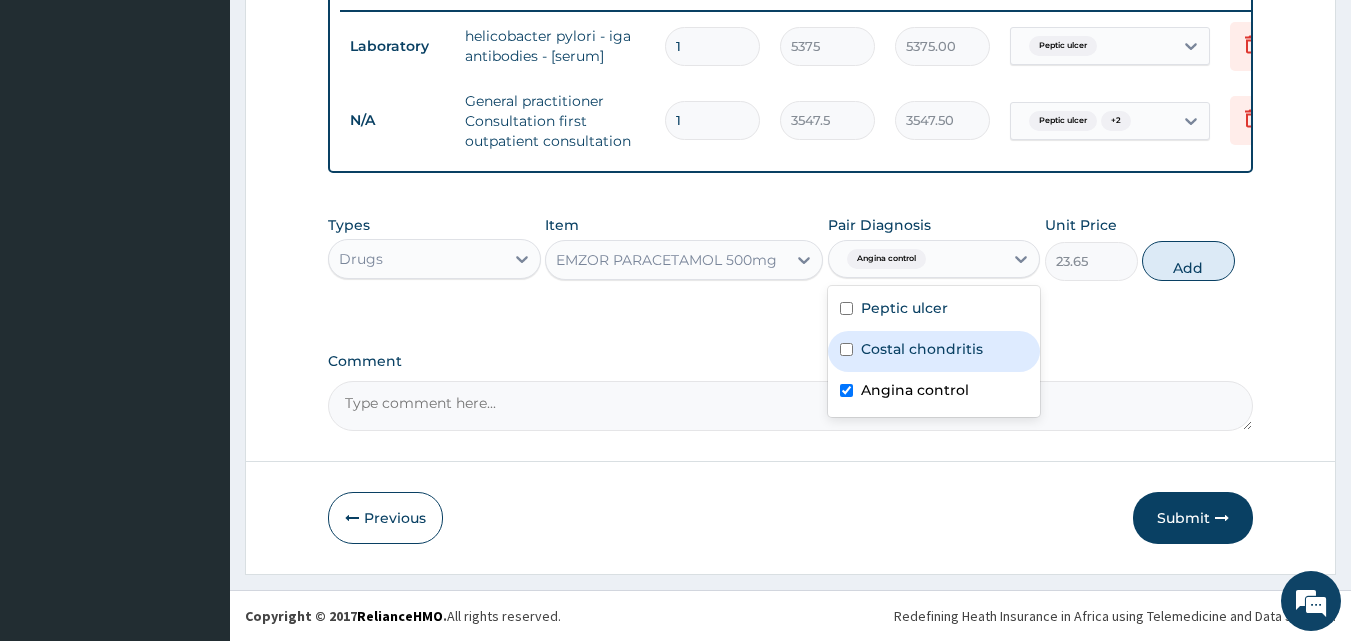 click on "Costal chondritis" at bounding box center [922, 349] 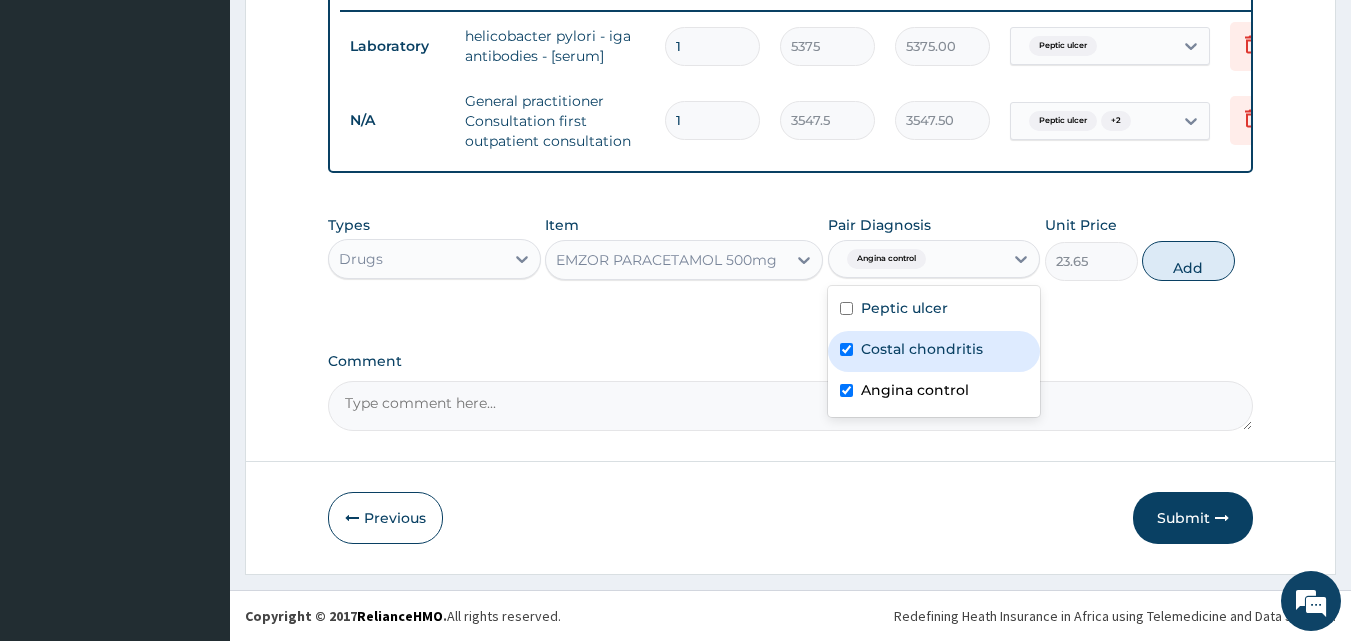 checkbox on "true" 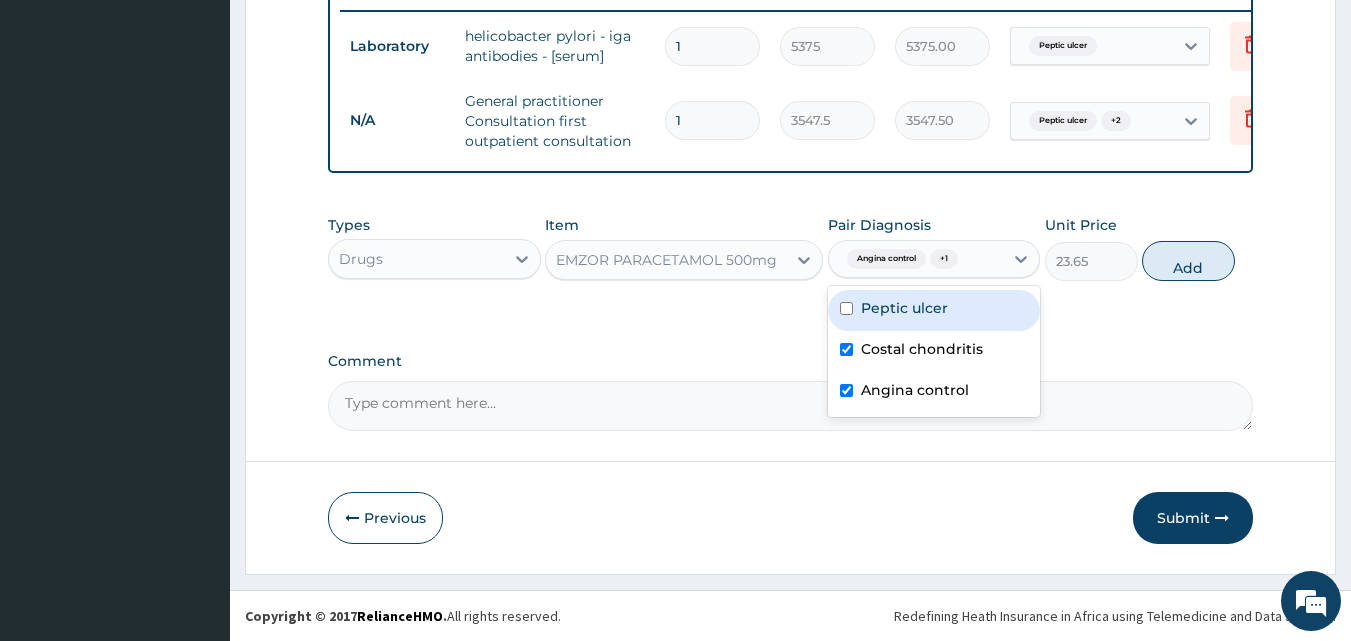 click on "Peptic ulcer" at bounding box center (904, 308) 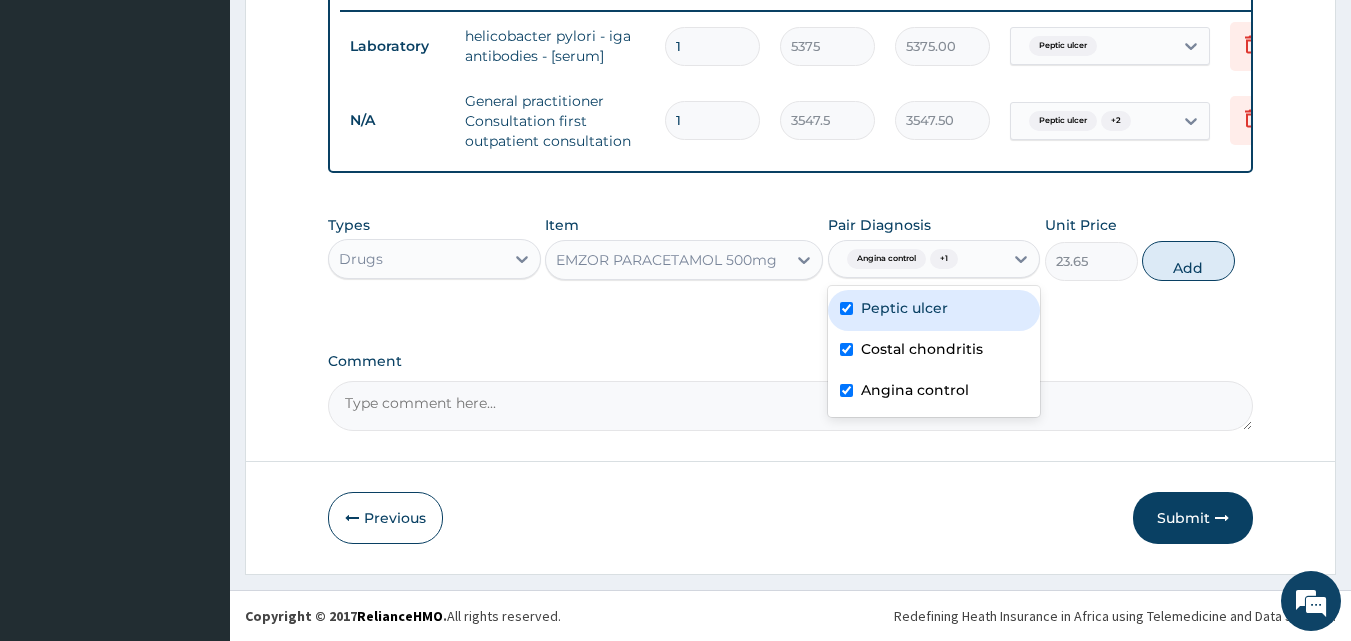 checkbox on "true" 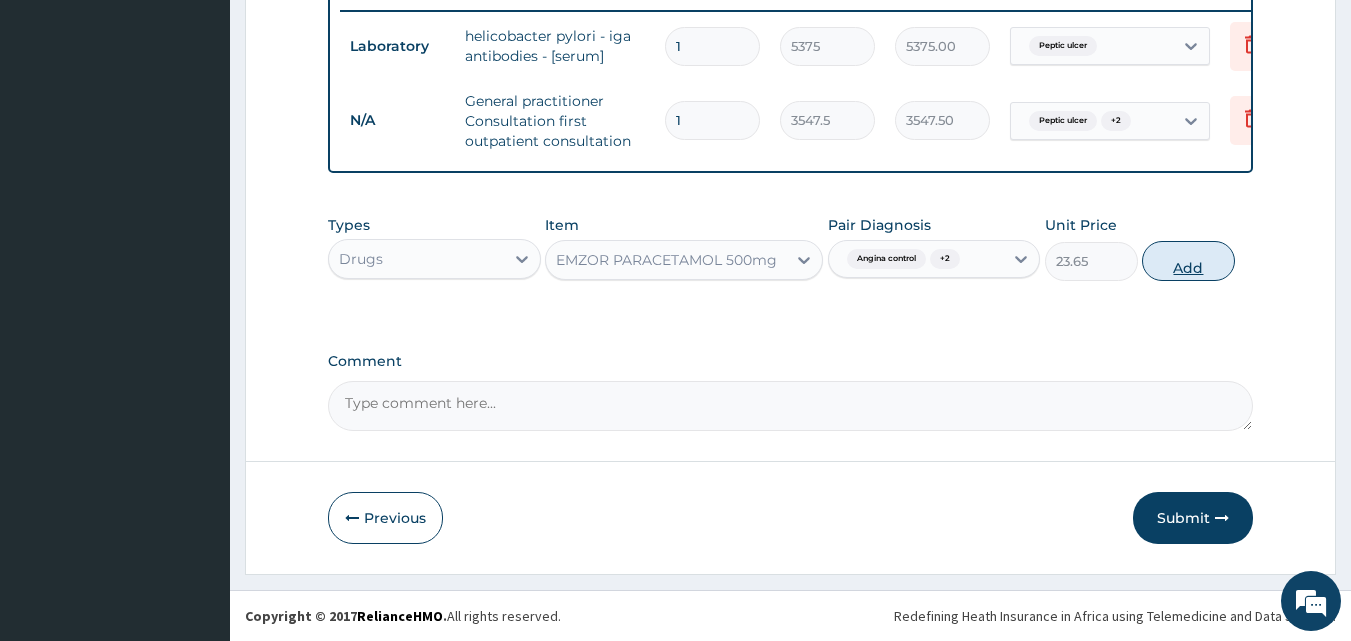 click on "Add" at bounding box center (1188, 261) 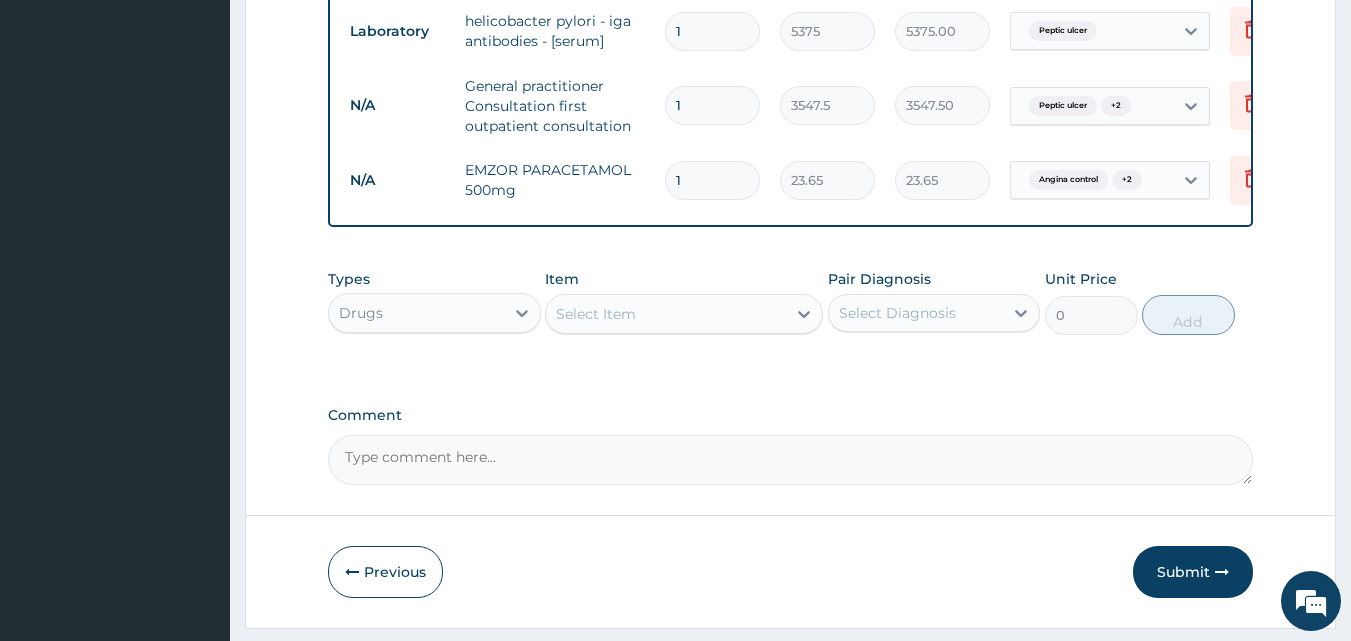 type on "18" 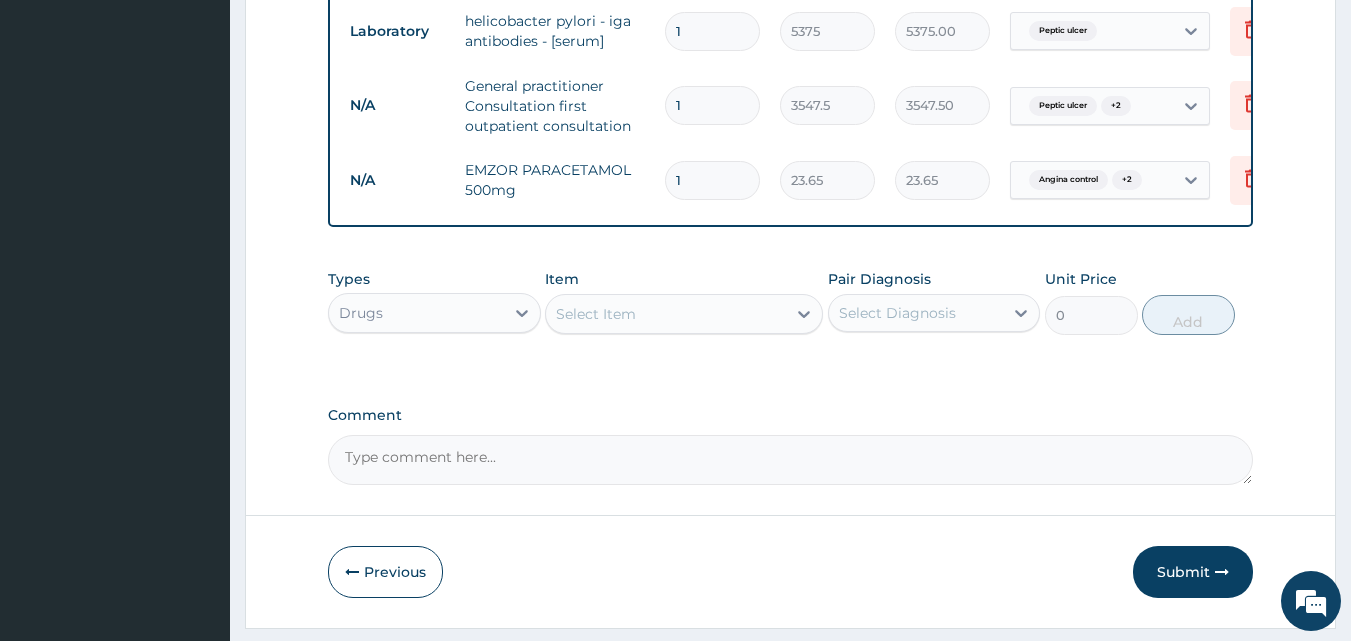 type on "425.70" 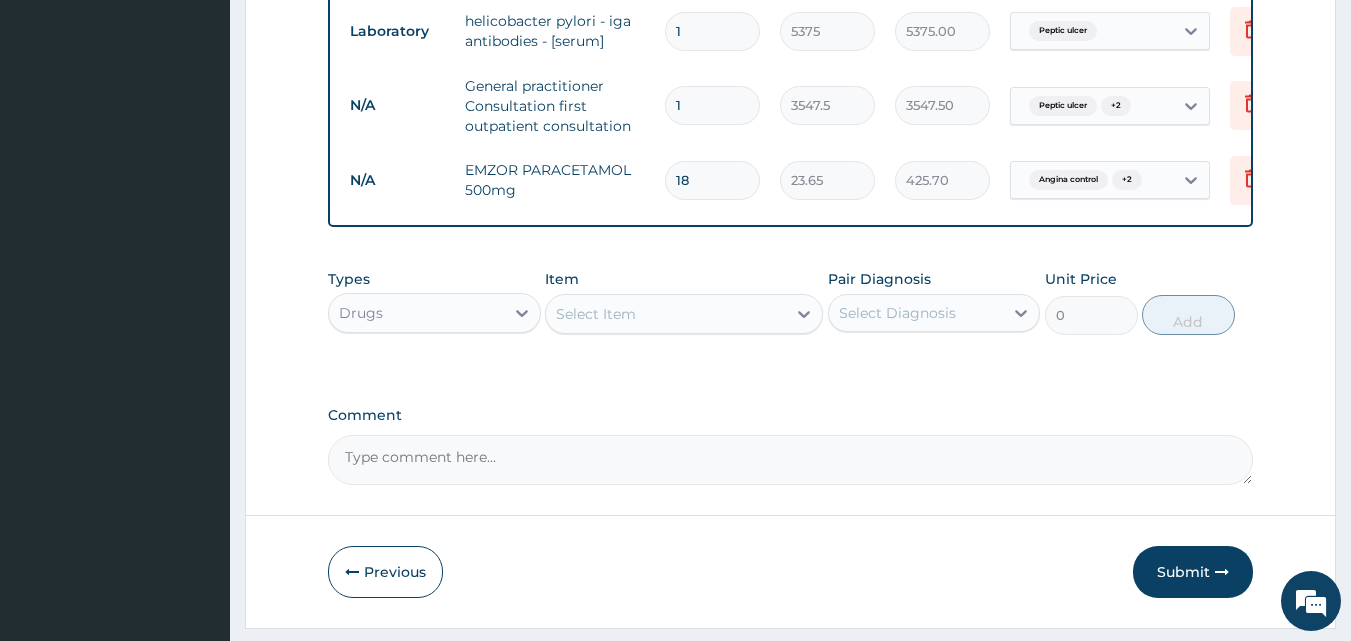 type on "18" 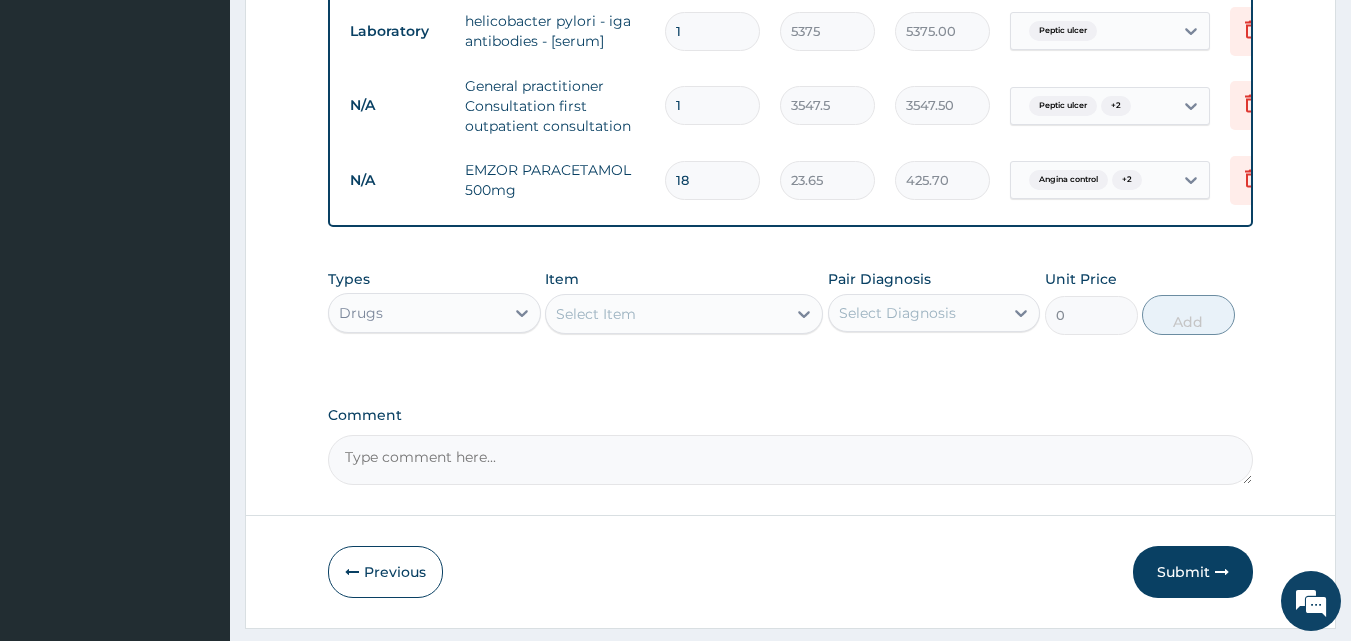click on "Select Item" at bounding box center [596, 314] 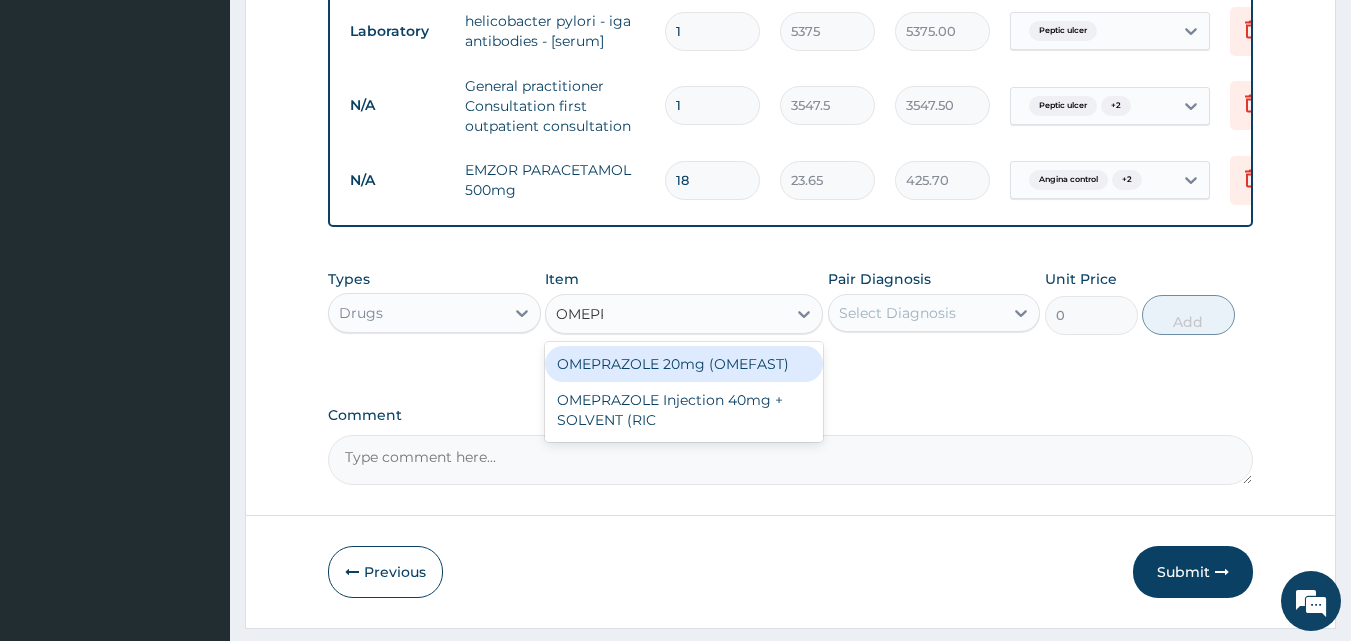 type on "OMEPRA" 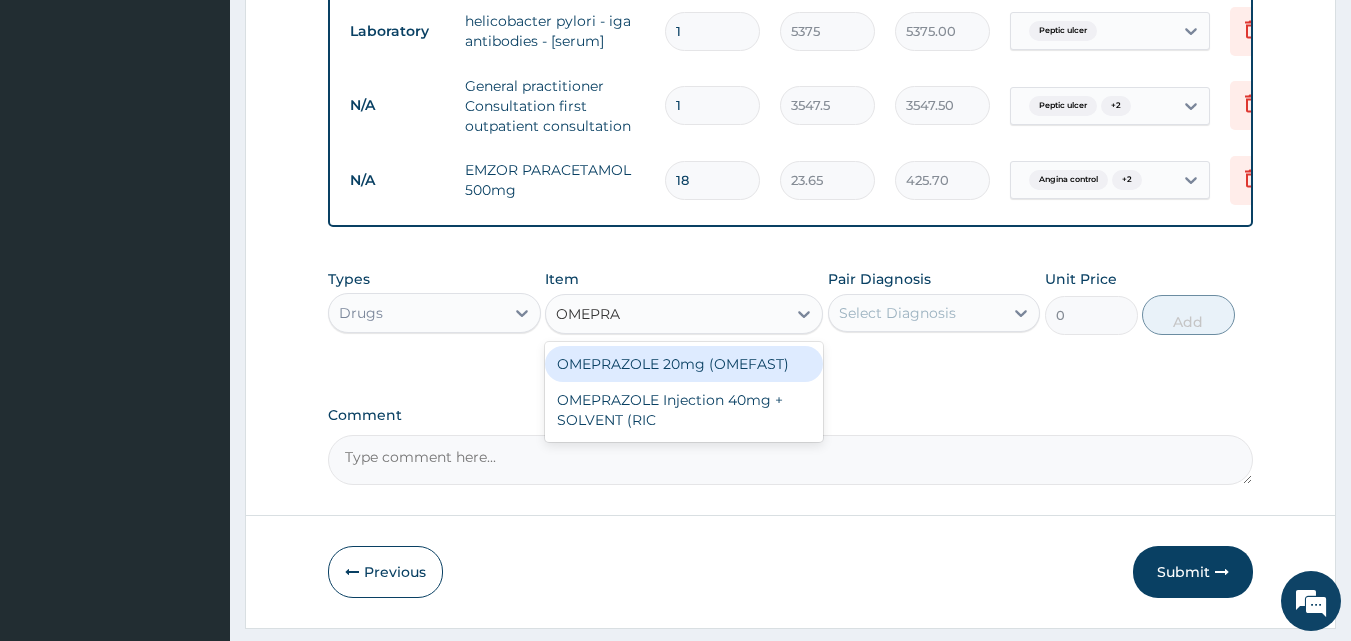 click on "OMEPRAZOLE 20mg (OMEFAST)" at bounding box center (684, 364) 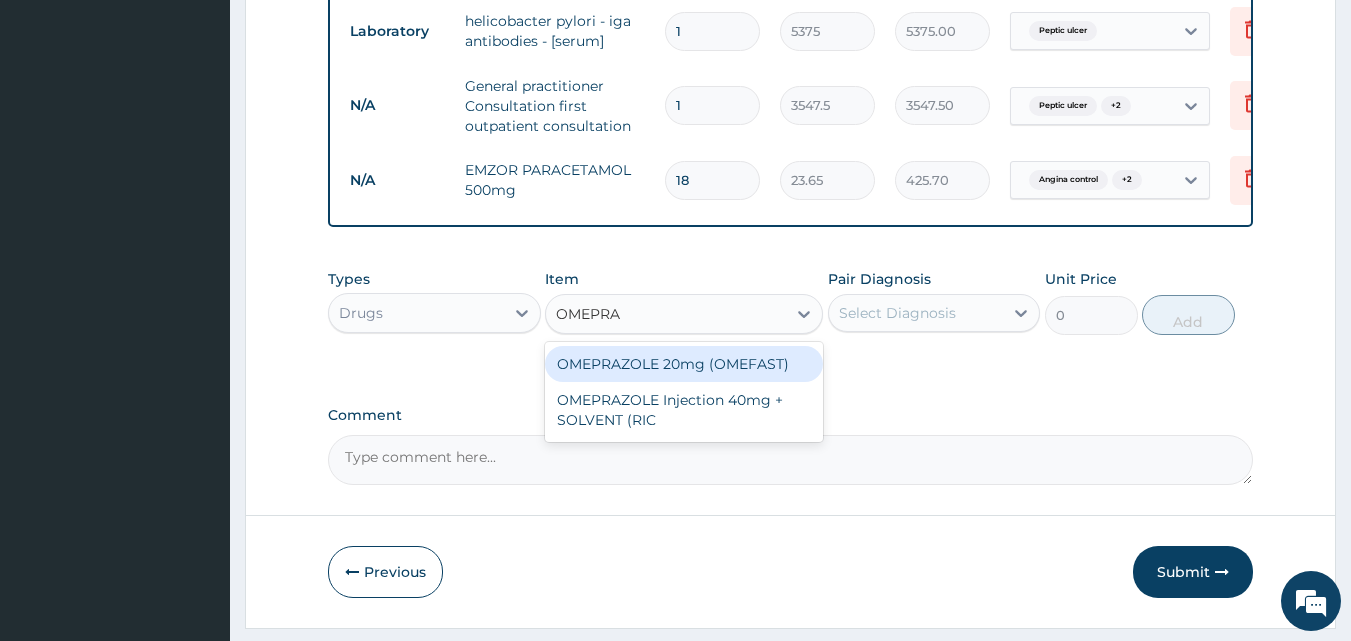 type 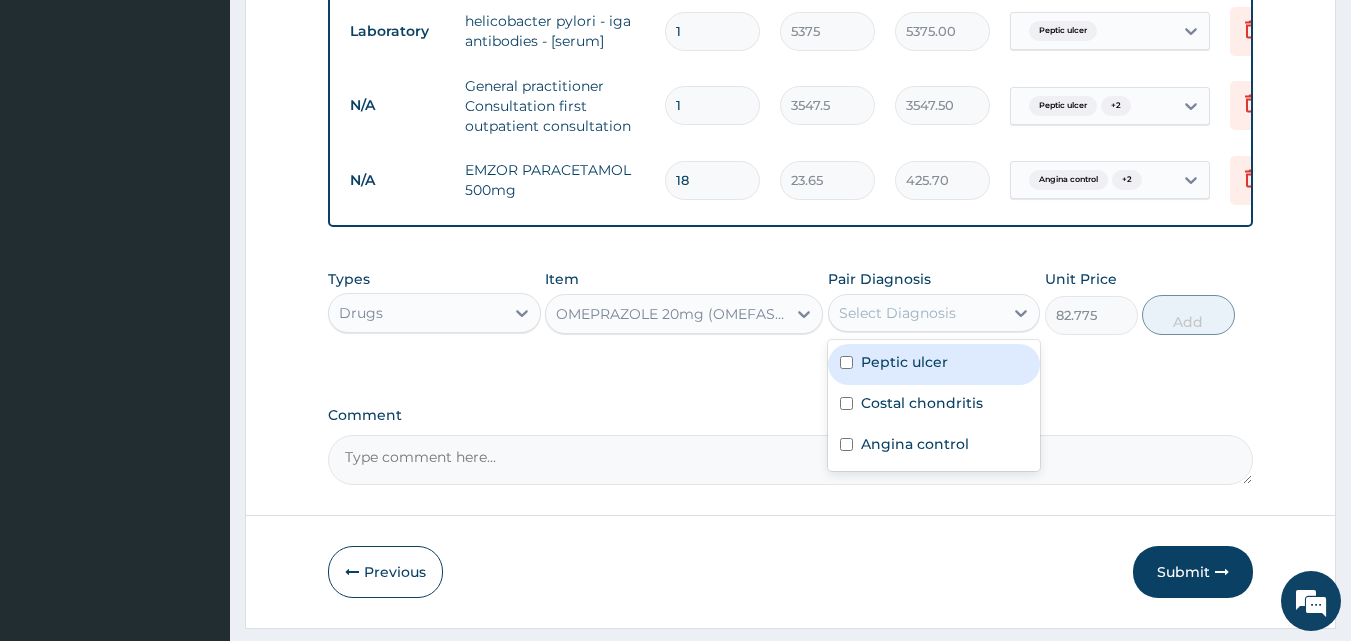 click on "Select Diagnosis" at bounding box center (897, 313) 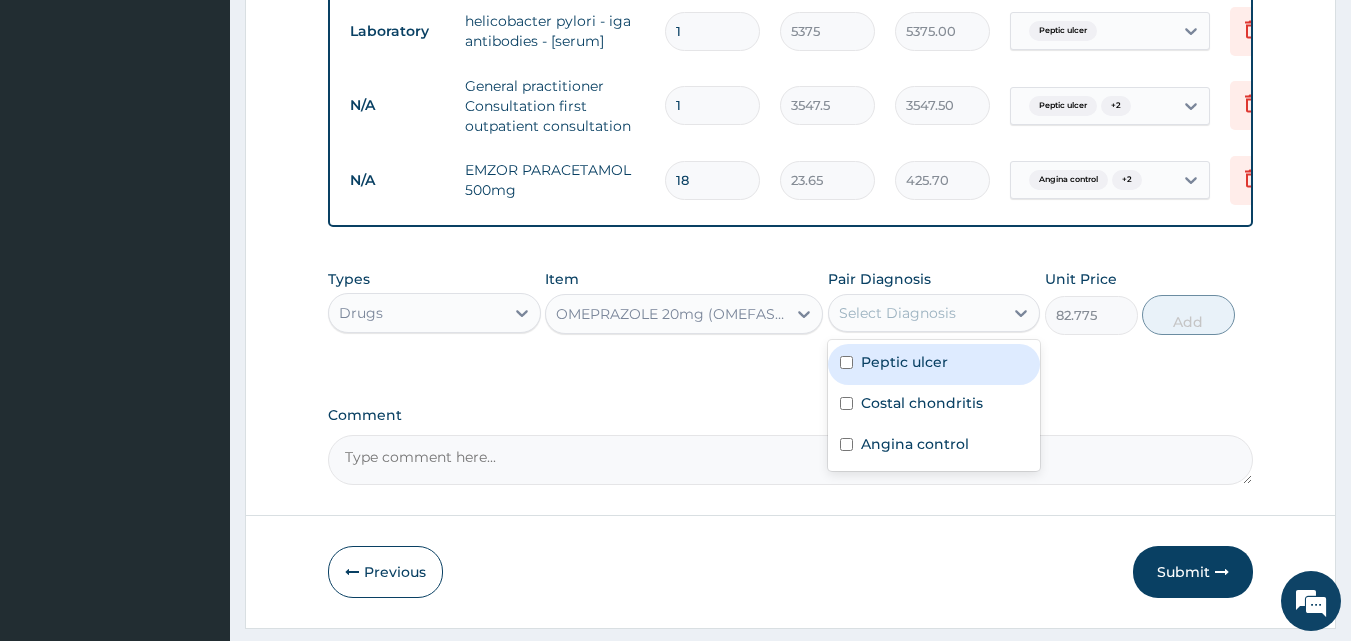 click on "Peptic ulcer" at bounding box center [904, 362] 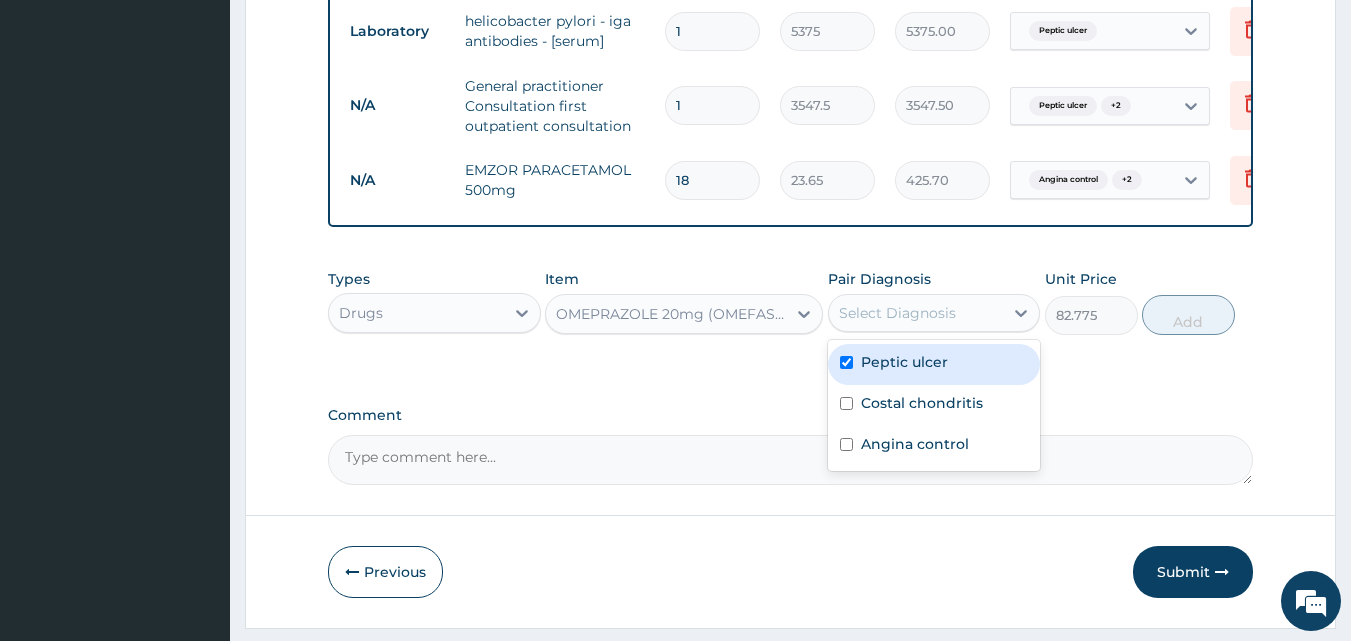 checkbox on "true" 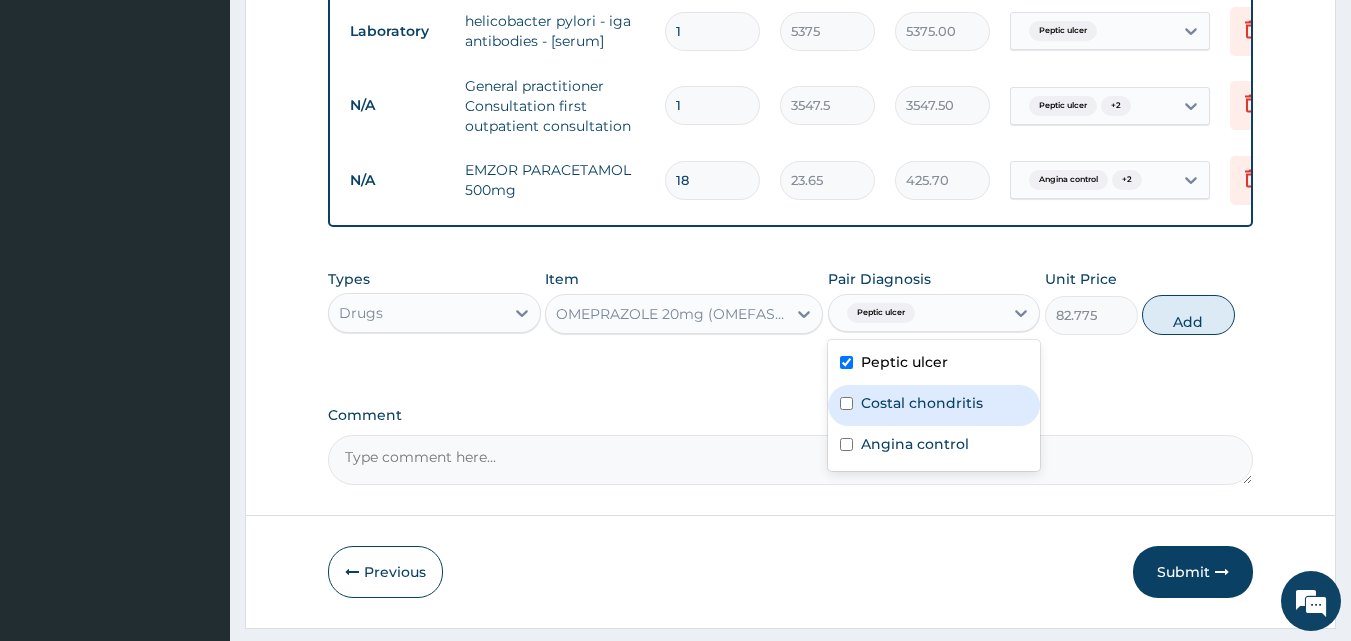click on "Costal chondritis" at bounding box center (922, 403) 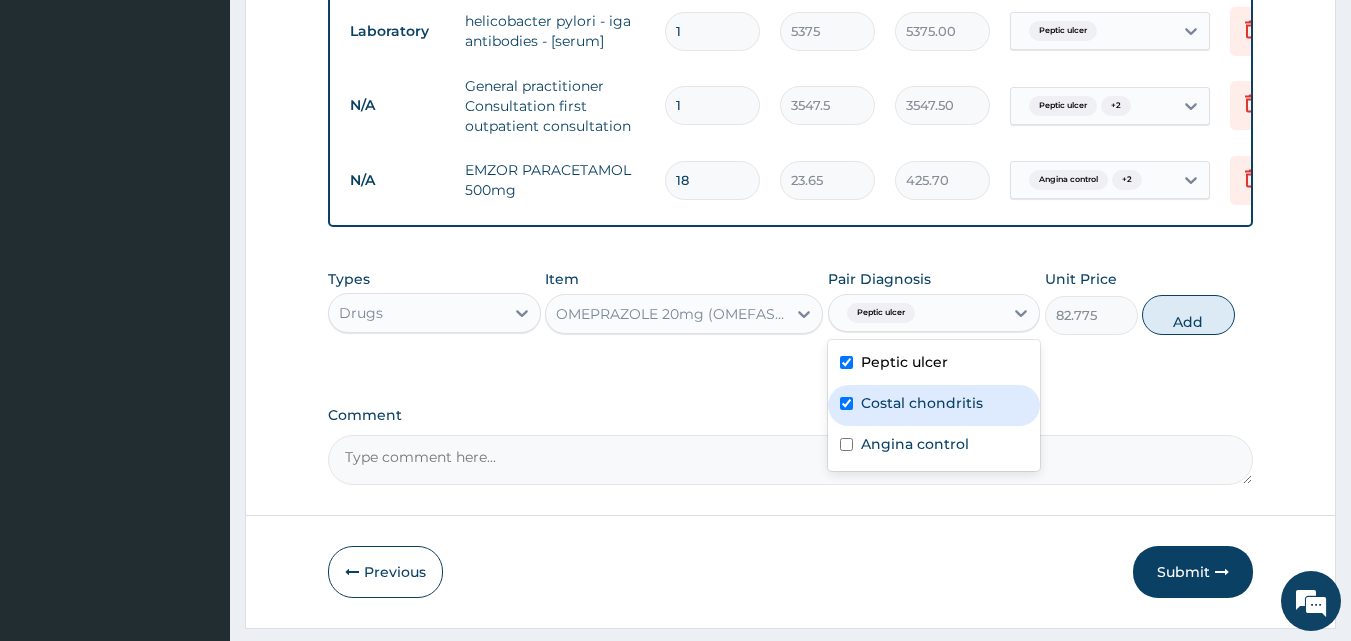 checkbox on "true" 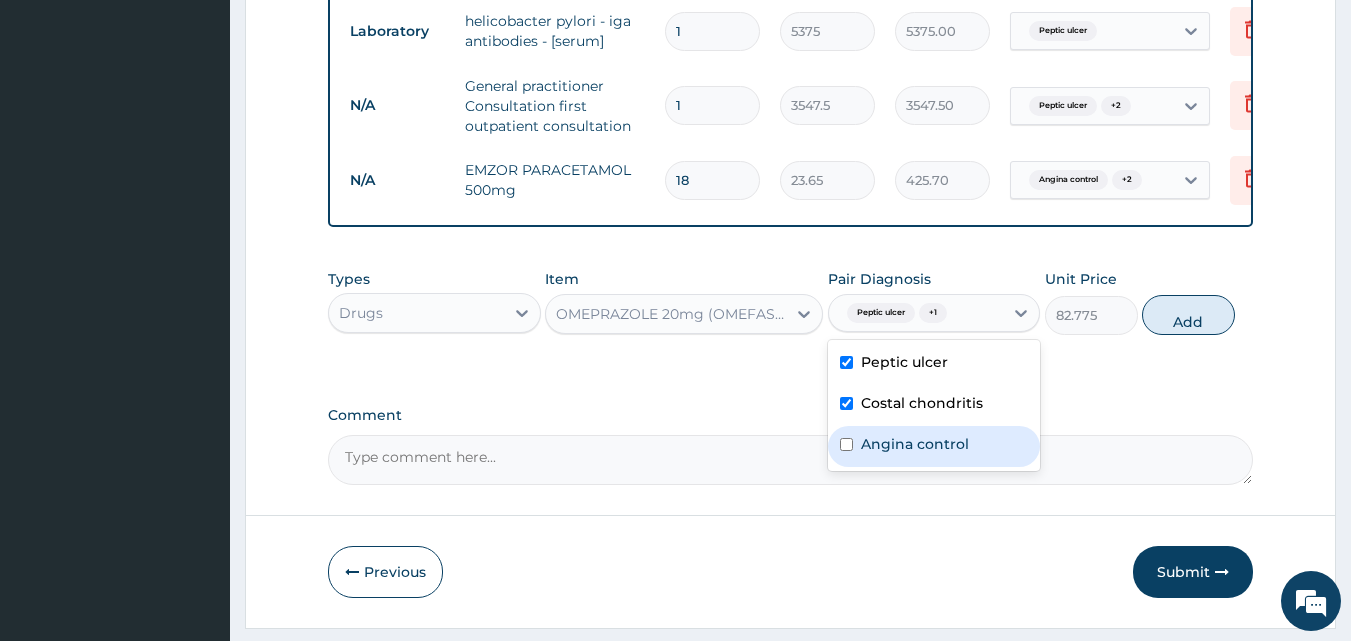 click on "Angina control" at bounding box center [915, 444] 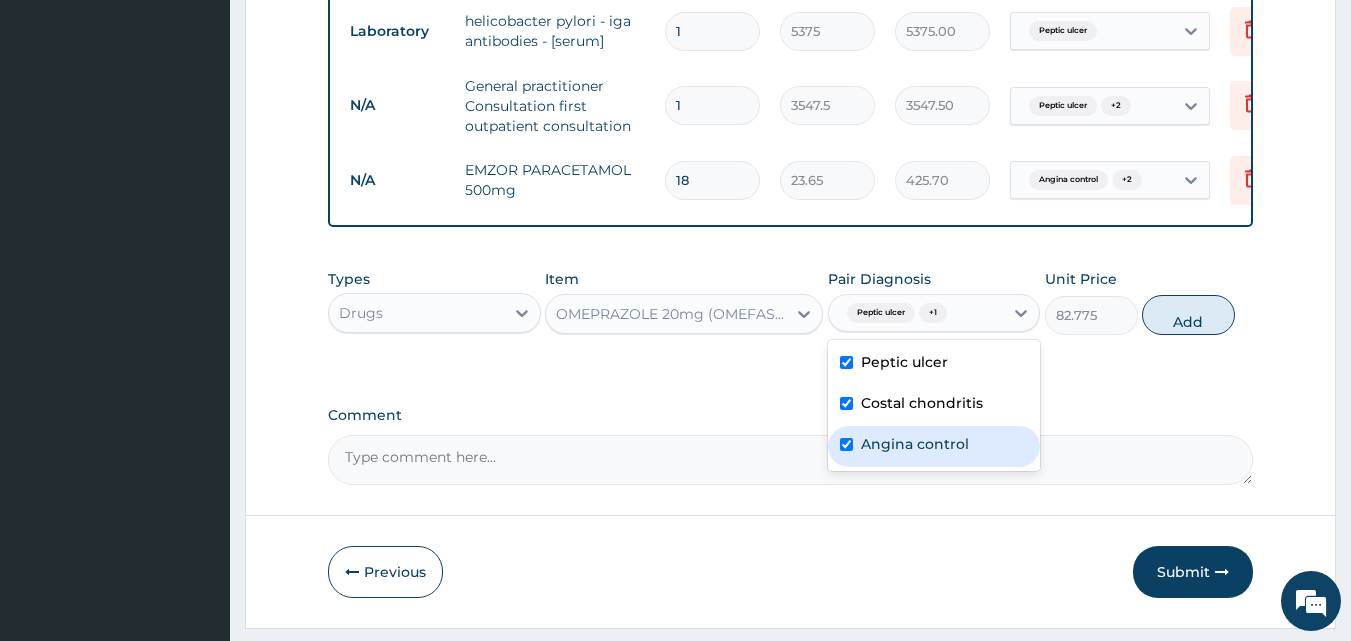 checkbox on "true" 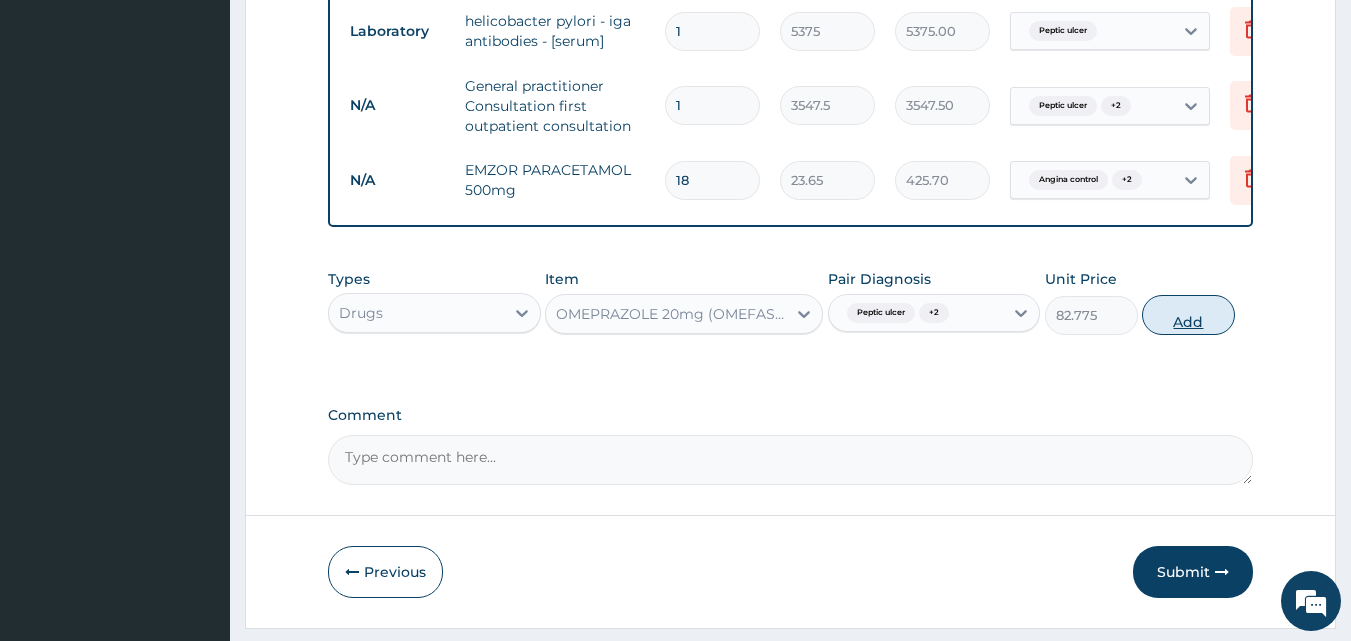click on "Add" at bounding box center [1188, 315] 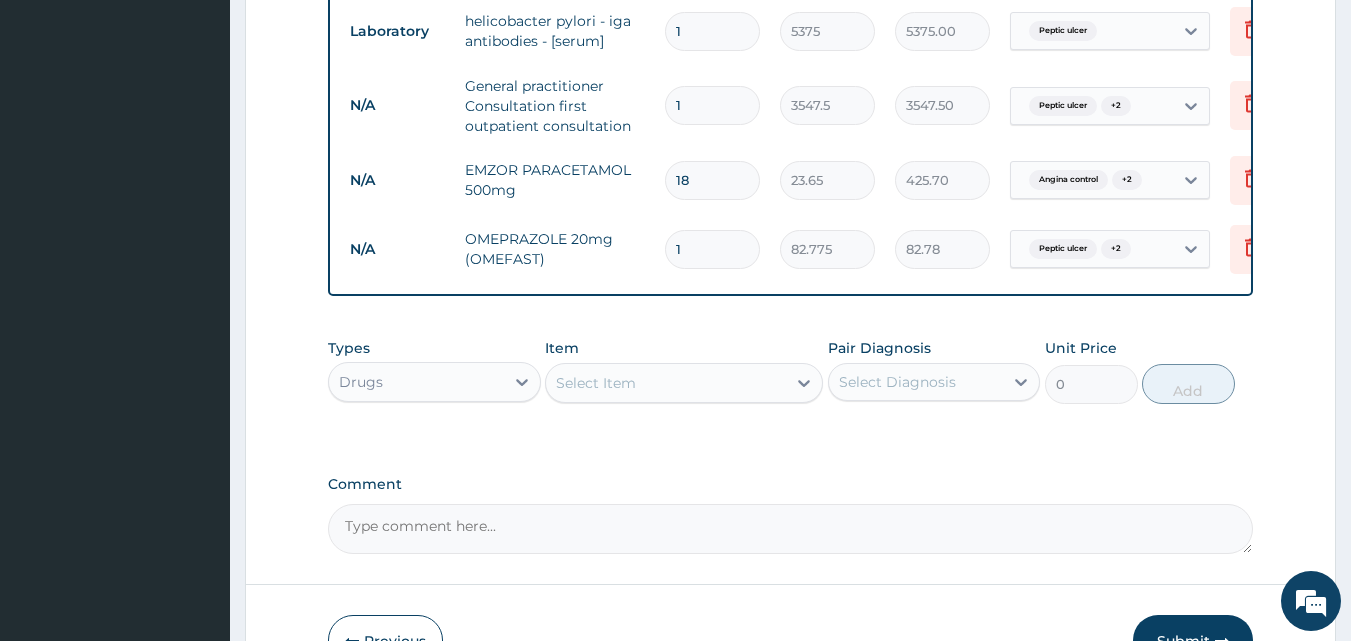 type on "14" 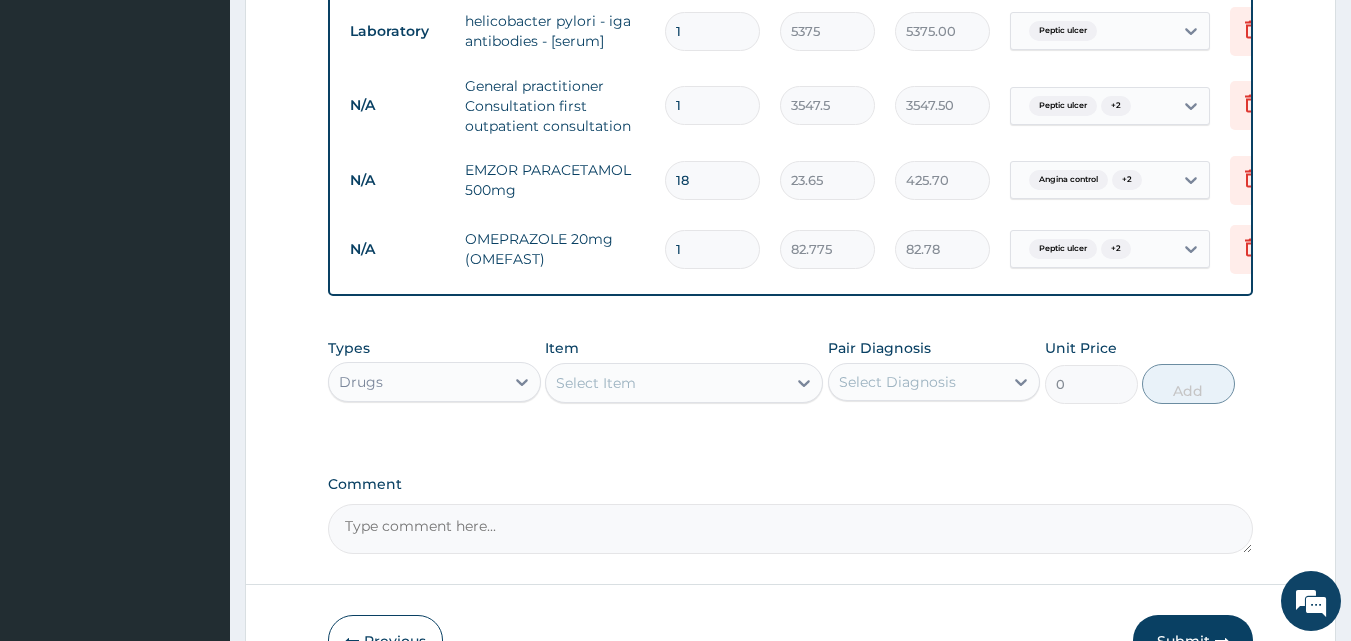 type on "[PRICE]" 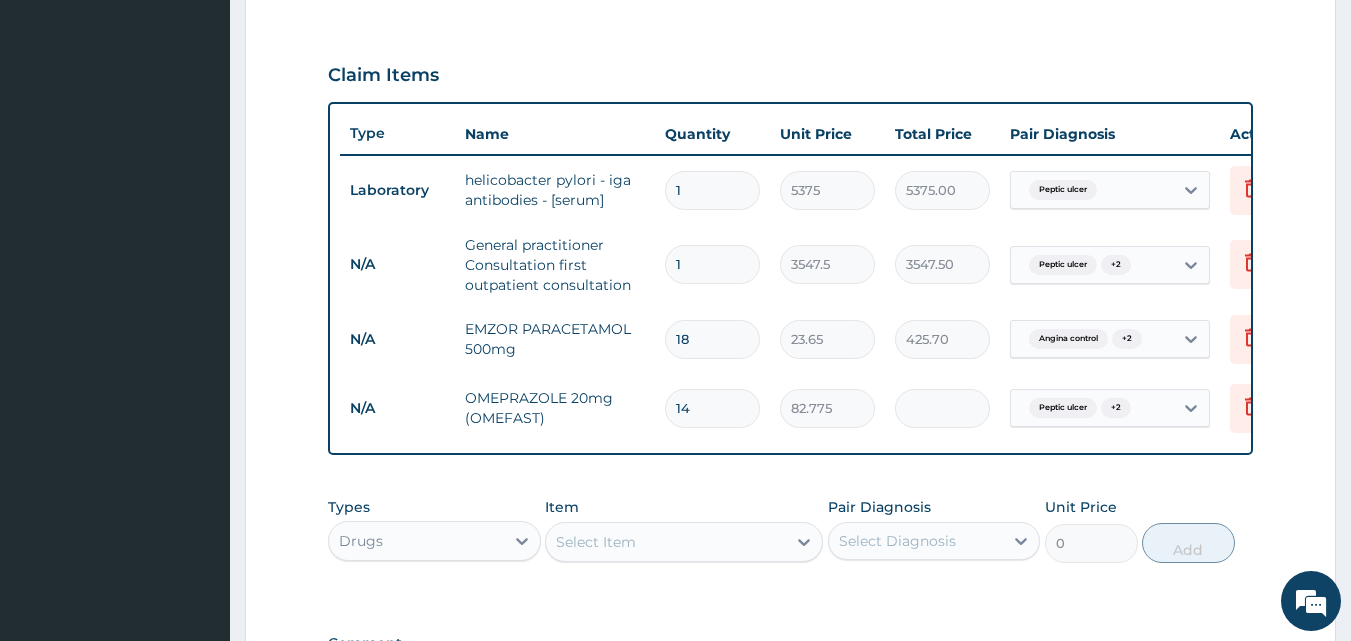 scroll, scrollTop: 637, scrollLeft: 0, axis: vertical 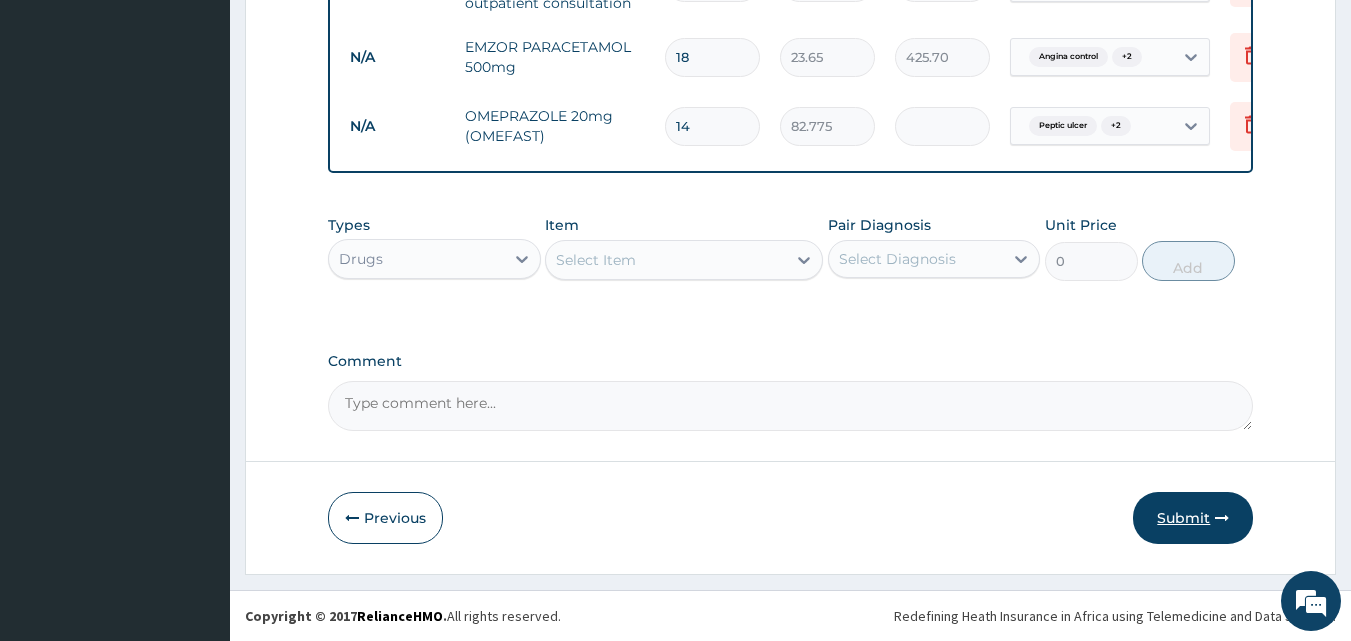type on "14" 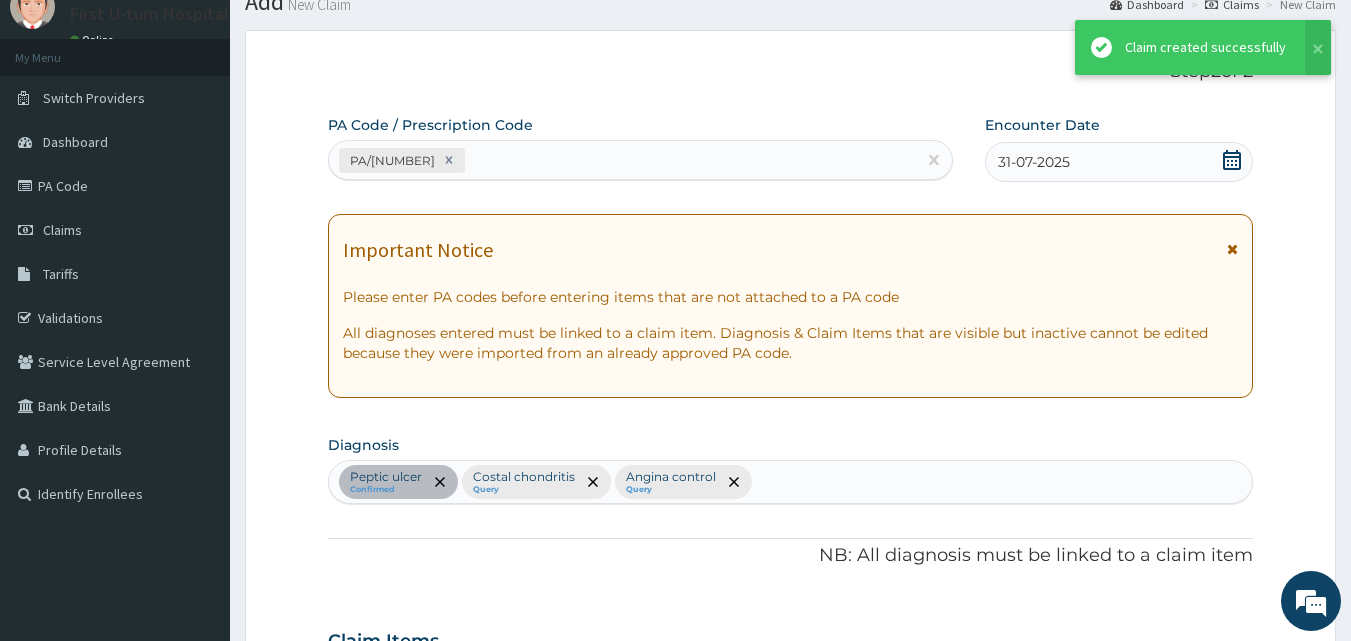 scroll, scrollTop: 939, scrollLeft: 0, axis: vertical 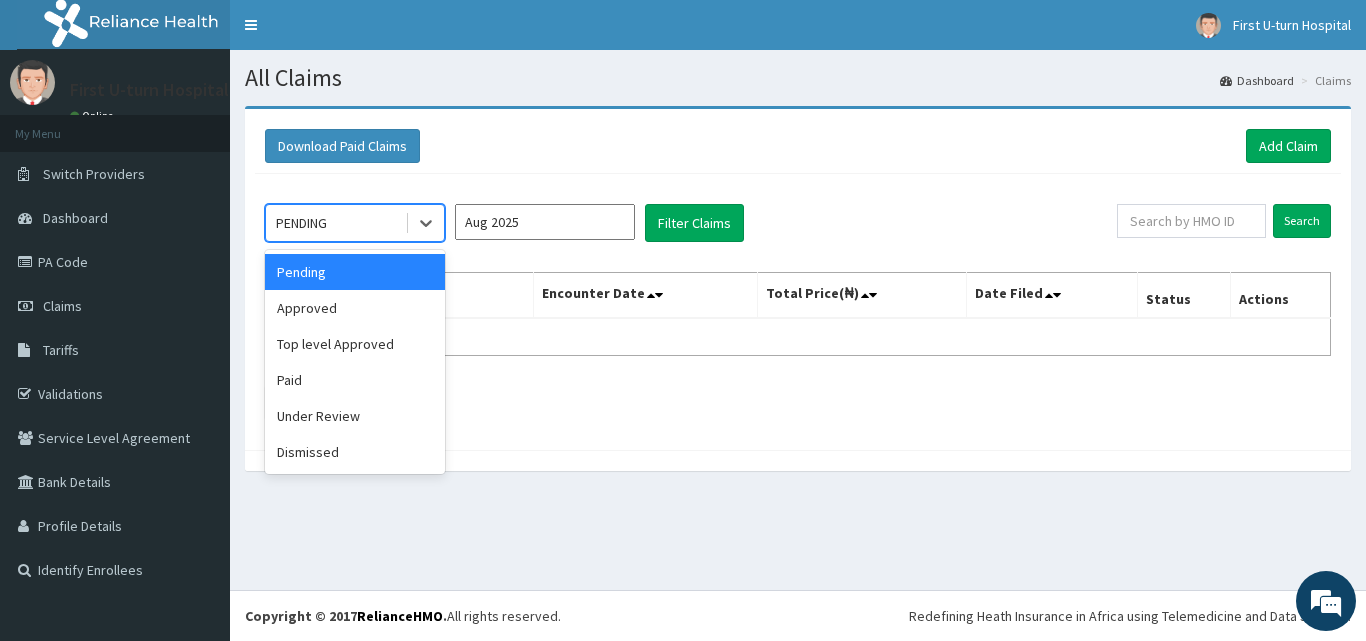 click on "PENDING" at bounding box center [301, 223] 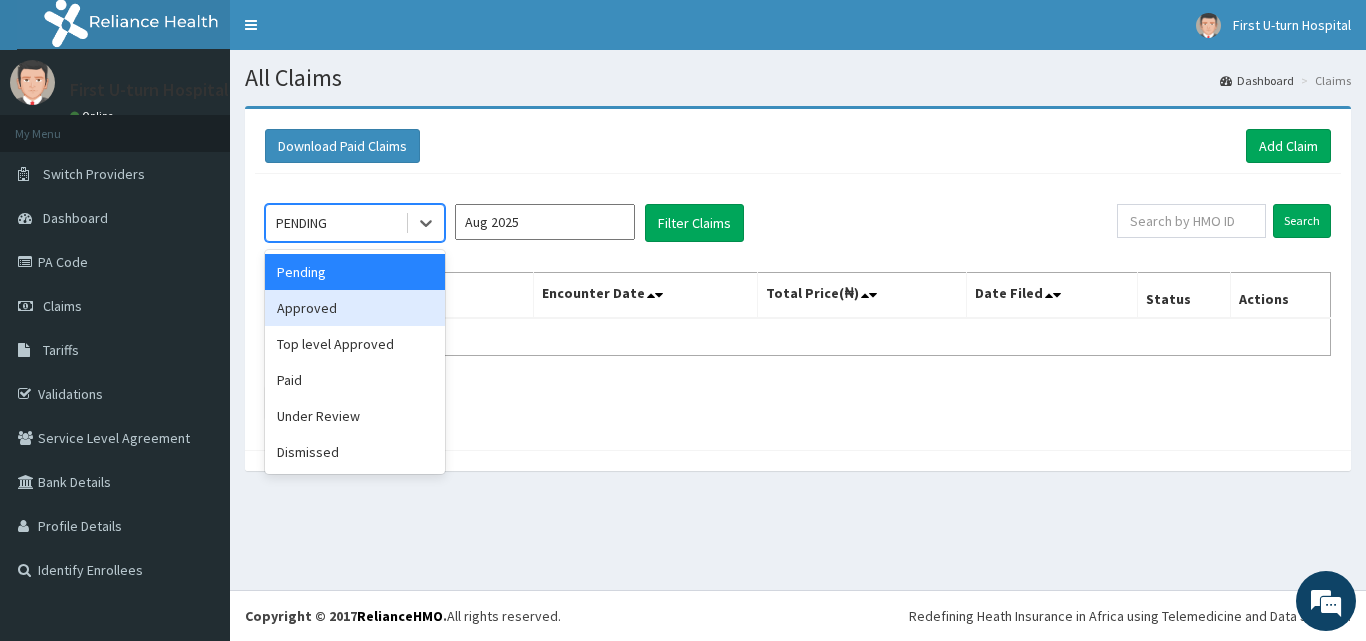 click on "Approved" at bounding box center [355, 308] 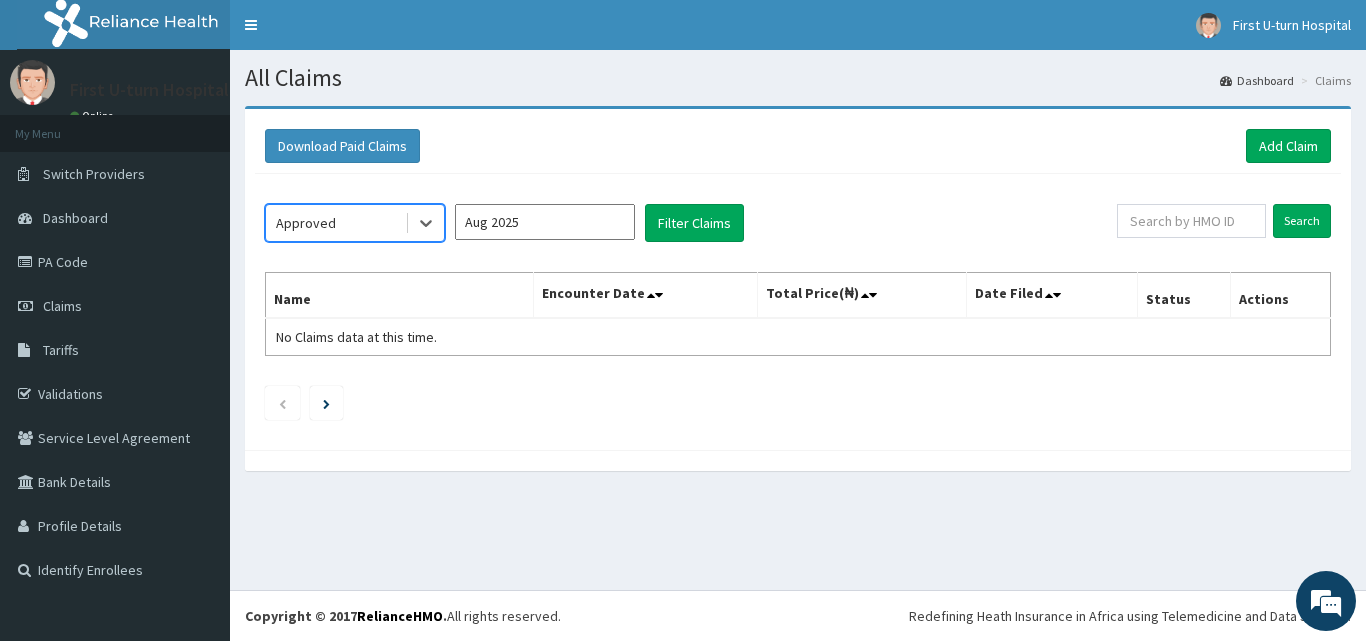 click on "Aug 2025" at bounding box center (545, 222) 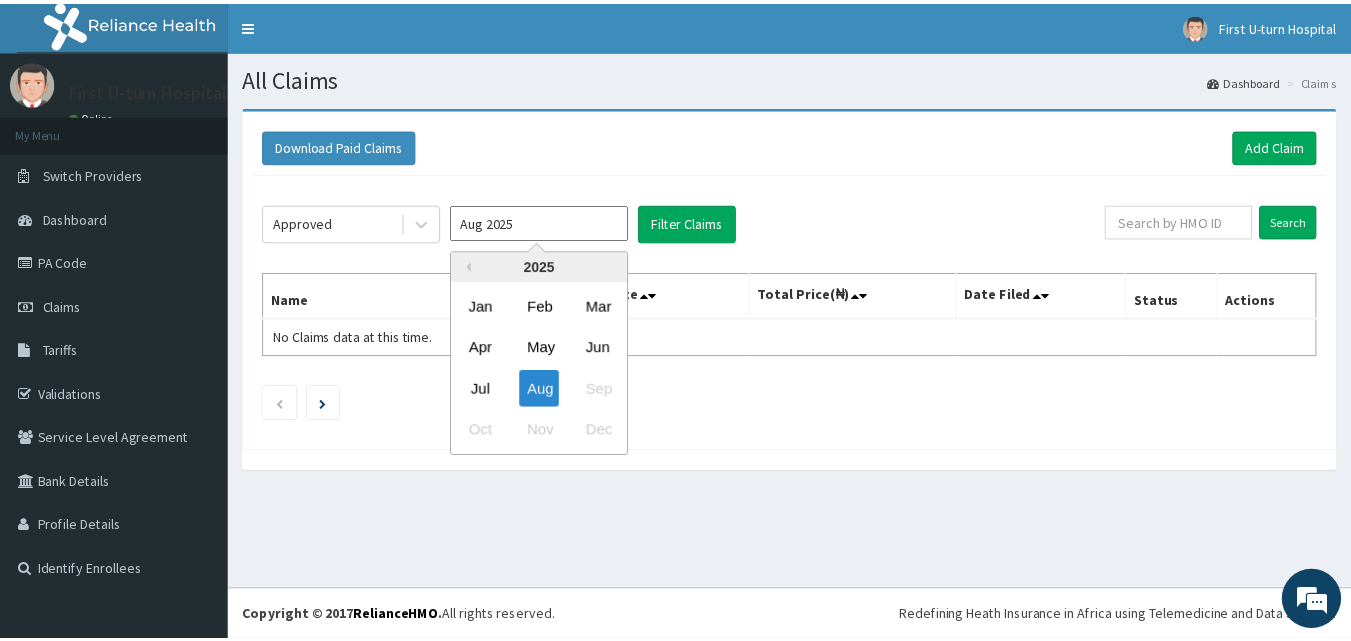 scroll, scrollTop: 0, scrollLeft: 0, axis: both 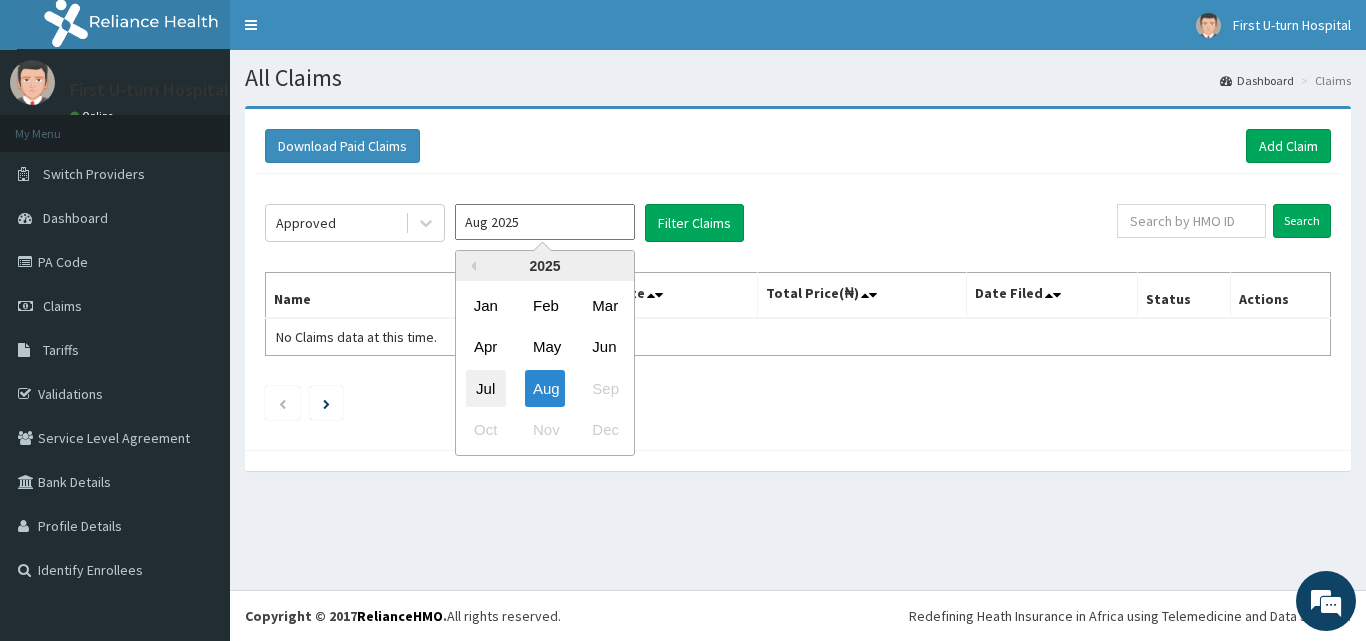 click on "Jul" at bounding box center [486, 388] 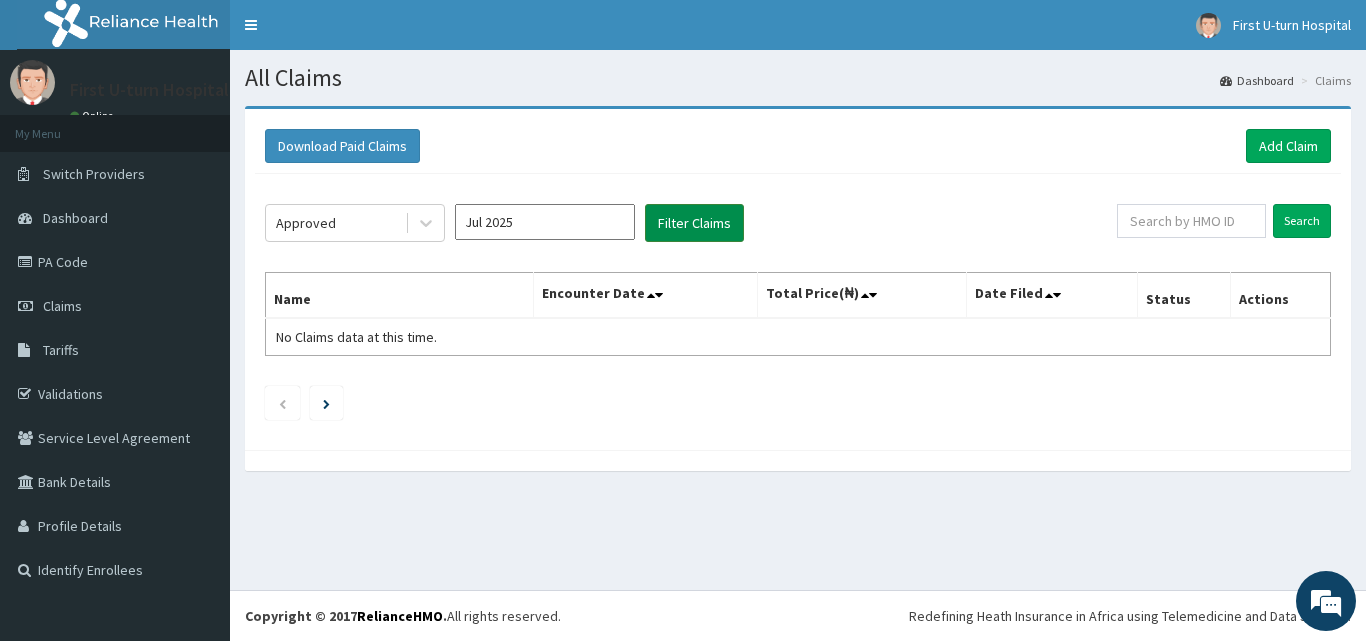 click on "Filter Claims" at bounding box center (694, 223) 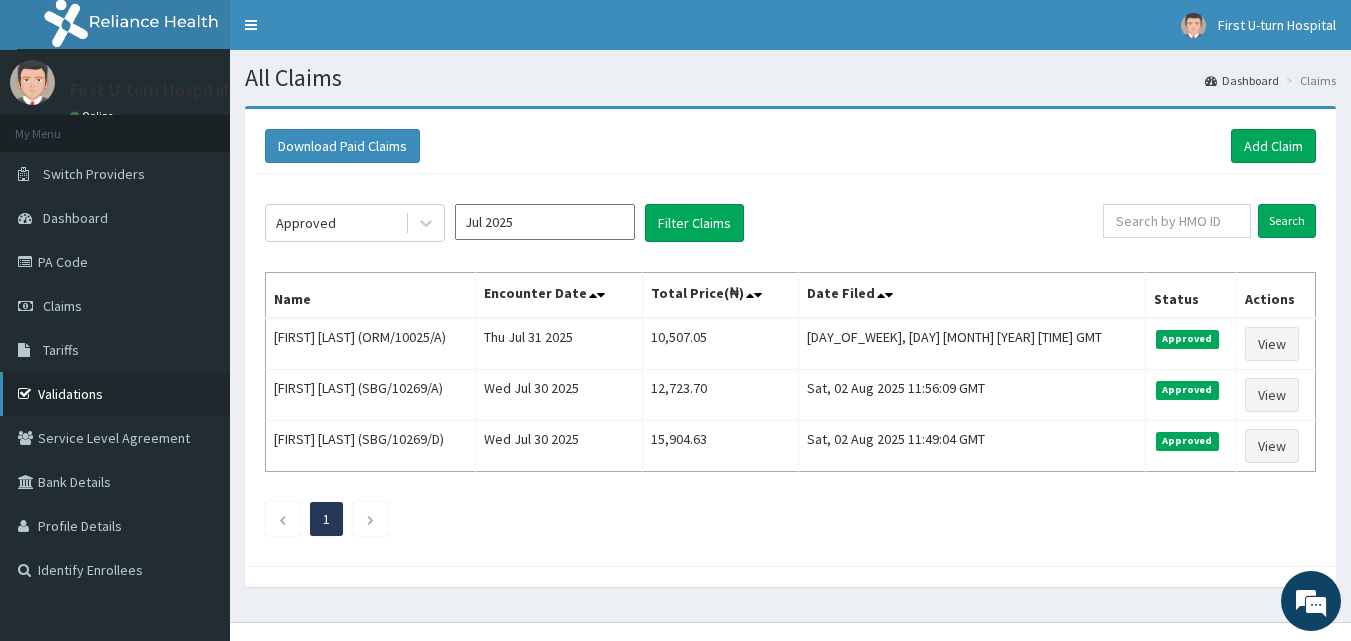 click on "Validations" at bounding box center [115, 394] 